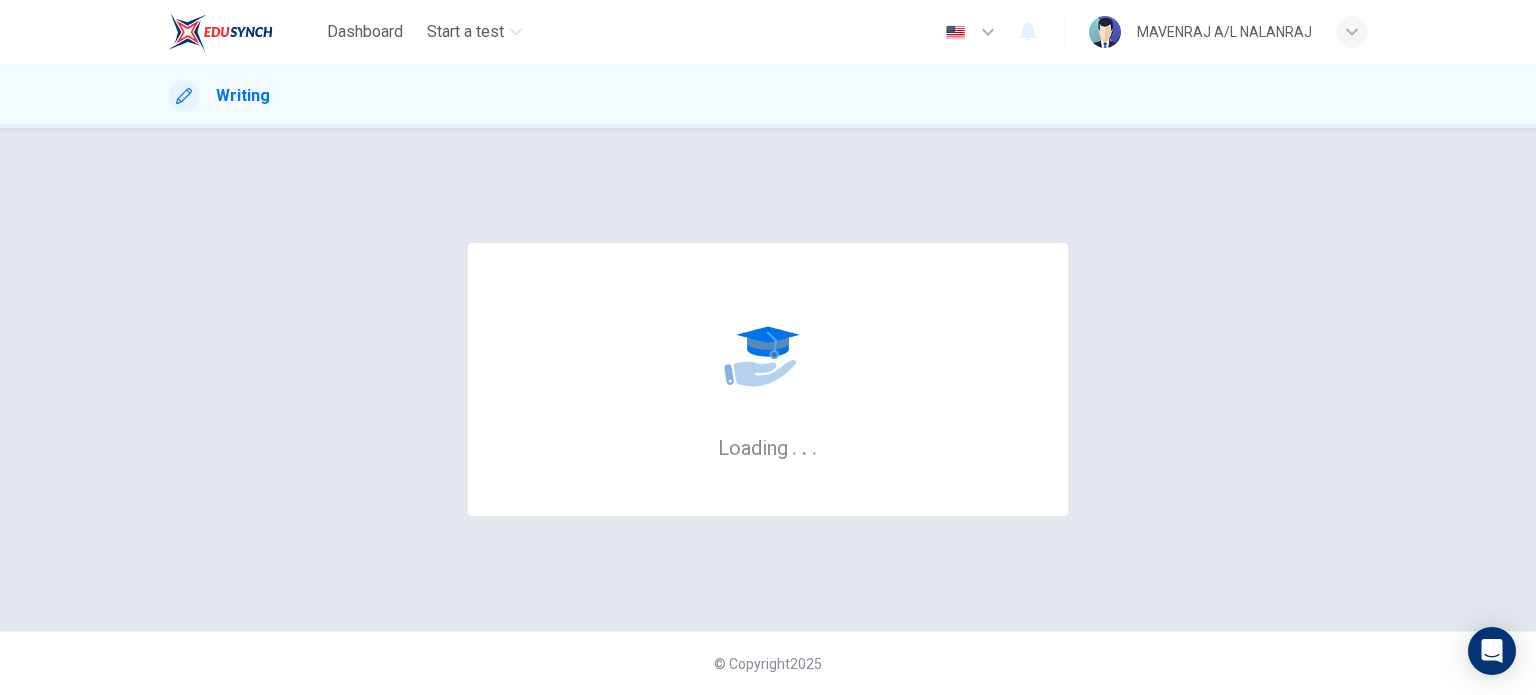 scroll, scrollTop: 0, scrollLeft: 0, axis: both 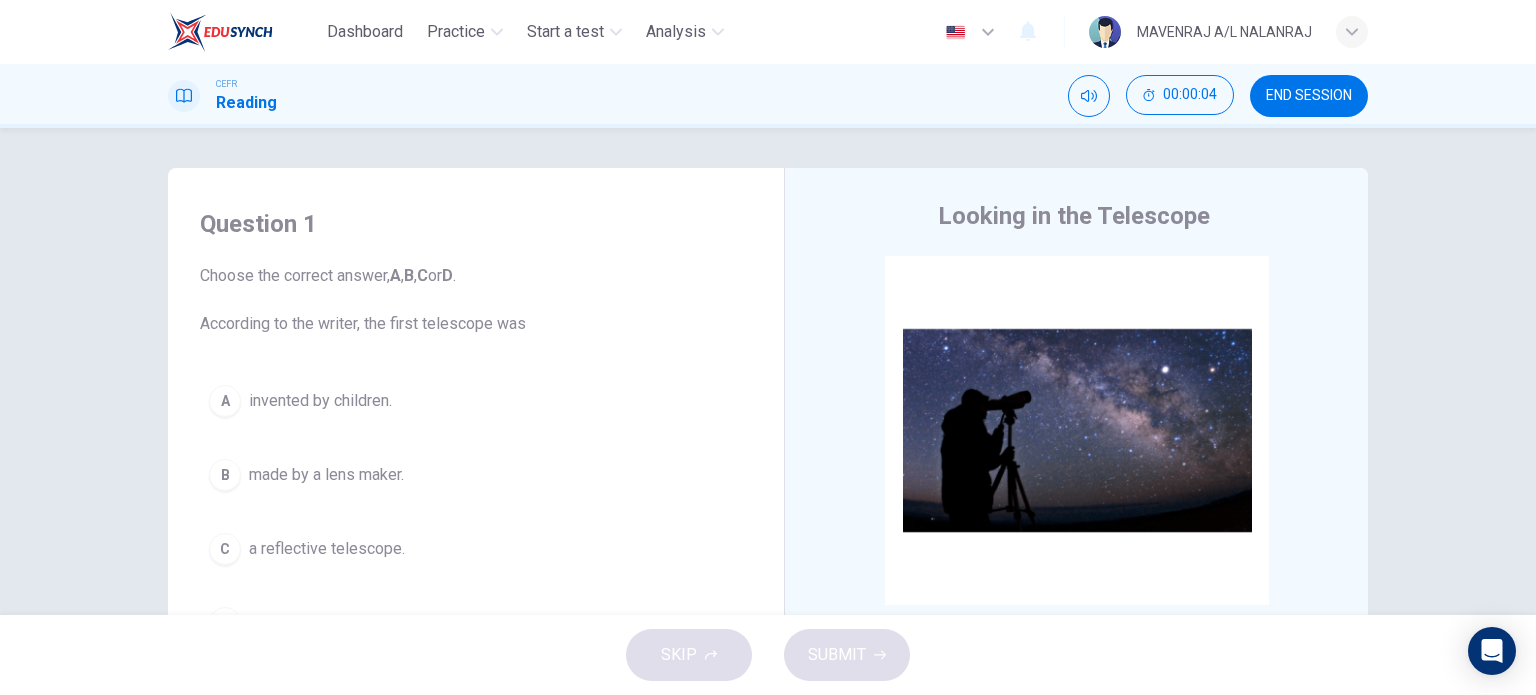 drag, startPoint x: 357, startPoint y: 447, endPoint x: 358, endPoint y: 460, distance: 13.038404 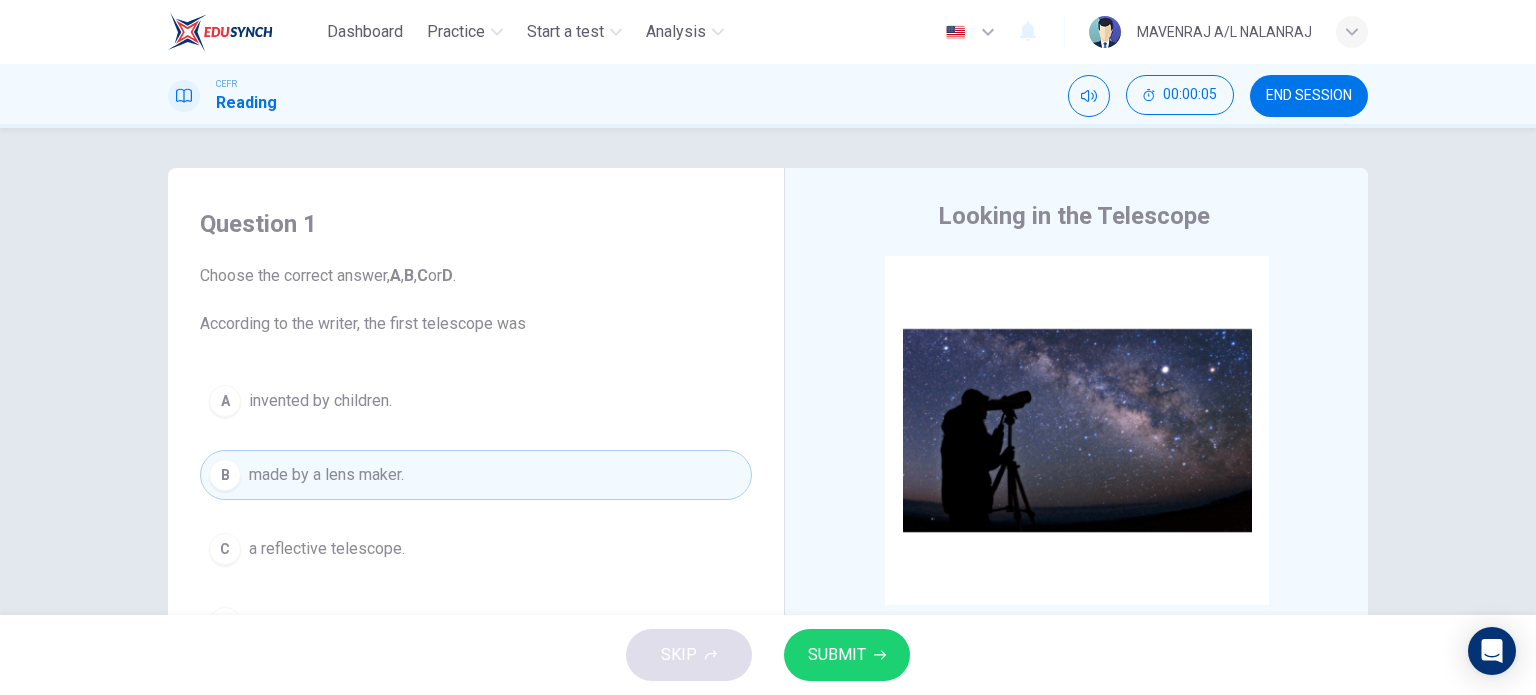 click on "SUBMIT" at bounding box center (837, 655) 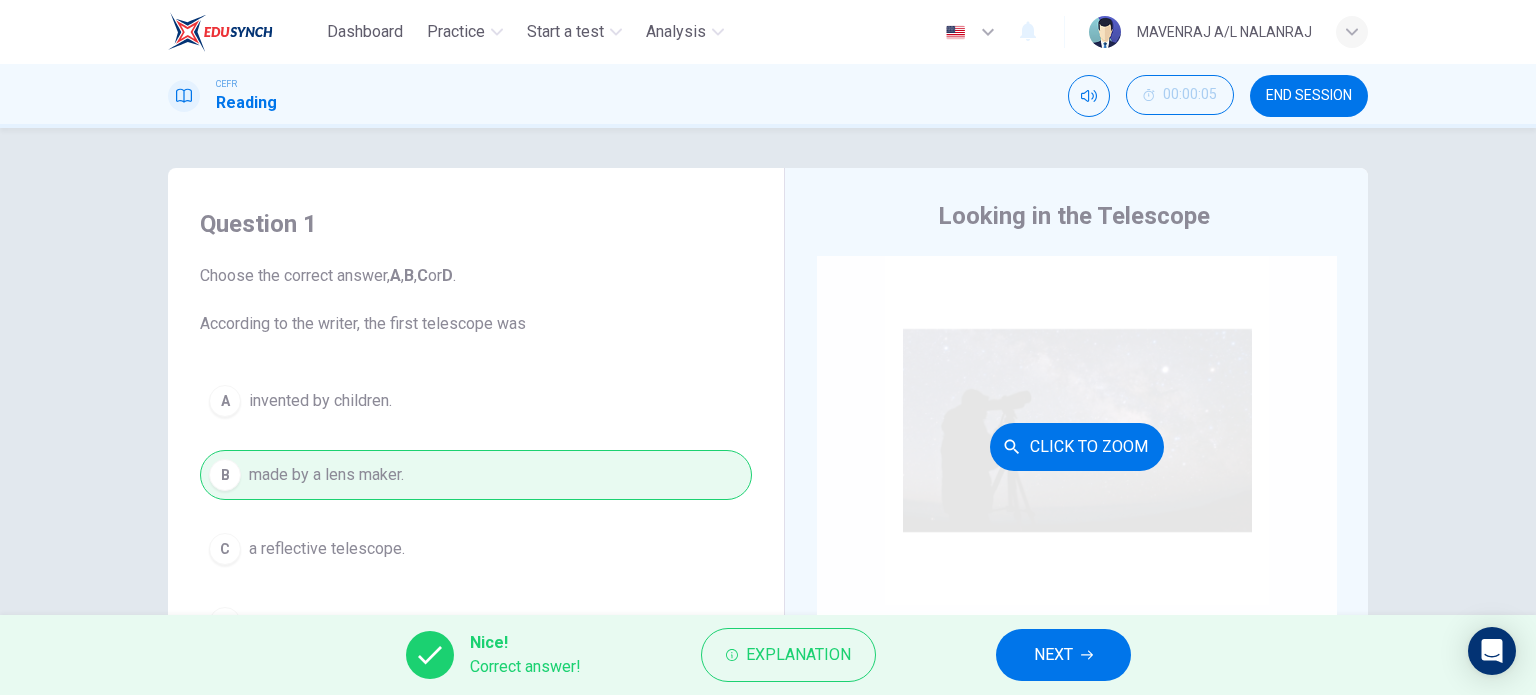 scroll, scrollTop: 100, scrollLeft: 0, axis: vertical 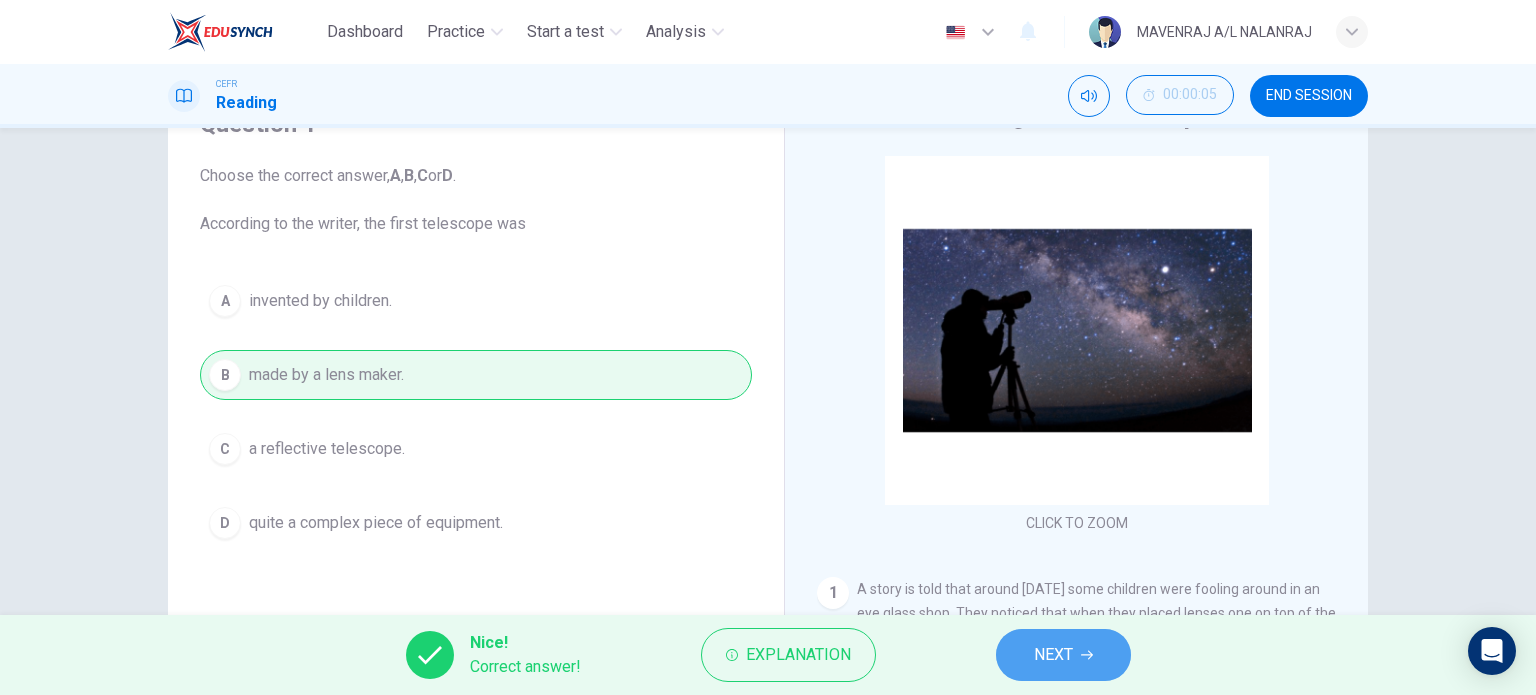 drag, startPoint x: 1109, startPoint y: 662, endPoint x: 1096, endPoint y: 666, distance: 13.601471 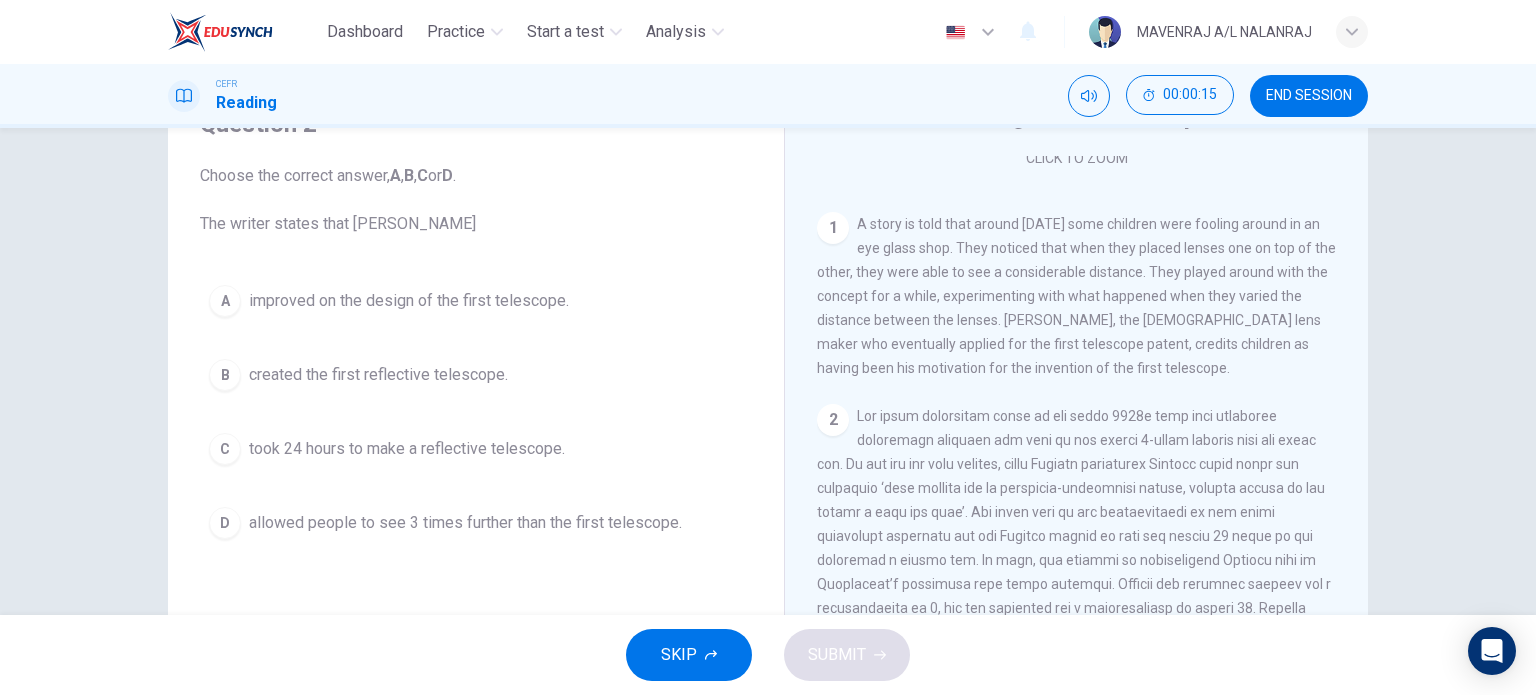 scroll, scrollTop: 400, scrollLeft: 0, axis: vertical 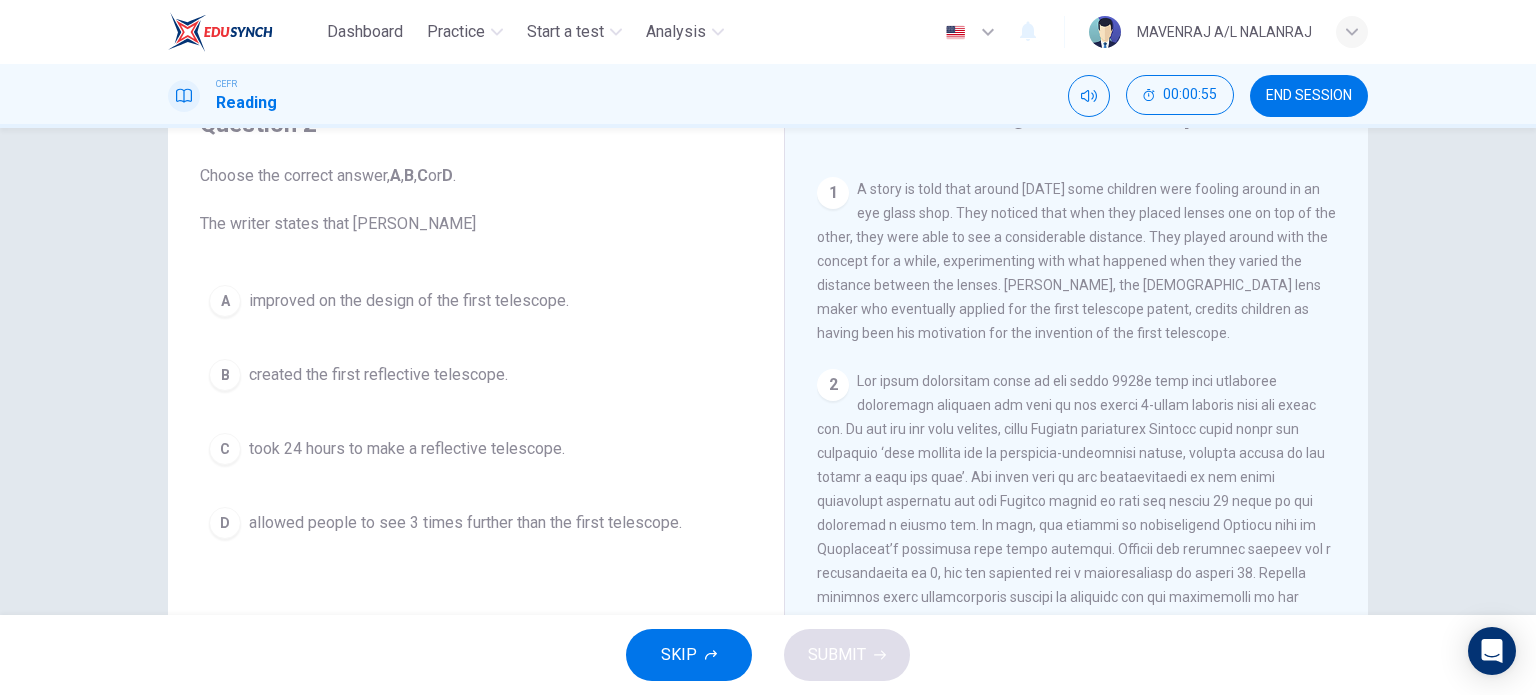 click on "A improved on the design of the first telescope." at bounding box center [476, 301] 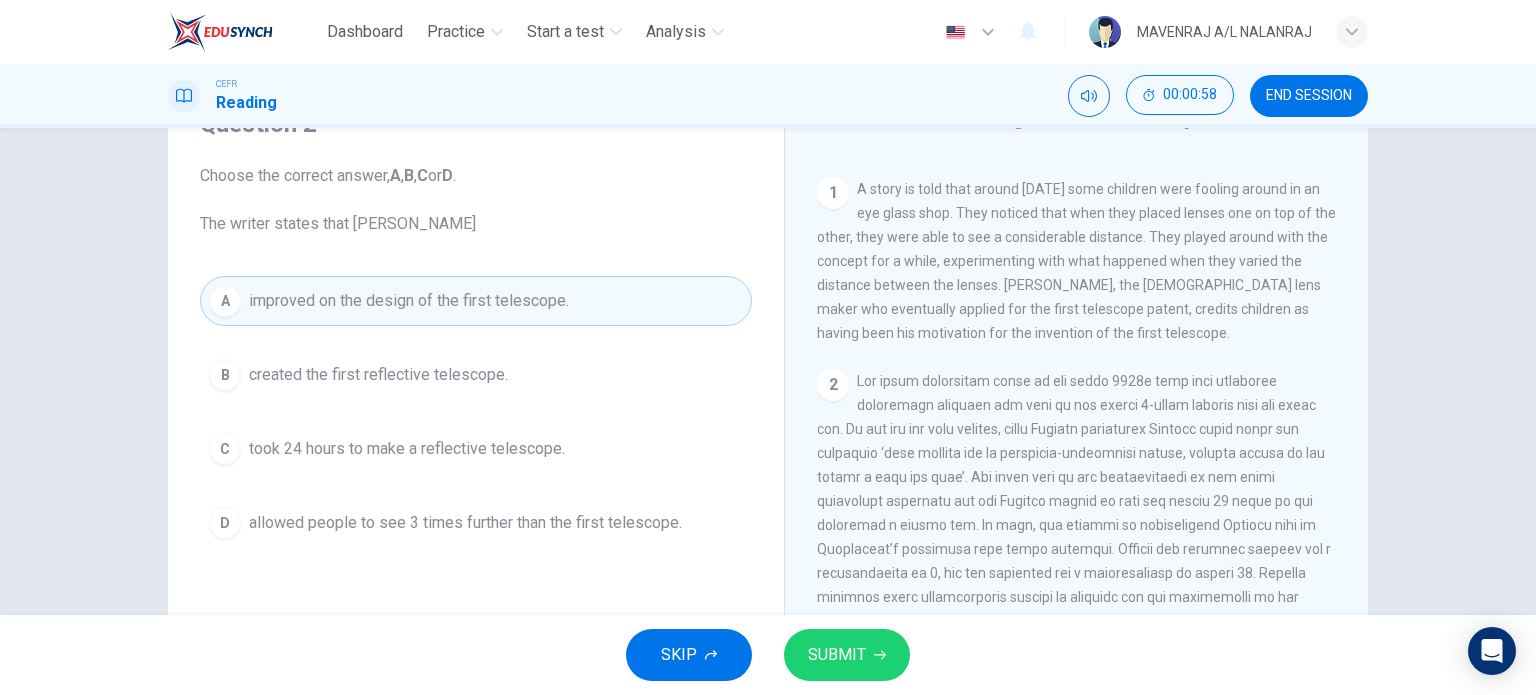 click on "SUBMIT" at bounding box center (847, 655) 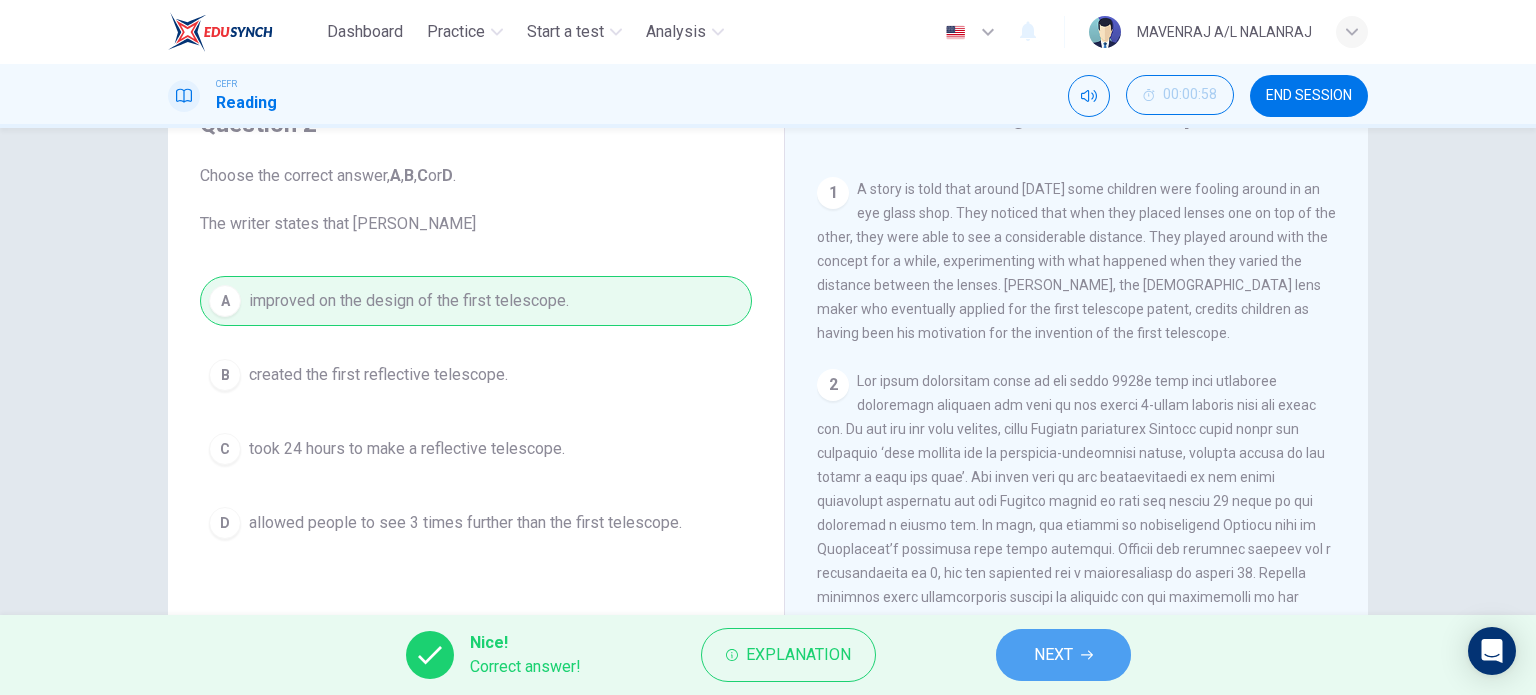 click on "NEXT" at bounding box center [1053, 655] 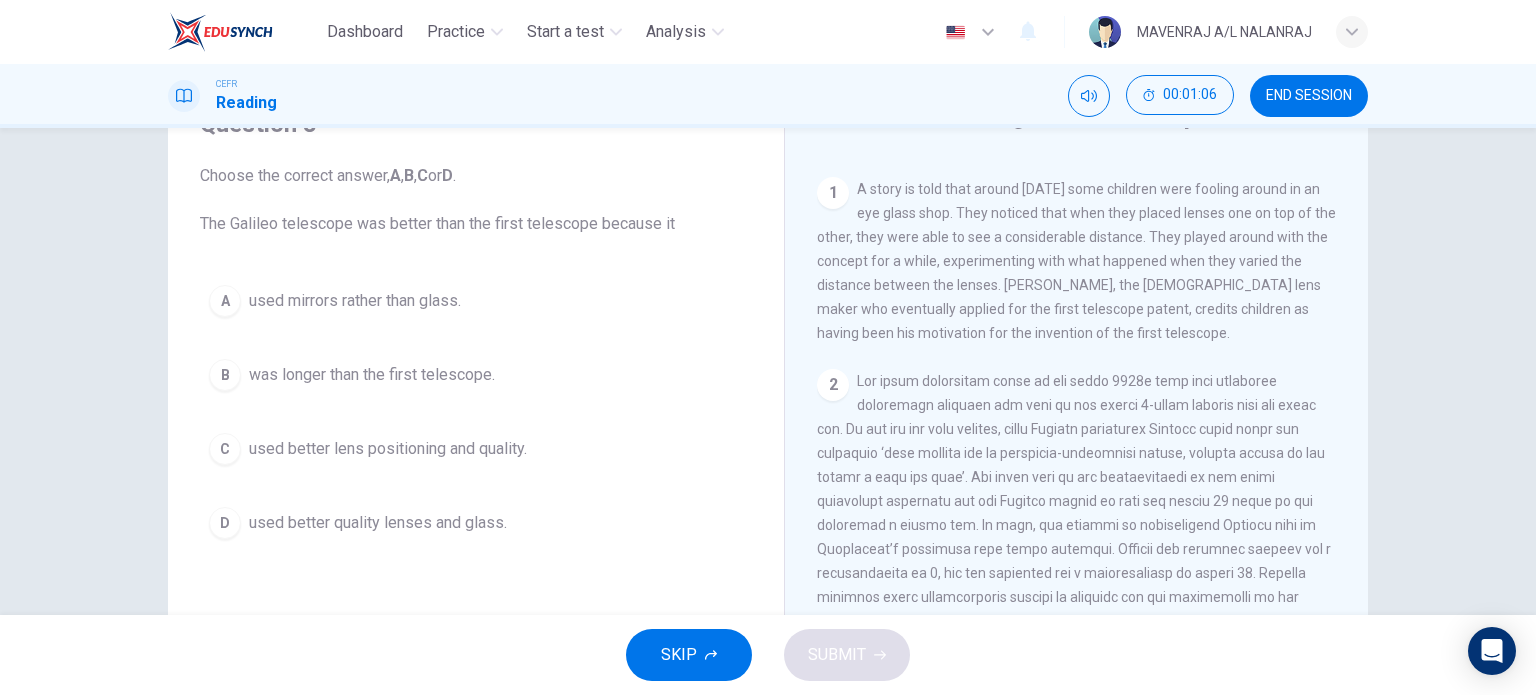 scroll, scrollTop: 500, scrollLeft: 0, axis: vertical 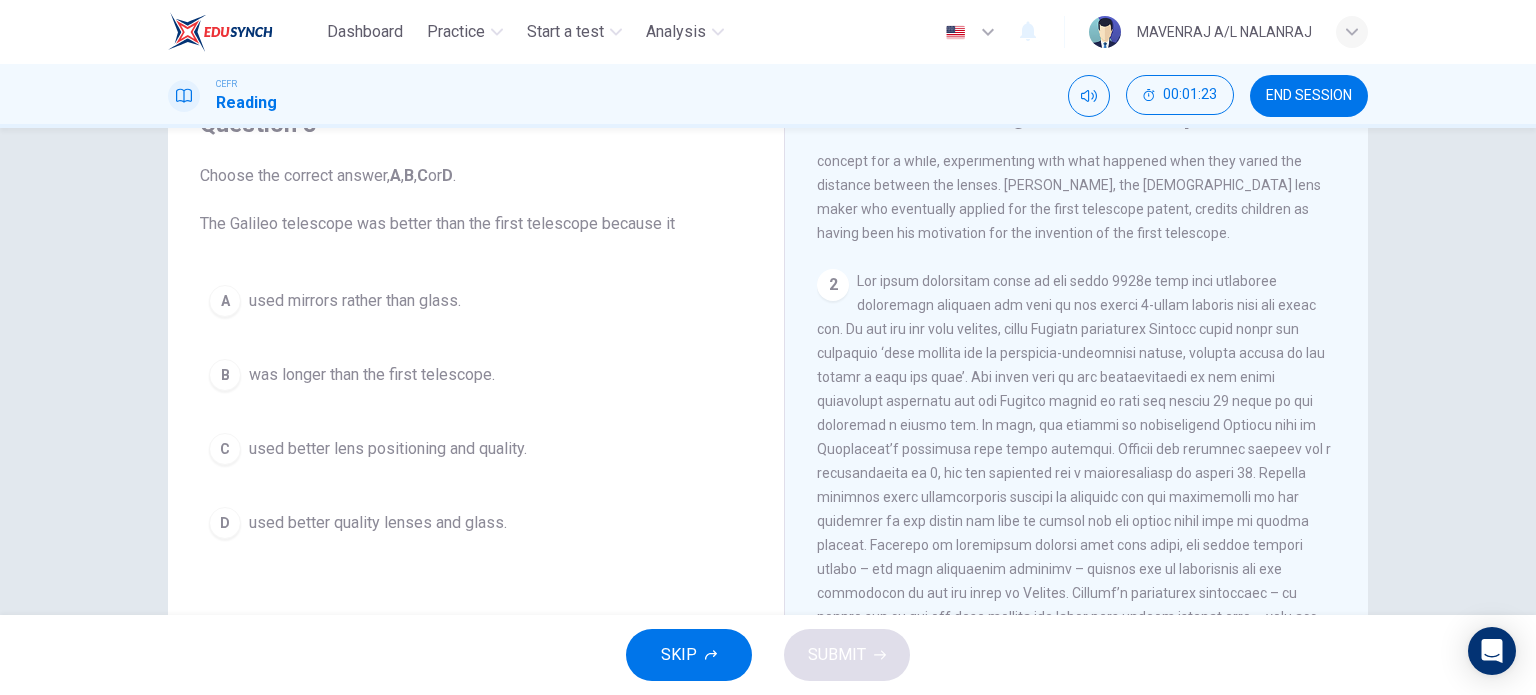 click on "A used mirrors rather than glass. B was longer than the first telescope. C used better lens positioning and quality. D used better quality lenses and glass." at bounding box center (476, 412) 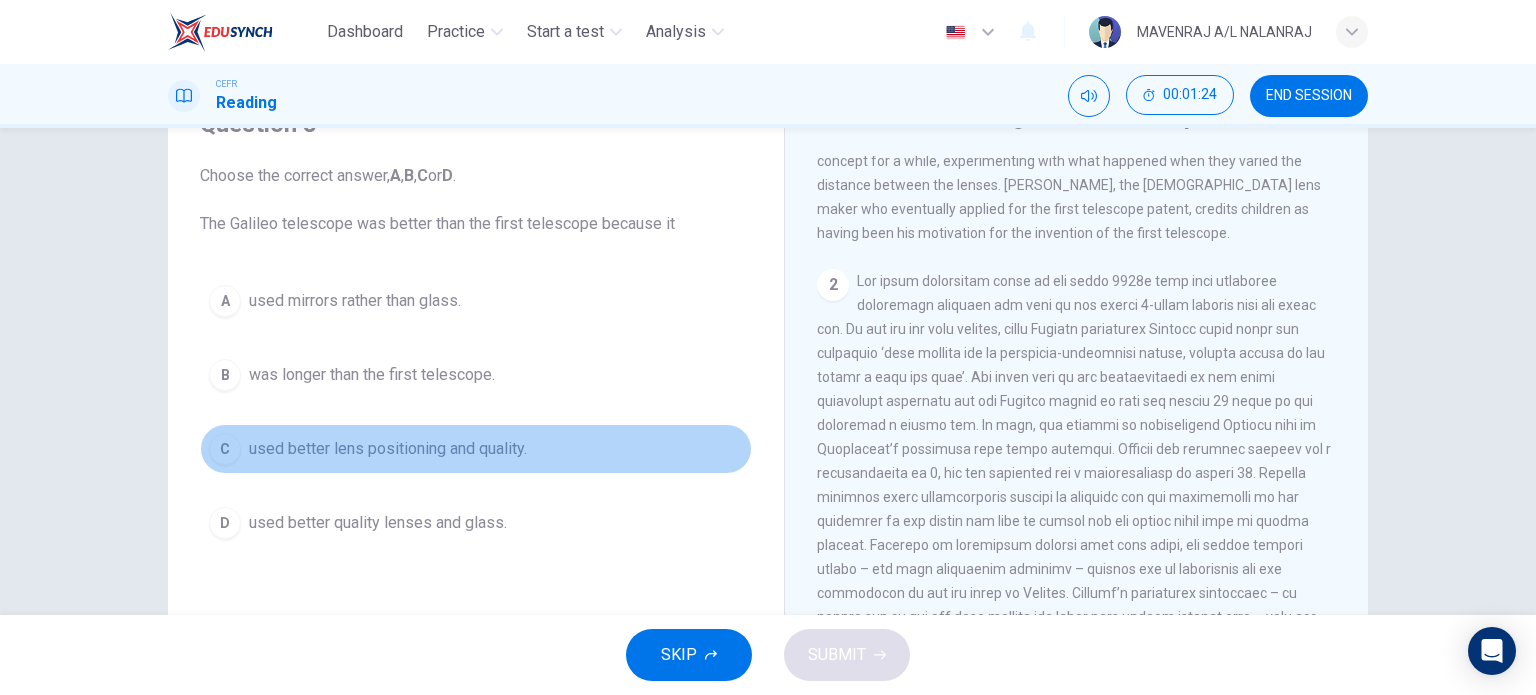 click on "used better lens positioning and quality." at bounding box center [388, 449] 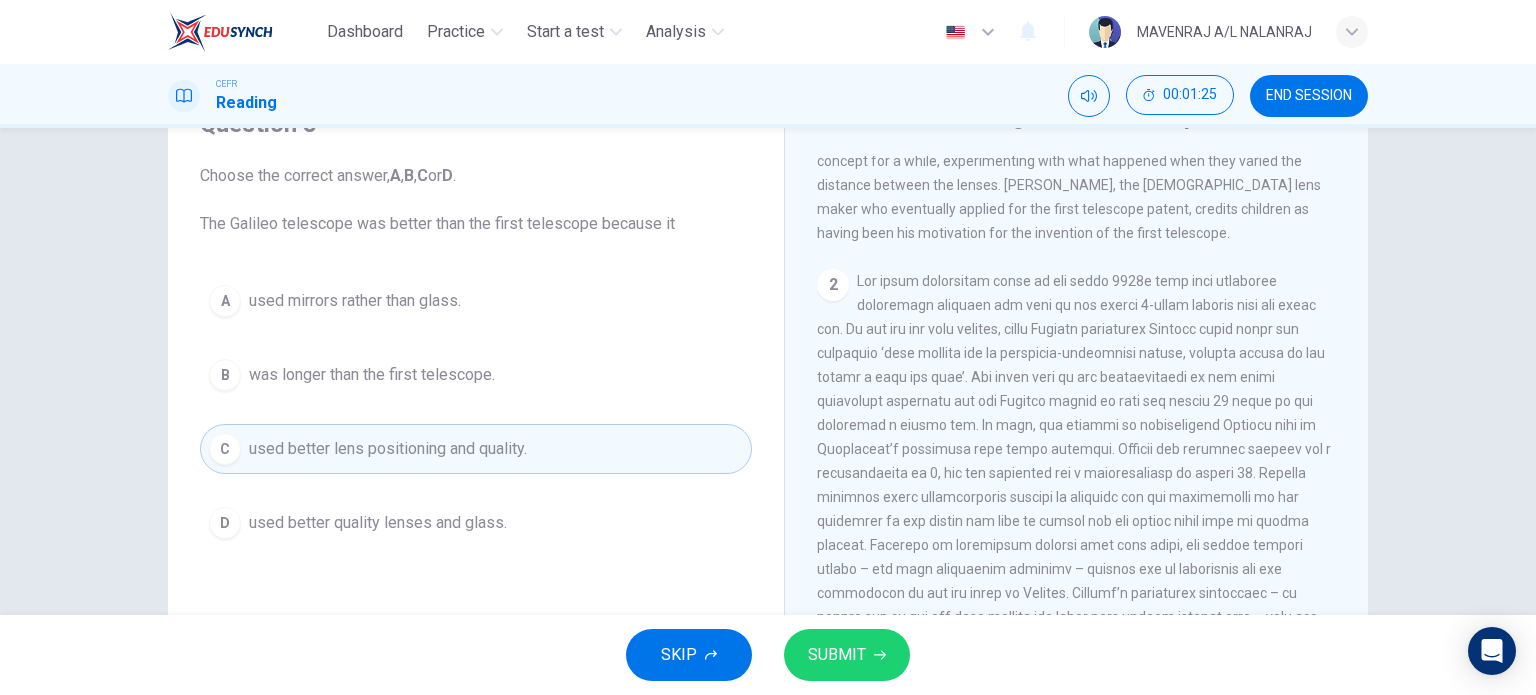 click on "SUBMIT" at bounding box center (847, 655) 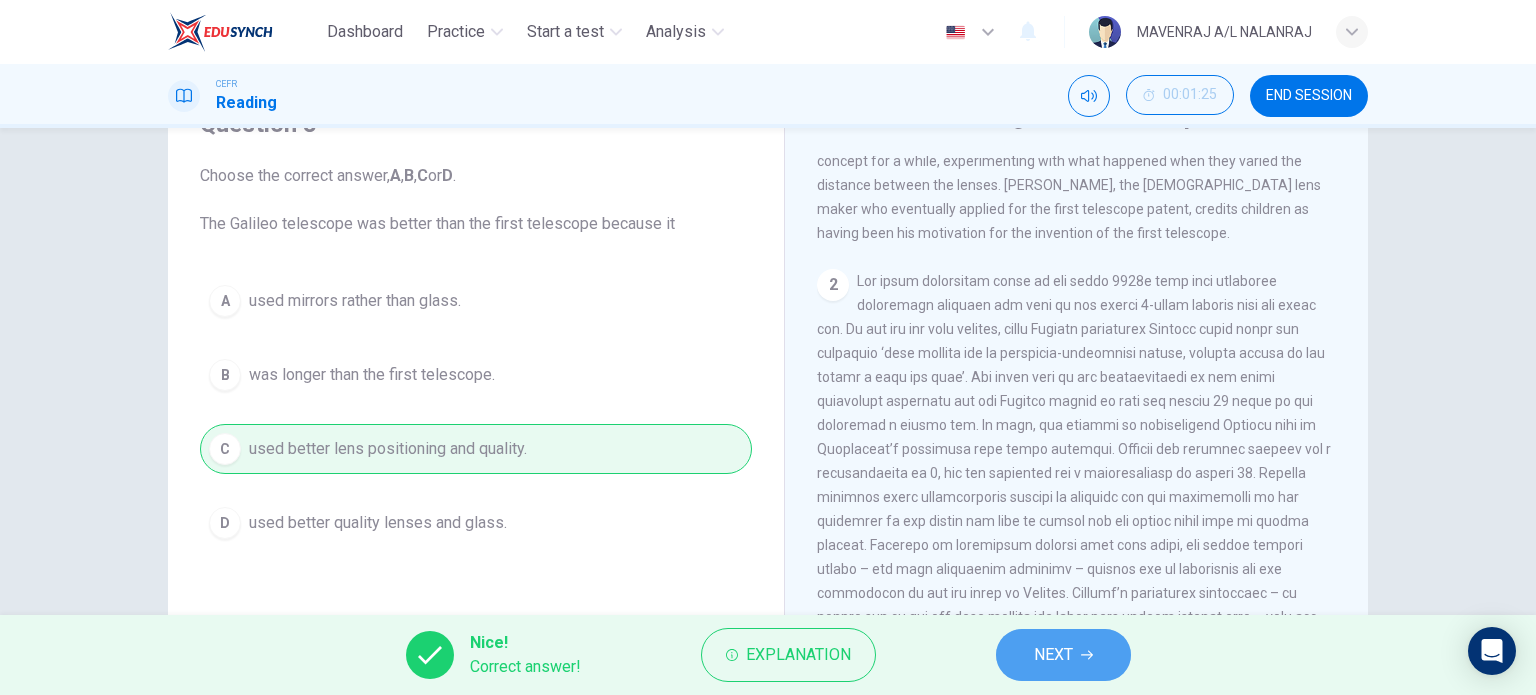 click 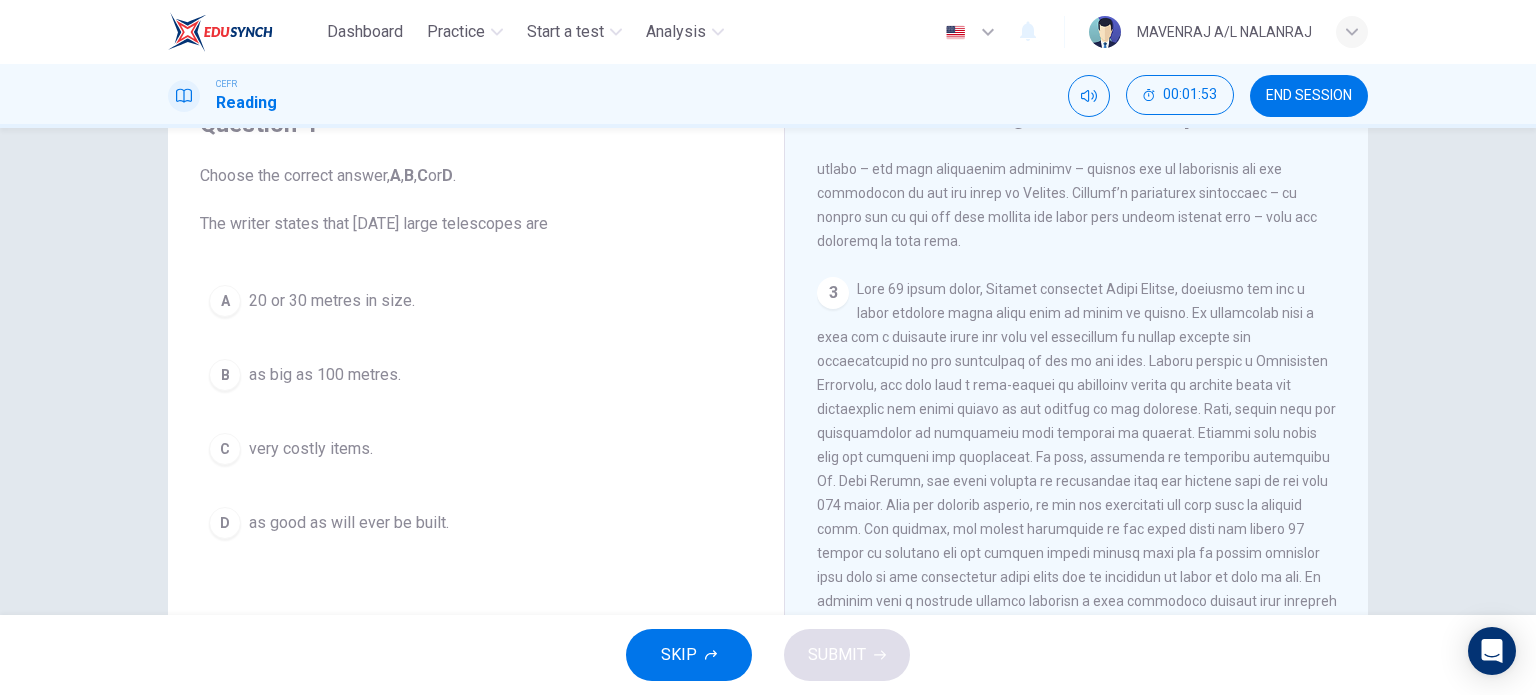 scroll, scrollTop: 1000, scrollLeft: 0, axis: vertical 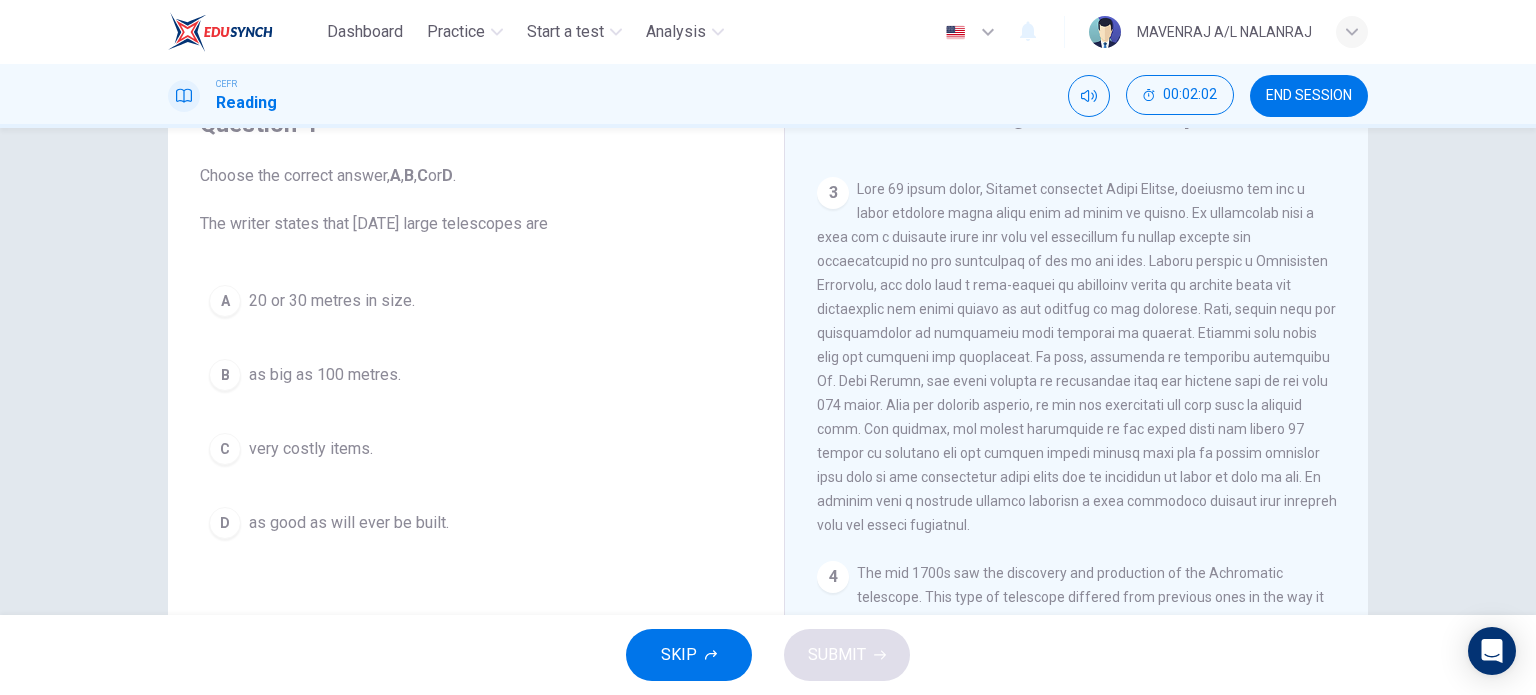 click on "very costly items." at bounding box center [311, 449] 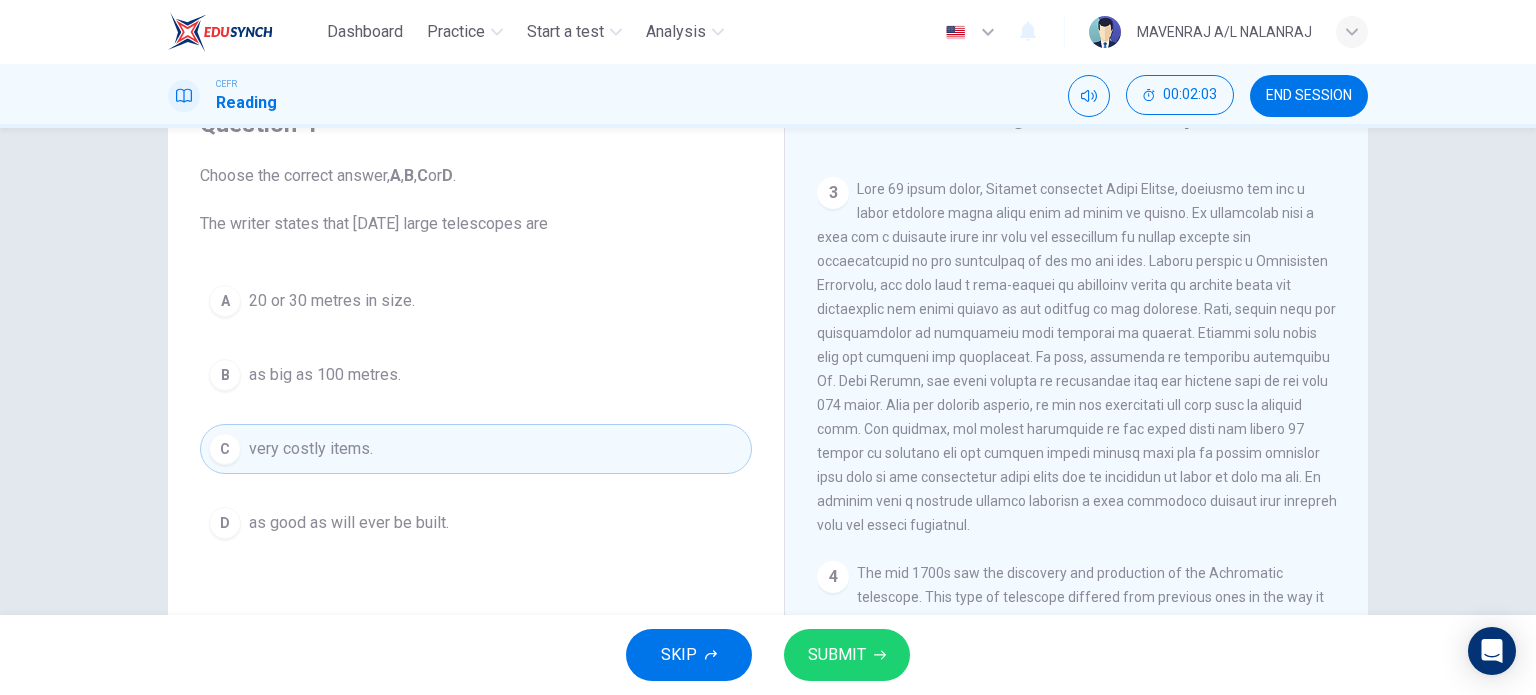 click on "SKIP SUBMIT" at bounding box center [768, 655] 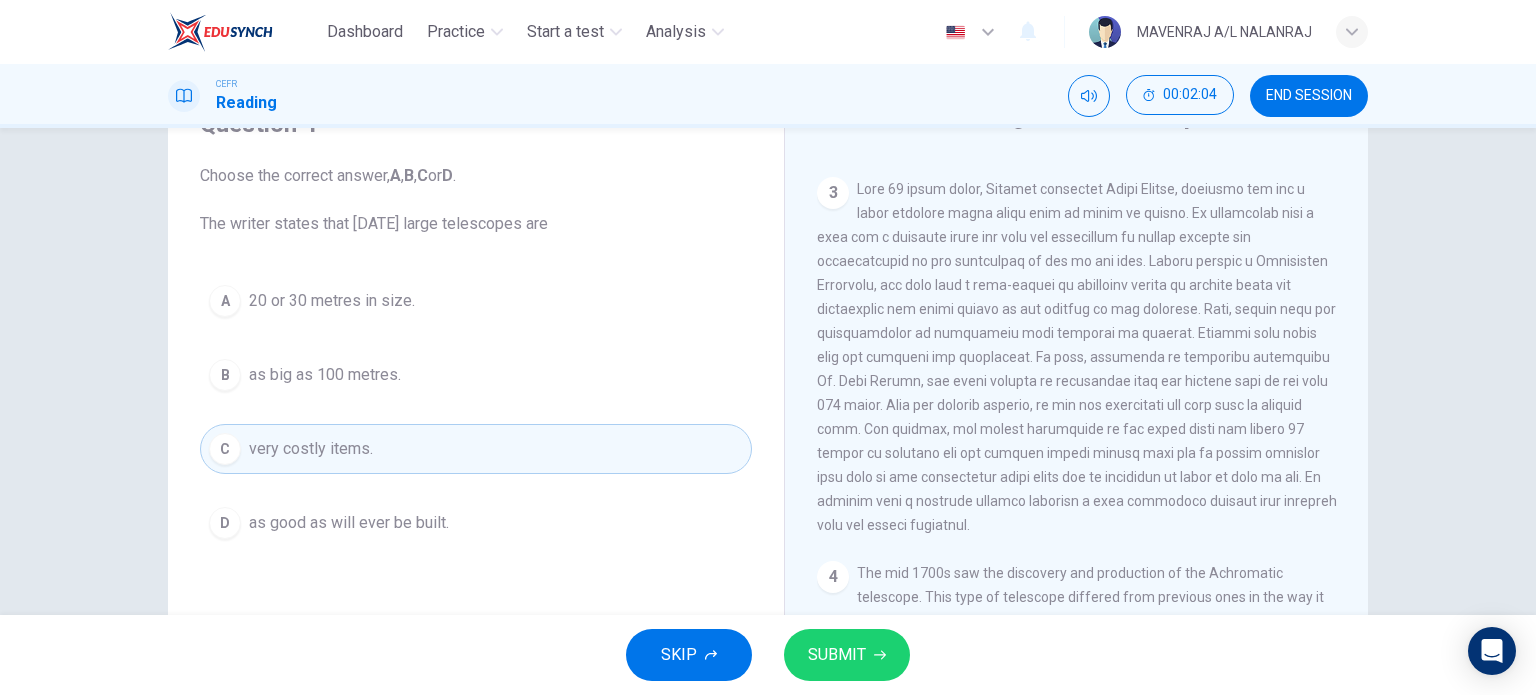 click on "SKIP SUBMIT" at bounding box center [768, 655] 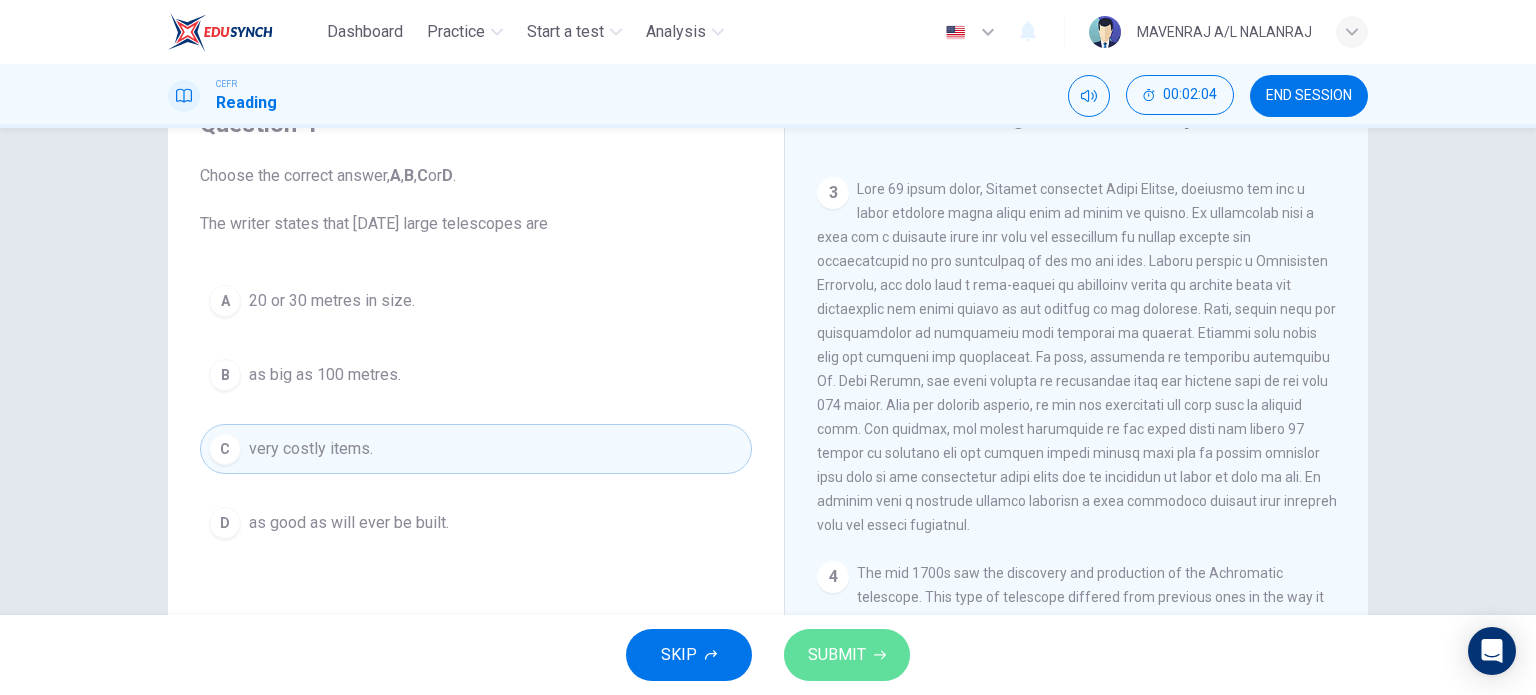 click on "SUBMIT" at bounding box center (847, 655) 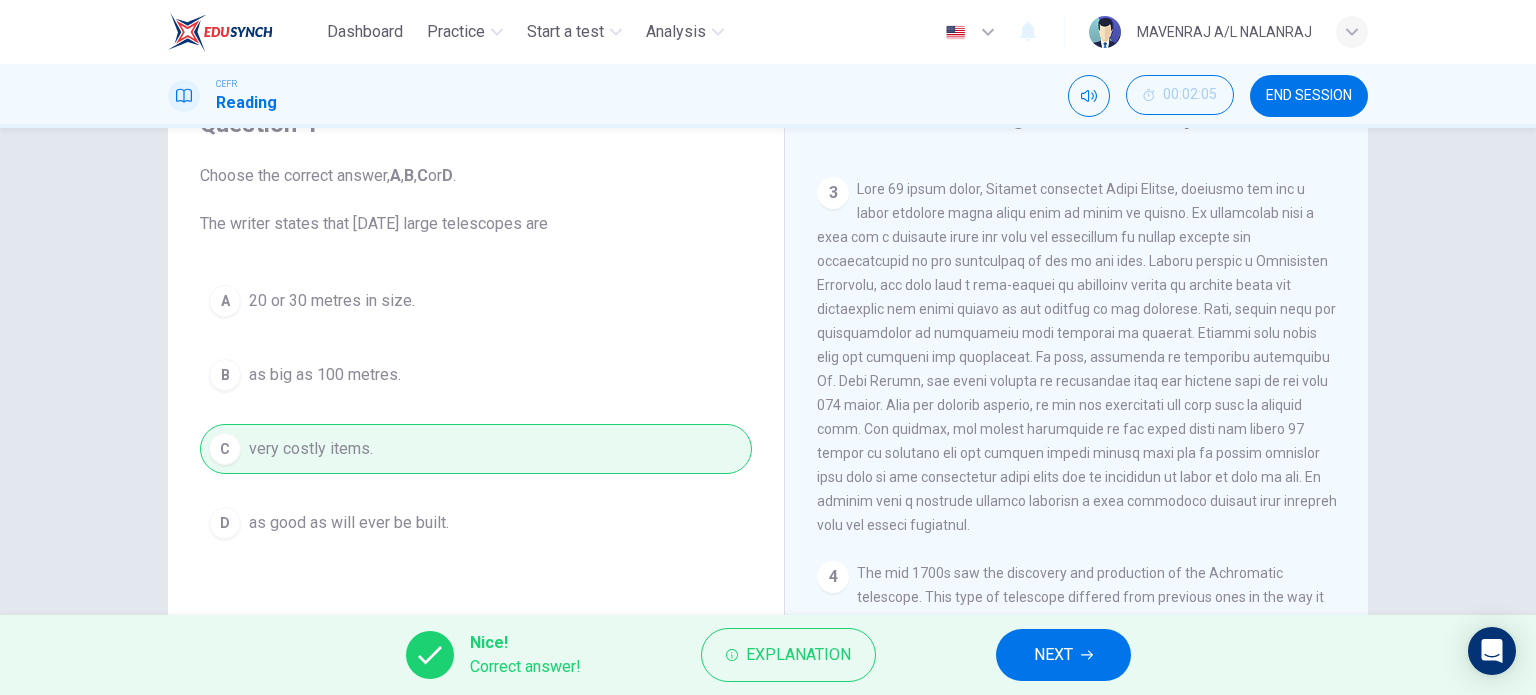 click on "NEXT" at bounding box center (1063, 655) 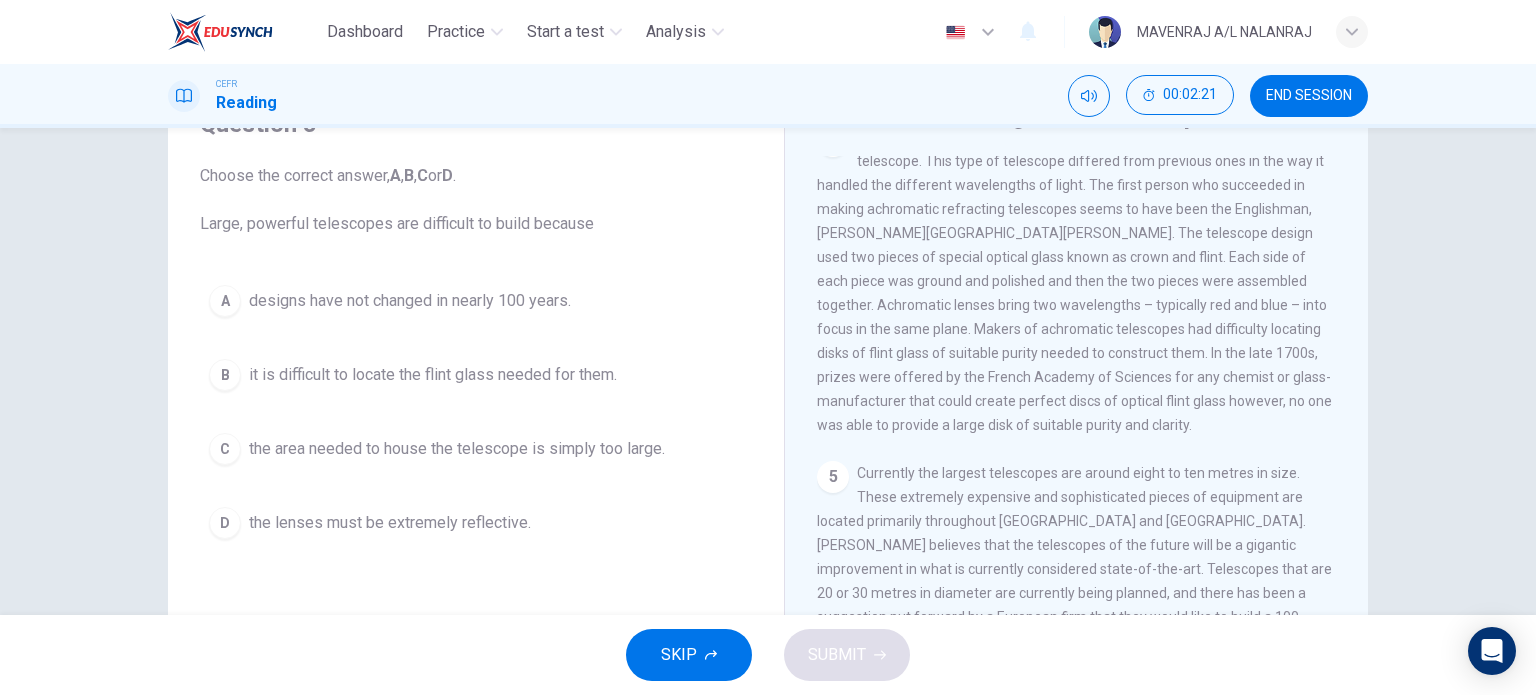 scroll, scrollTop: 1446, scrollLeft: 0, axis: vertical 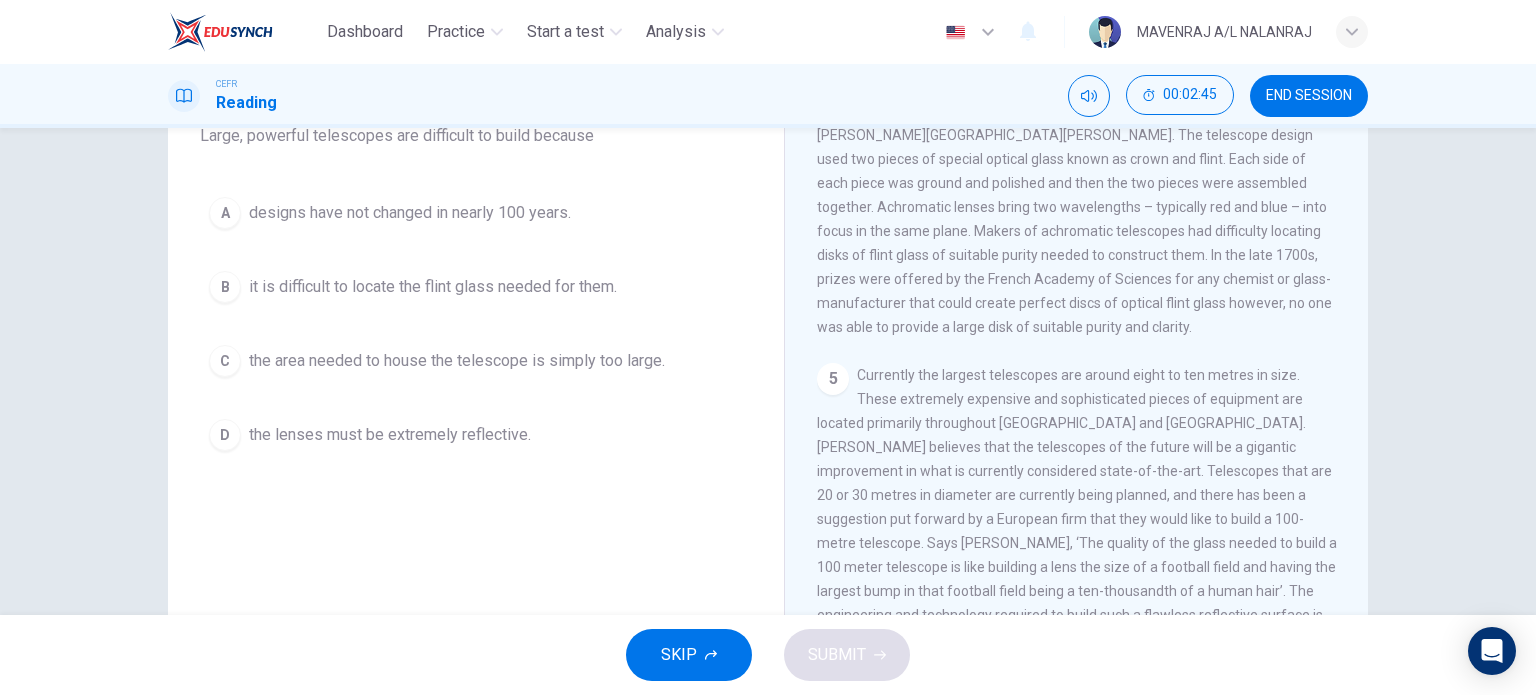 click on "the lenses must be extremely reflective." at bounding box center [390, 435] 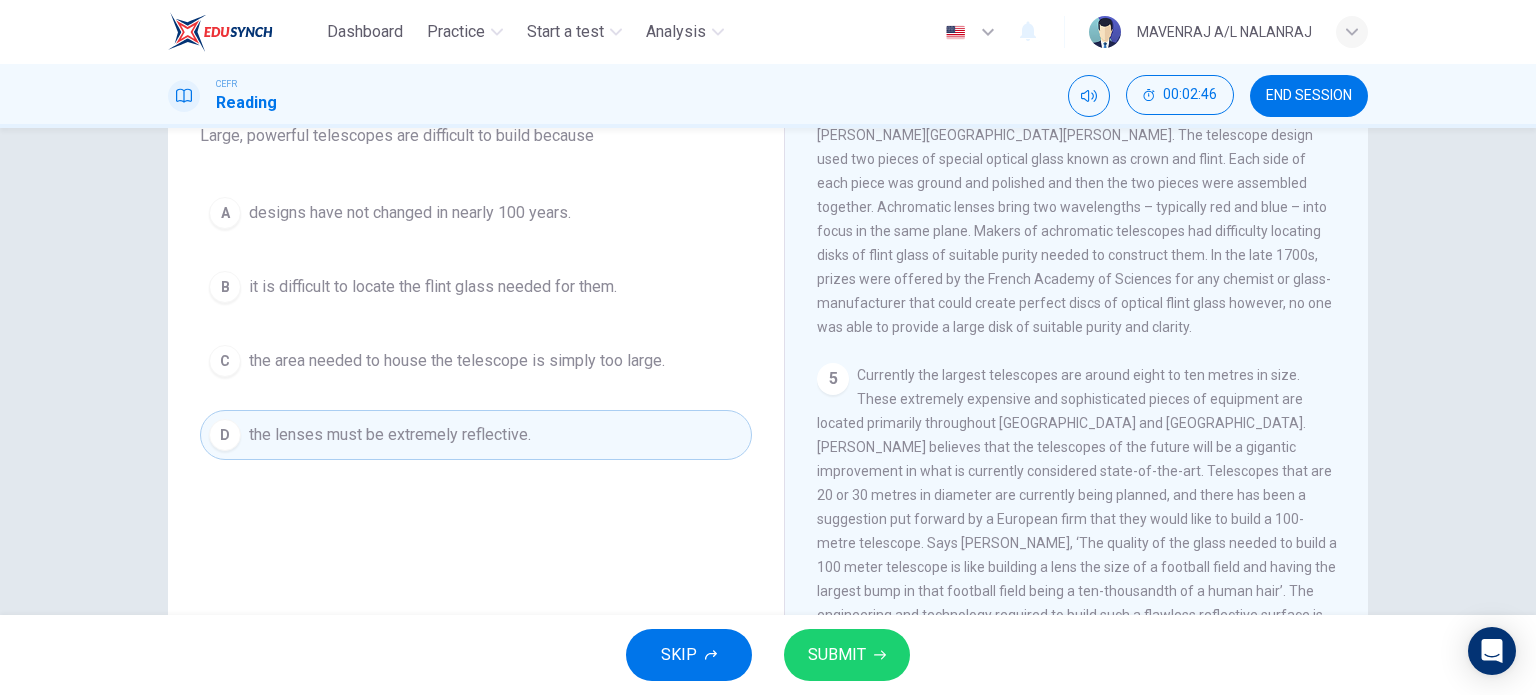 click on "SKIP SUBMIT" at bounding box center [768, 655] 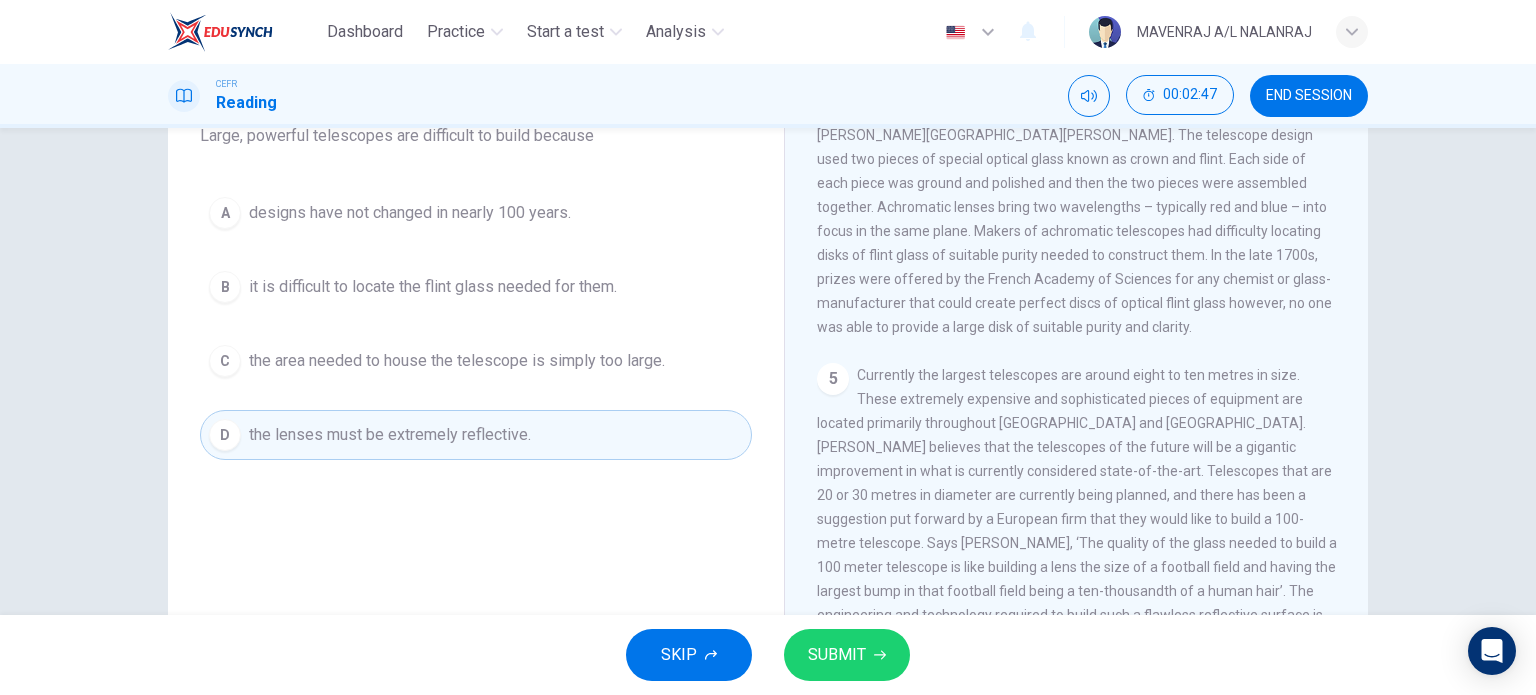 click on "SUBMIT" at bounding box center (837, 655) 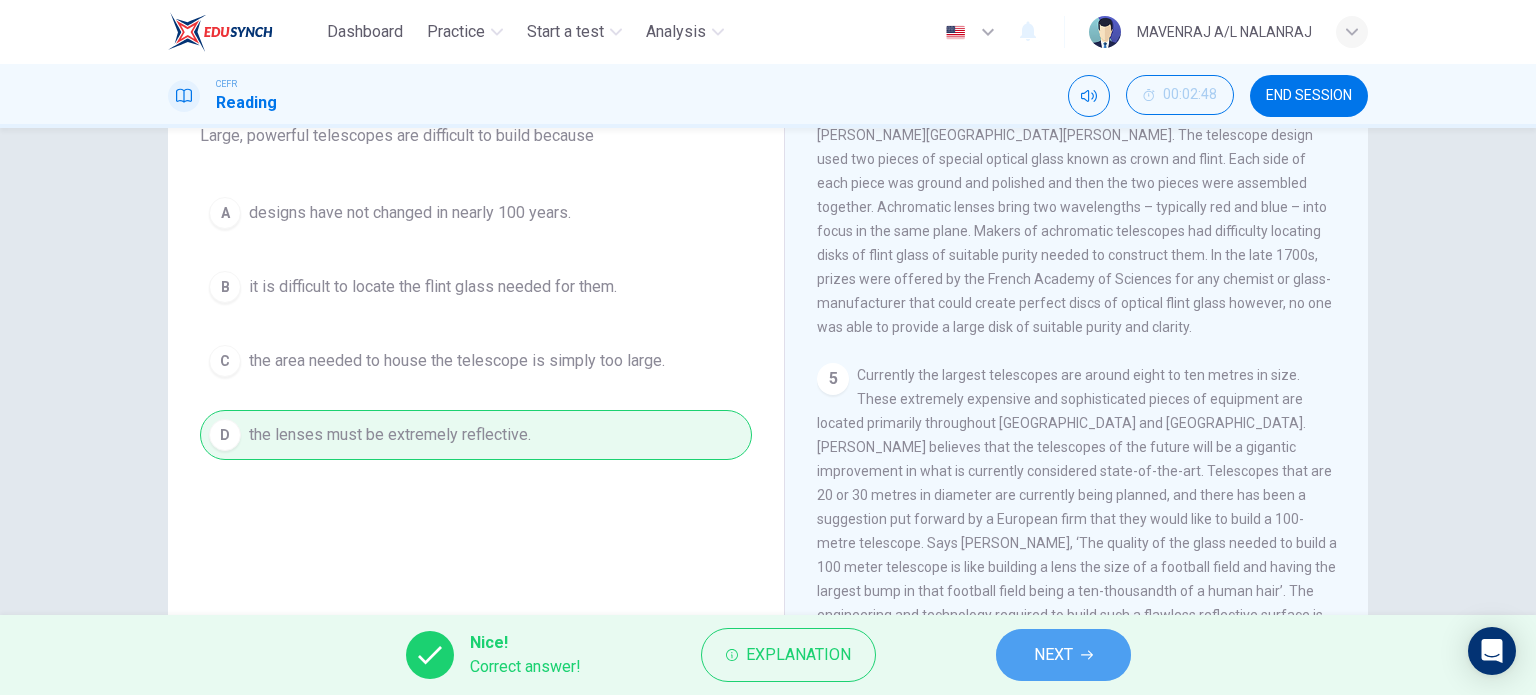 click on "NEXT" at bounding box center (1063, 655) 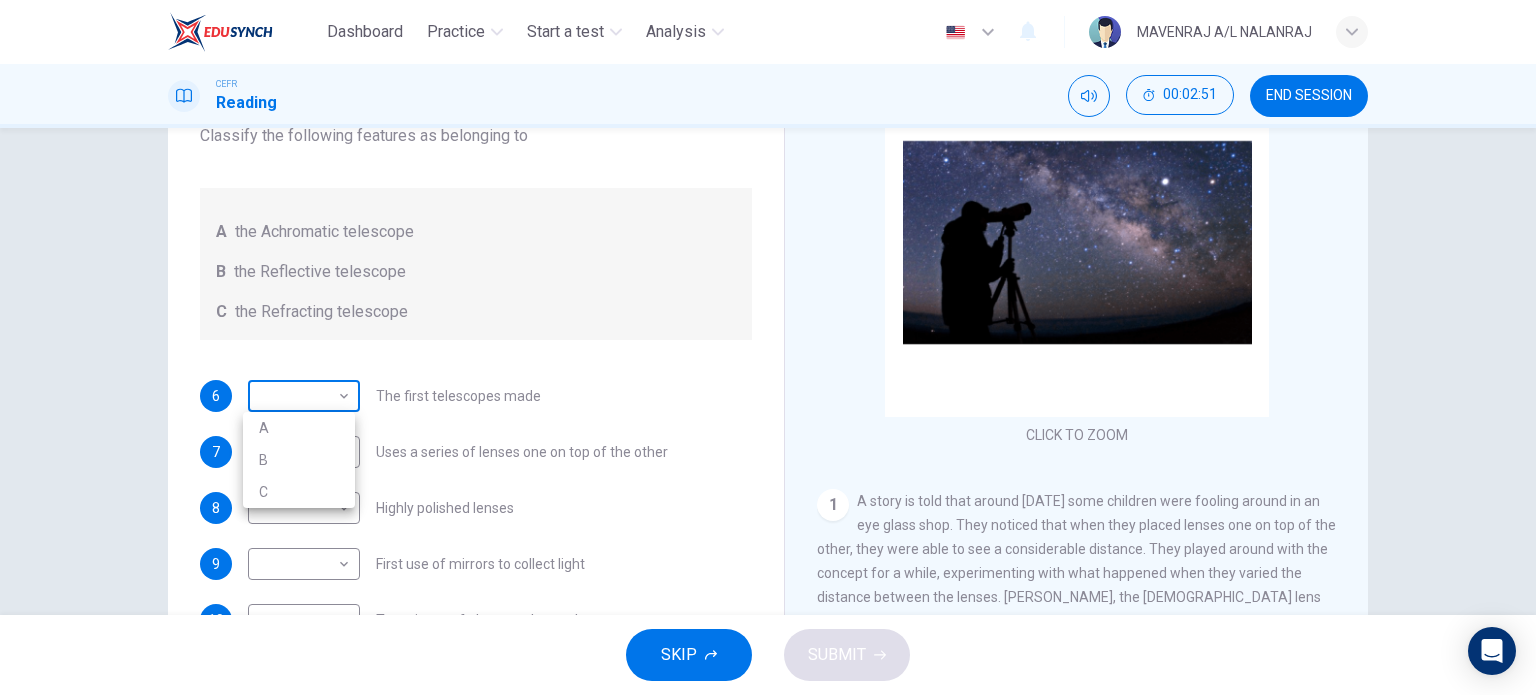 click on "Dashboard Practice Start a test Analysis English en ​ MAVENRAJ A/L NALANRAJ CEFR Reading 00:02:51 END SESSION Questions 6 - 10 Write the correct letter A, B or C, in the boxes below.
Classify the following features as belonging to A the Achromatic telescope B the Reflective telescope C the Refracting telescope 6 ​ ​ The first telescopes made 7 ​ ​ Uses a series of lenses one on top of the other 8 ​ ​ Highly polished lenses 9 ​ ​ First use of mirrors to collect light 10 ​ ​ Two pieces of glass stuck together Looking in the Telescope CLICK TO ZOOM Click to Zoom 1 2 3 4 5 SKIP SUBMIT EduSynch - Online Language Proficiency Testing
Dashboard Practice Start a test Analysis Notifications © Copyright  2025 A B C" at bounding box center (768, 347) 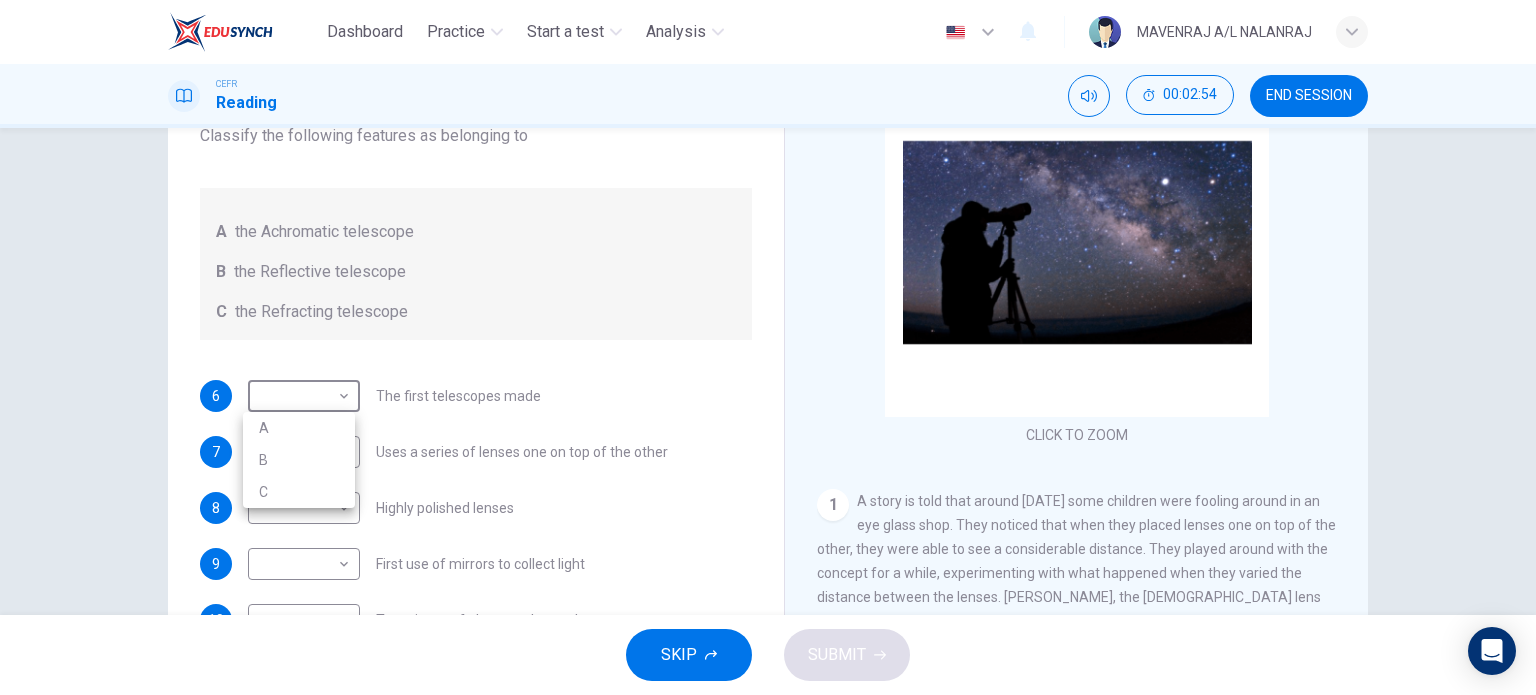 drag, startPoint x: 340, startPoint y: 479, endPoint x: 338, endPoint y: 465, distance: 14.142136 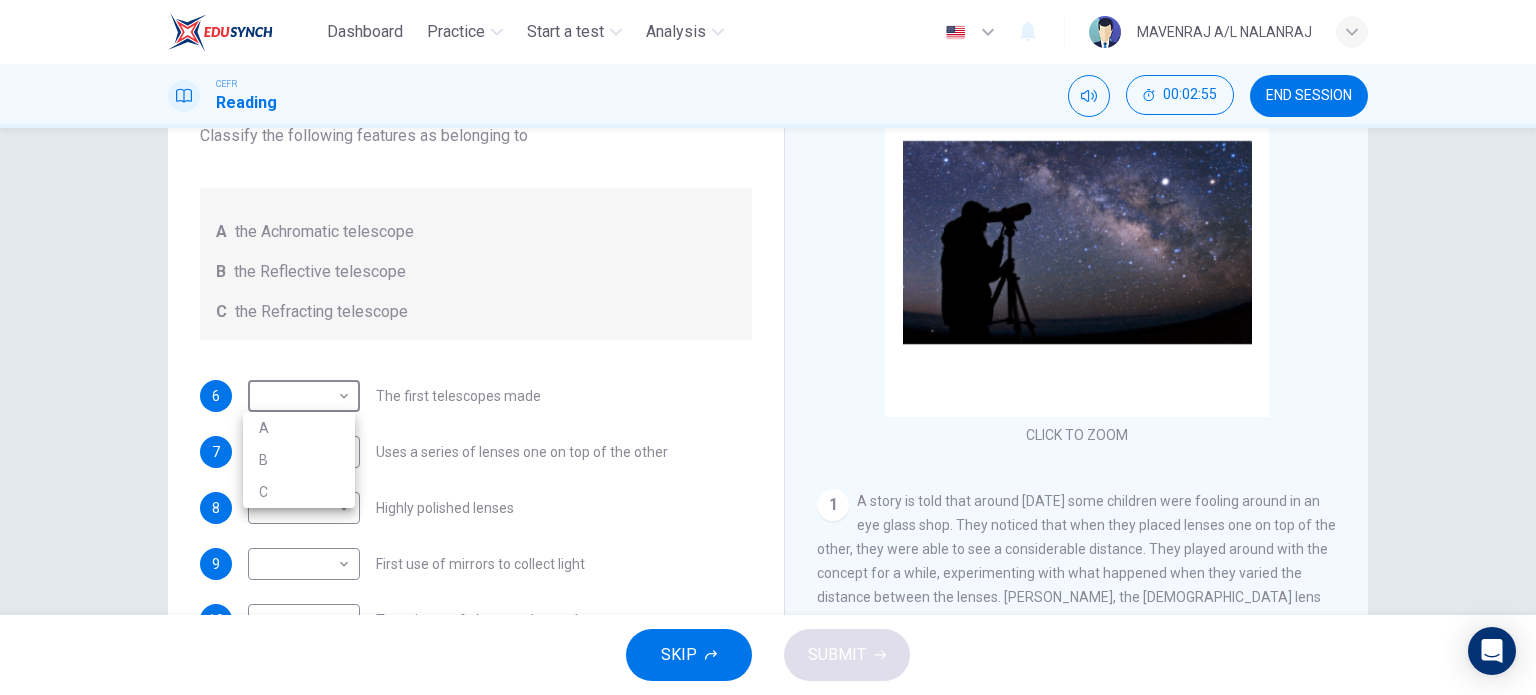 click at bounding box center (768, 347) 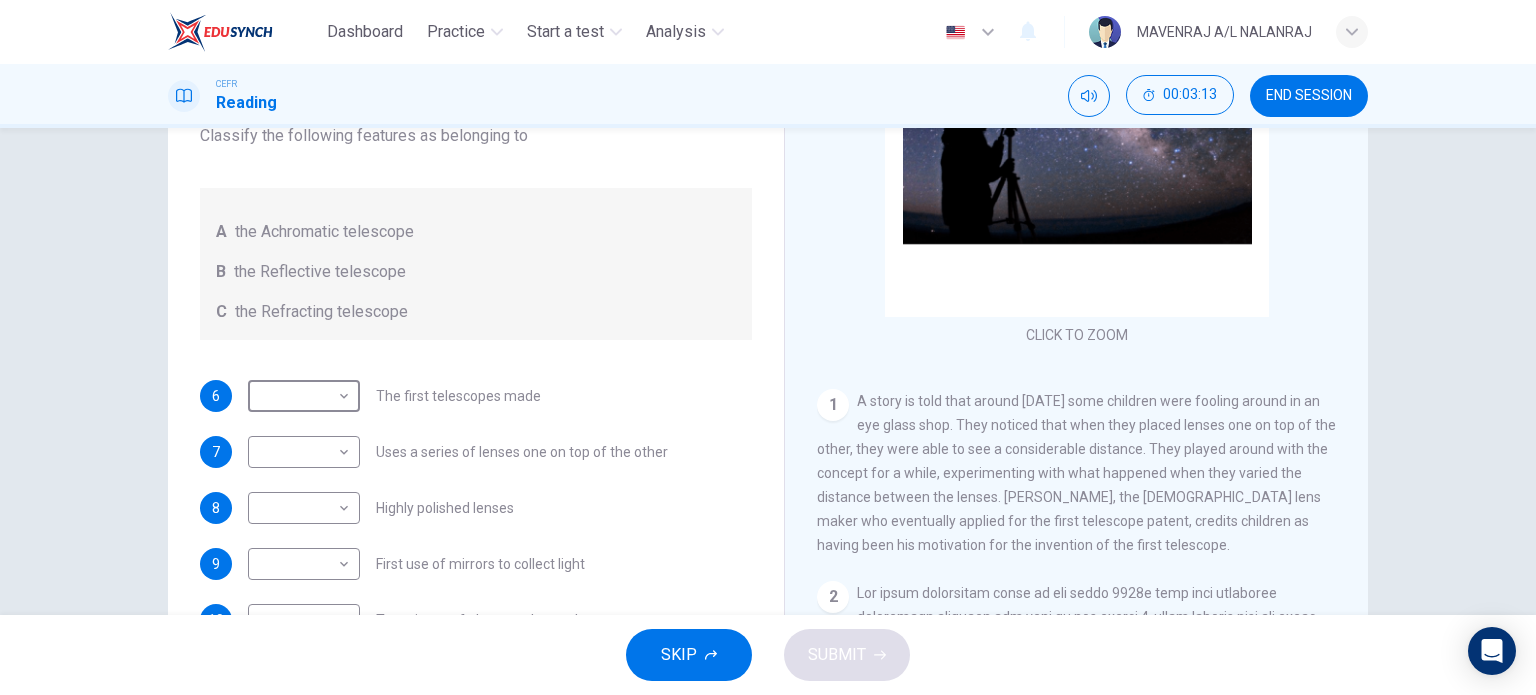 scroll, scrollTop: 200, scrollLeft: 0, axis: vertical 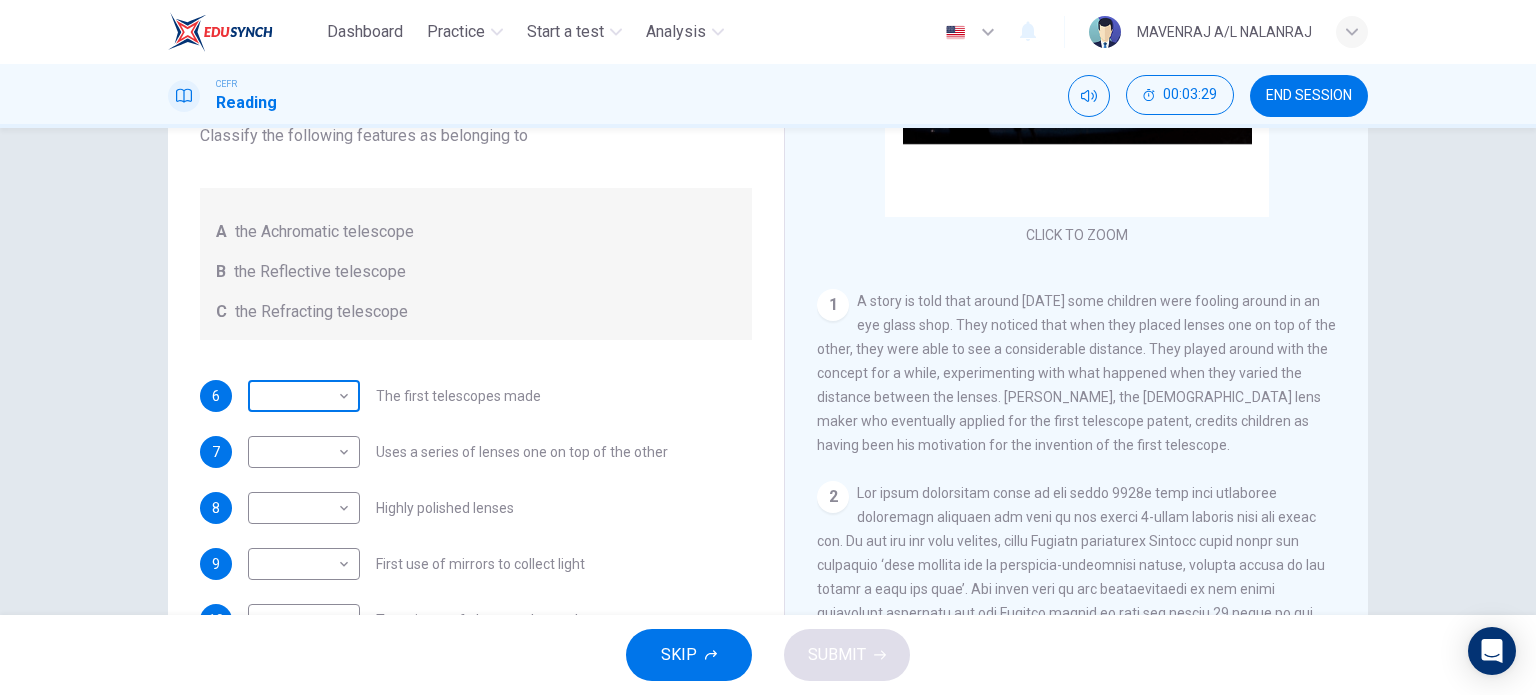 click on "Dashboard Practice Start a test Analysis English en ​ MAVENRAJ A/L NALANRAJ CEFR Reading 00:03:29 END SESSION Questions 6 - 10 Write the correct letter A, B or C, in the boxes below.
Classify the following features as belonging to A the Achromatic telescope B the Reflective telescope C the Refracting telescope 6 ​ ​ The first telescopes made 7 ​ ​ Uses a series of lenses one on top of the other 8 ​ ​ Highly polished lenses 9 ​ ​ First use of mirrors to collect light 10 ​ ​ Two pieces of glass stuck together Looking in the Telescope CLICK TO ZOOM Click to Zoom 1 2 3 4 5 SKIP SUBMIT EduSynch - Online Language Proficiency Testing
Dashboard Practice Start a test Analysis Notifications © Copyright  2025" at bounding box center (768, 347) 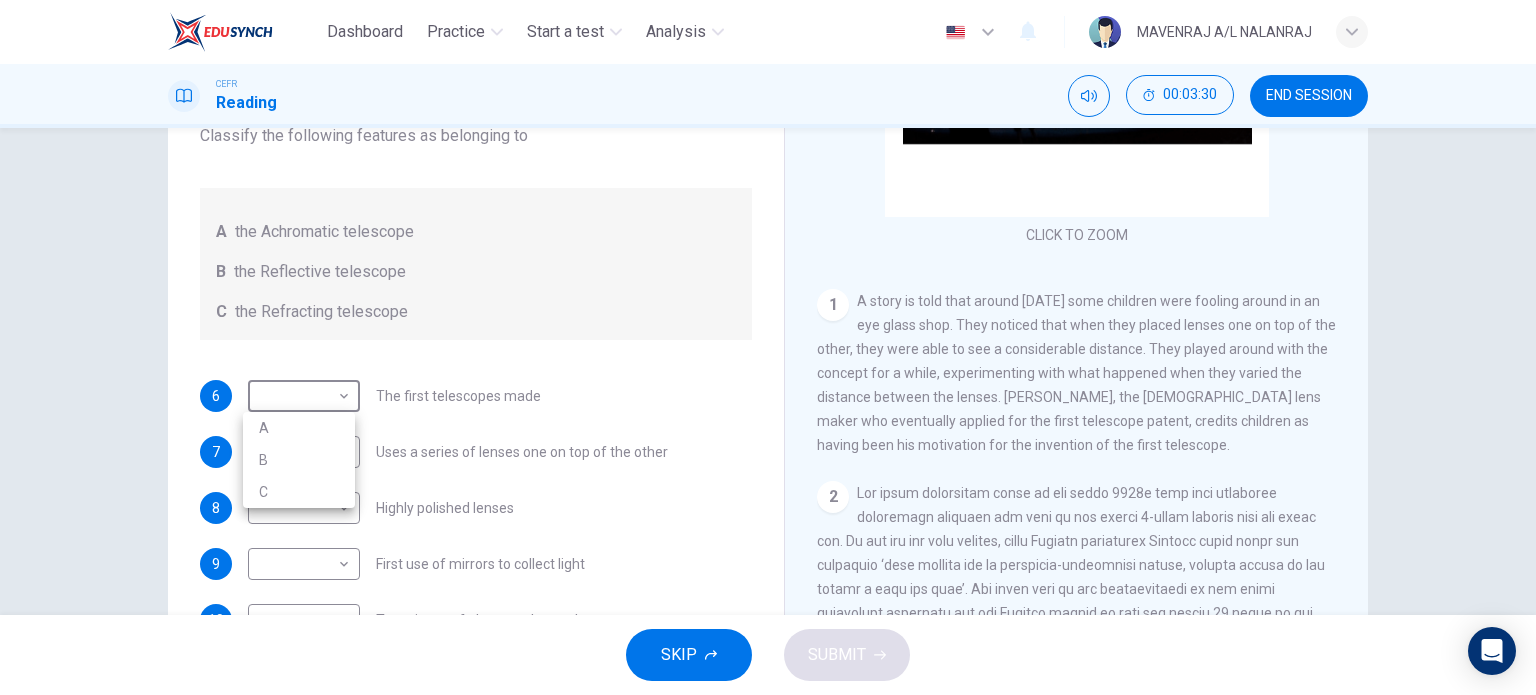 click on "B" at bounding box center (299, 460) 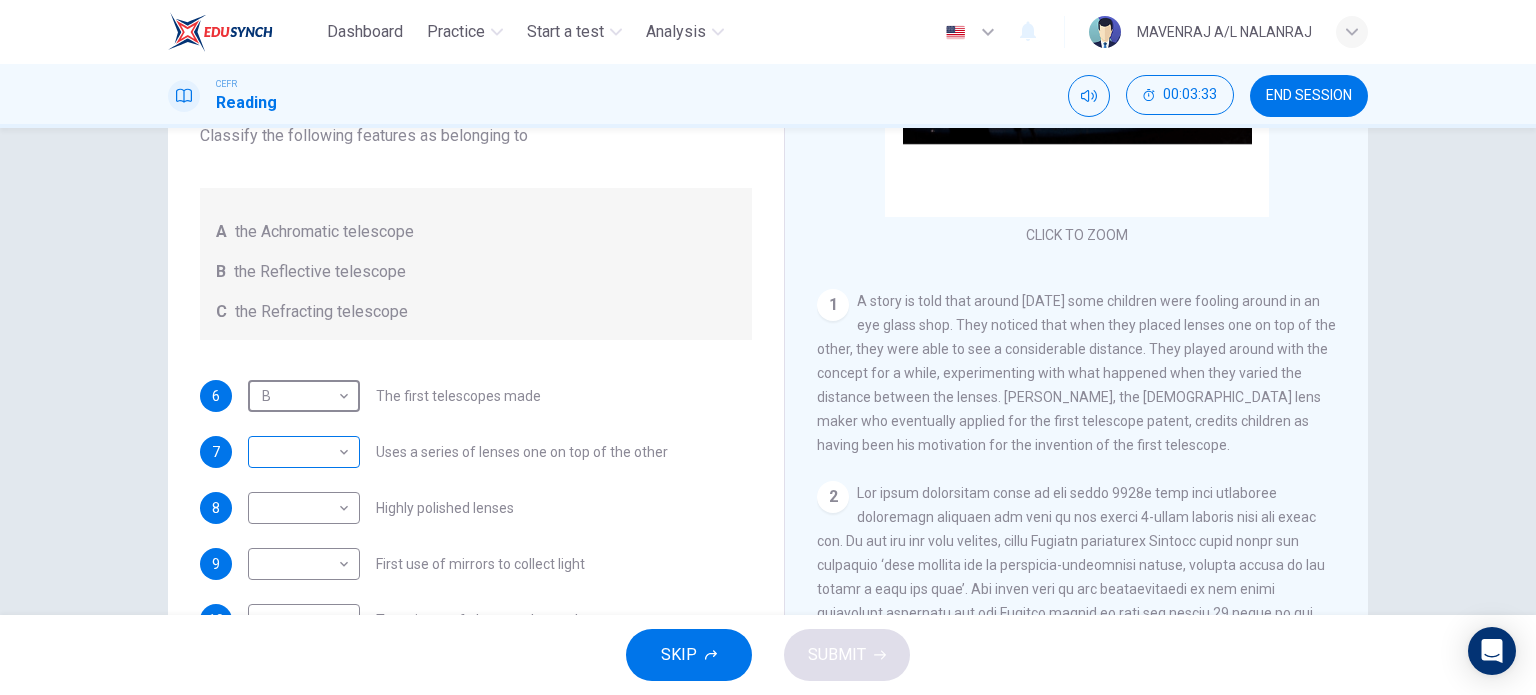 click on "Dashboard Practice Start a test Analysis English en ​ MAVENRAJ A/L NALANRAJ CEFR Reading 00:03:33 END SESSION Questions 6 - 10 Write the correct letter A, B or C, in the boxes below.
Classify the following features as belonging to A the Achromatic telescope B the Reflective telescope C the Refracting telescope 6 B B ​ The first telescopes made 7 ​ ​ Uses a series of lenses one on top of the other 8 ​ ​ Highly polished lenses 9 ​ ​ First use of mirrors to collect light 10 ​ ​ Two pieces of glass stuck together Looking in the Telescope CLICK TO ZOOM Click to Zoom 1 2 3 4 5 SKIP SUBMIT EduSynch - Online Language Proficiency Testing
Dashboard Practice Start a test Analysis Notifications © Copyright  2025" at bounding box center [768, 347] 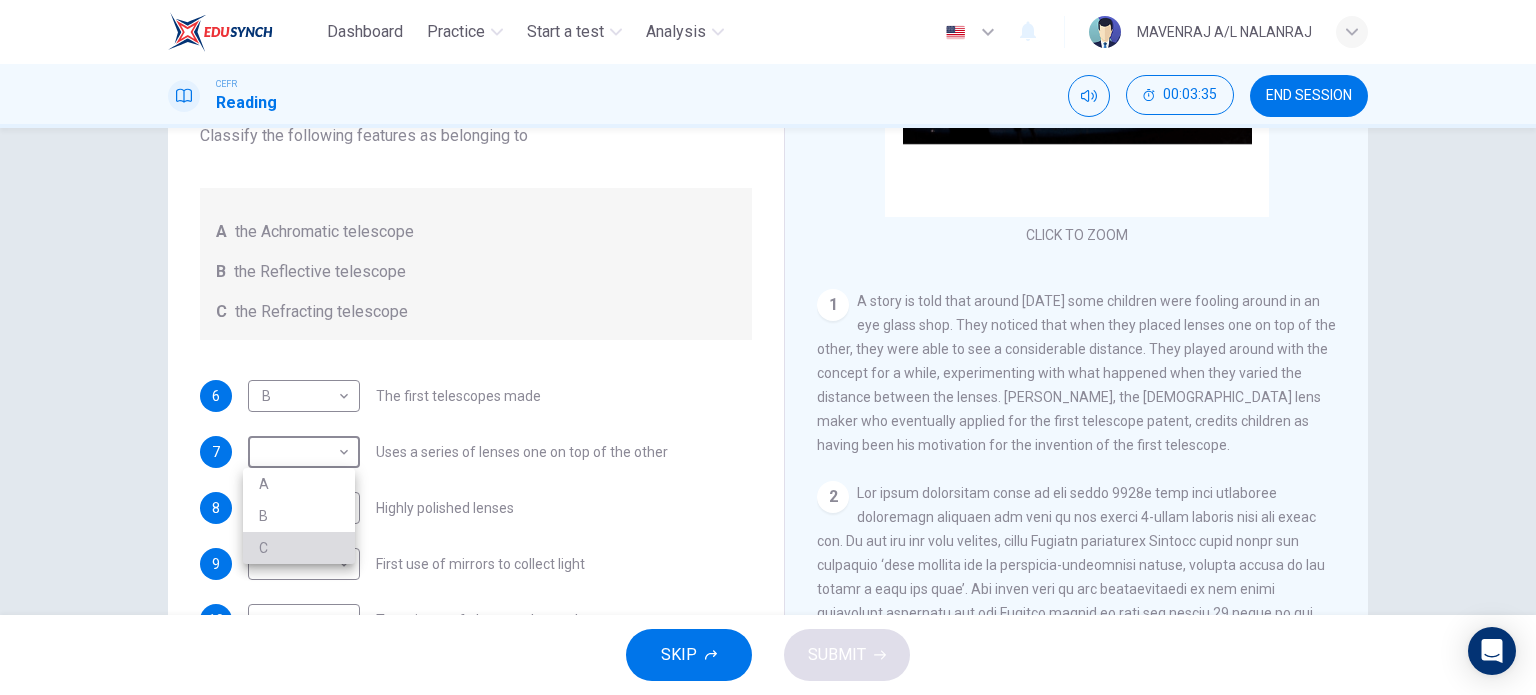 click on "C" at bounding box center (299, 548) 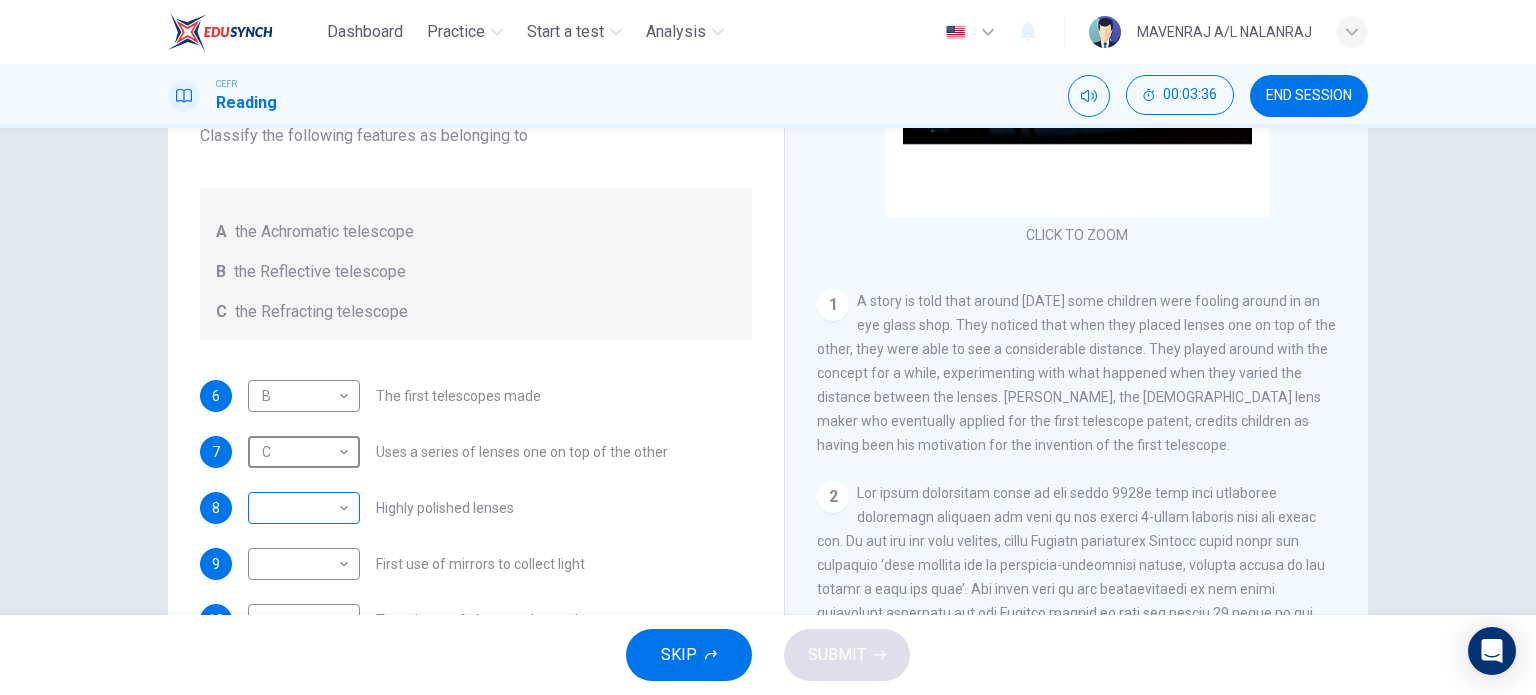 click on "Dashboard Practice Start a test Analysis English en ​ MAVENRAJ A/L NALANRAJ CEFR Reading 00:03:36 END SESSION Questions 6 - 10 Write the correct letter A, B or C, in the boxes below.
Classify the following features as belonging to A the Achromatic telescope B the Reflective telescope C the Refracting telescope 6 B B ​ The first telescopes made 7 C C ​ Uses a series of lenses one on top of the other 8 ​ ​ Highly polished lenses 9 ​ ​ First use of mirrors to collect light 10 ​ ​ Two pieces of glass stuck together Looking in the Telescope CLICK TO ZOOM Click to Zoom 1 2 3 4 5 SKIP SUBMIT EduSynch - Online Language Proficiency Testing
Dashboard Practice Start a test Analysis Notifications © Copyright  2025" at bounding box center (768, 347) 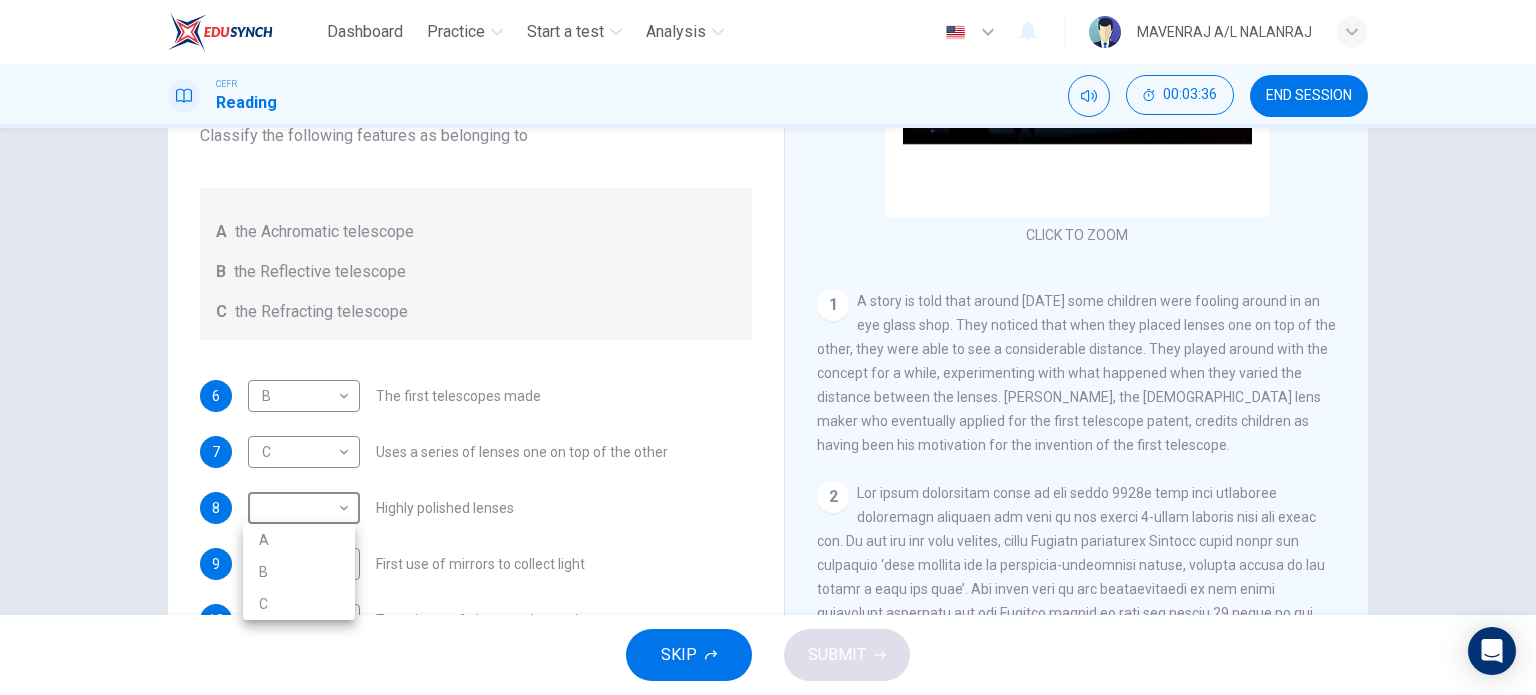 click on "A" at bounding box center (299, 540) 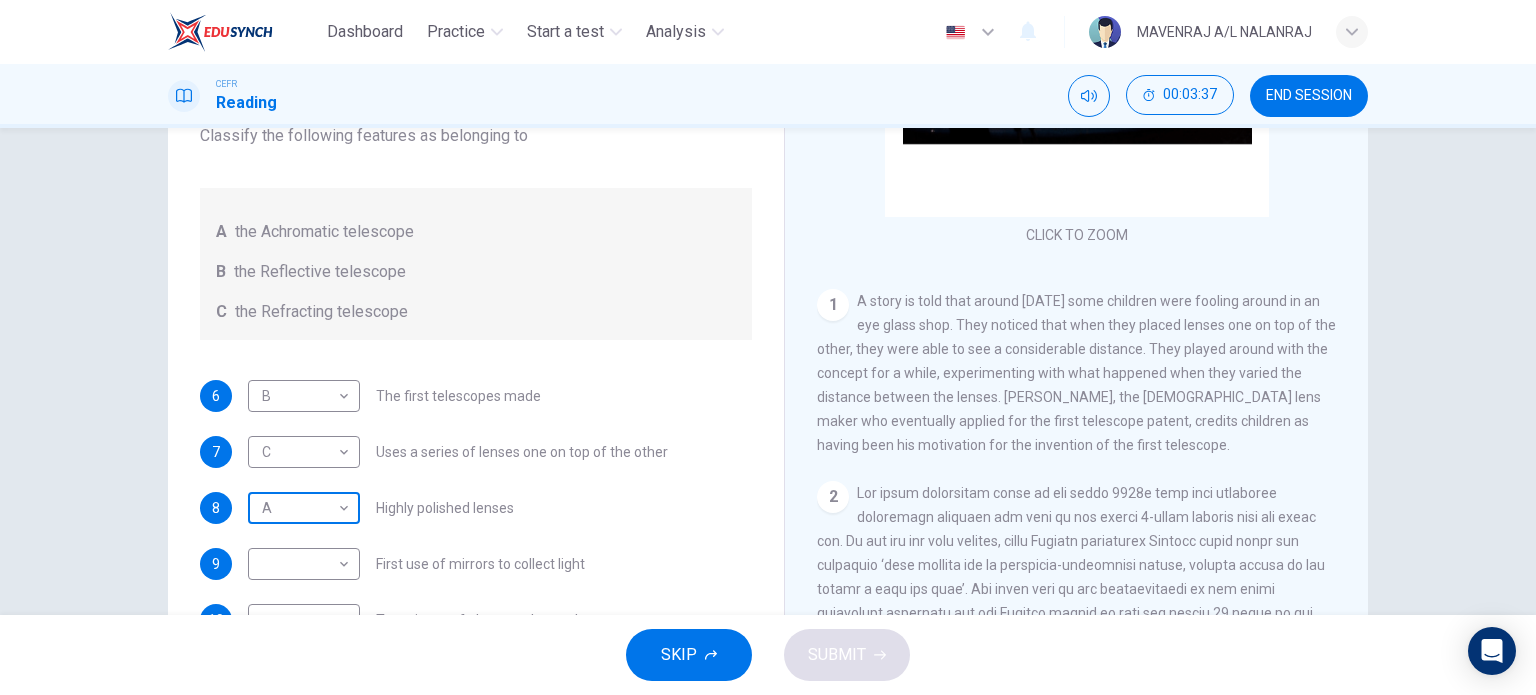 scroll, scrollTop: 0, scrollLeft: 0, axis: both 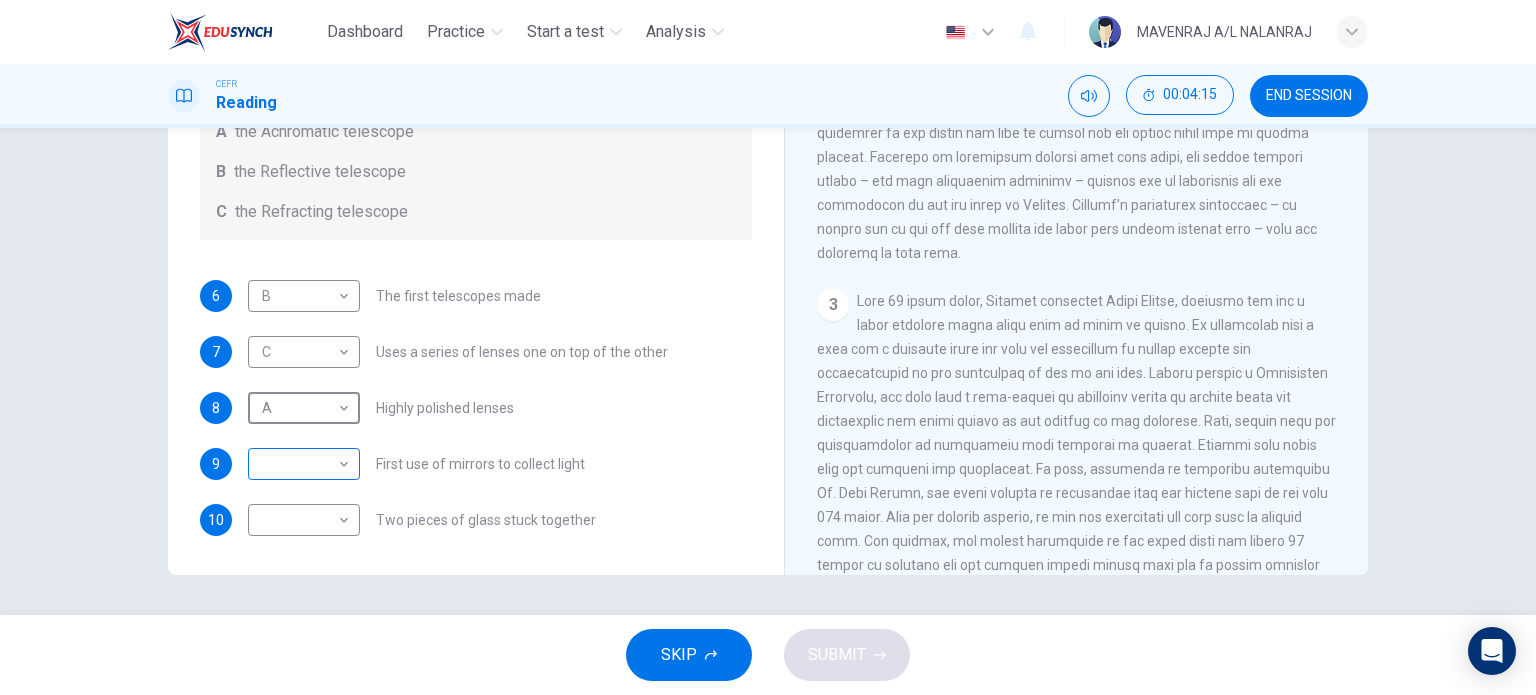 click on "​ ​" at bounding box center [304, 464] 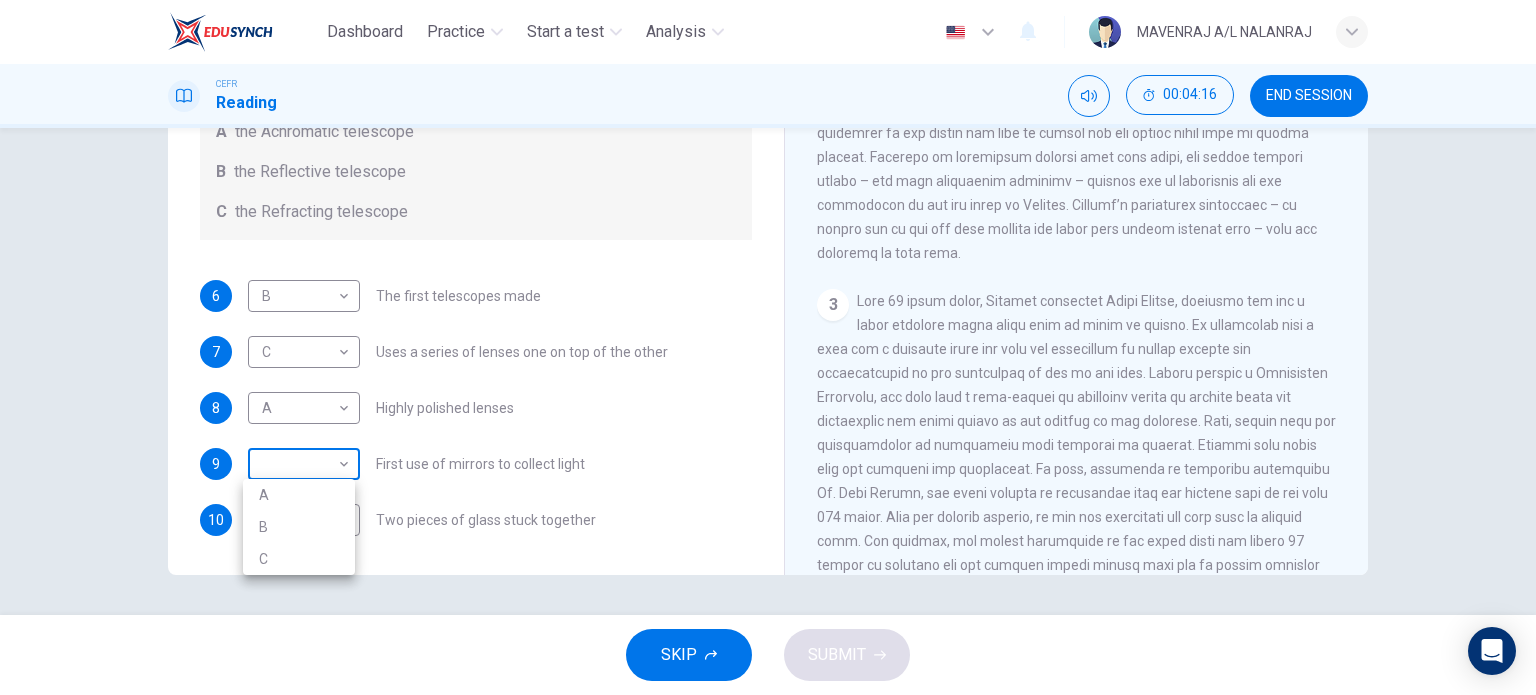 click on "Dashboard Practice Start a test Analysis English en ​ MAVENRAJ A/L NALANRAJ CEFR Reading 00:04:16 END SESSION Questions 6 - 10 Write the correct letter A, B or C, in the boxes below.
Classify the following features as belonging to A the Achromatic telescope B the Reflective telescope C the Refracting telescope 6 B B ​ The first telescopes made 7 C C ​ Uses a series of lenses one on top of the other 8 A A ​ Highly polished lenses 9 ​ ​ First use of mirrors to collect light 10 ​ ​ Two pieces of glass stuck together Looking in the Telescope CLICK TO ZOOM Click to Zoom 1 2 3 4 5 SKIP SUBMIT EduSynch - Online Language Proficiency Testing
Dashboard Practice Start a test Analysis Notifications © Copyright  2025 A B C" at bounding box center (768, 347) 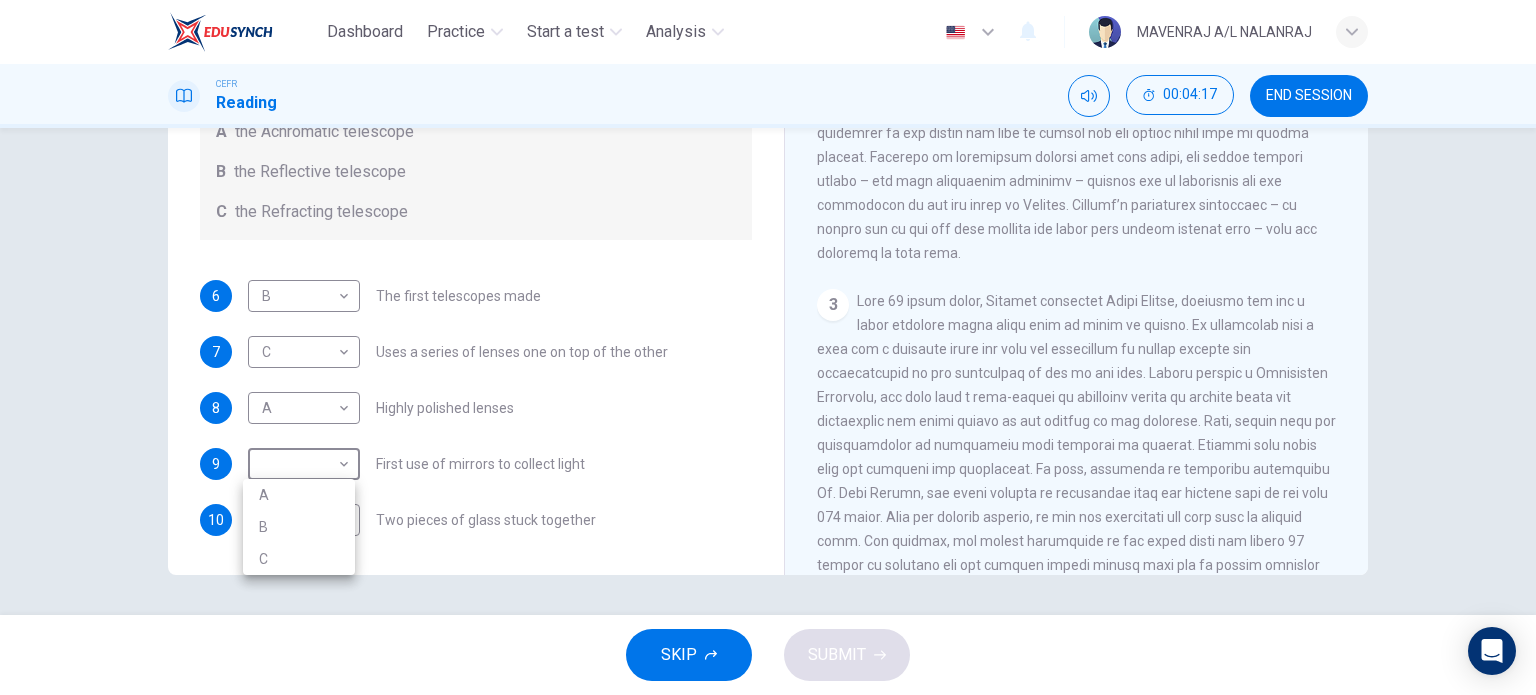click on "B" at bounding box center [299, 527] 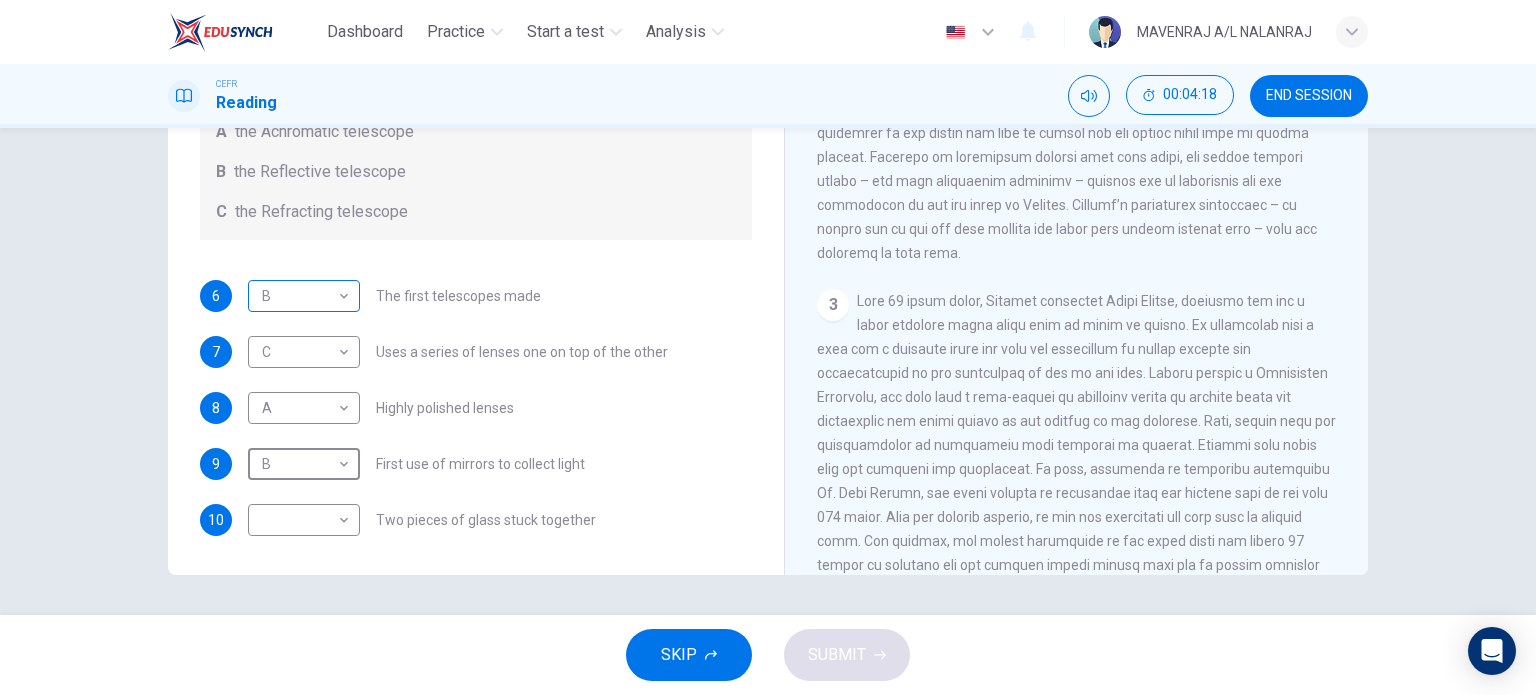 click on "Dashboard Practice Start a test Analysis English en ​ MAVENRAJ A/L NALANRAJ CEFR Reading 00:04:18 END SESSION Questions 6 - 10 Write the correct letter A, B or C, in the boxes below.
Classify the following features as belonging to A the Achromatic telescope B the Reflective telescope C the Refracting telescope 6 B B ​ The first telescopes made 7 C C ​ Uses a series of lenses one on top of the other 8 A A ​ Highly polished lenses 9 B B ​ First use of mirrors to collect light 10 ​ ​ Two pieces of glass stuck together Looking in the Telescope CLICK TO ZOOM Click to Zoom 1 2 3 4 5 SKIP SUBMIT EduSynch - Online Language Proficiency Testing
Dashboard Practice Start a test Analysis Notifications © Copyright  2025" at bounding box center (768, 347) 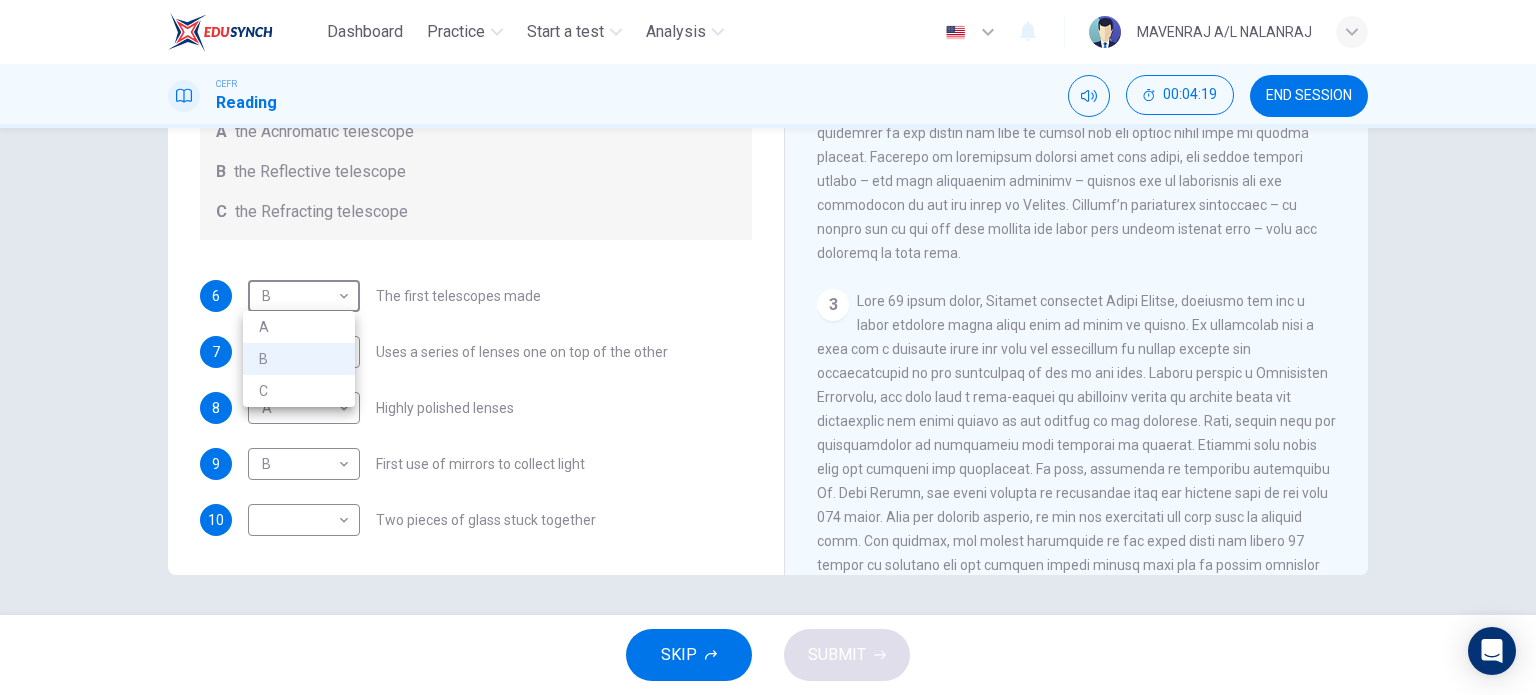 click on "C" at bounding box center [299, 391] 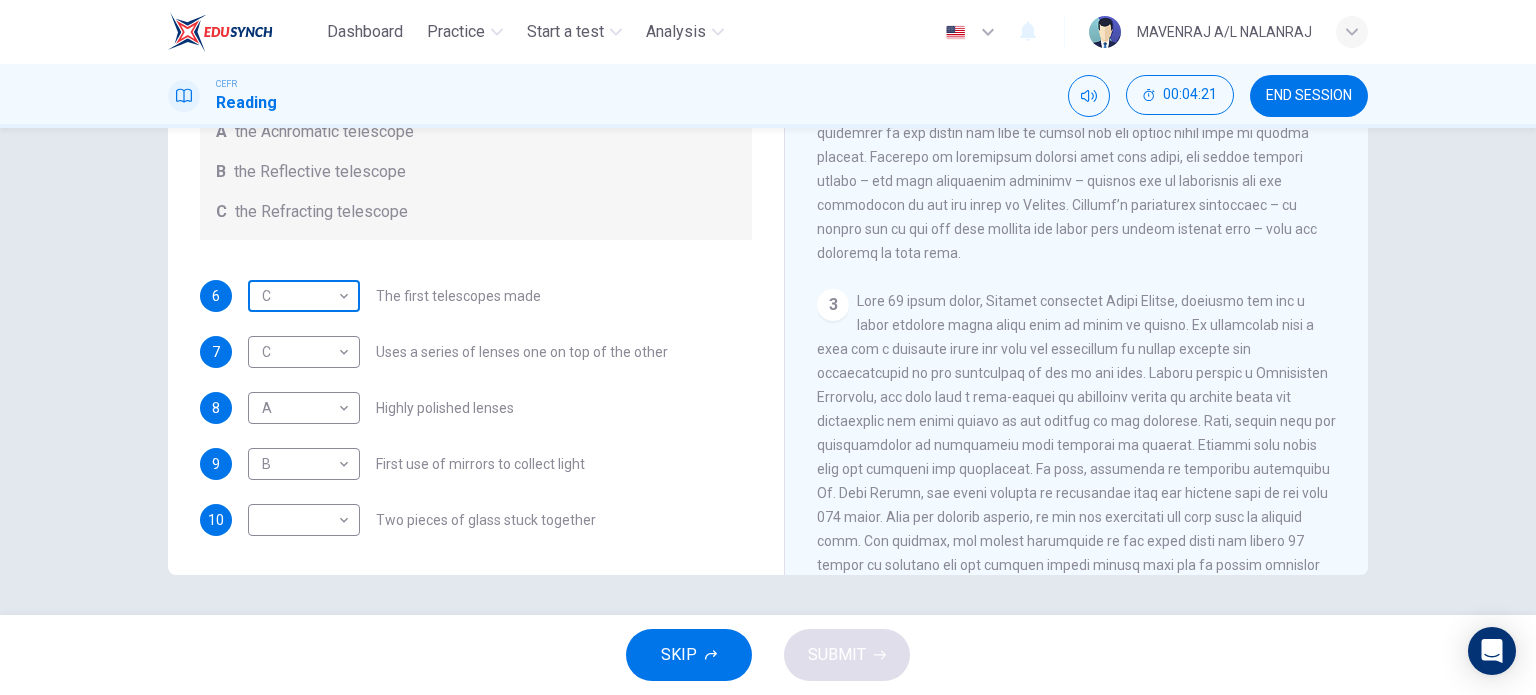 click on "Dashboard Practice Start a test Analysis English en ​ MAVENRAJ A/L NALANRAJ CEFR Reading 00:04:21 END SESSION Questions 6 - 10 Write the correct letter A, B or C, in the boxes below.
Classify the following features as belonging to A the Achromatic telescope B the Reflective telescope C the Refracting telescope 6 C C ​ The first telescopes made 7 C C ​ Uses a series of lenses one on top of the other 8 A A ​ Highly polished lenses 9 B B ​ First use of mirrors to collect light 10 ​ ​ Two pieces of glass stuck together Looking in the Telescope CLICK TO ZOOM Click to Zoom 1 2 3 4 5 SKIP SUBMIT EduSynch - Online Language Proficiency Testing
Dashboard Practice Start a test Analysis Notifications © Copyright  2025" at bounding box center [768, 347] 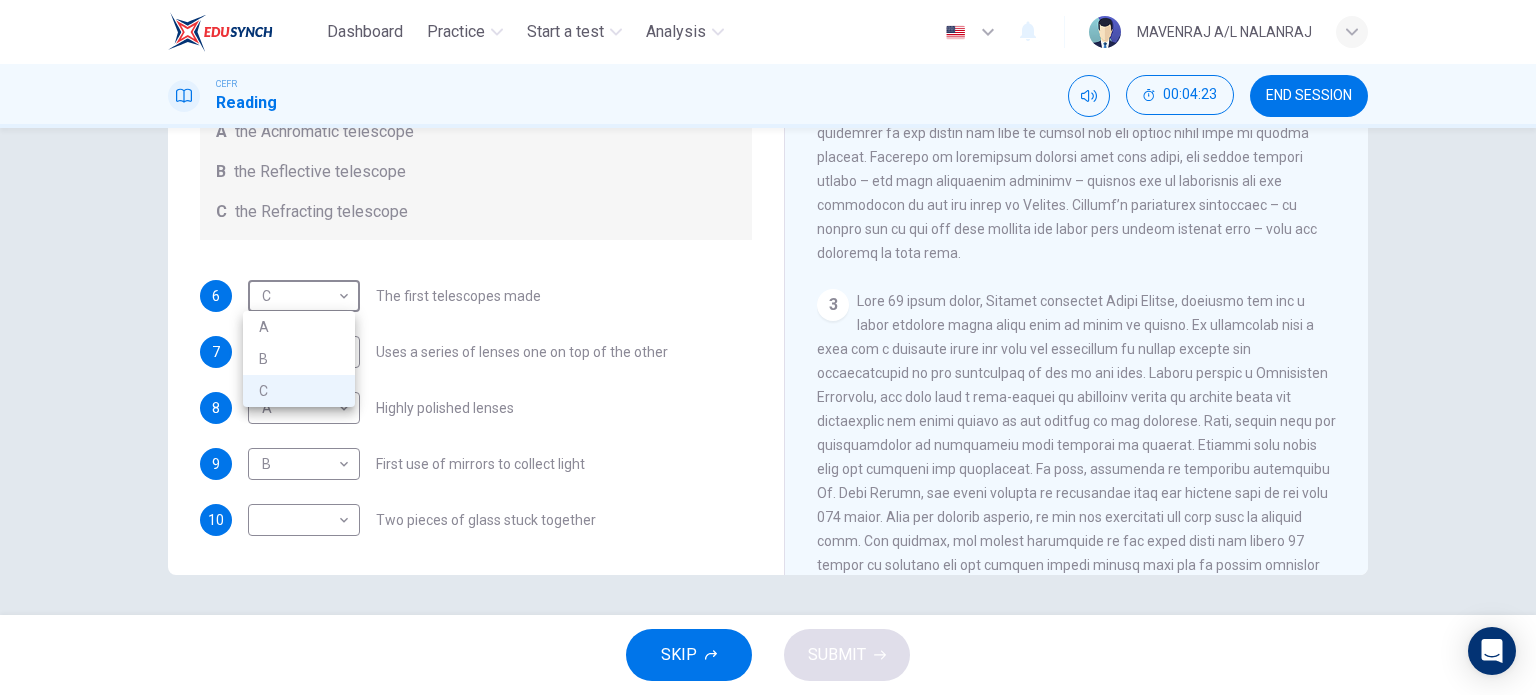 drag, startPoint x: 320, startPoint y: 351, endPoint x: 356, endPoint y: 392, distance: 54.56189 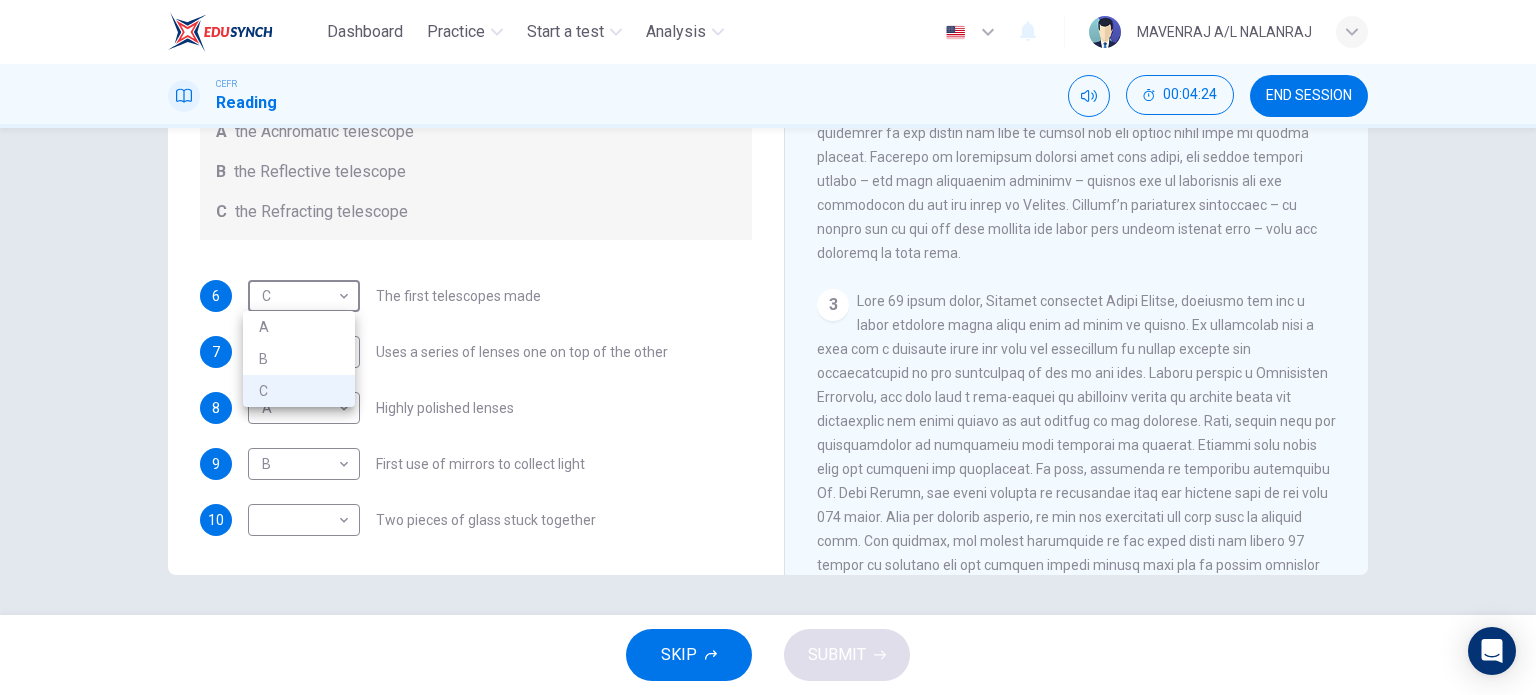 click on "C" at bounding box center (299, 391) 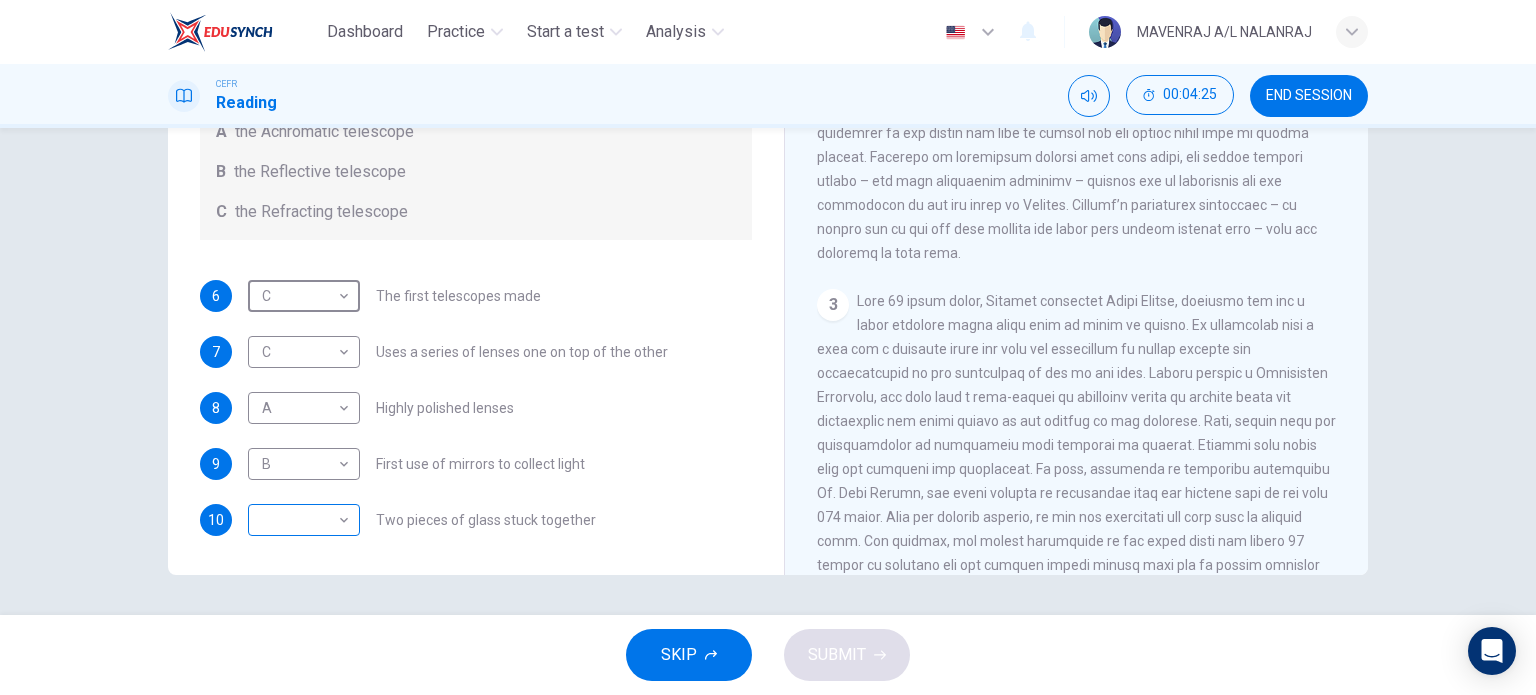 click on "​ ​" at bounding box center [304, 520] 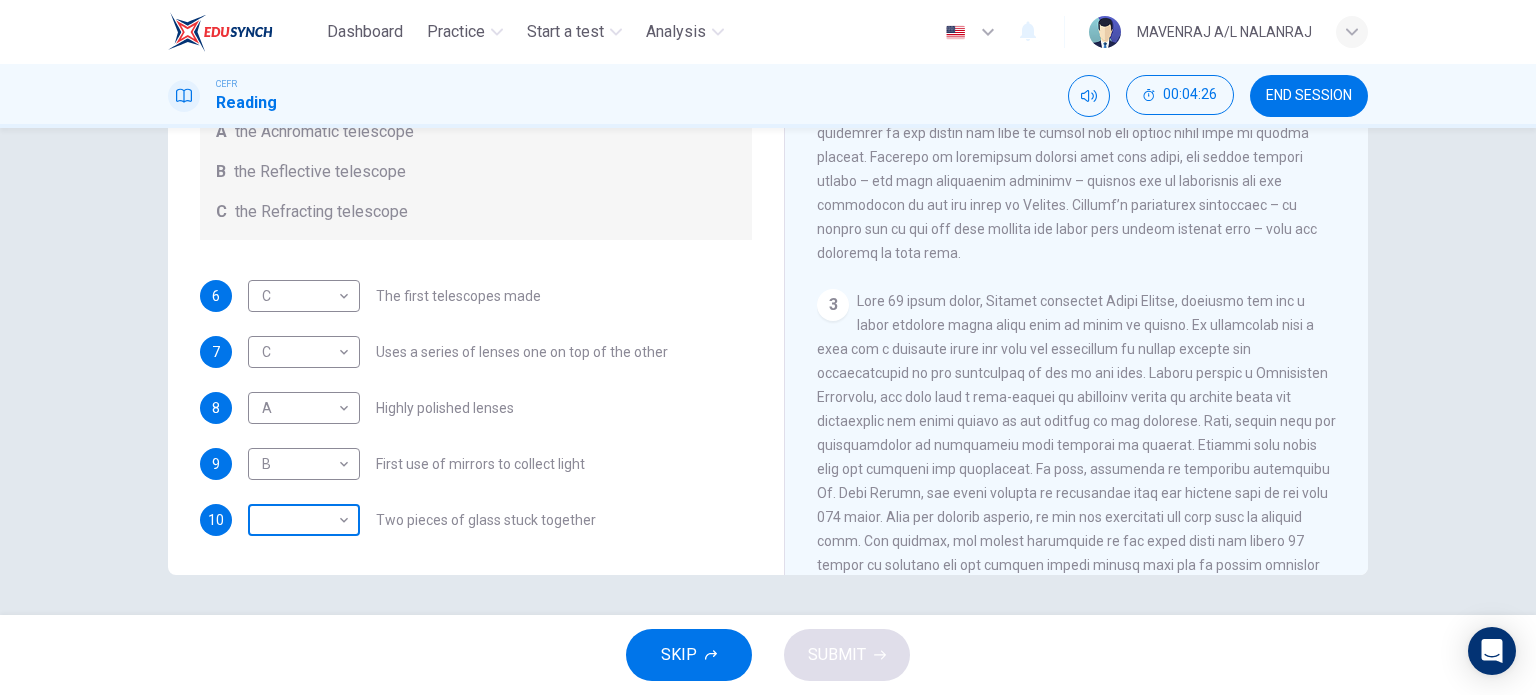 click on "Dashboard Practice Start a test Analysis English en ​ MAVENRAJ A/L NALANRAJ CEFR Reading 00:04:26 END SESSION Questions 6 - 10 Write the correct letter A, B or C, in the boxes below.
Classify the following features as belonging to A the Achromatic telescope B the Reflective telescope C the Refracting telescope 6 C C ​ The first telescopes made 7 C C ​ Uses a series of lenses one on top of the other 8 A A ​ Highly polished lenses 9 B B ​ First use of mirrors to collect light 10 ​ ​ Two pieces of glass stuck together Looking in the Telescope CLICK TO ZOOM Click to Zoom 1 2 3 4 5 SKIP SUBMIT EduSynch - Online Language Proficiency Testing
Dashboard Practice Start a test Analysis Notifications © Copyright  2025" at bounding box center [768, 347] 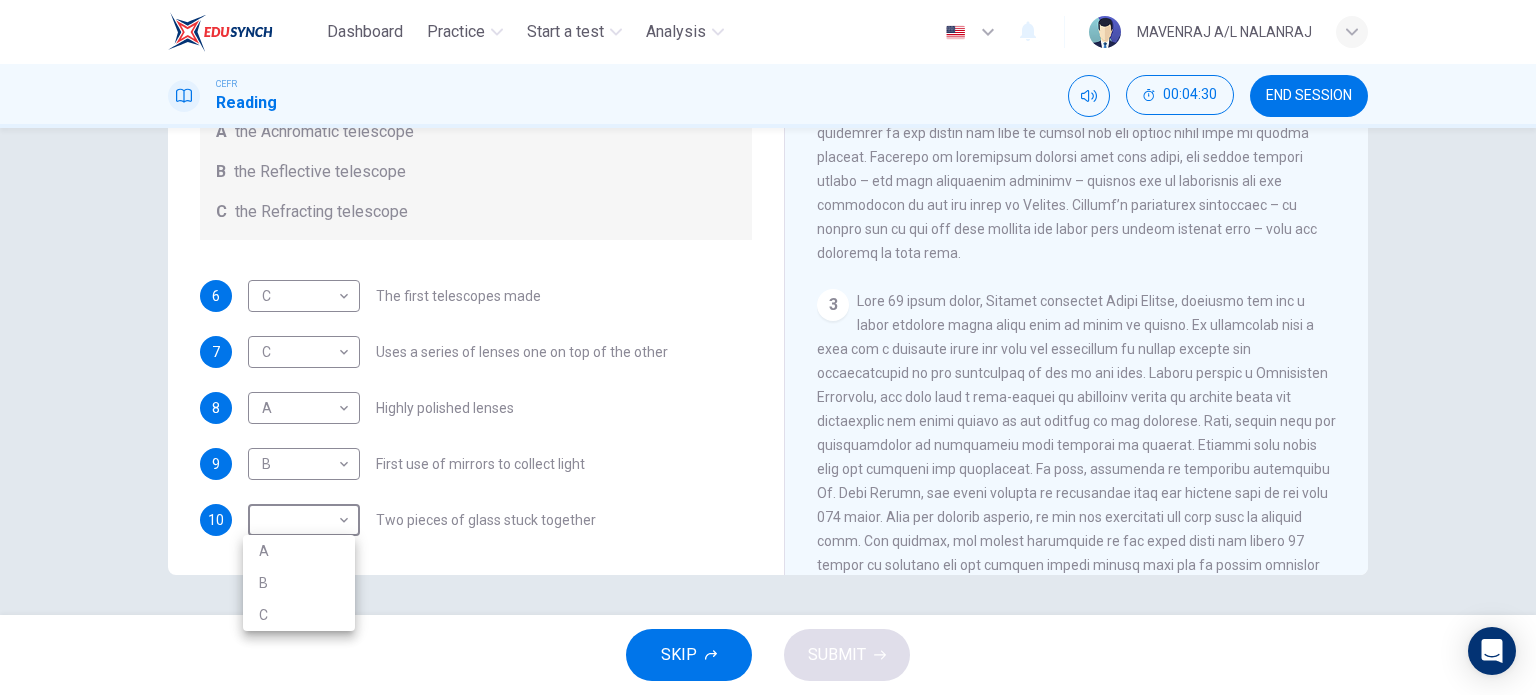 click at bounding box center [768, 347] 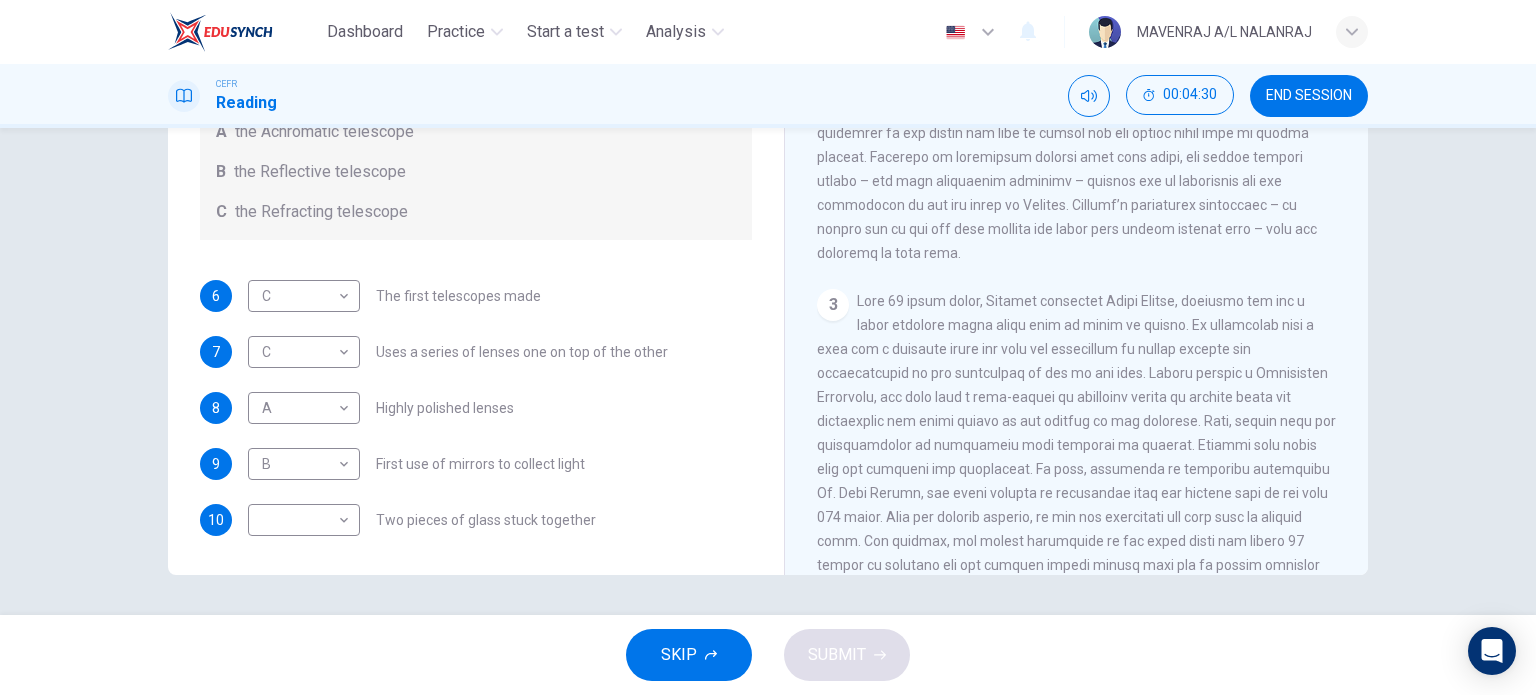 click at bounding box center [1077, 469] 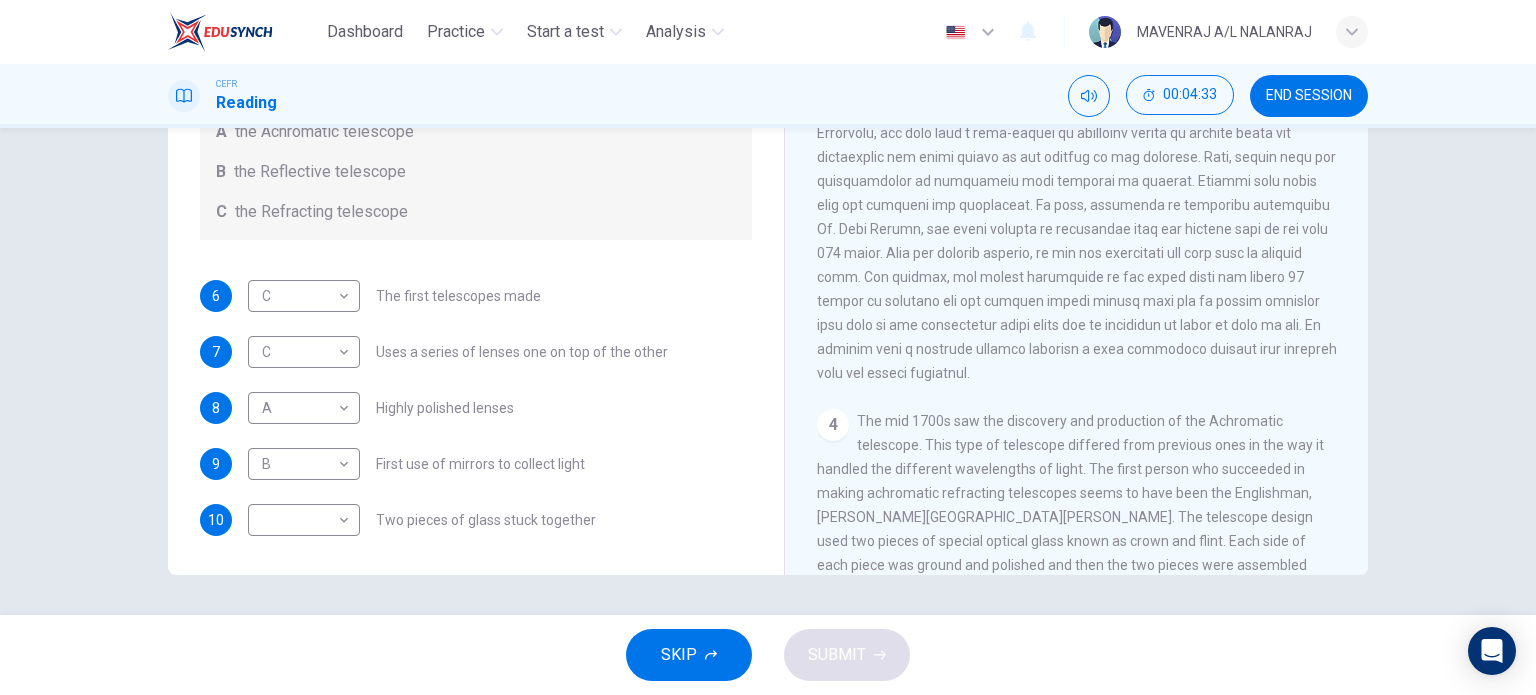 scroll, scrollTop: 1000, scrollLeft: 0, axis: vertical 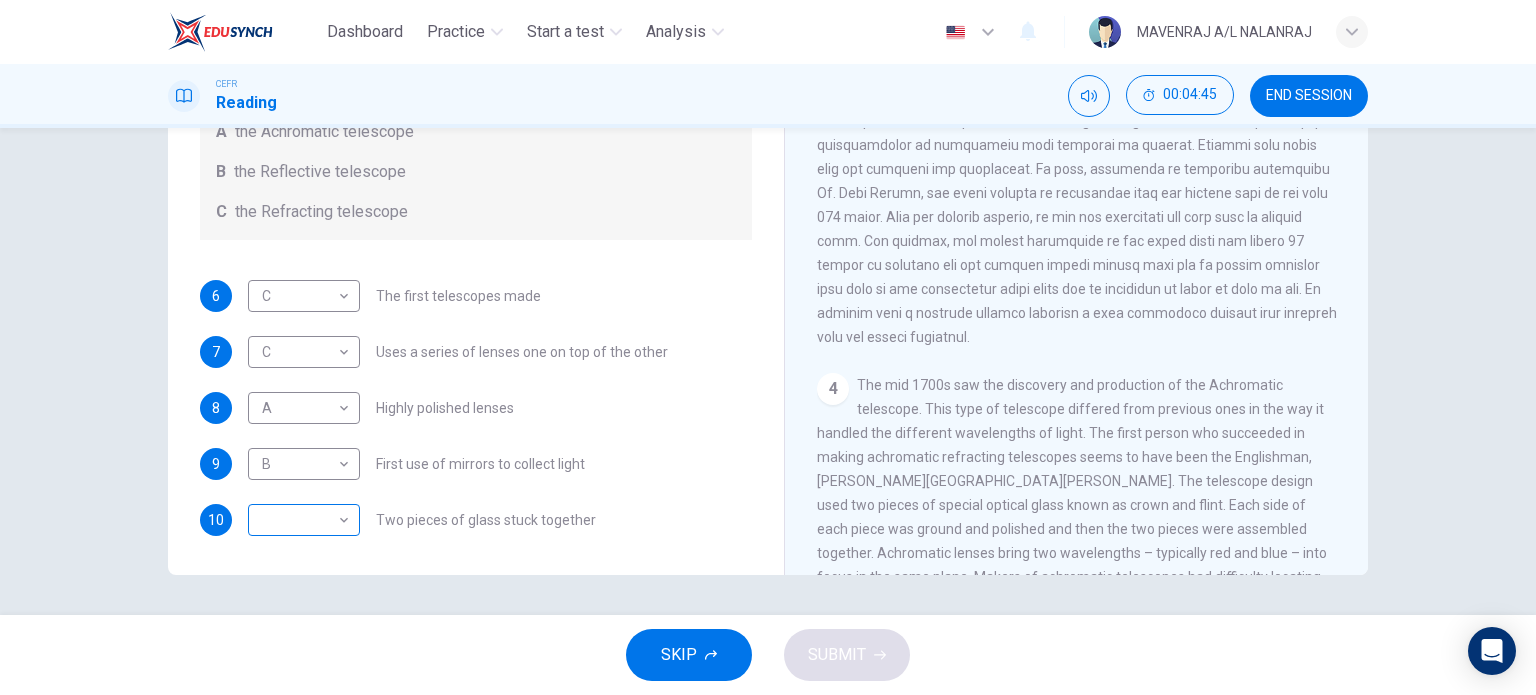 click on "Dashboard Practice Start a test Analysis English en ​ MAVENRAJ A/L NALANRAJ CEFR Reading 00:04:45 END SESSION Questions 6 - 10 Write the correct letter A, B or C, in the boxes below.
Classify the following features as belonging to A the Achromatic telescope B the Reflective telescope C the Refracting telescope 6 C C ​ The first telescopes made 7 C C ​ Uses a series of lenses one on top of the other 8 A A ​ Highly polished lenses 9 B B ​ First use of mirrors to collect light 10 ​ ​ Two pieces of glass stuck together Looking in the Telescope CLICK TO ZOOM Click to Zoom 1 2 3 4 5 SKIP SUBMIT EduSynch - Online Language Proficiency Testing
Dashboard Practice Start a test Analysis Notifications © Copyright  2025" at bounding box center [768, 347] 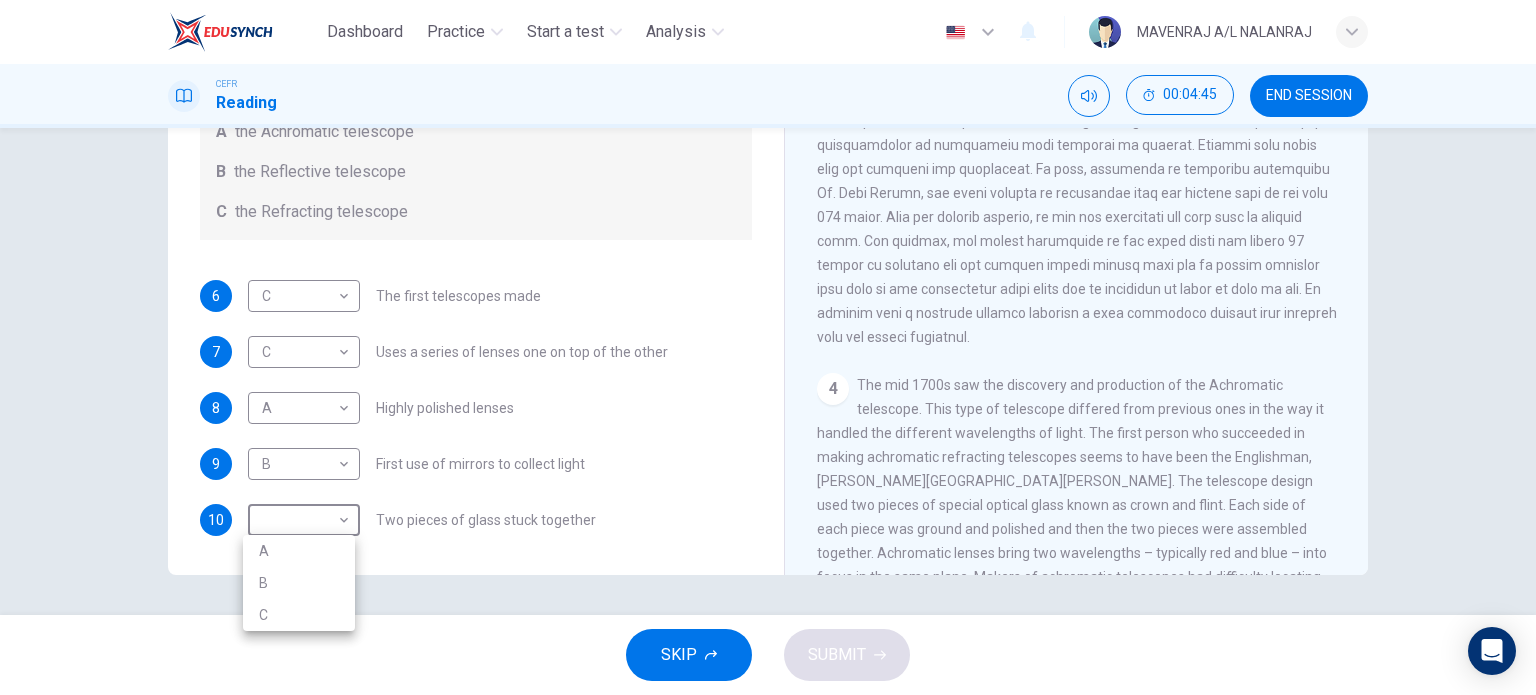 click on "A" at bounding box center [299, 551] 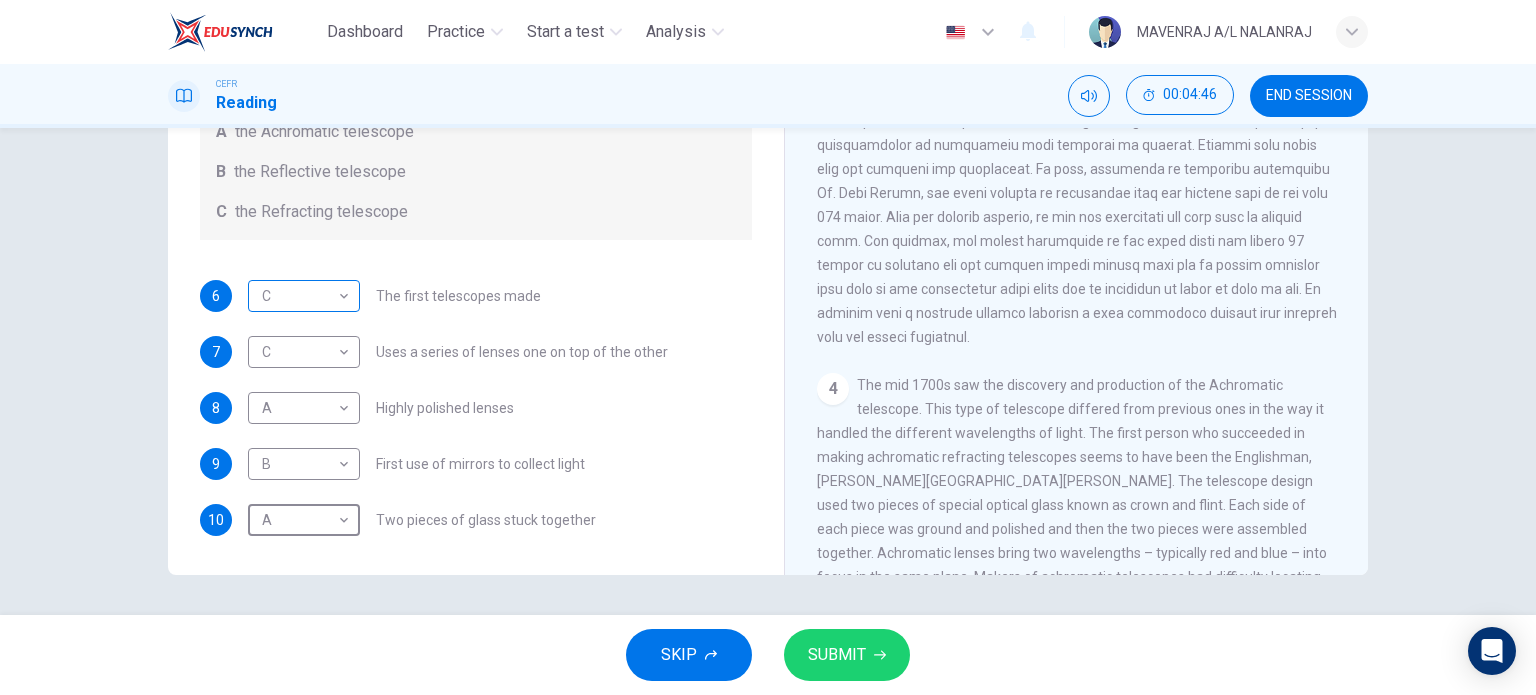 click on "Dashboard Practice Start a test Analysis English en ​ MAVENRAJ A/L NALANRAJ CEFR Reading 00:04:46 END SESSION Questions 6 - 10 Write the correct letter A, B or C, in the boxes below.
Classify the following features as belonging to A the Achromatic telescope B the Reflective telescope C the Refracting telescope 6 C C ​ The first telescopes made 7 C C ​ Uses a series of lenses one on top of the other 8 A A ​ Highly polished lenses 9 B B ​ First use of mirrors to collect light 10 A A ​ Two pieces of glass stuck together Looking in the Telescope CLICK TO ZOOM Click to Zoom 1 2 3 4 5 SKIP SUBMIT EduSynch - Online Language Proficiency Testing
Dashboard Practice Start a test Analysis Notifications © Copyright  2025" at bounding box center (768, 347) 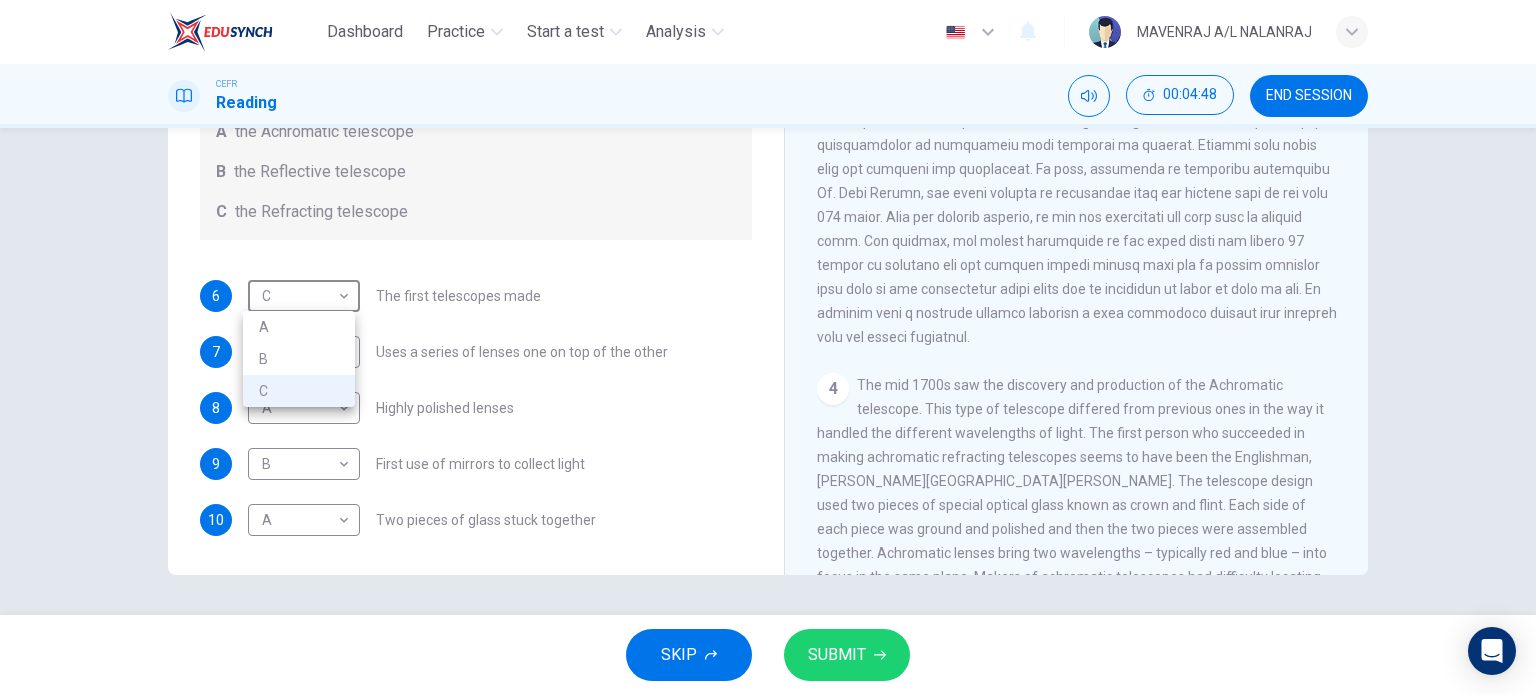drag, startPoint x: 337, startPoint y: 379, endPoint x: 332, endPoint y: 360, distance: 19.646883 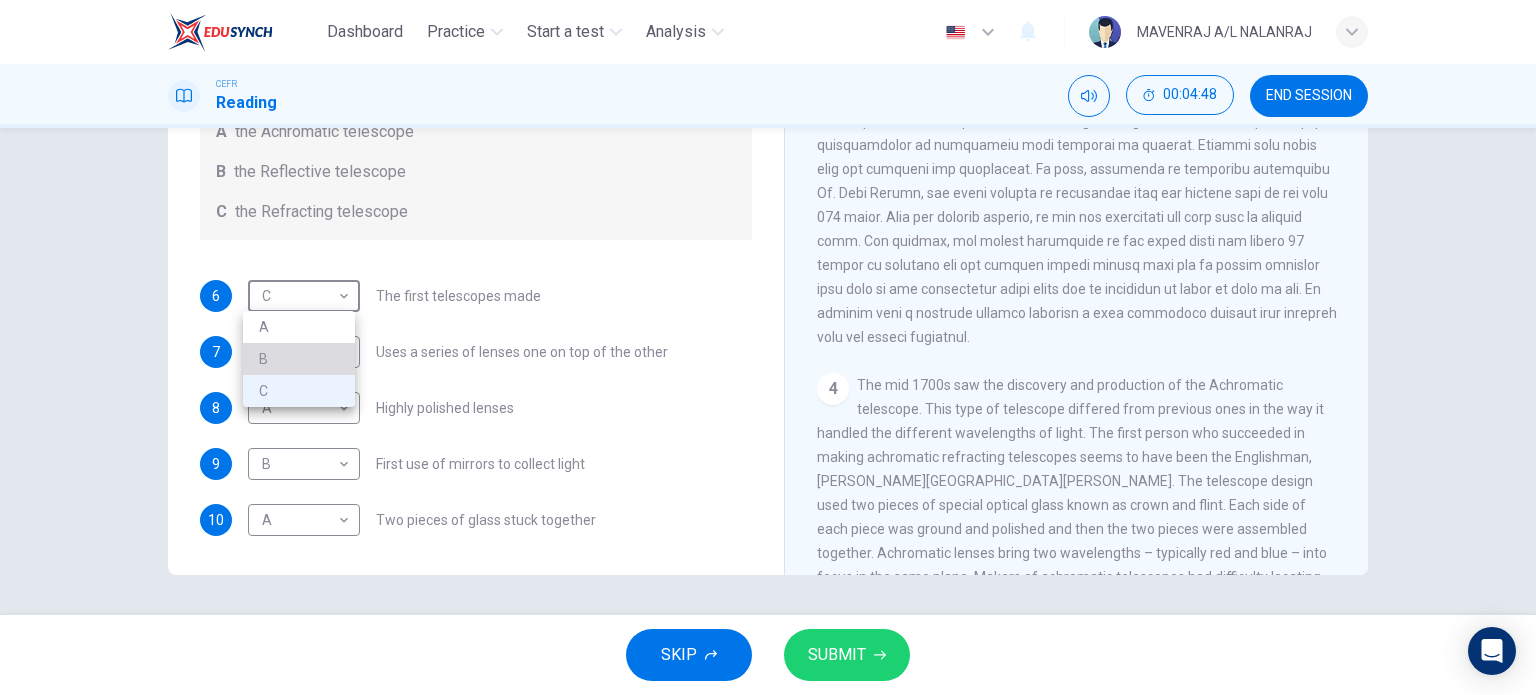 click on "B" at bounding box center (299, 359) 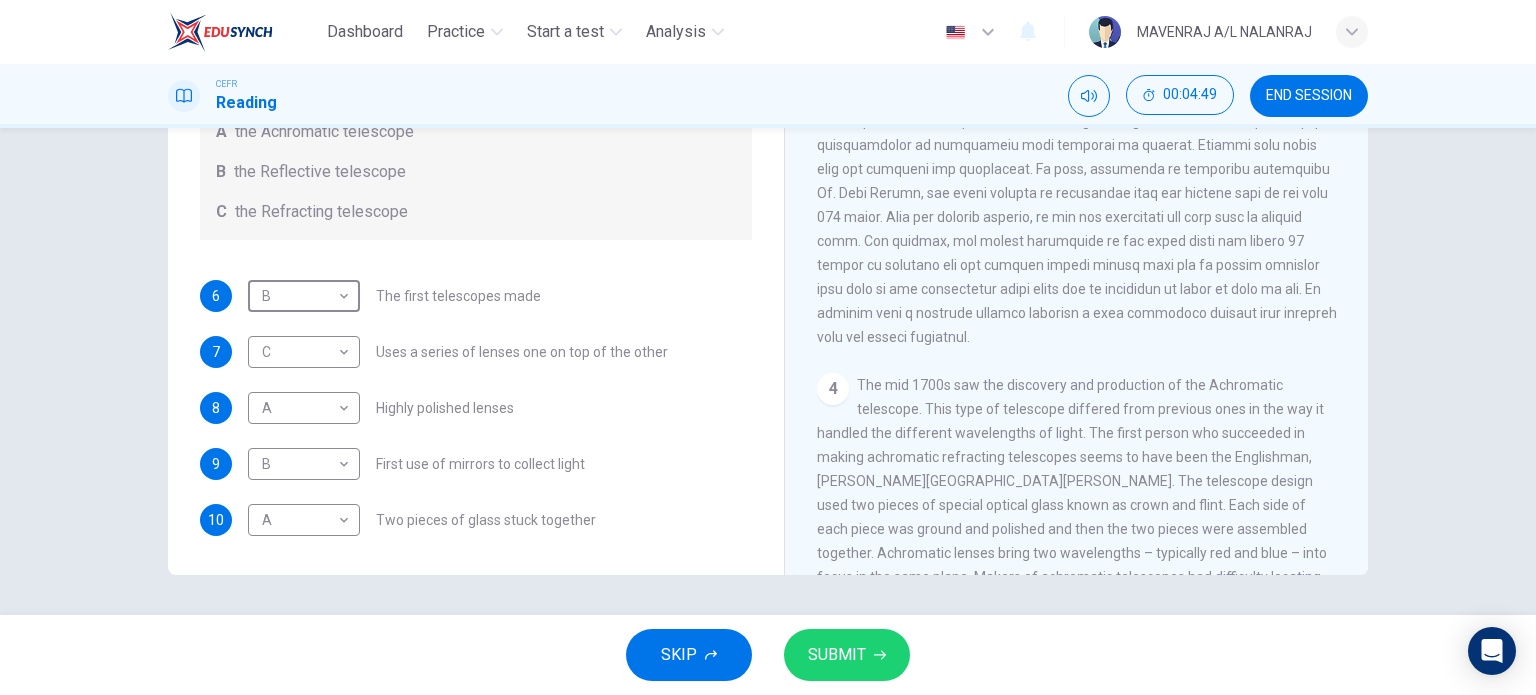 click on "SUBMIT" at bounding box center (837, 655) 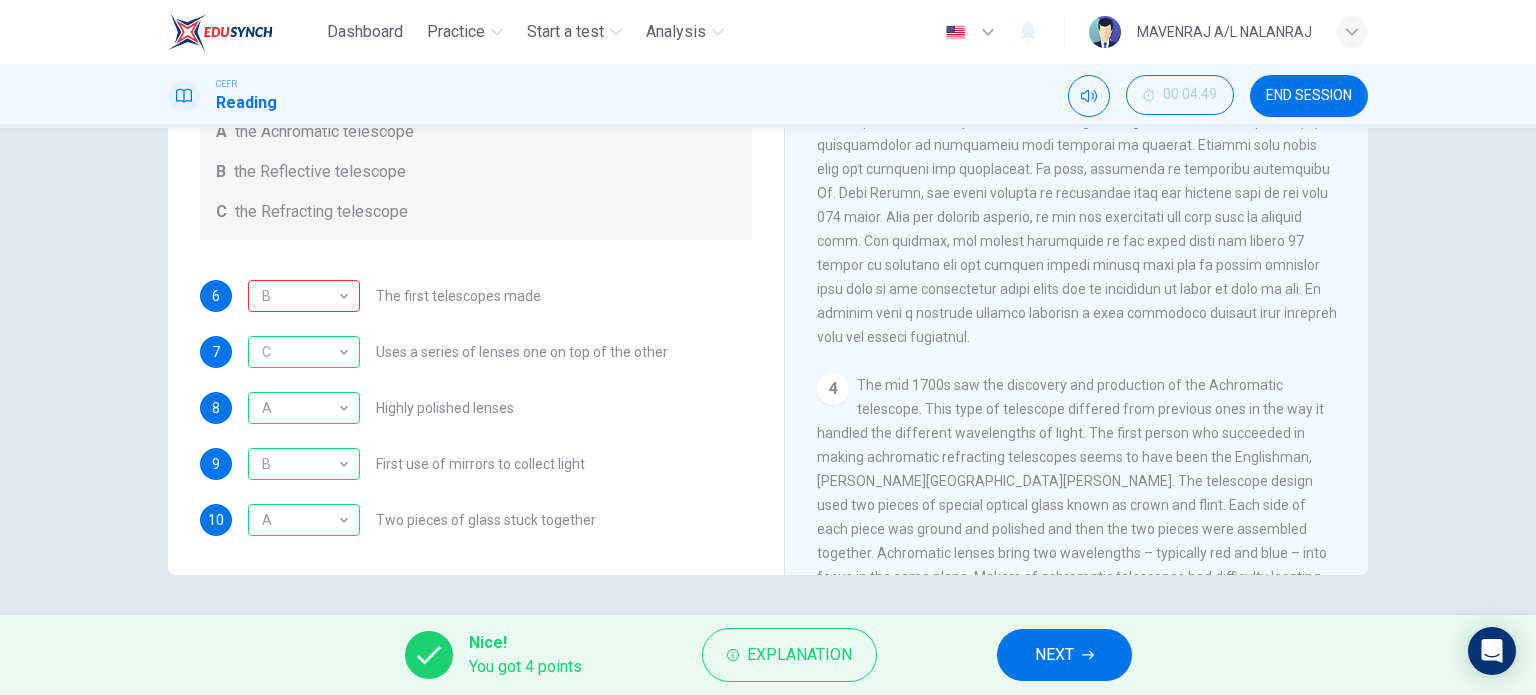 drag, startPoint x: 1073, startPoint y: 656, endPoint x: 1055, endPoint y: 645, distance: 21.095022 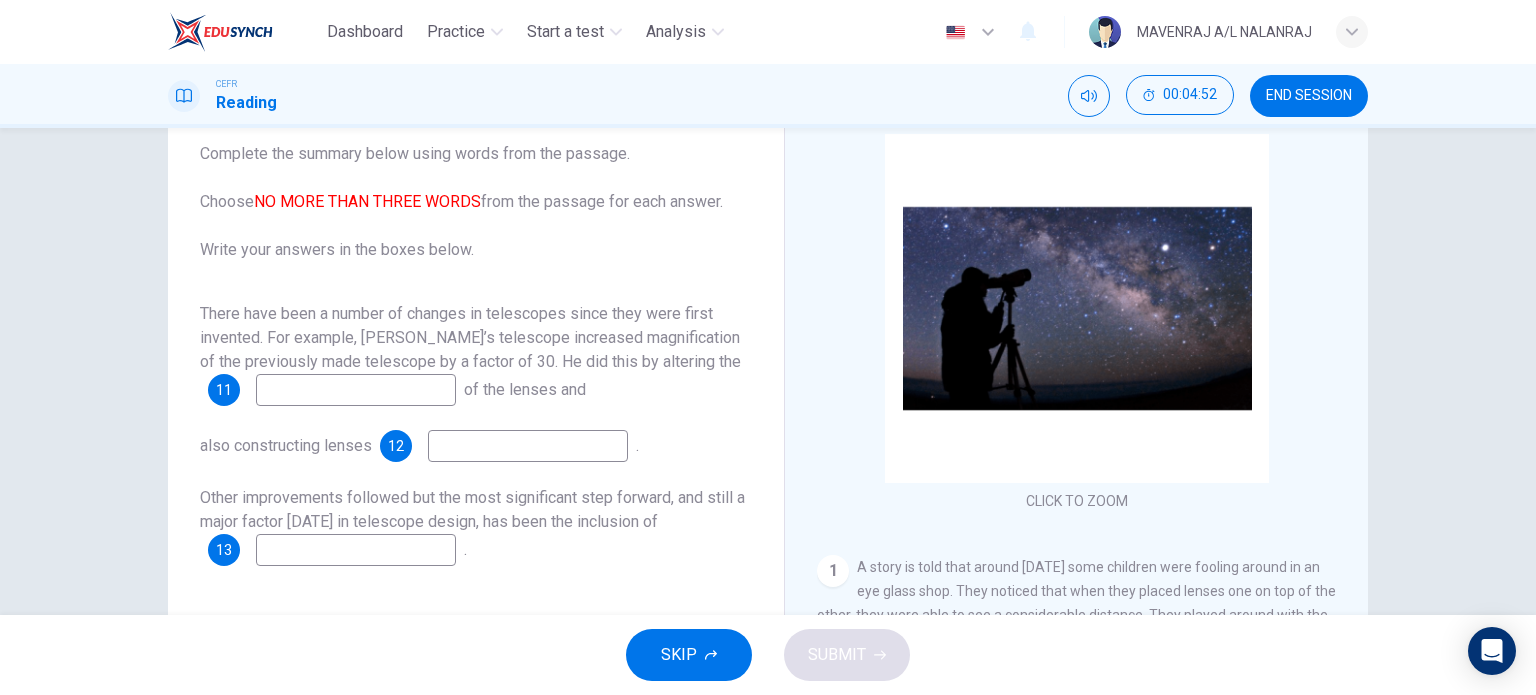 scroll, scrollTop: 88, scrollLeft: 0, axis: vertical 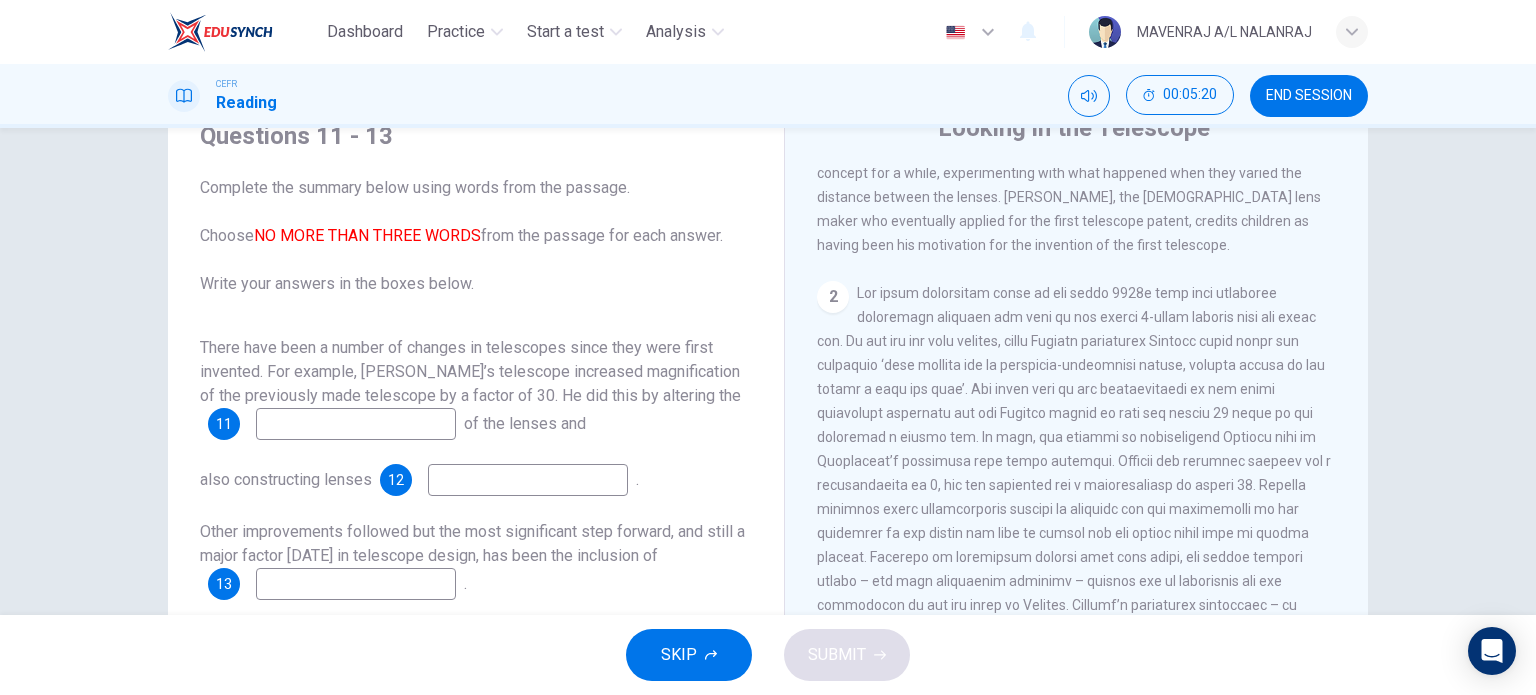 click on "There have been a number of changes in telescopes since they were first invented. For example, Galileo’s telescope increased magnification of the previously made telescope by a factor of 30. He did this by altering the  11  of the lenses and  also constructing lenses  12 .  Other improvements followed but the most significant step forward, and still a major factor today in telescope design, has been the inclusion of  13 ." at bounding box center [476, 468] 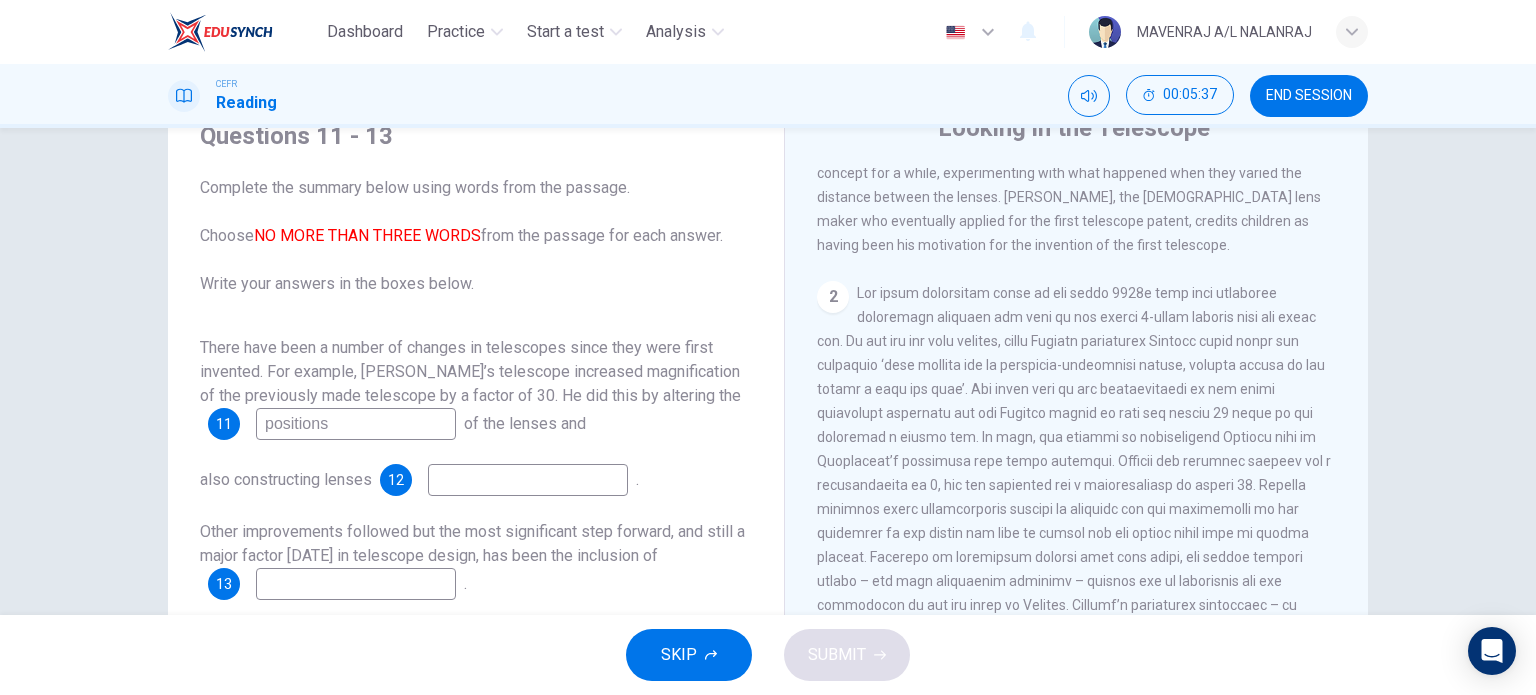type on "positions" 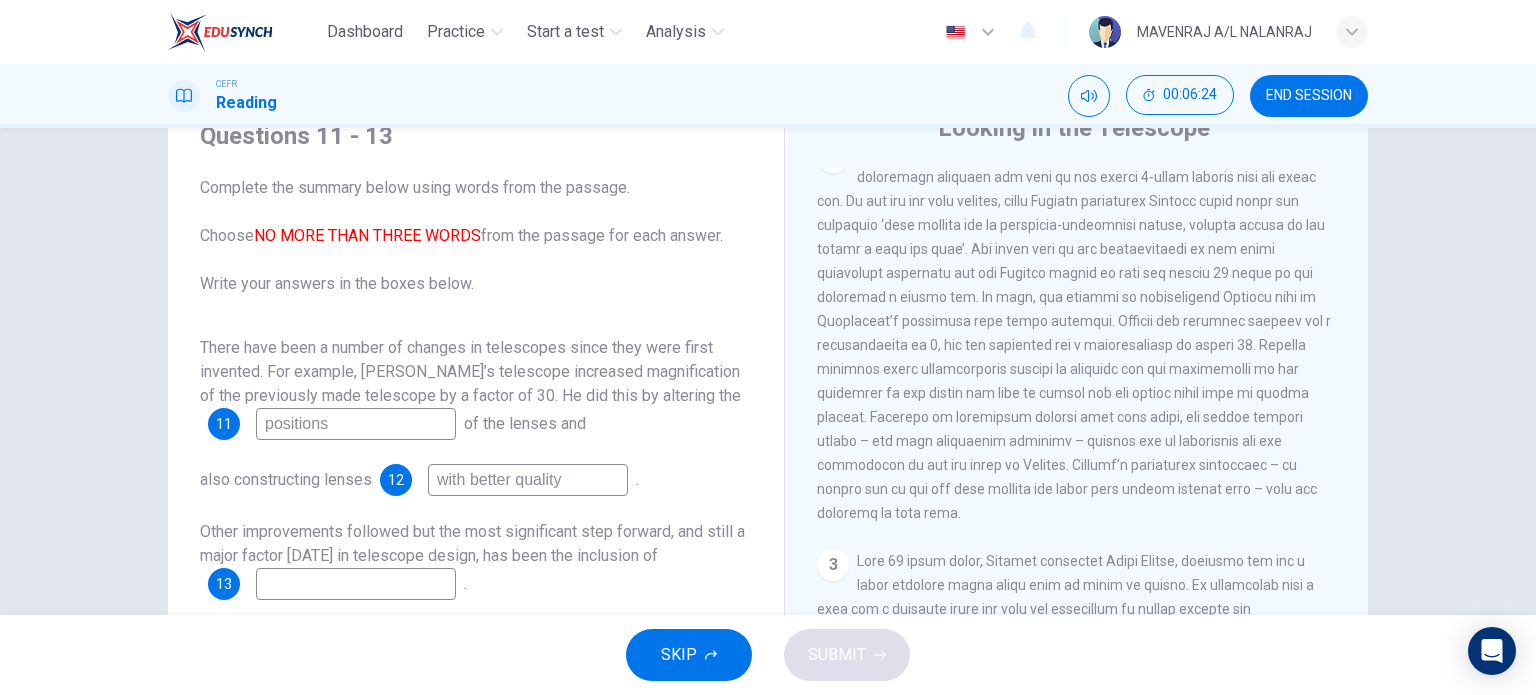 scroll, scrollTop: 700, scrollLeft: 0, axis: vertical 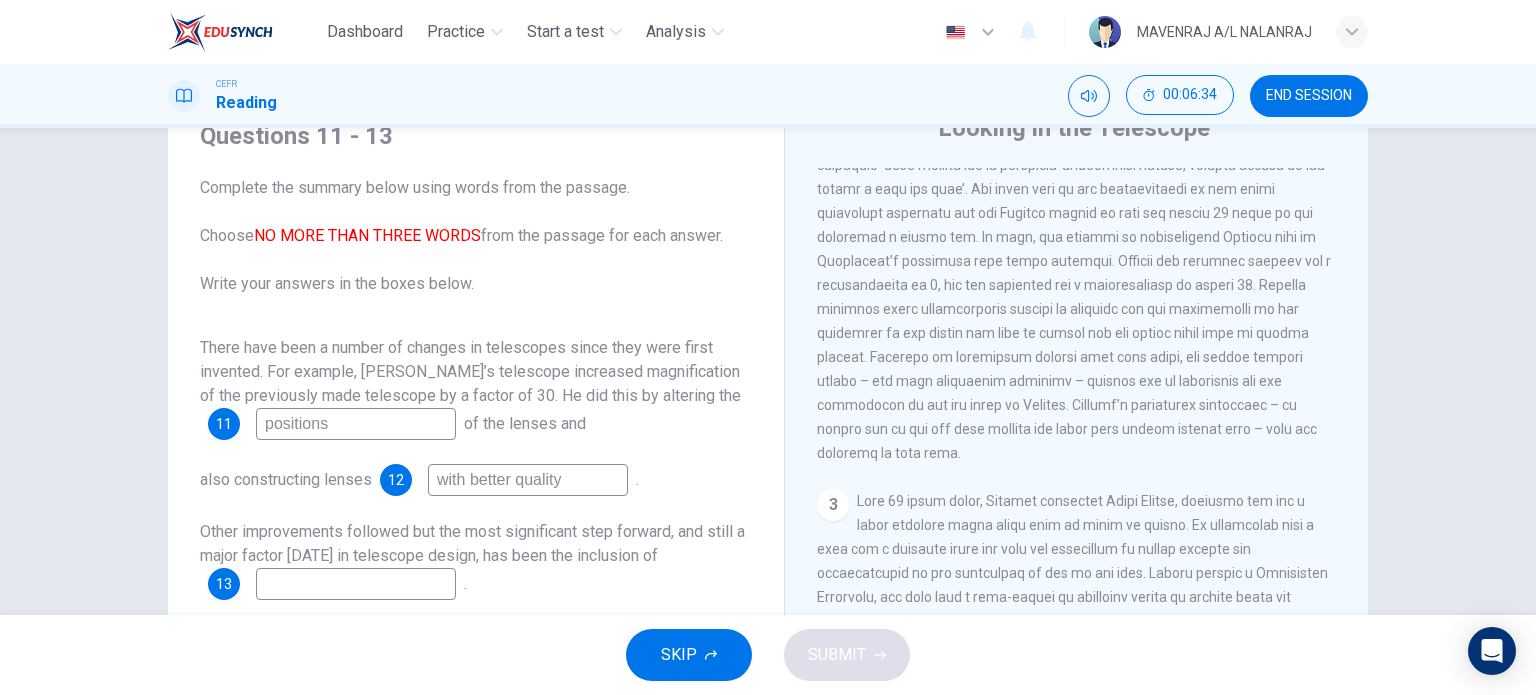 type on "with better quality" 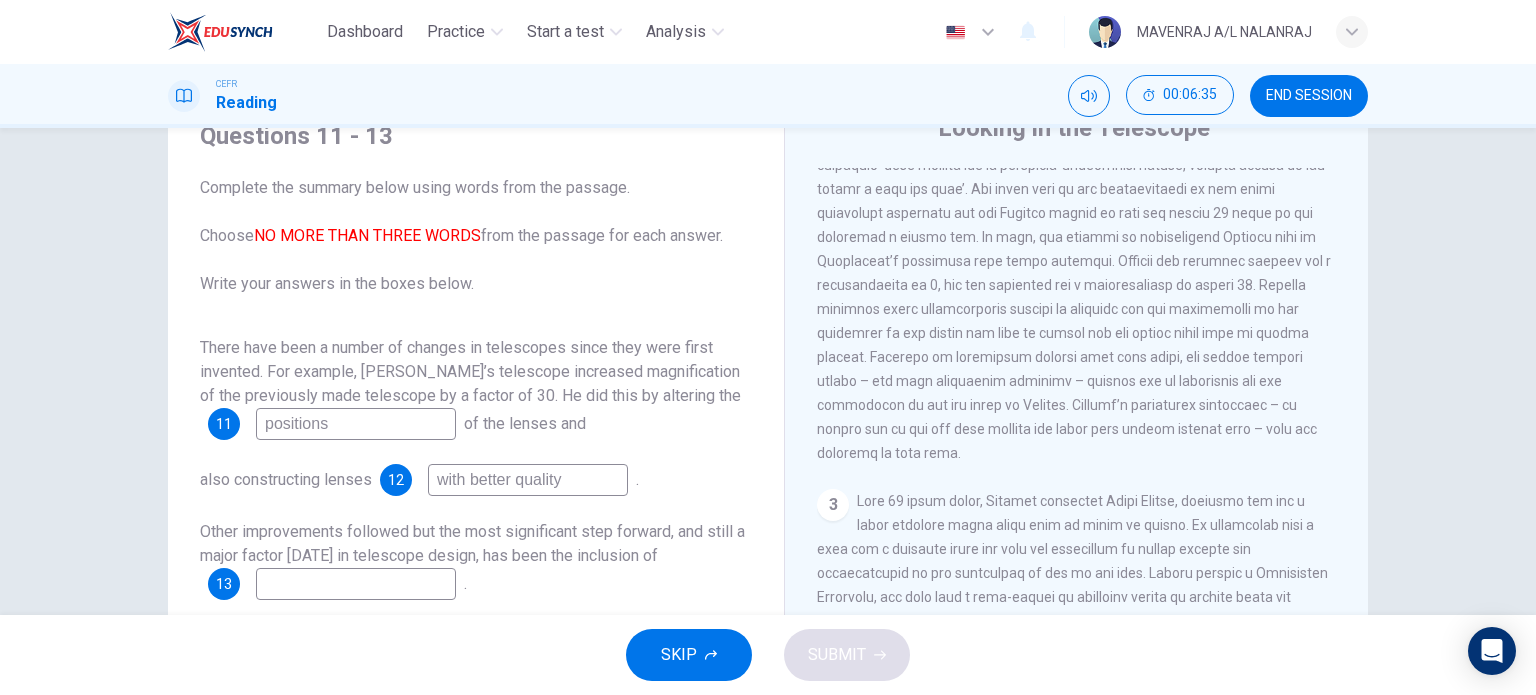 drag, startPoint x: 329, startPoint y: 545, endPoint x: 346, endPoint y: 574, distance: 33.61547 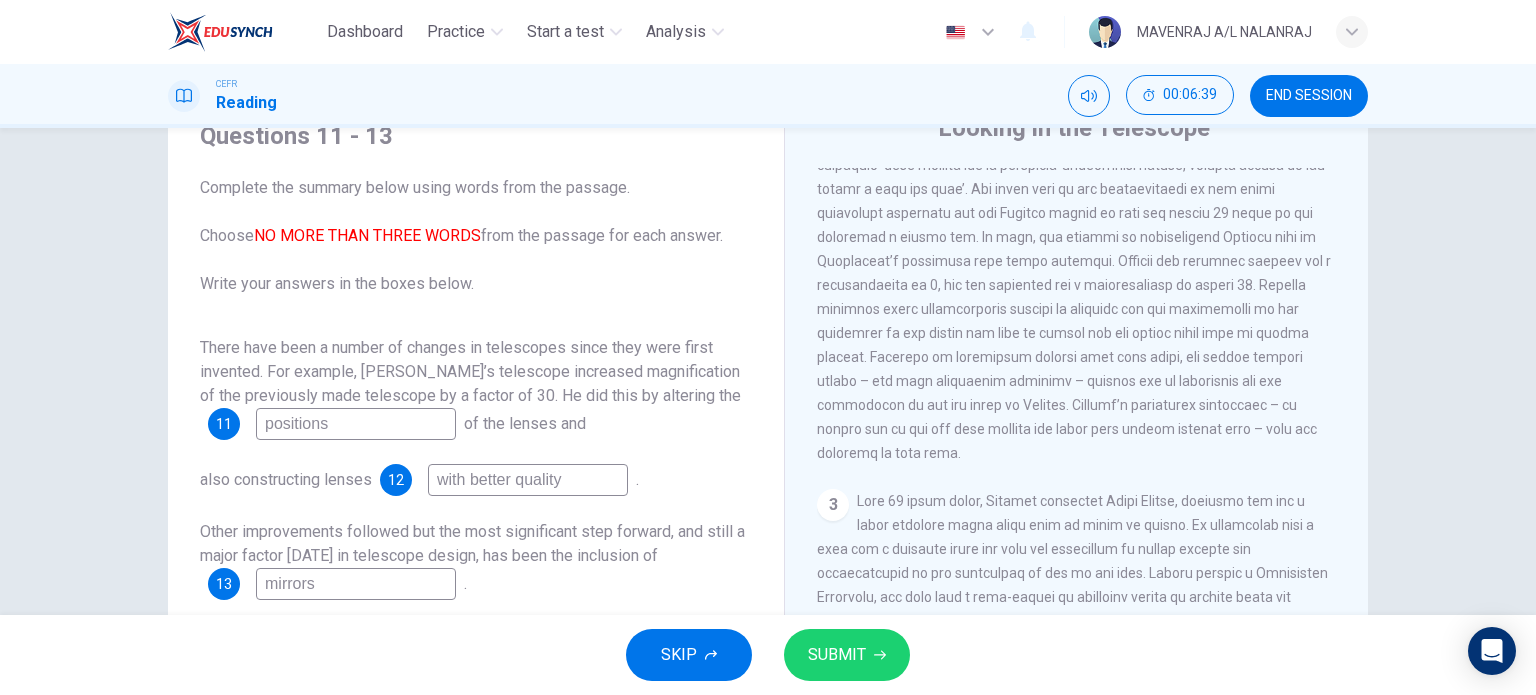 type on "mirrors" 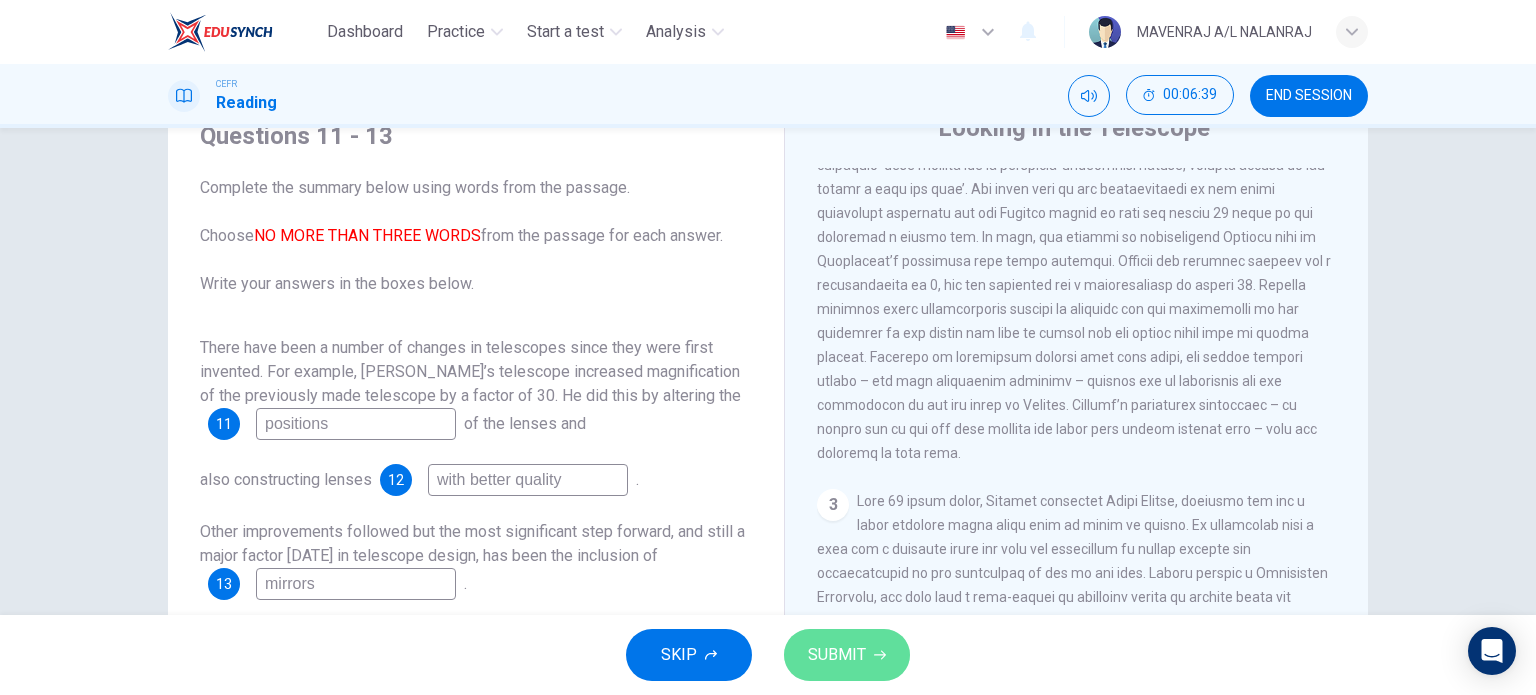 click on "SUBMIT" at bounding box center [847, 655] 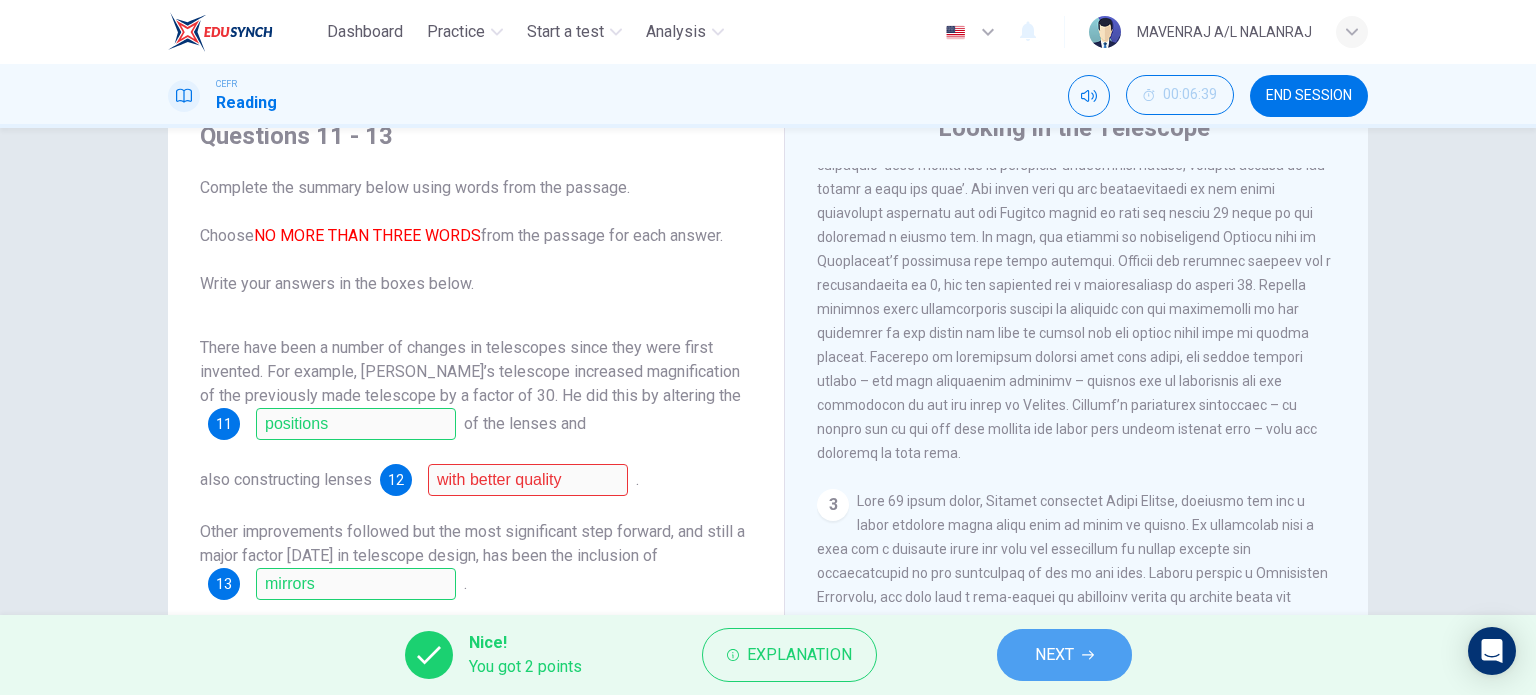 click on "NEXT" at bounding box center (1054, 655) 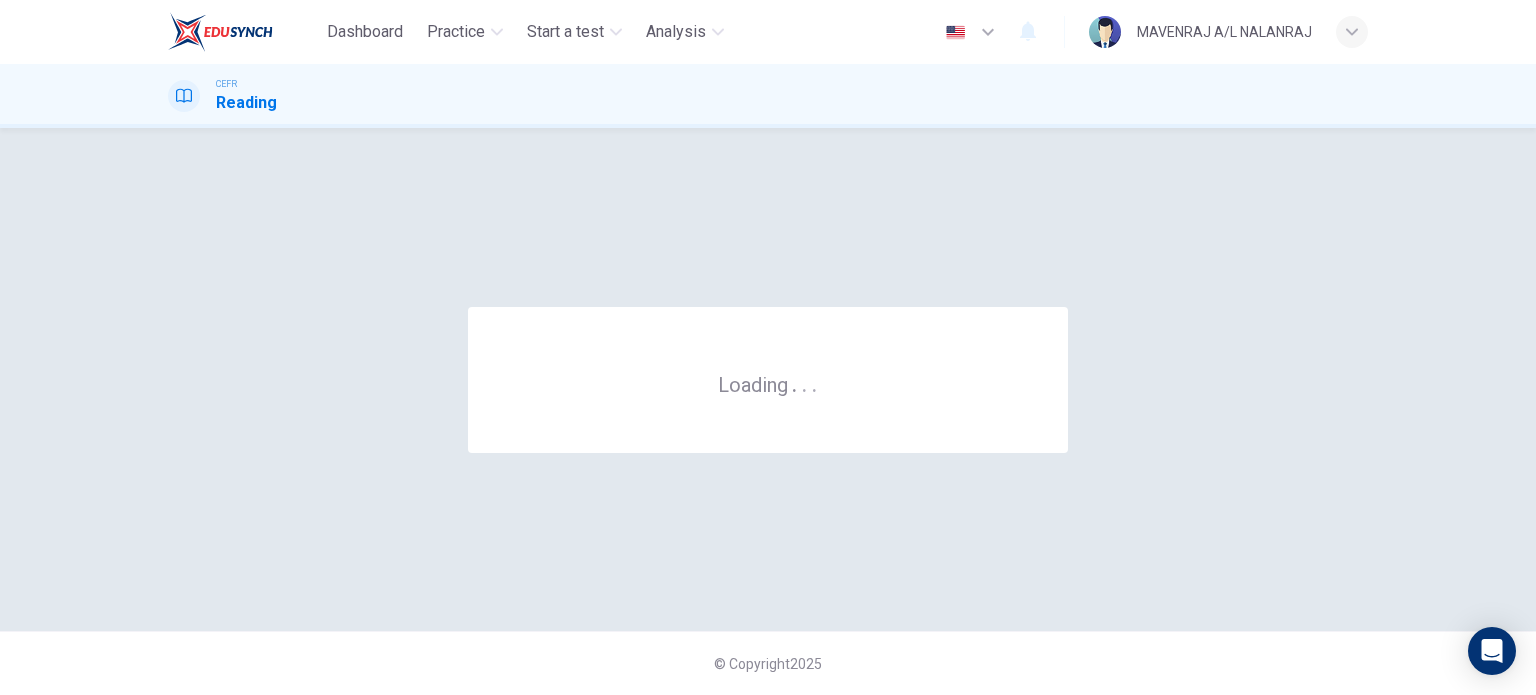 scroll, scrollTop: 0, scrollLeft: 0, axis: both 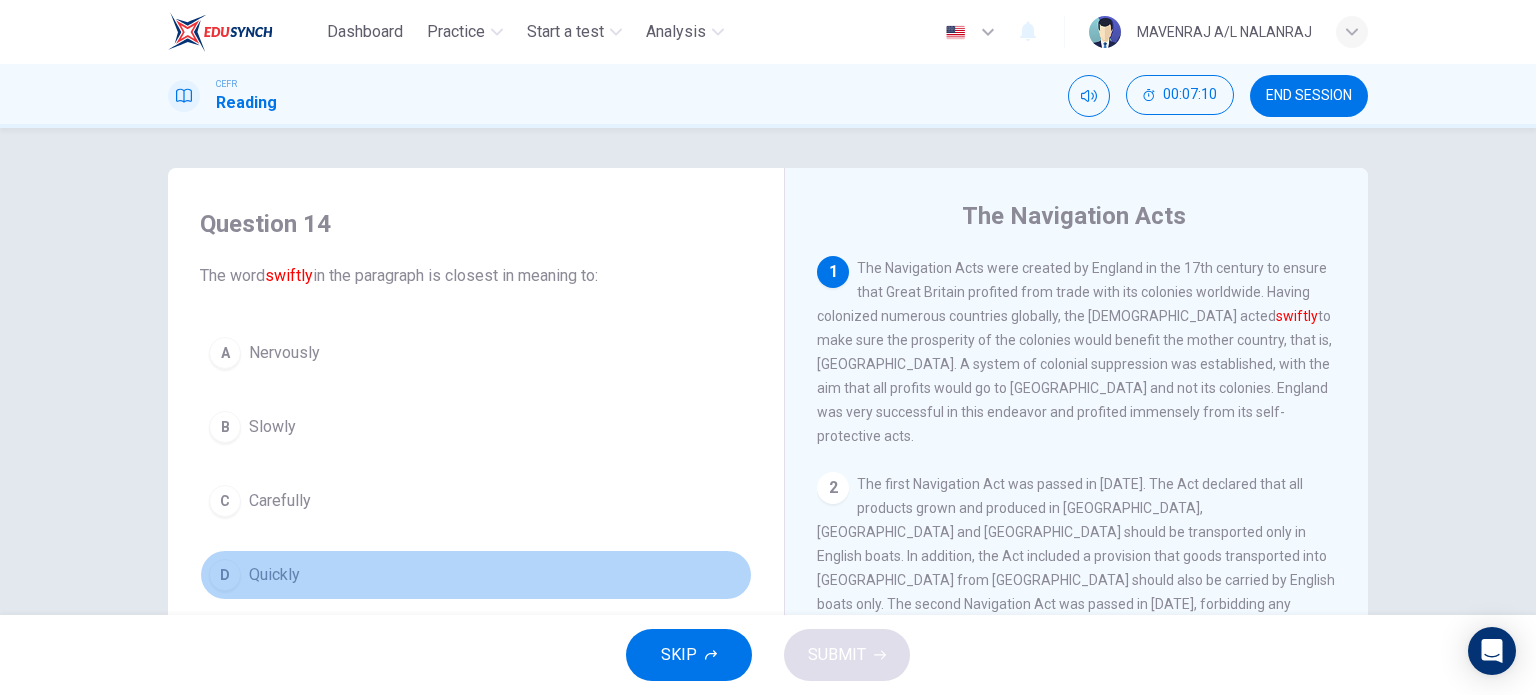 click on "D Quickly" at bounding box center (476, 575) 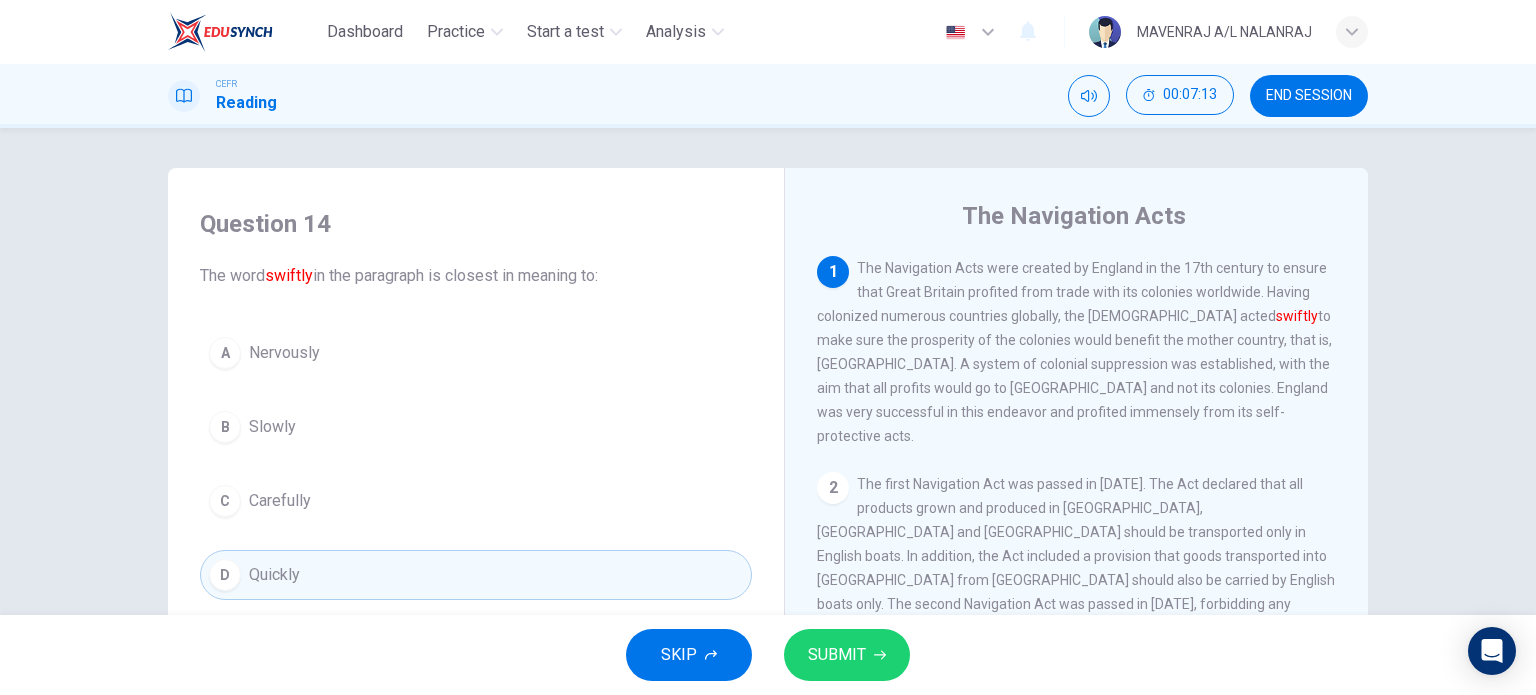 click on "SUBMIT" at bounding box center (847, 655) 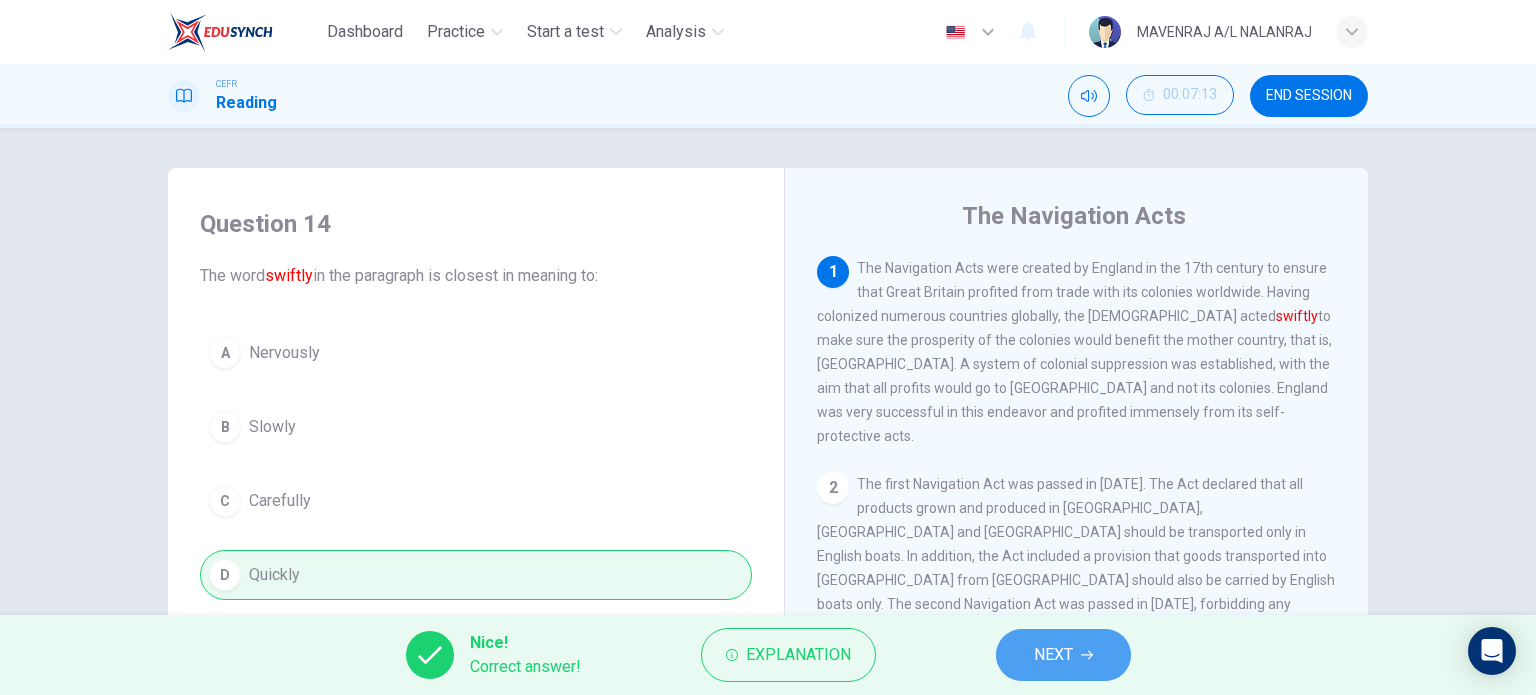 click on "NEXT" at bounding box center [1063, 655] 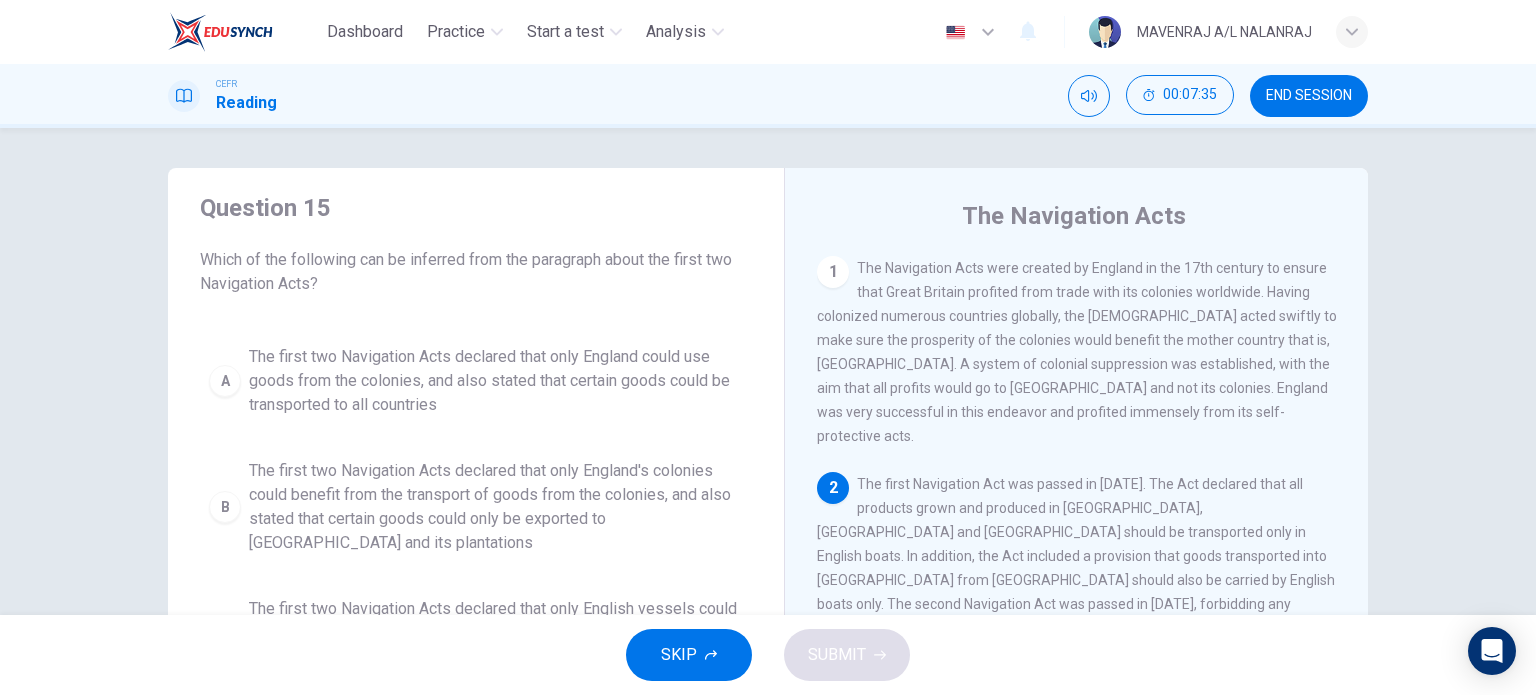 scroll, scrollTop: 31, scrollLeft: 0, axis: vertical 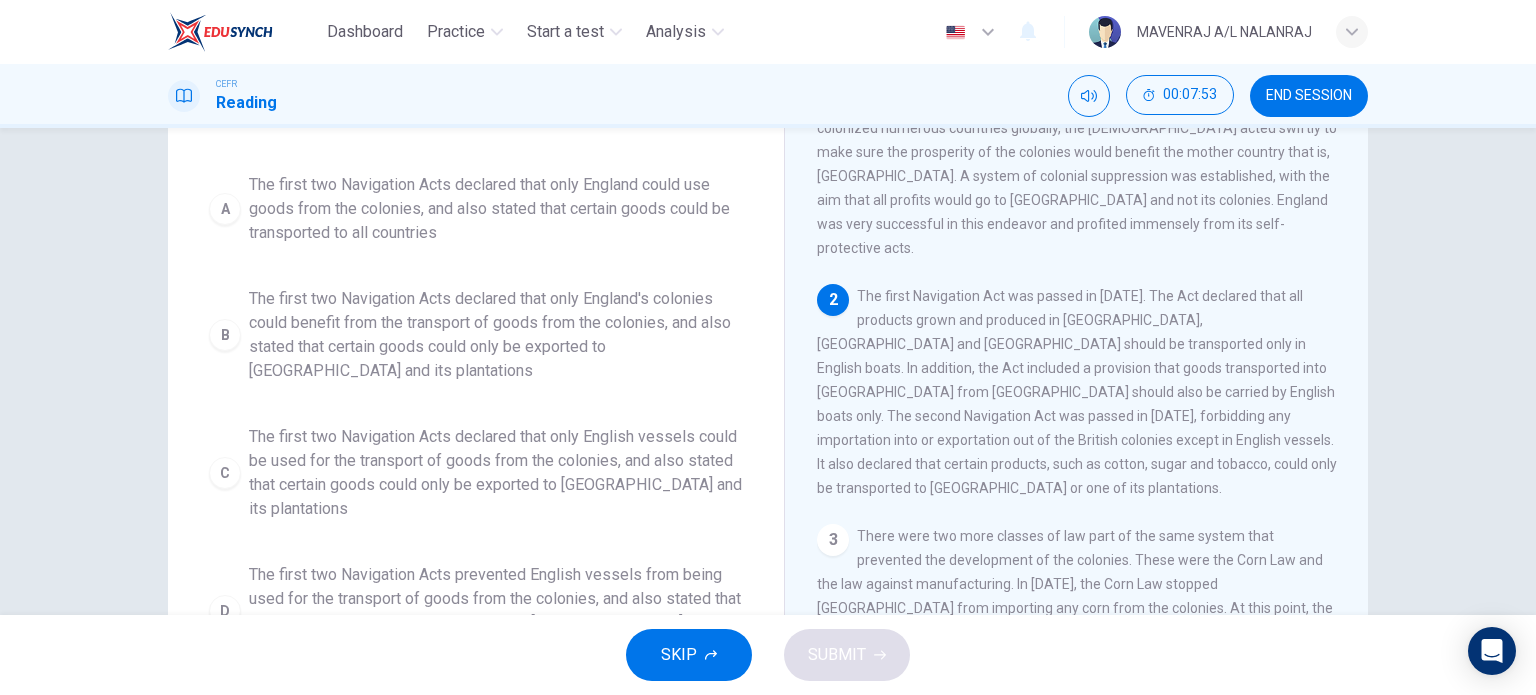 click on "The first two Navigation Acts declared that only England's colonies could benefit from the transport of goods from the colonies, and also stated that certain goods could only be exported to England and its plantations" at bounding box center [496, 335] 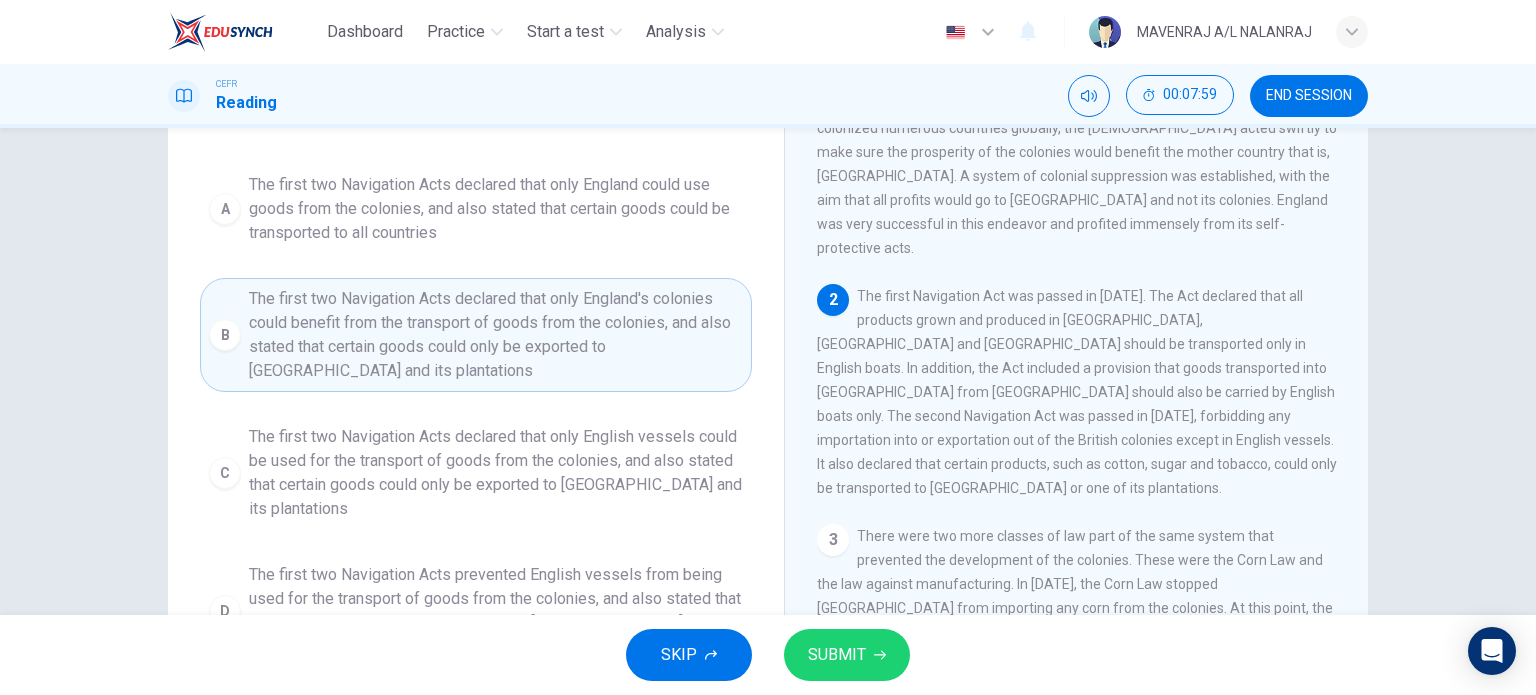 click on "SUBMIT" at bounding box center [837, 655] 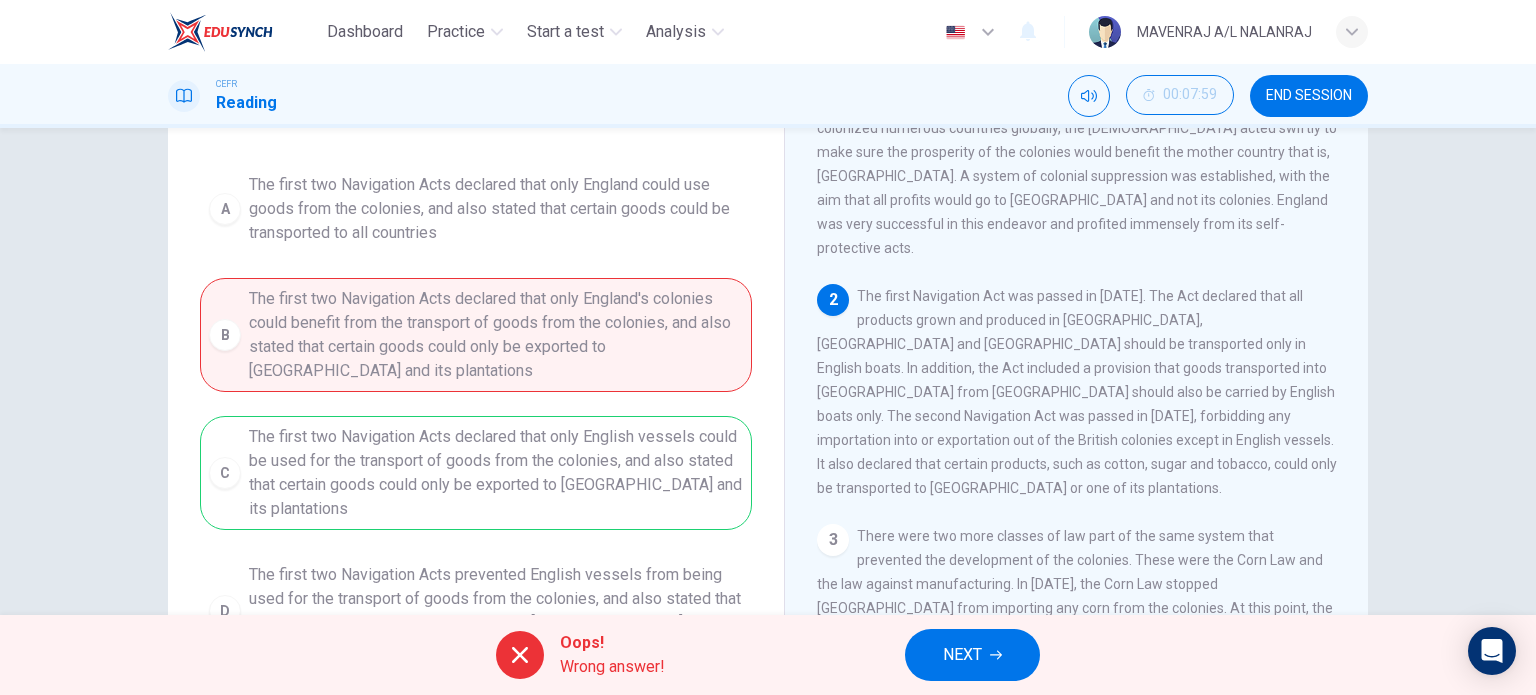 drag, startPoint x: 943, startPoint y: 627, endPoint x: 918, endPoint y: 623, distance: 25.317978 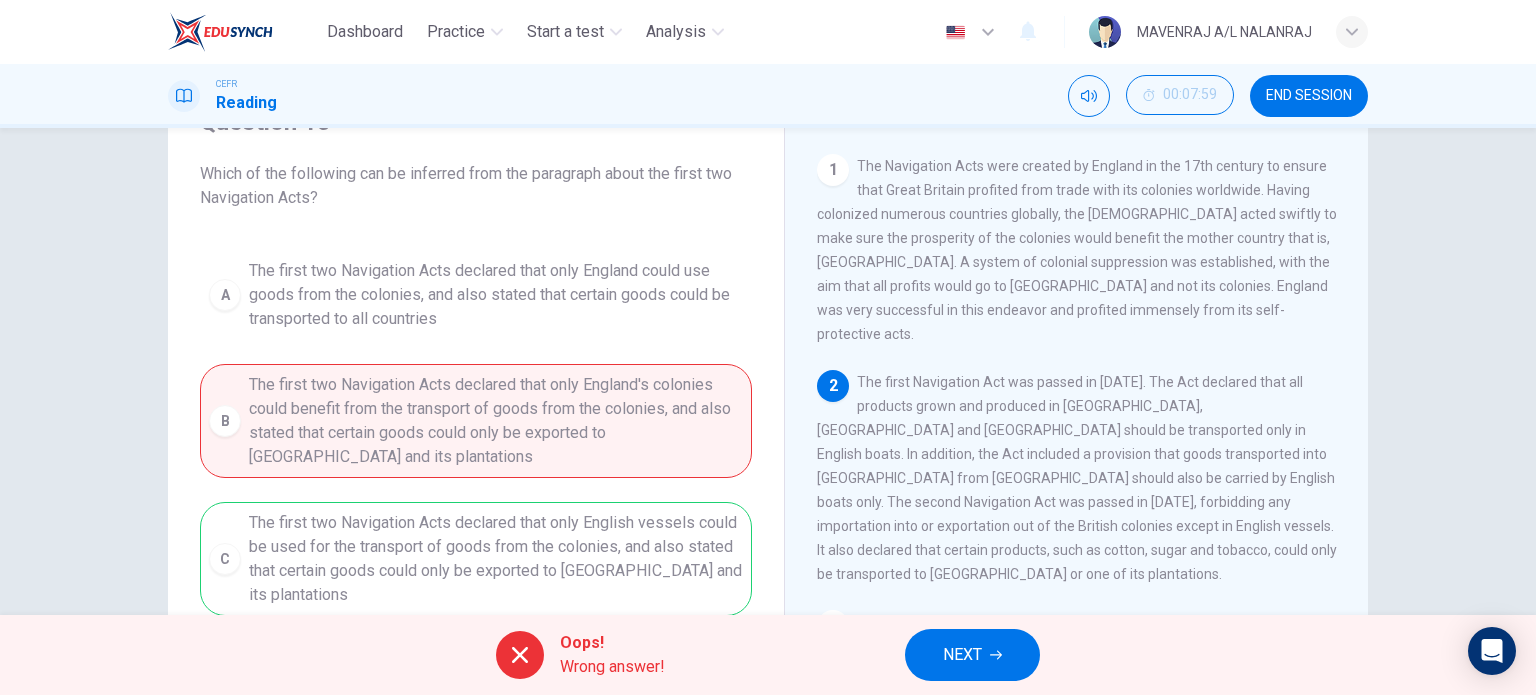 scroll, scrollTop: 0, scrollLeft: 0, axis: both 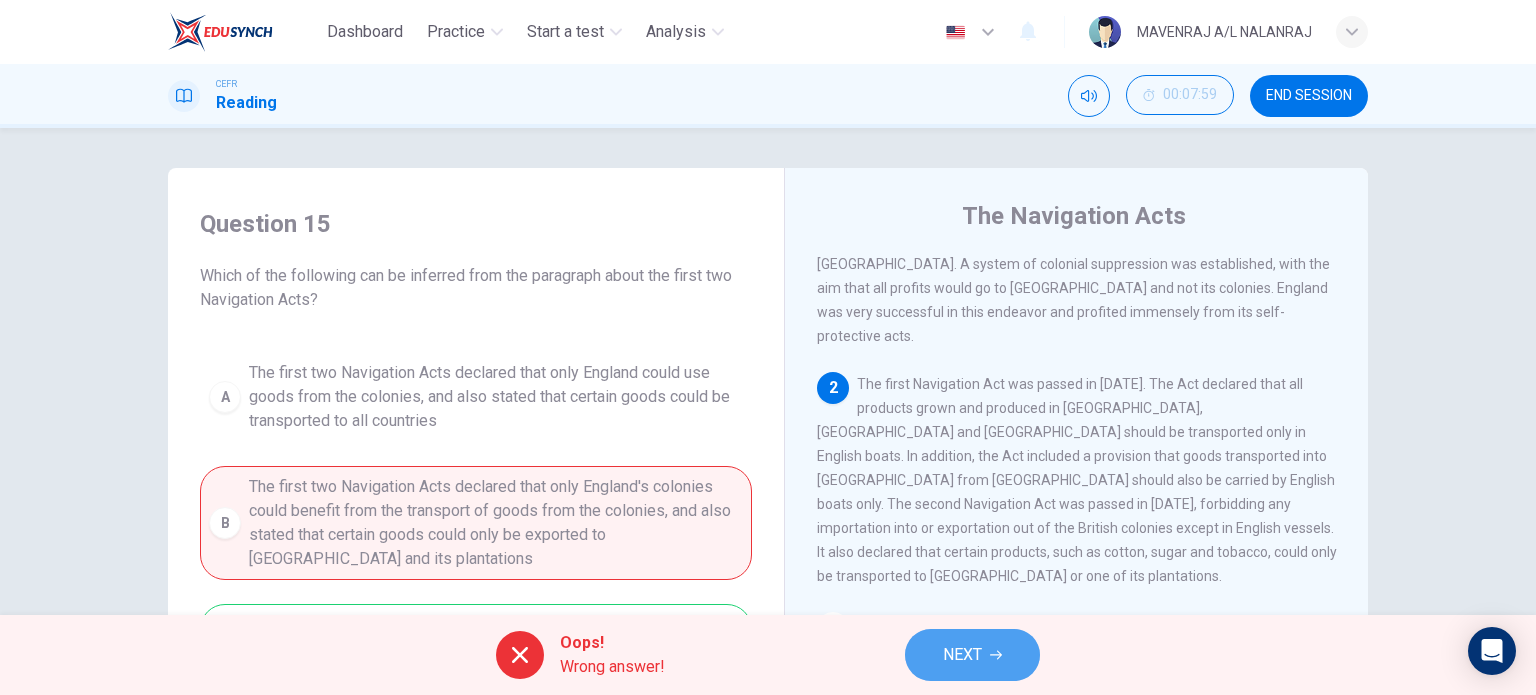 click on "NEXT" at bounding box center (972, 655) 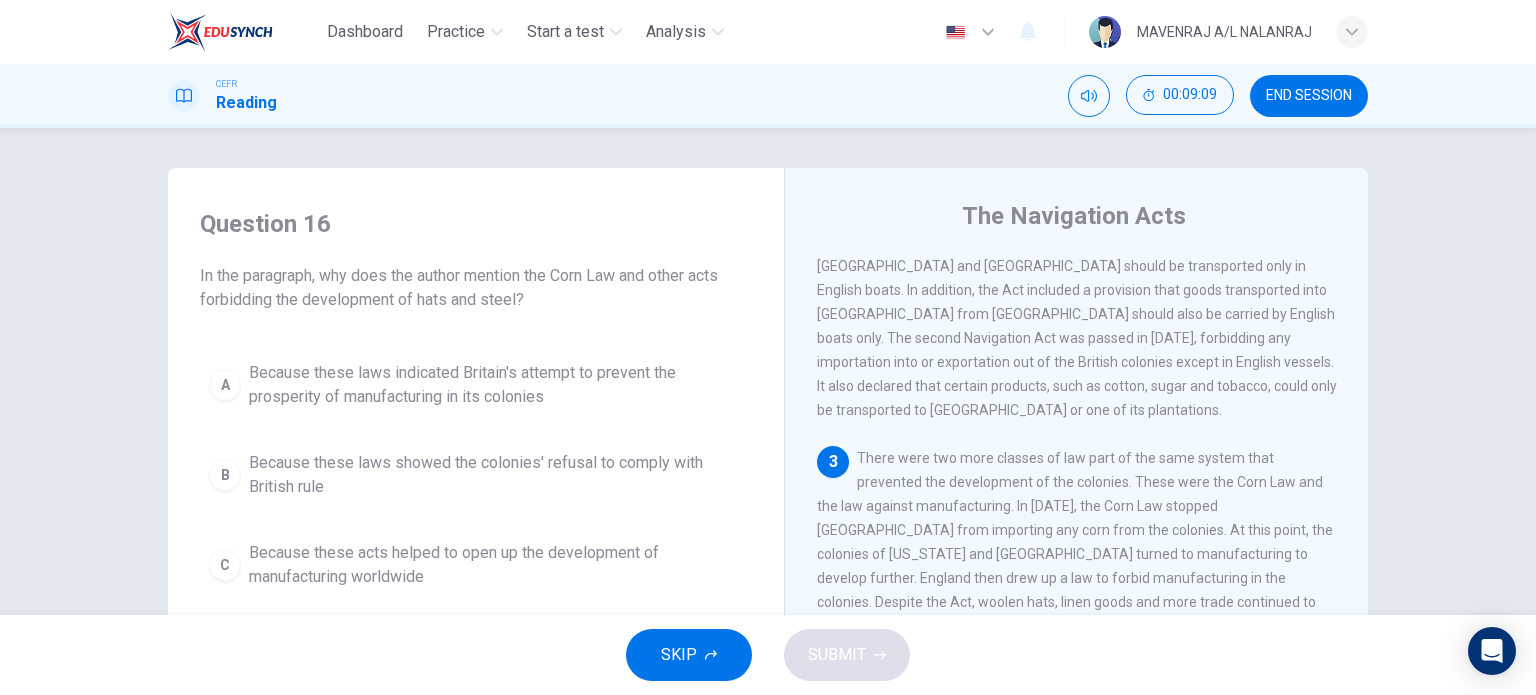 scroll, scrollTop: 300, scrollLeft: 0, axis: vertical 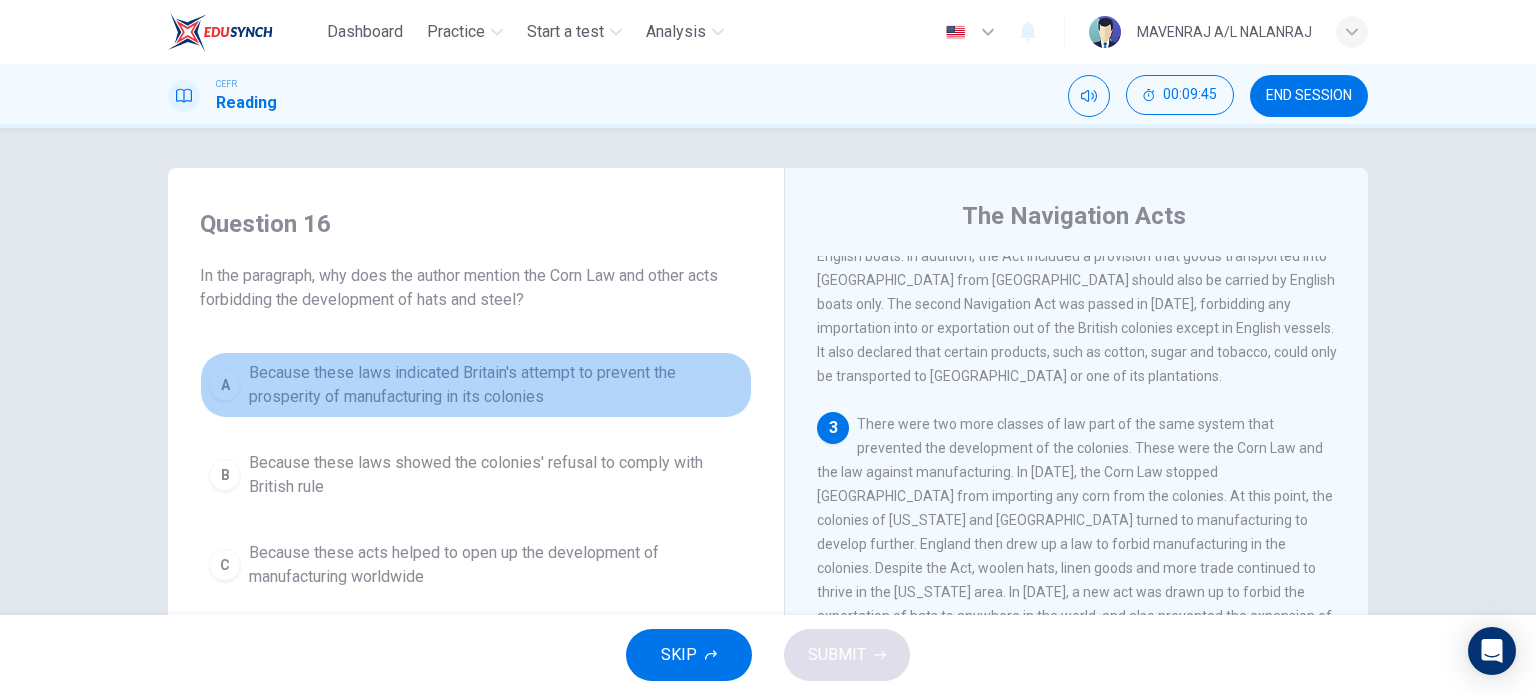 drag, startPoint x: 620, startPoint y: 397, endPoint x: 620, endPoint y: 419, distance: 22 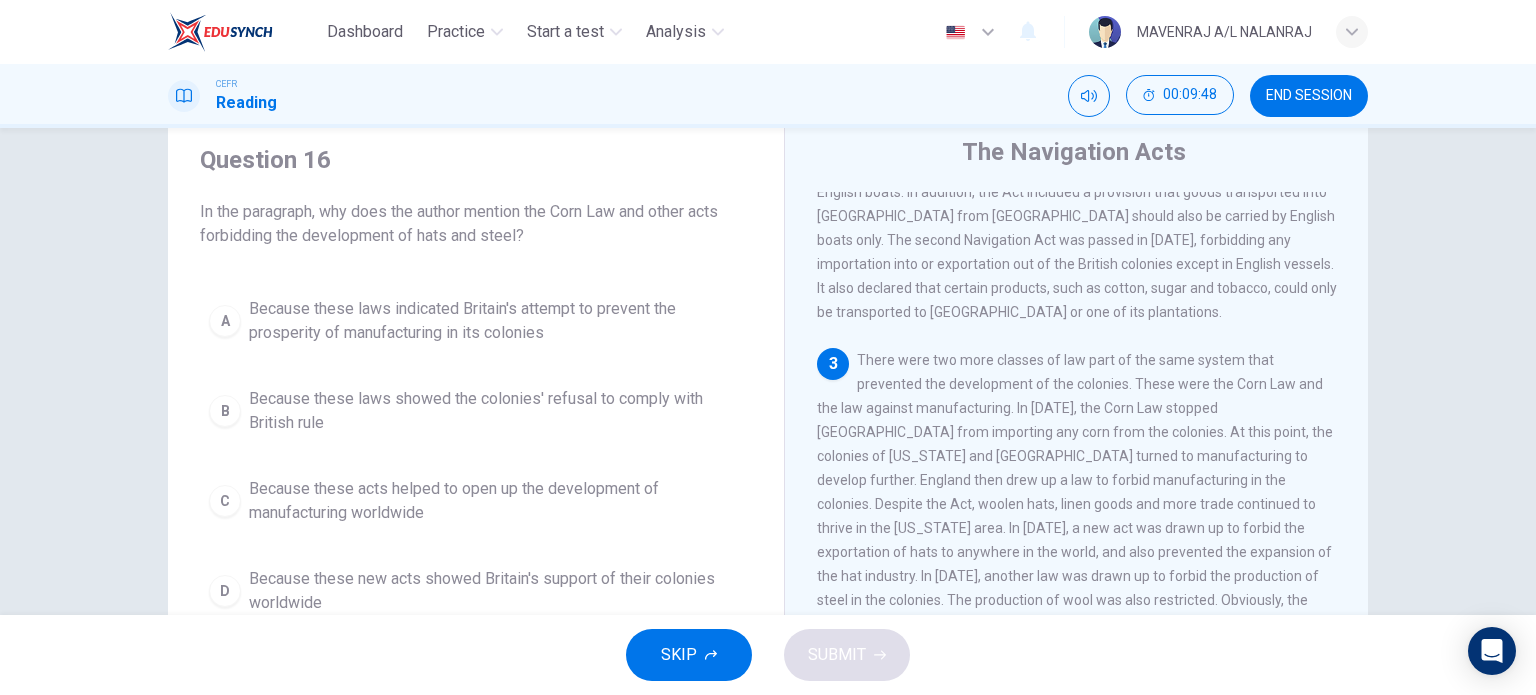 scroll, scrollTop: 100, scrollLeft: 0, axis: vertical 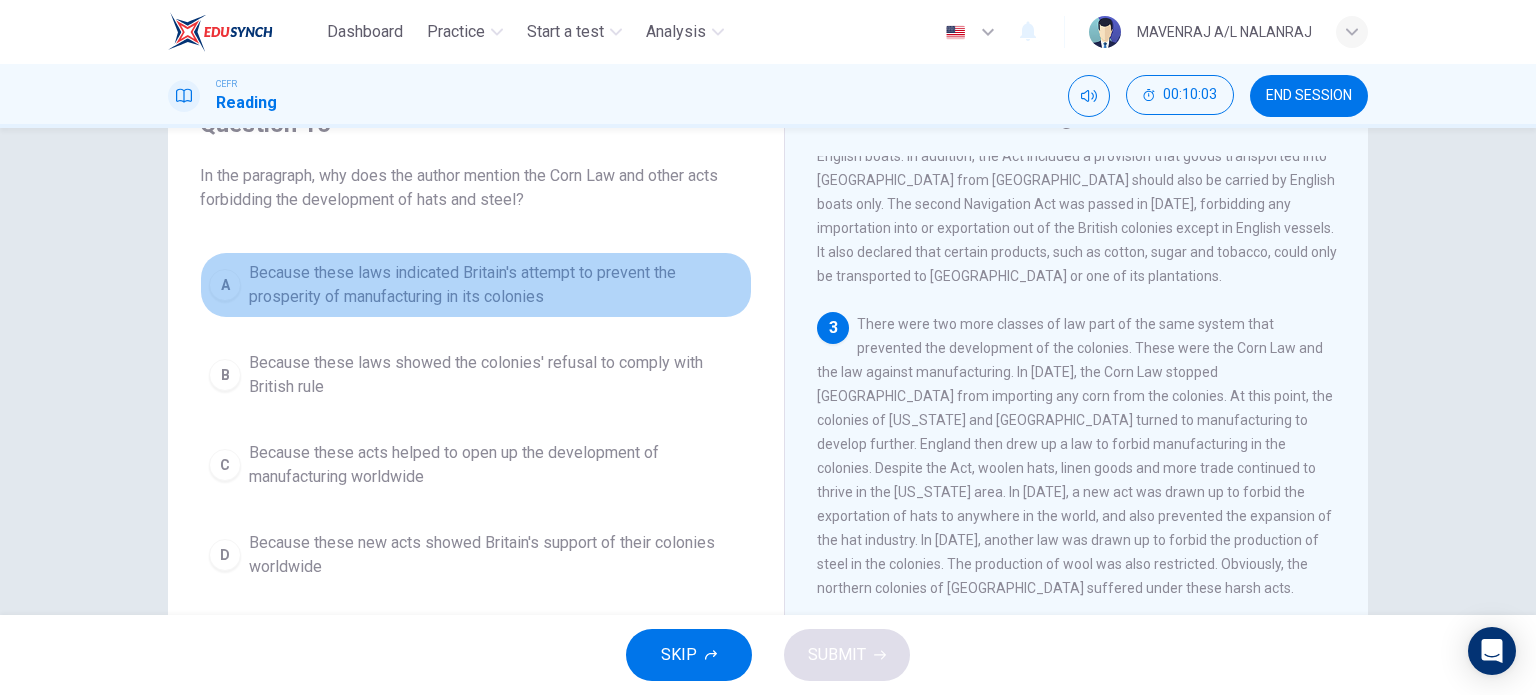 drag, startPoint x: 446, startPoint y: 262, endPoint x: 462, endPoint y: 283, distance: 26.400757 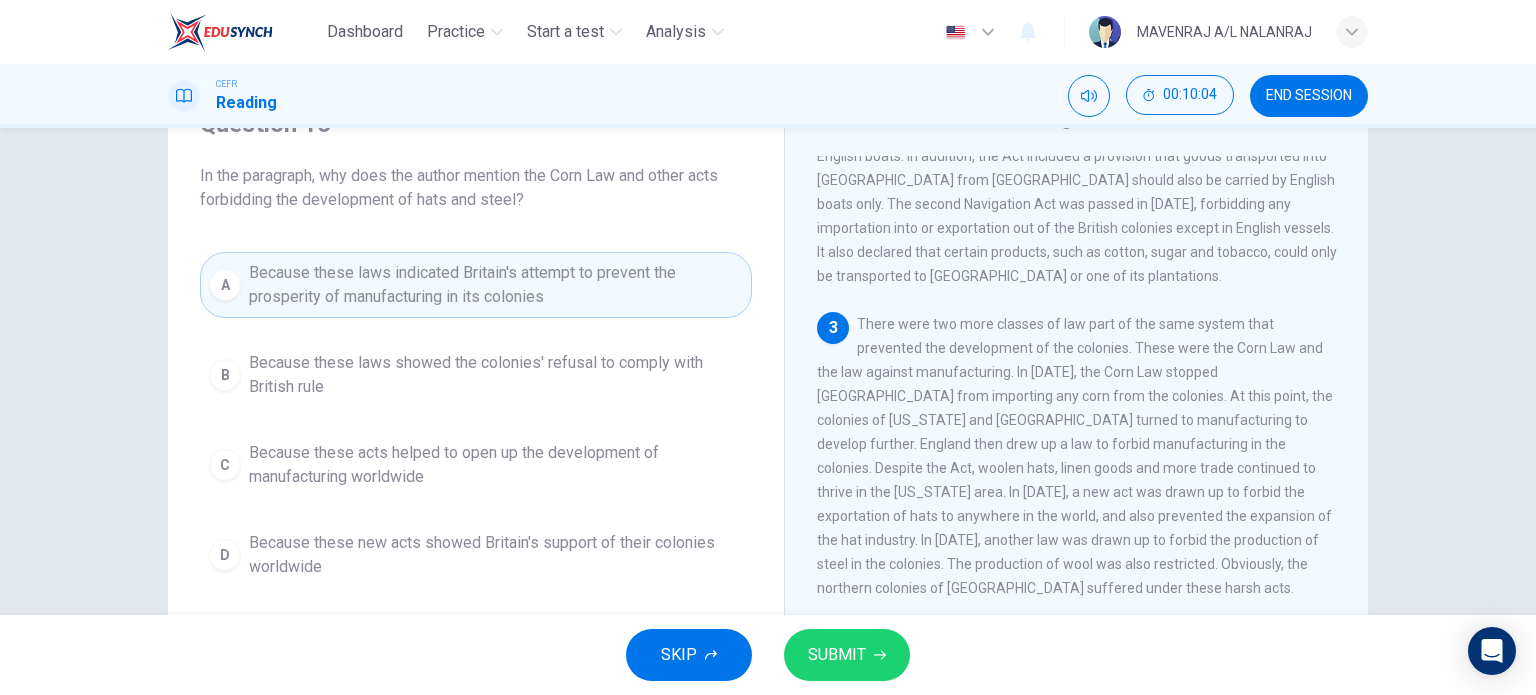 click on "SKIP SUBMIT" at bounding box center (768, 655) 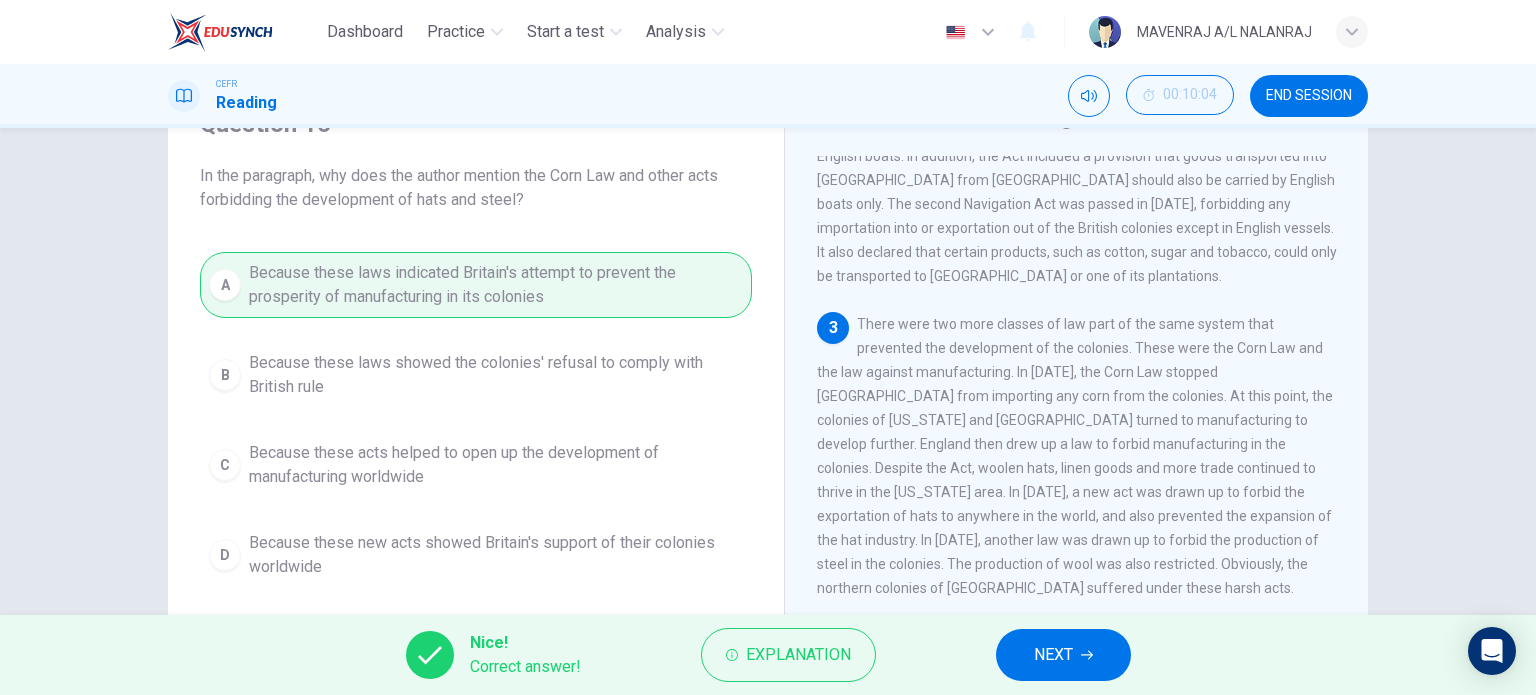 click on "Nice! Correct answer! Explanation NEXT" at bounding box center [768, 655] 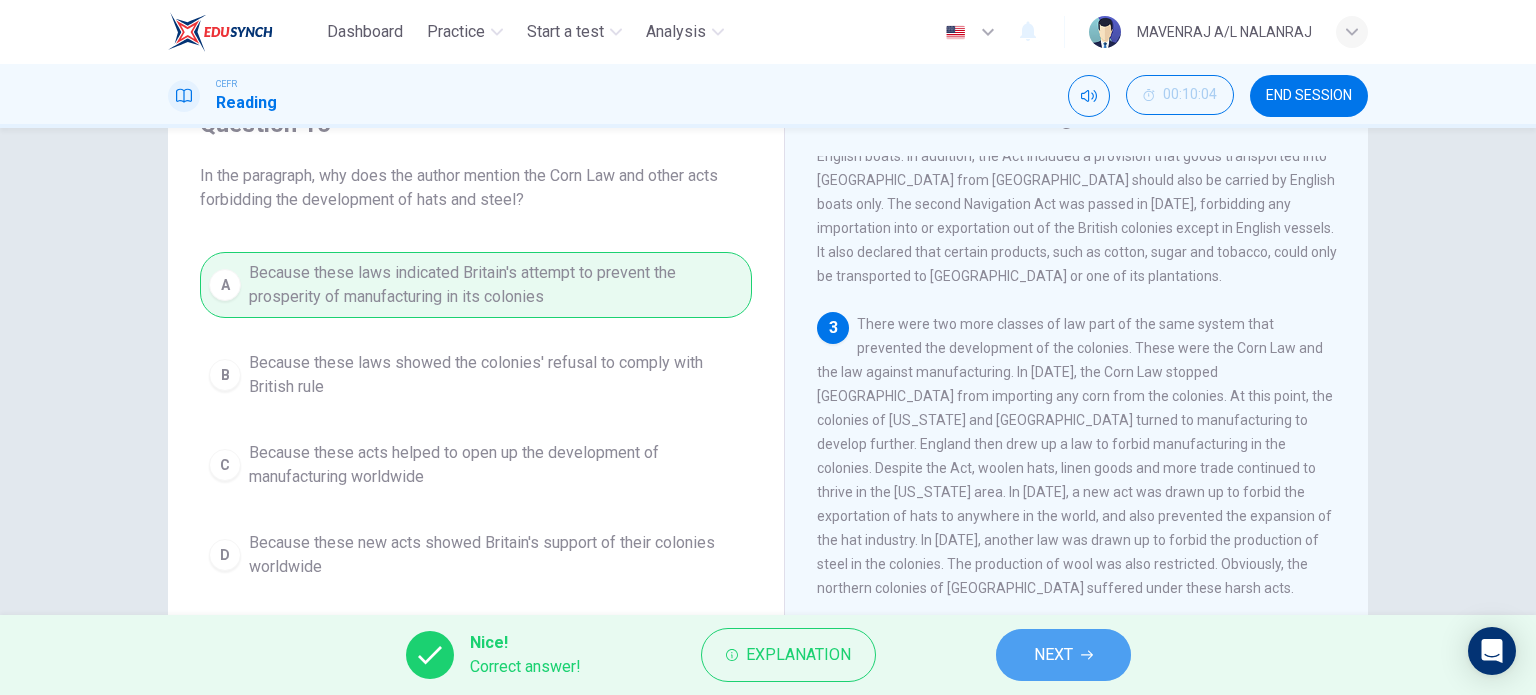 click on "NEXT" at bounding box center [1053, 655] 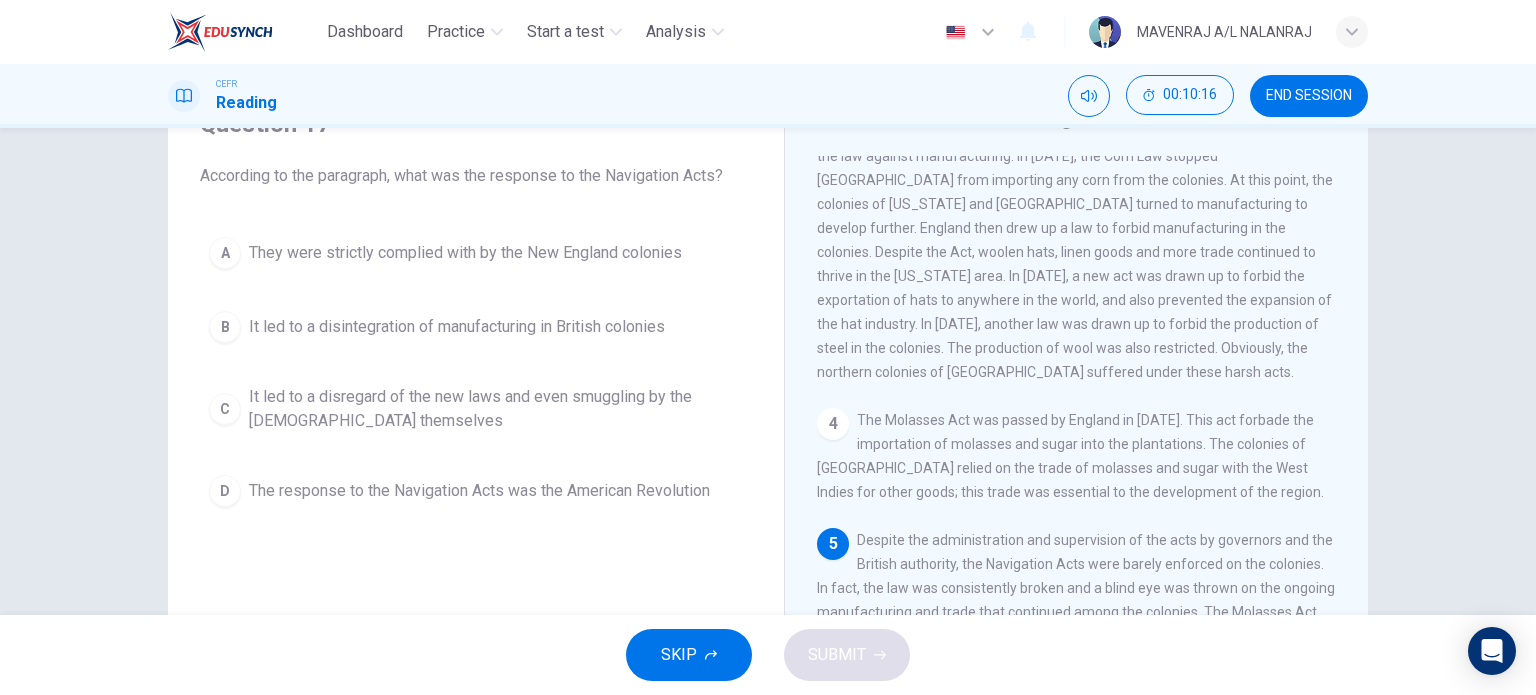 scroll, scrollTop: 677, scrollLeft: 0, axis: vertical 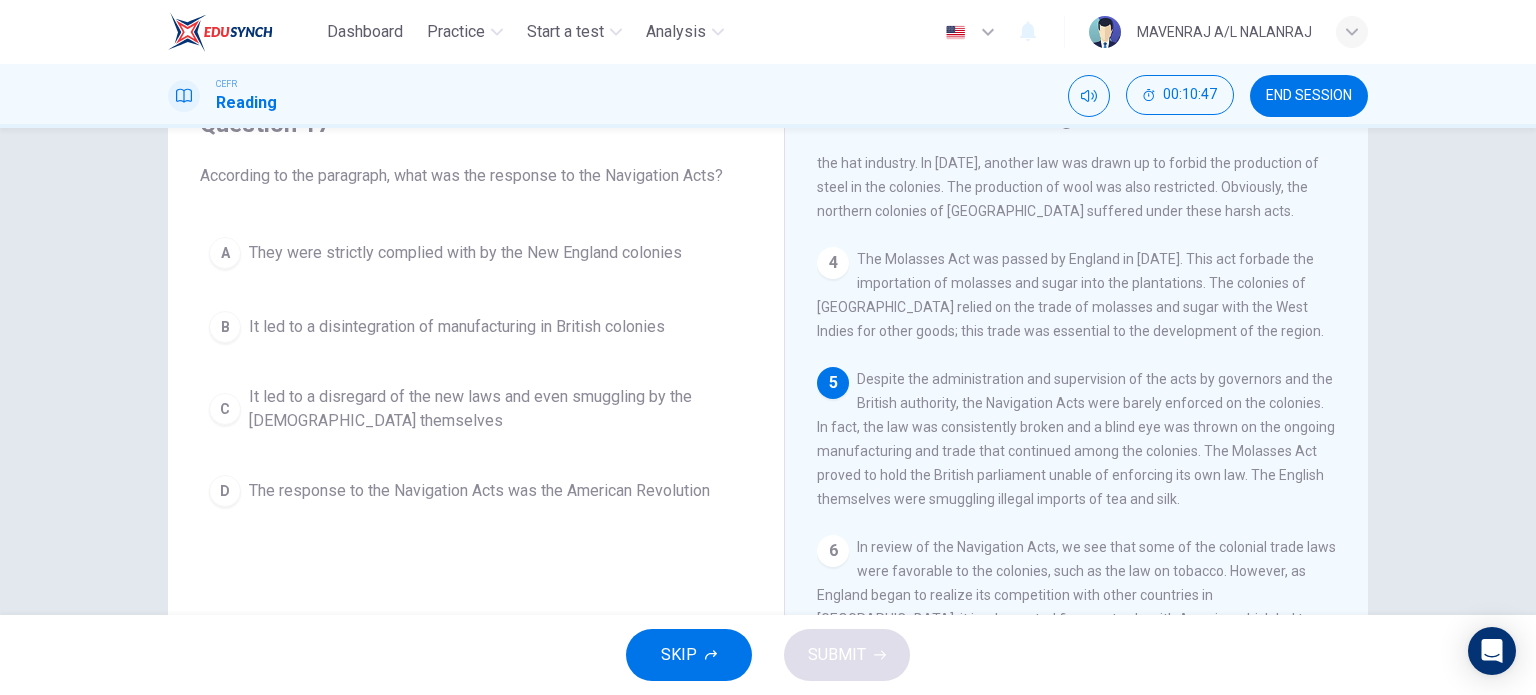 click on "A They were strictly complied with by the New England colonies B It led to a disintegration of manufacturing in British colonies C It led to a disregard of the new laws and even smuggling by the British themselves D The response to the Navigation Acts was the American Revolution" at bounding box center (476, 372) 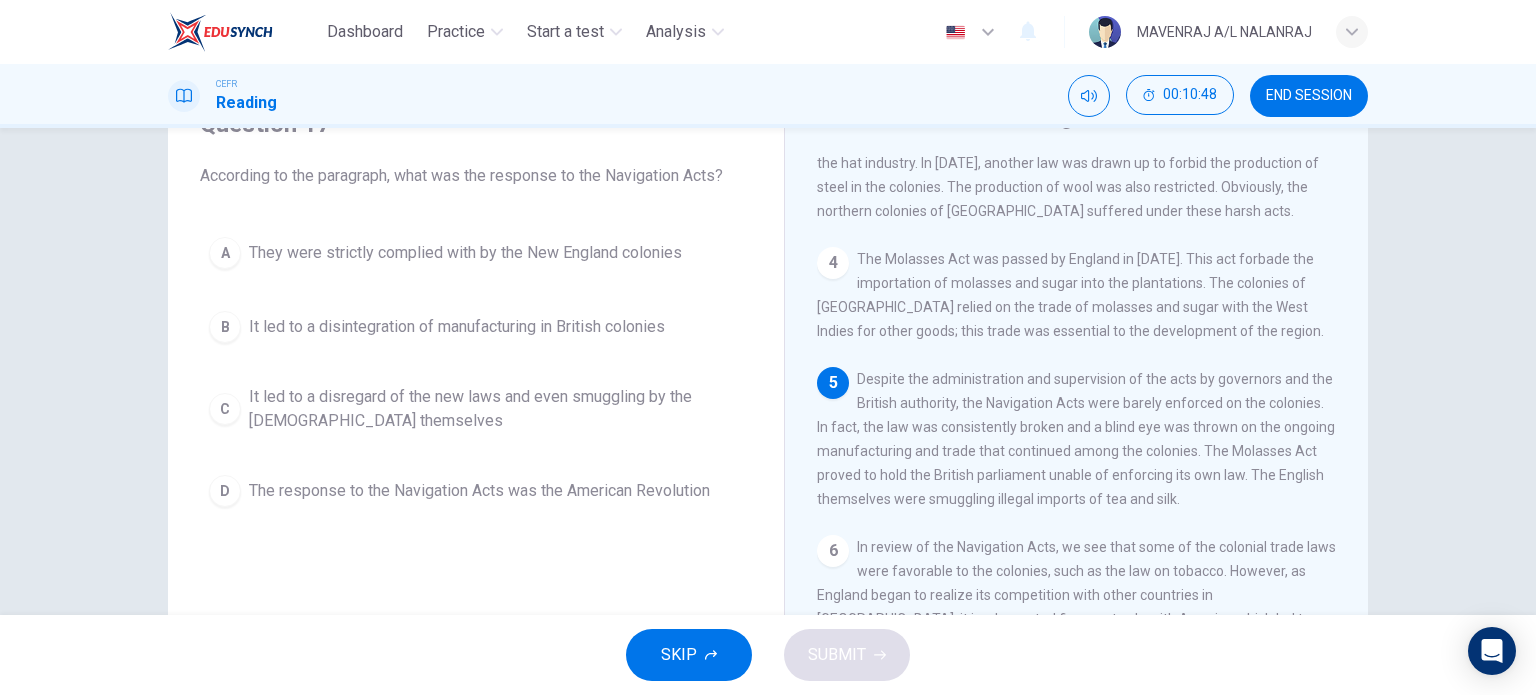 click on "B It led to a disintegration of manufacturing in British colonies" at bounding box center (476, 327) 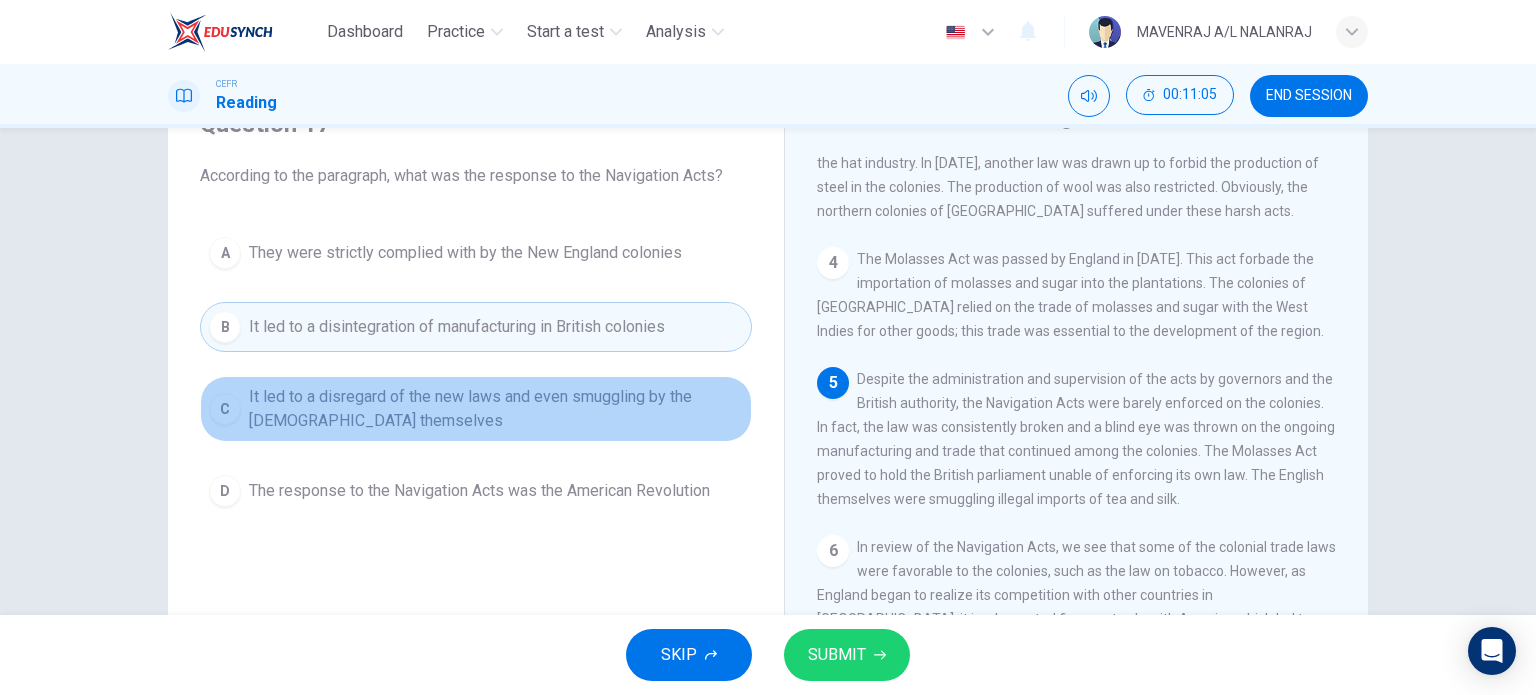 click on "It led to a disregard of the new laws and even smuggling by the British themselves" at bounding box center [496, 409] 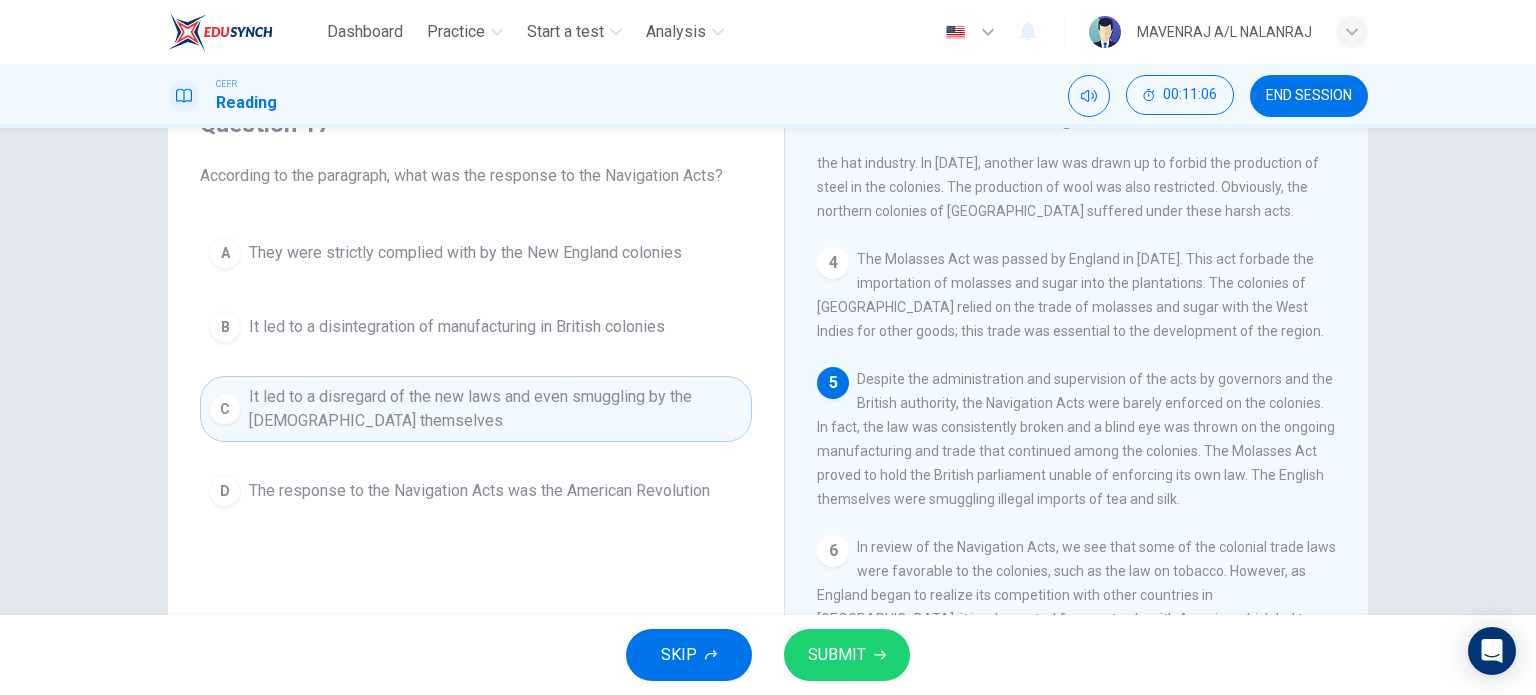 click on "SUBMIT" at bounding box center [837, 655] 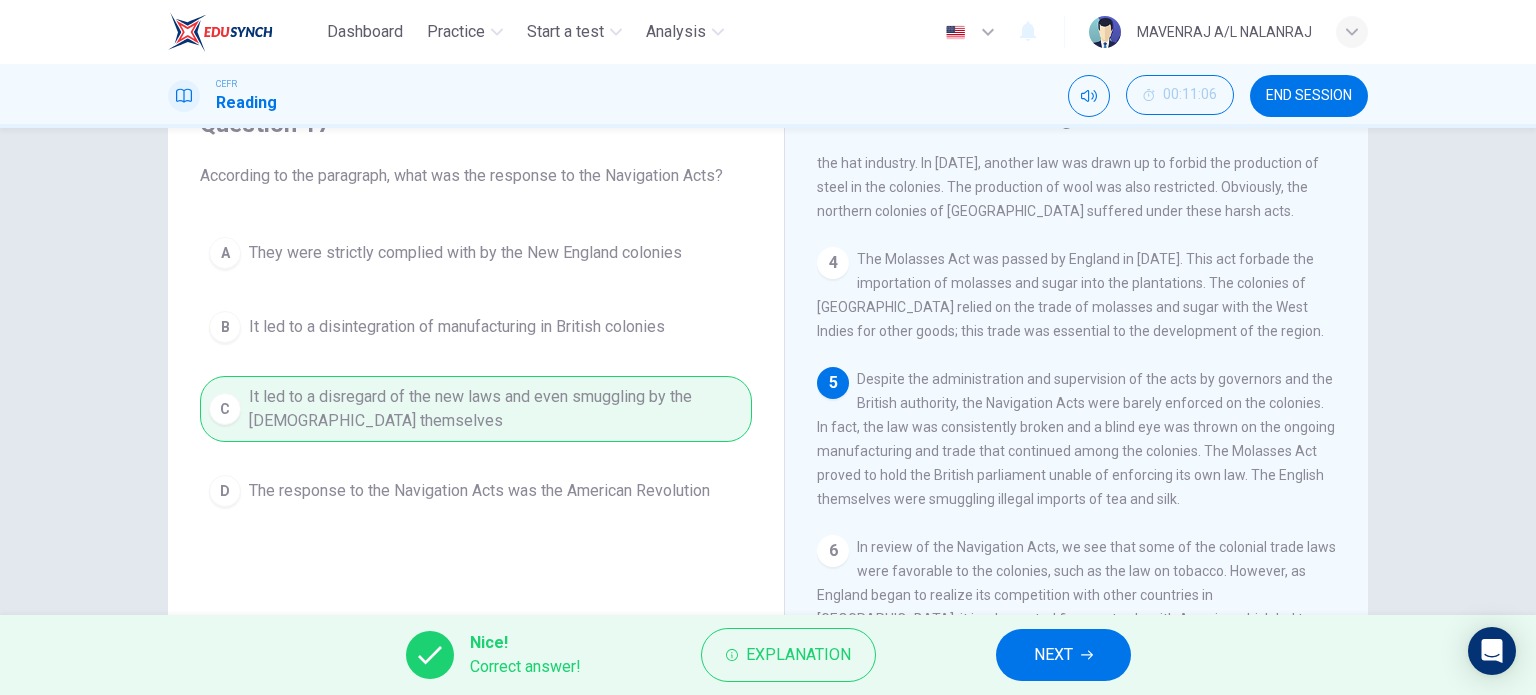 click on "NEXT" at bounding box center (1063, 655) 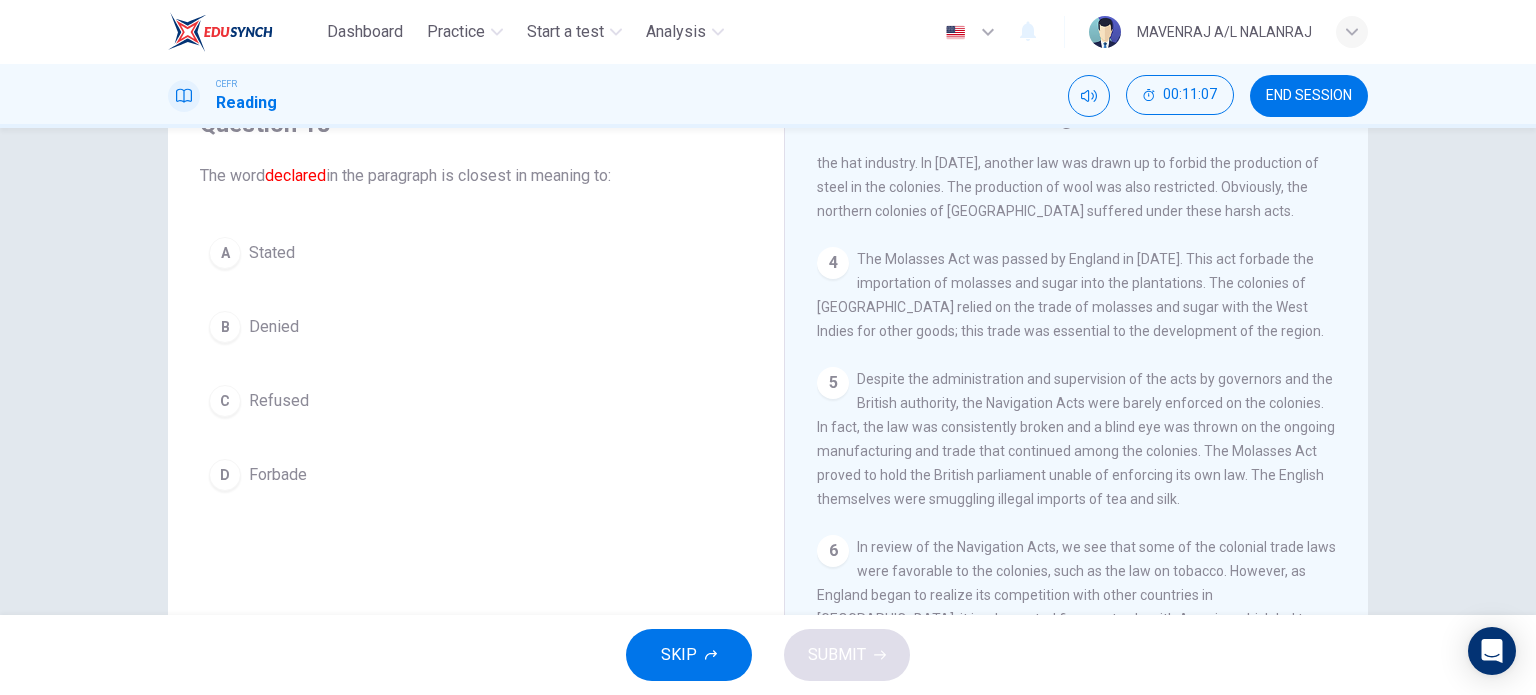 scroll, scrollTop: 288, scrollLeft: 0, axis: vertical 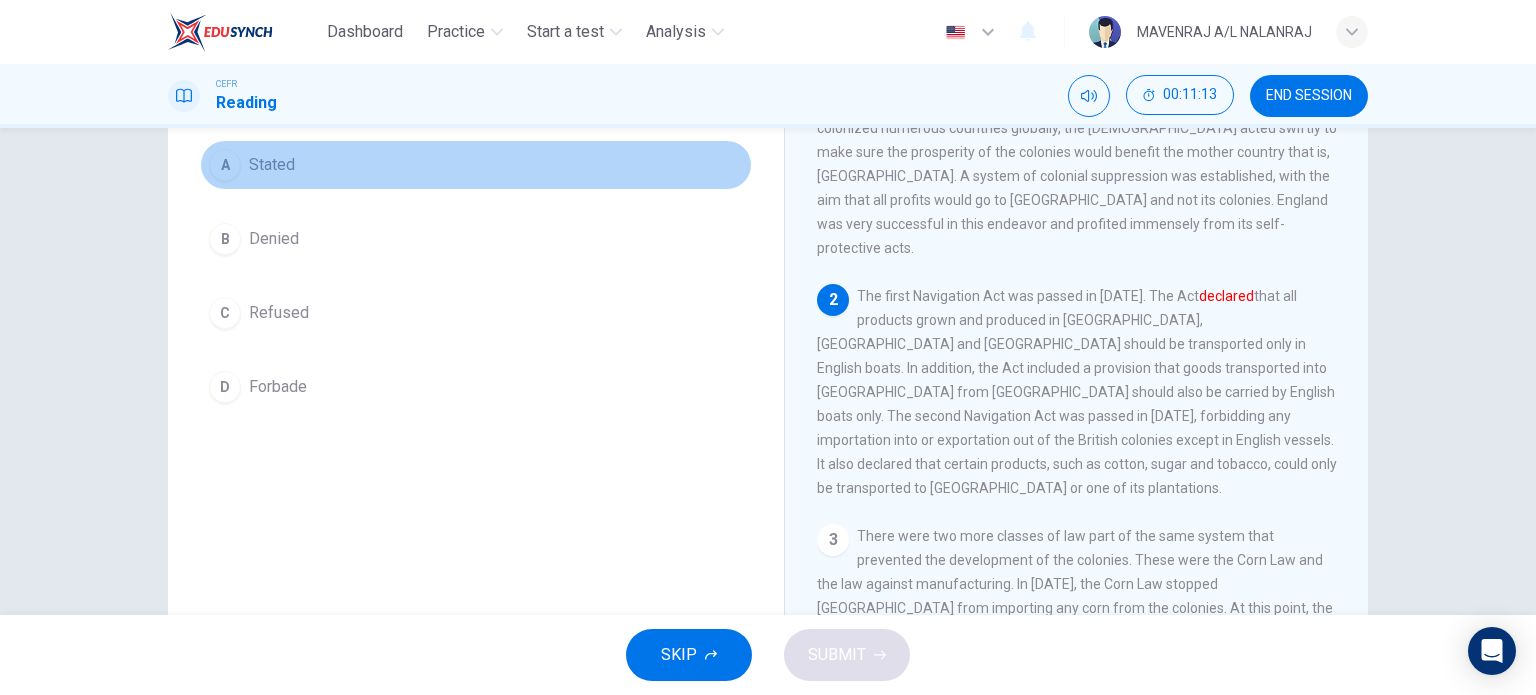 click on "A Stated" at bounding box center (476, 165) 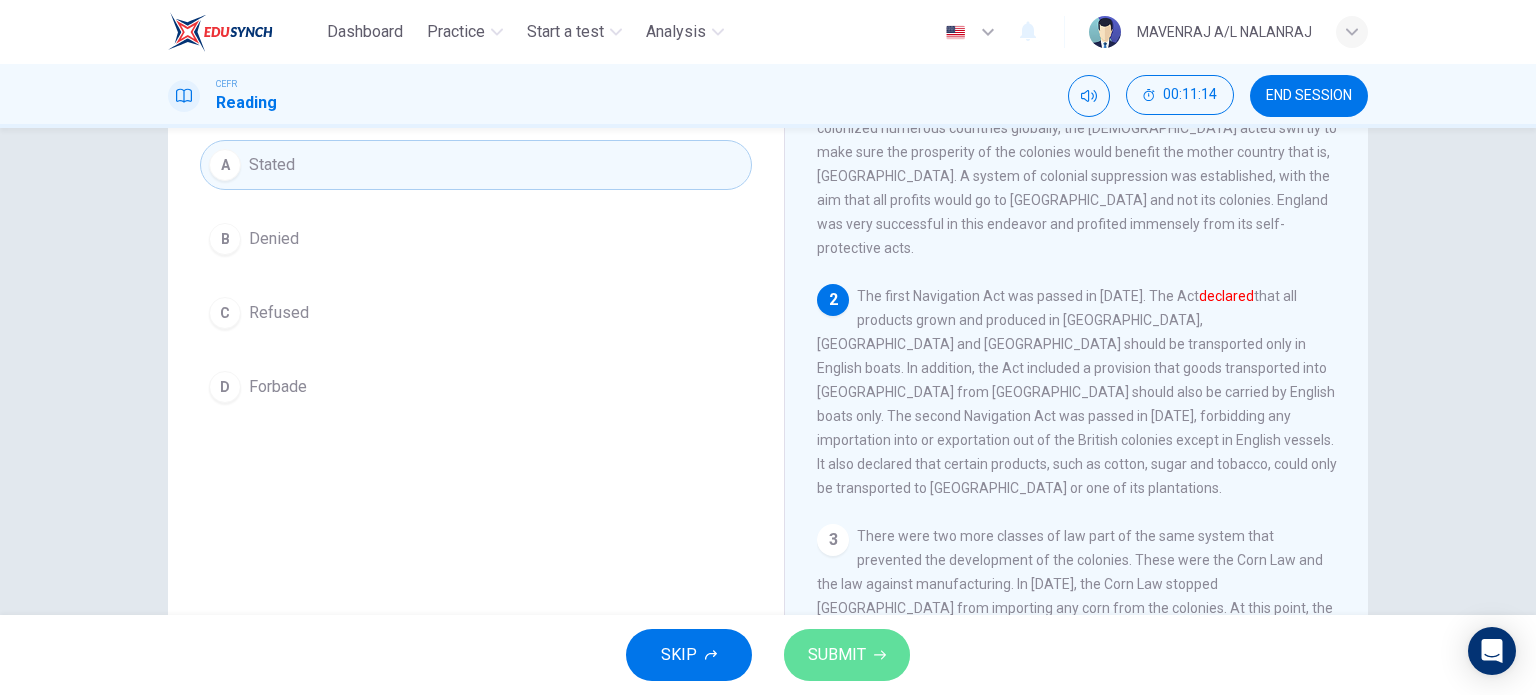 click on "SUBMIT" at bounding box center [847, 655] 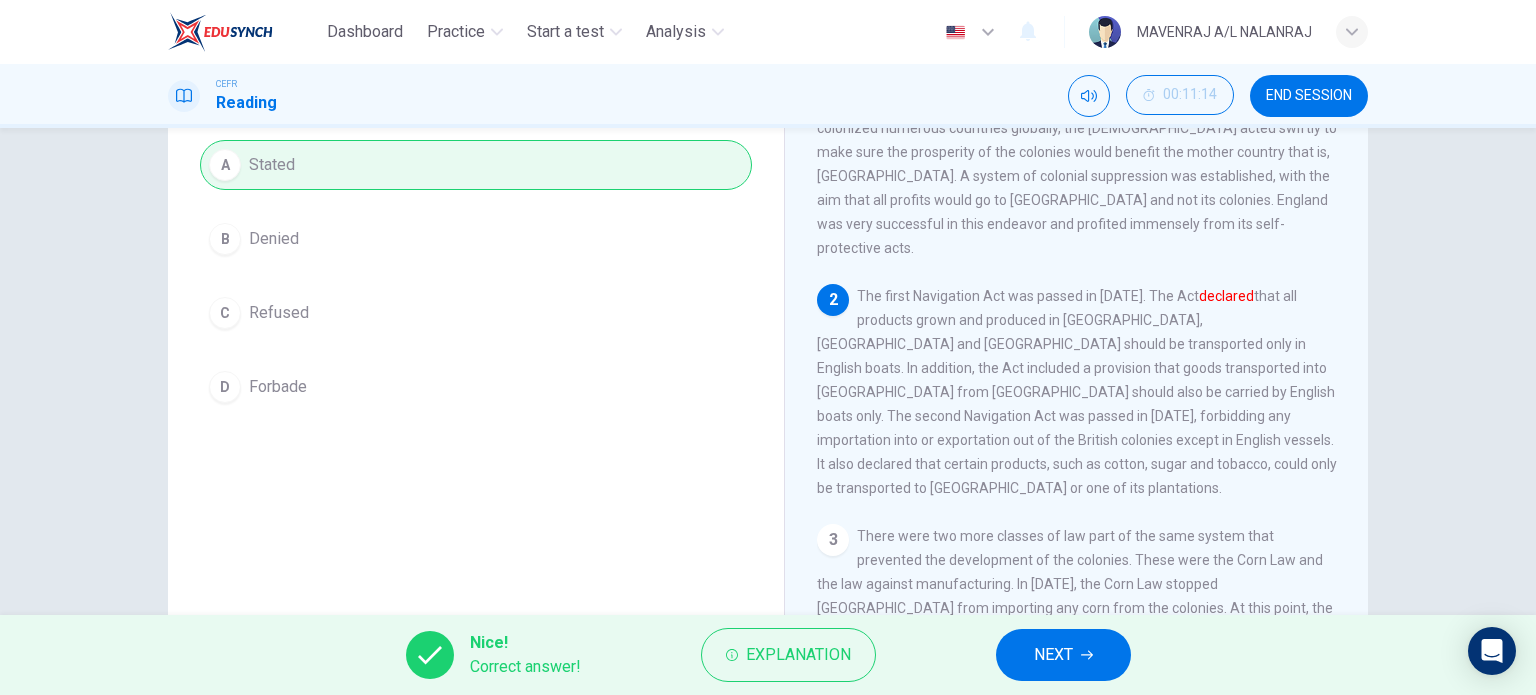 click on "NEXT" at bounding box center (1053, 655) 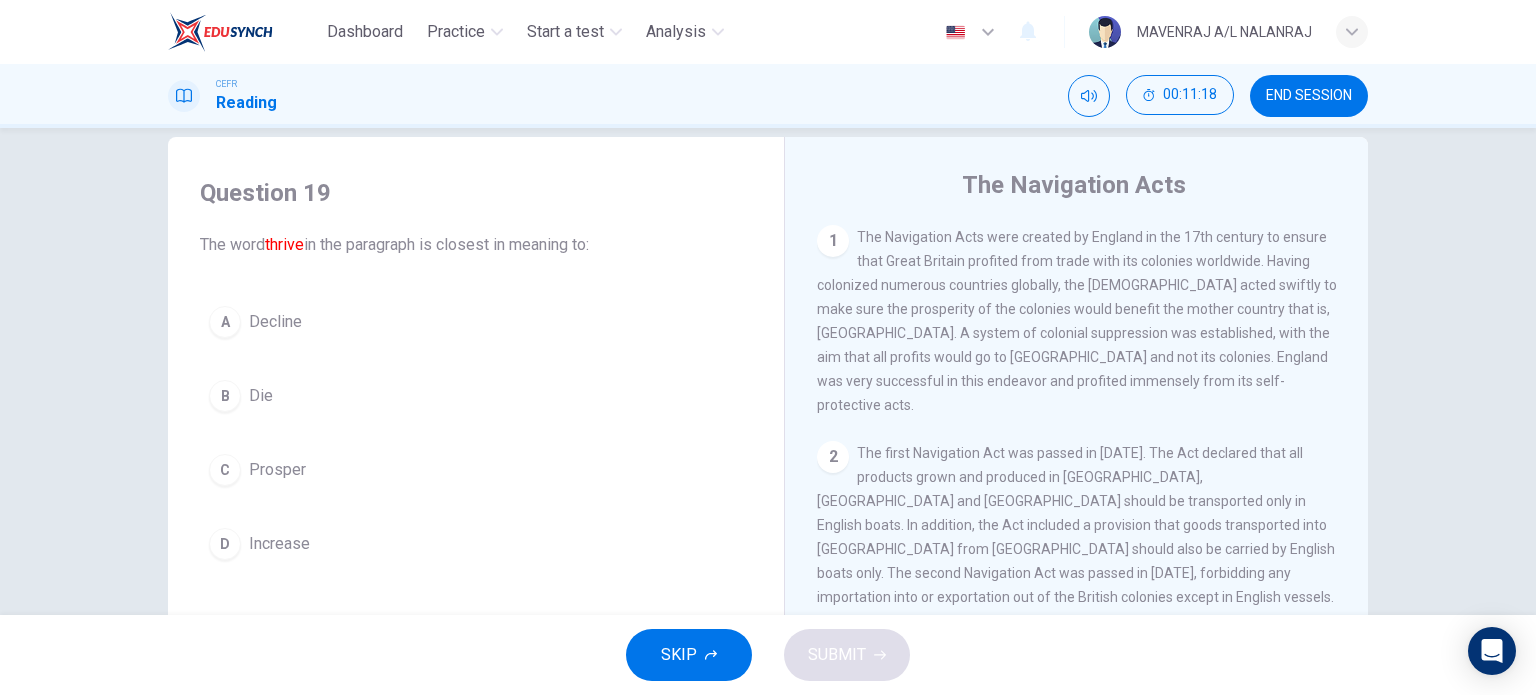 scroll, scrollTop: 0, scrollLeft: 0, axis: both 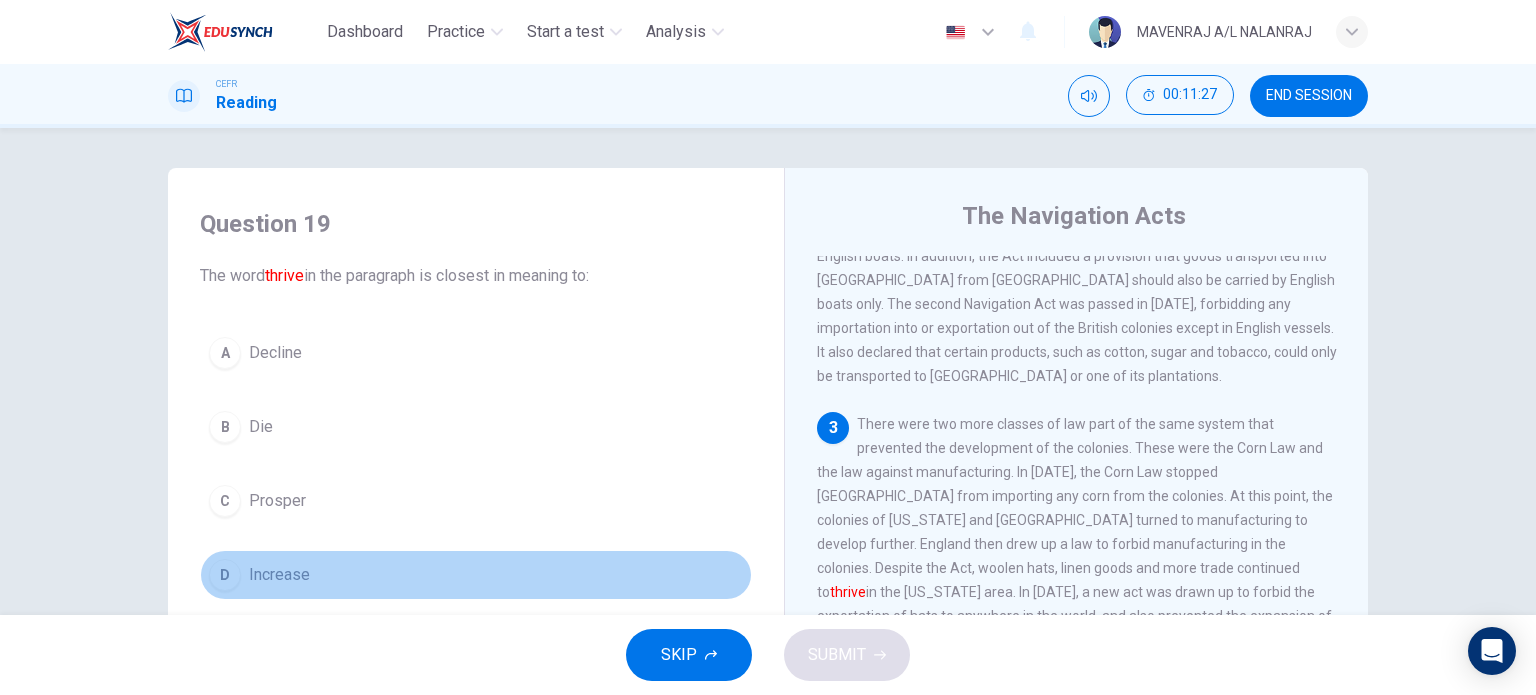 click on "D Increase" at bounding box center [476, 575] 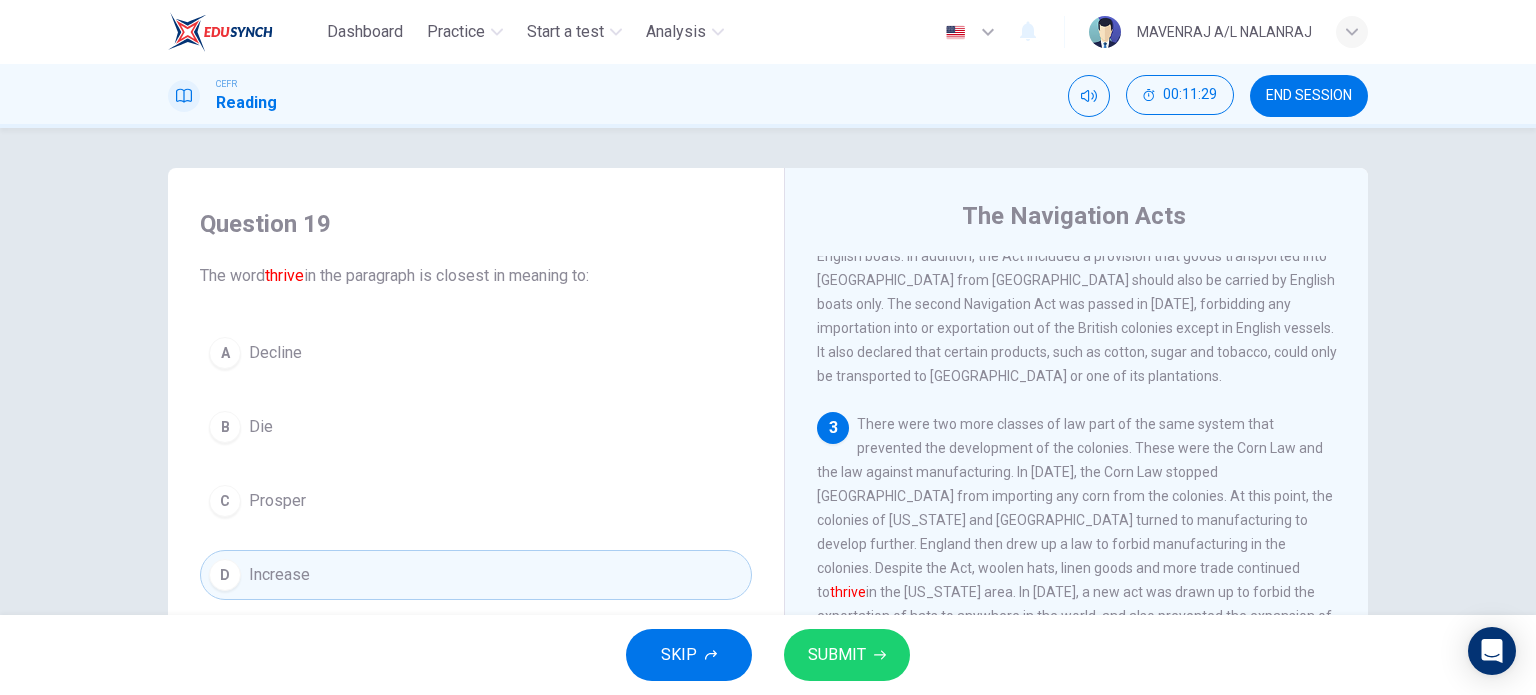 click on "SUBMIT" at bounding box center [837, 655] 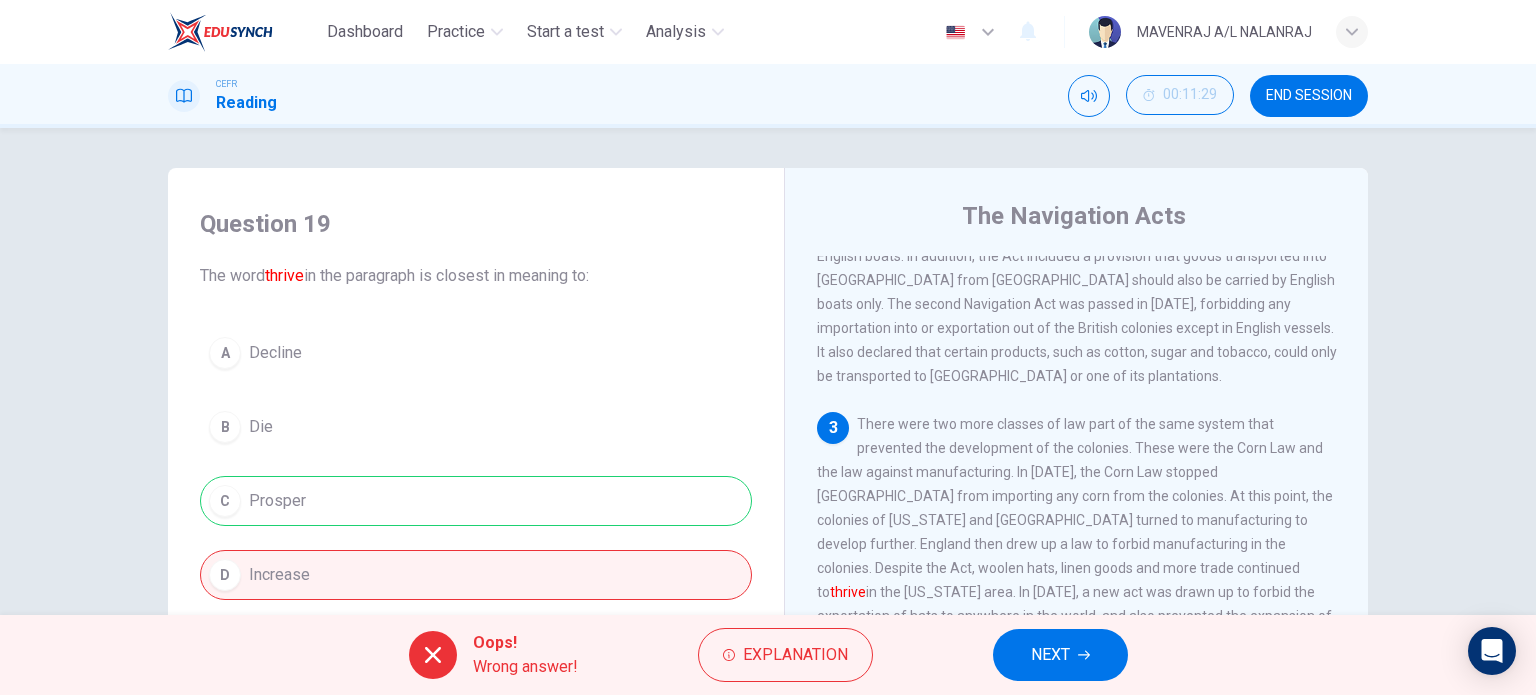 click on "A Decline B Die C Prosper D Increase" at bounding box center (476, 464) 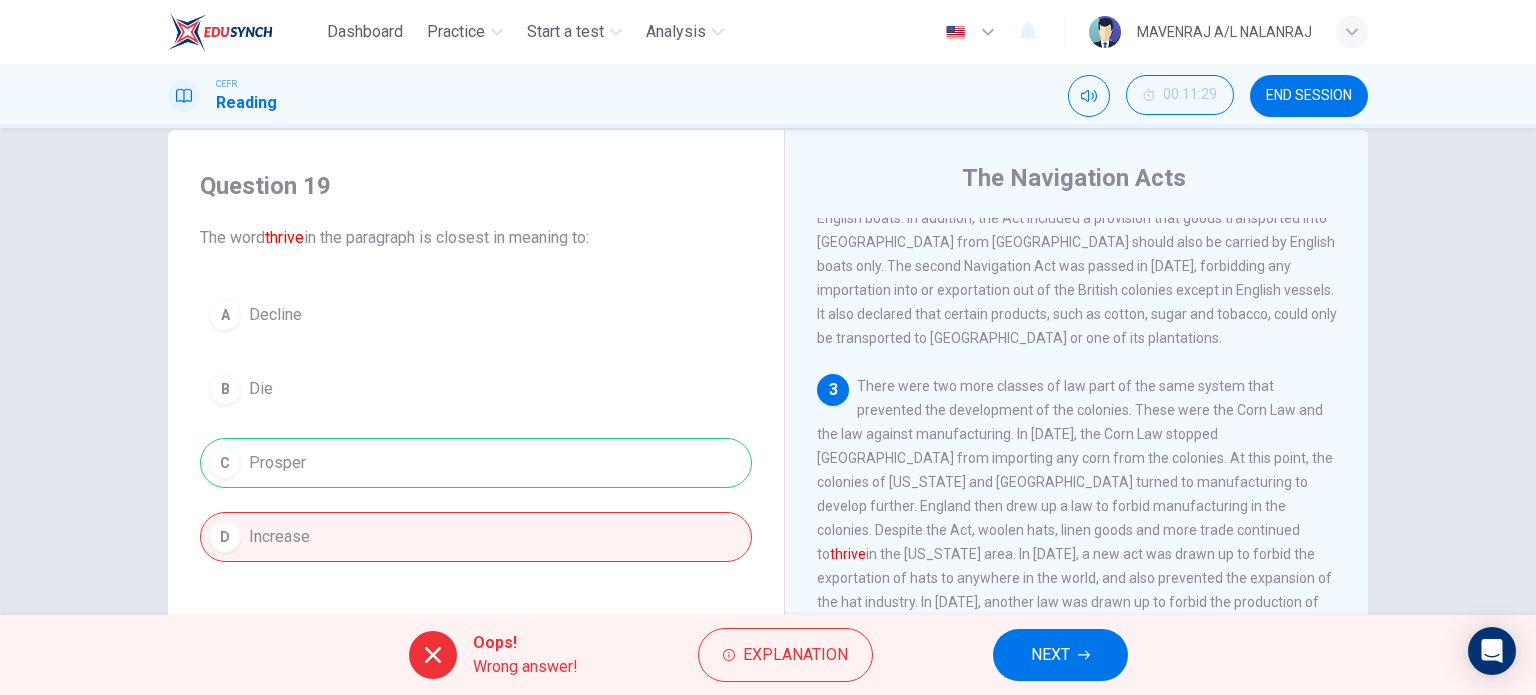 scroll, scrollTop: 100, scrollLeft: 0, axis: vertical 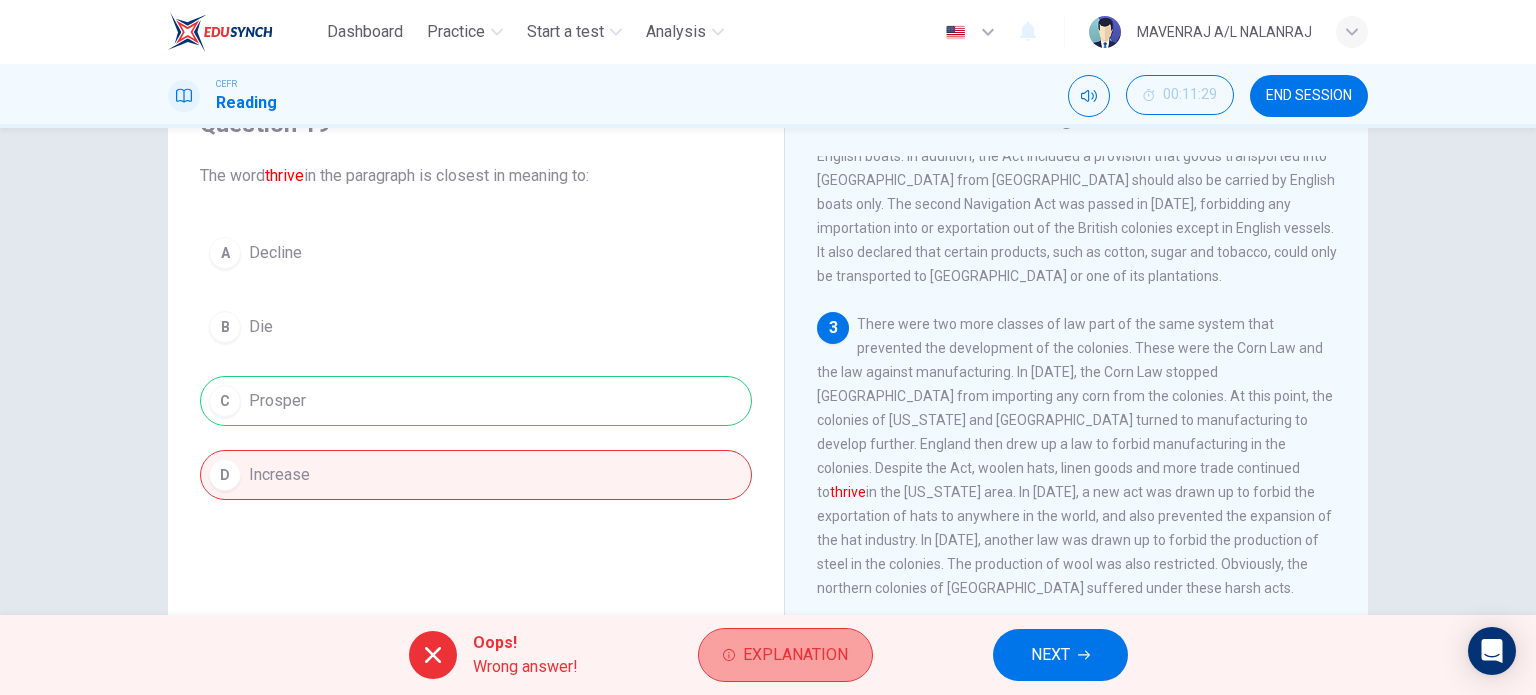 click on "Explanation" at bounding box center (785, 655) 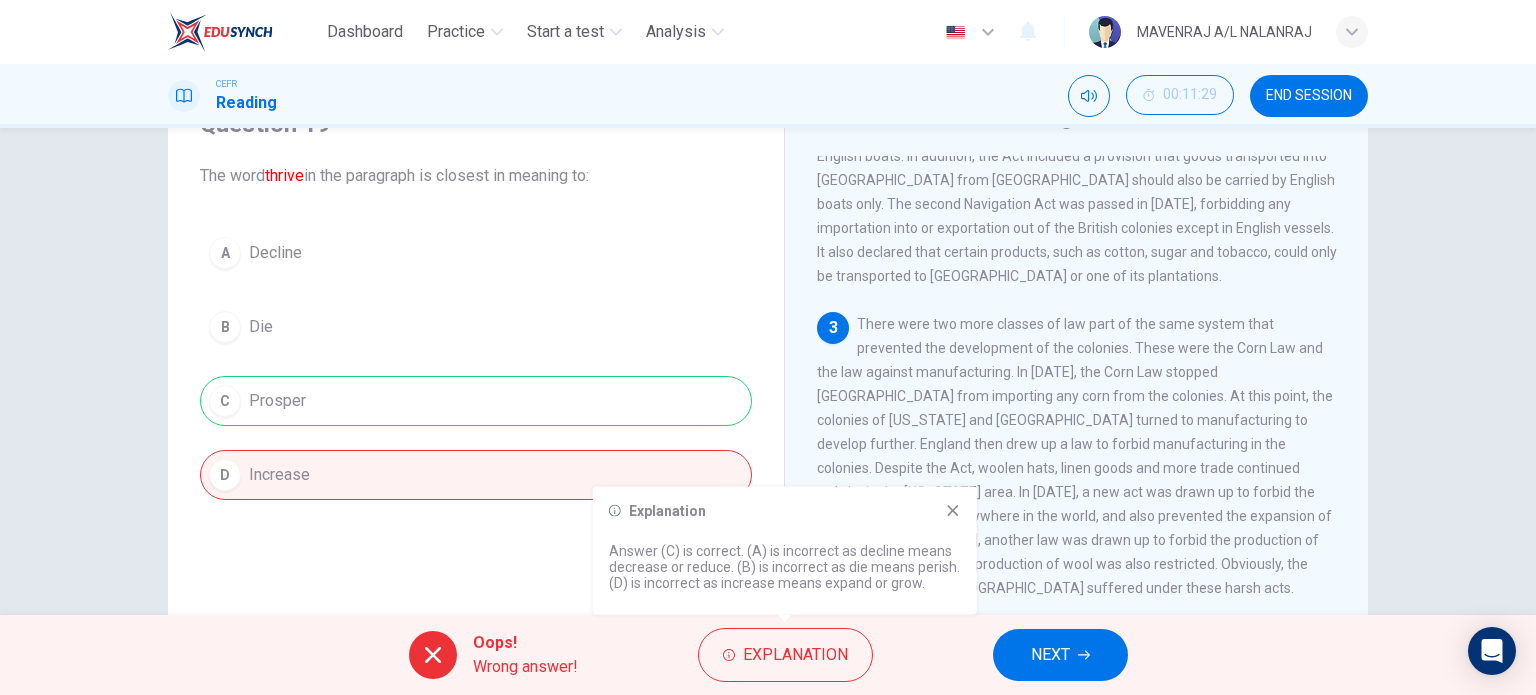 click on "NEXT" at bounding box center (1060, 655) 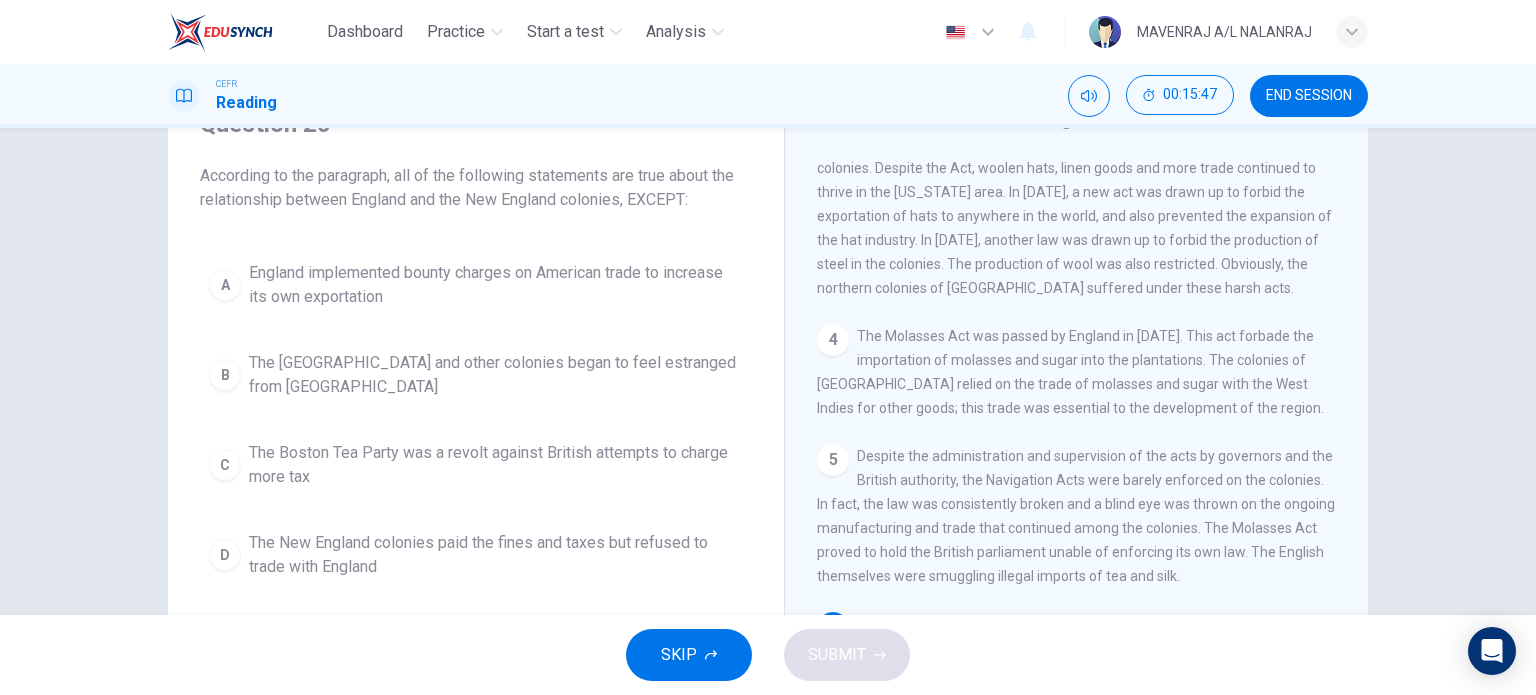 scroll, scrollTop: 677, scrollLeft: 0, axis: vertical 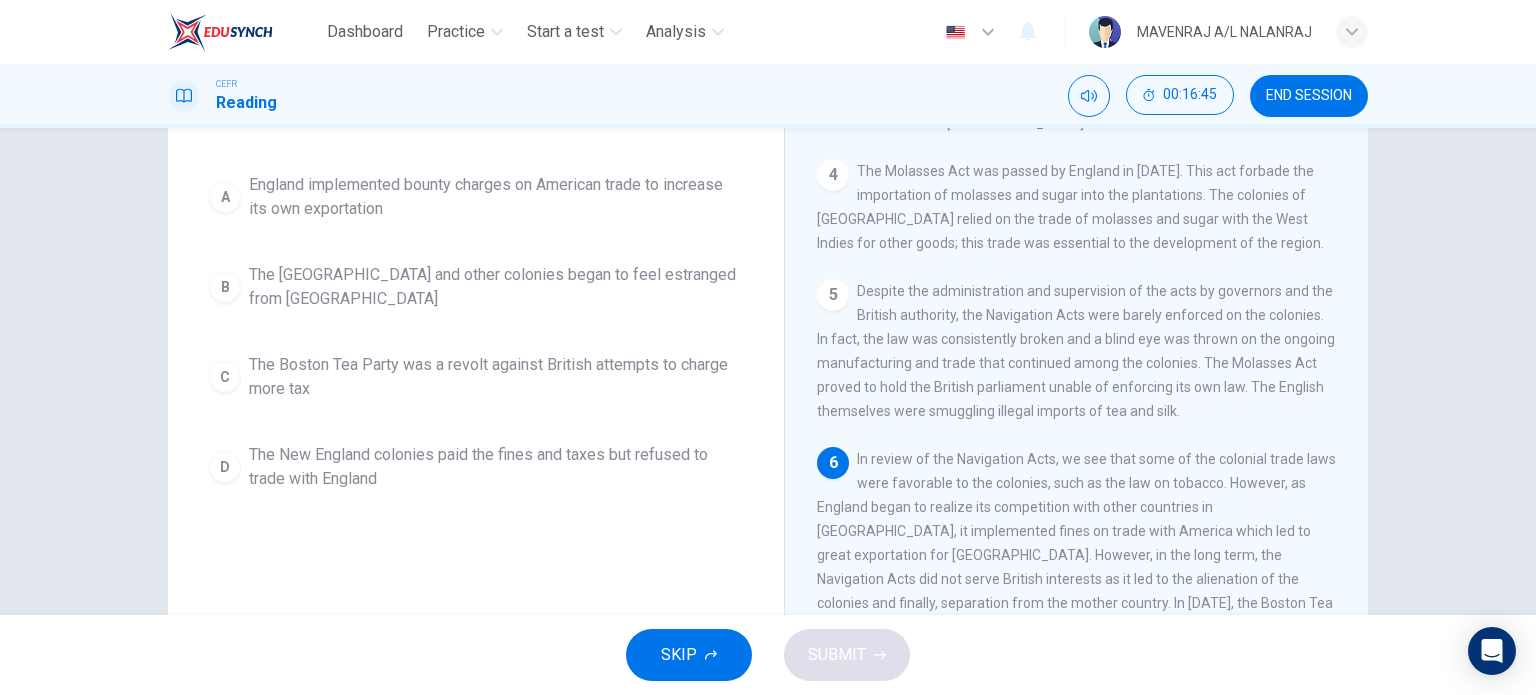 click on "A England implemented bounty charges on American trade to increase its own exportation" at bounding box center (476, 197) 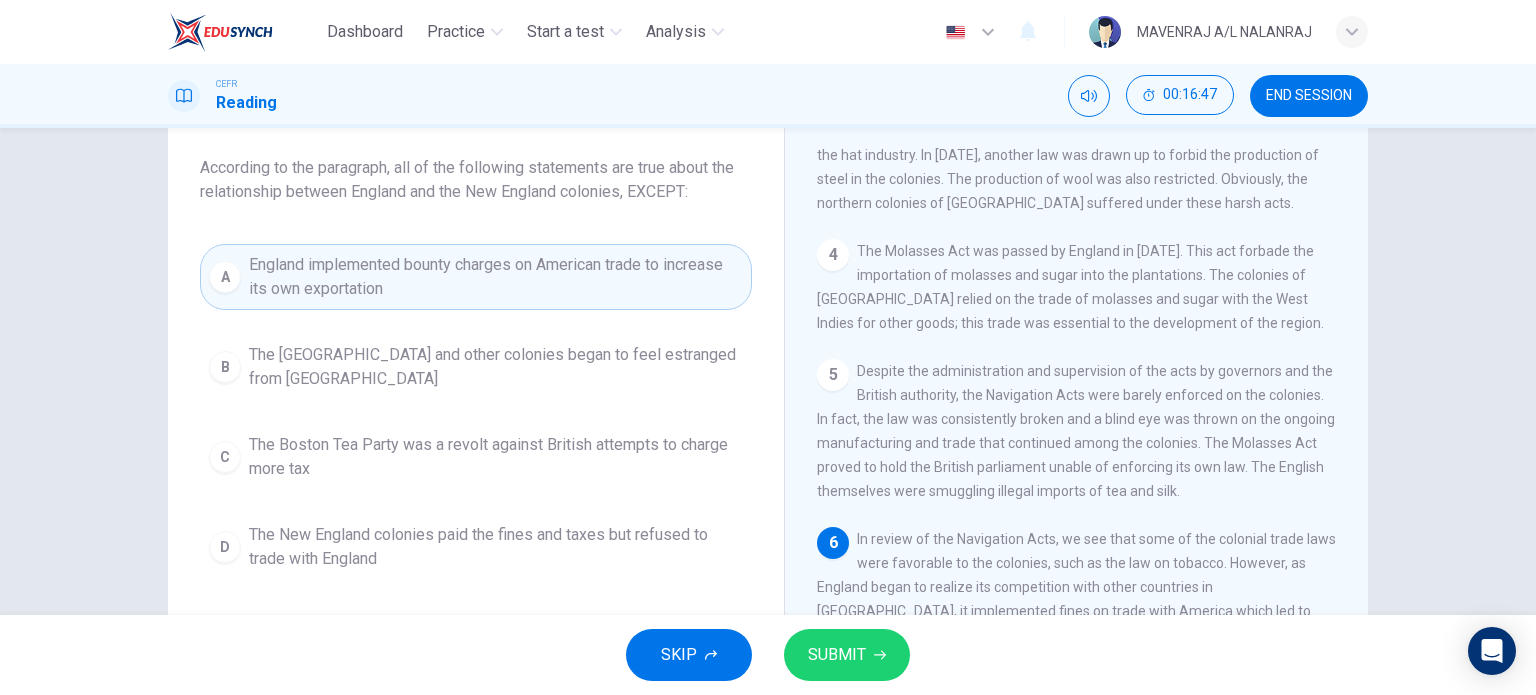 scroll, scrollTop: 0, scrollLeft: 0, axis: both 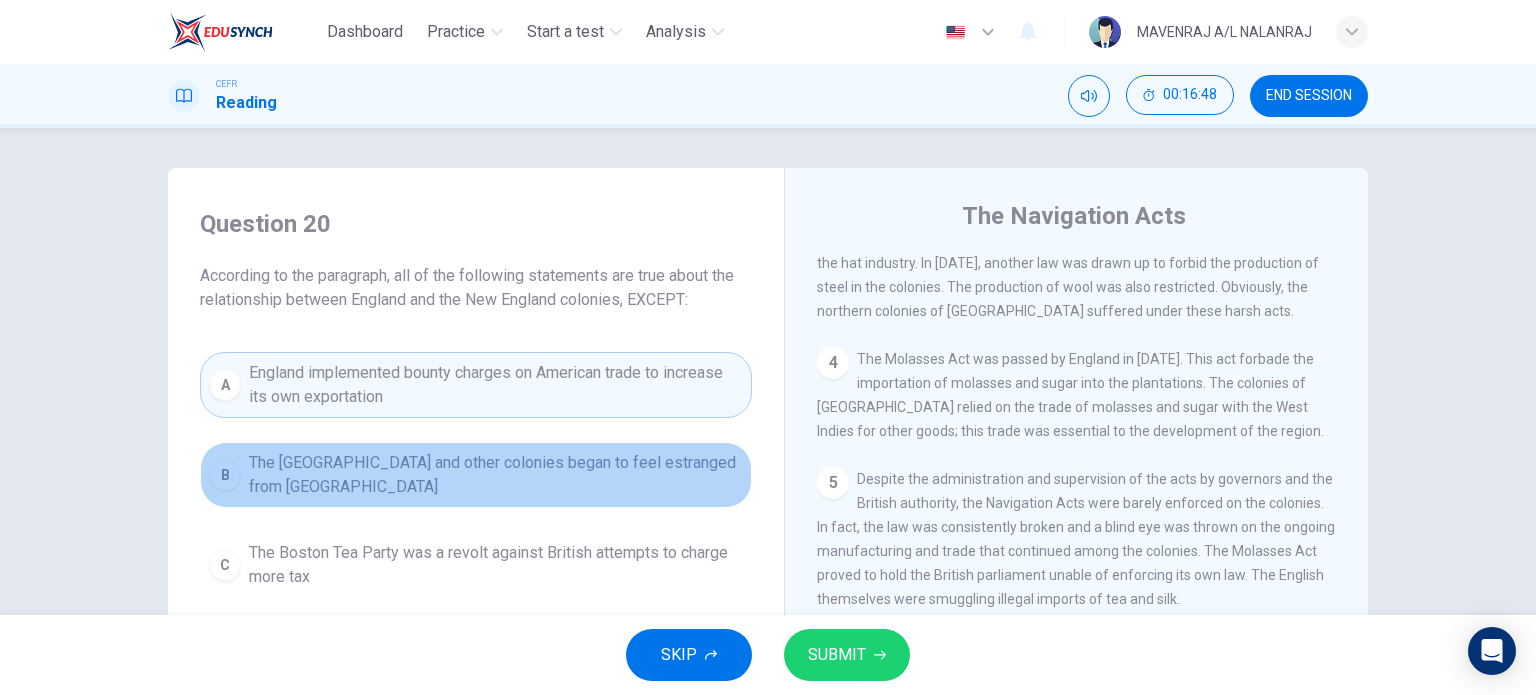 click on "The New England and other colonies began to feel estranged from Britain" at bounding box center [496, 475] 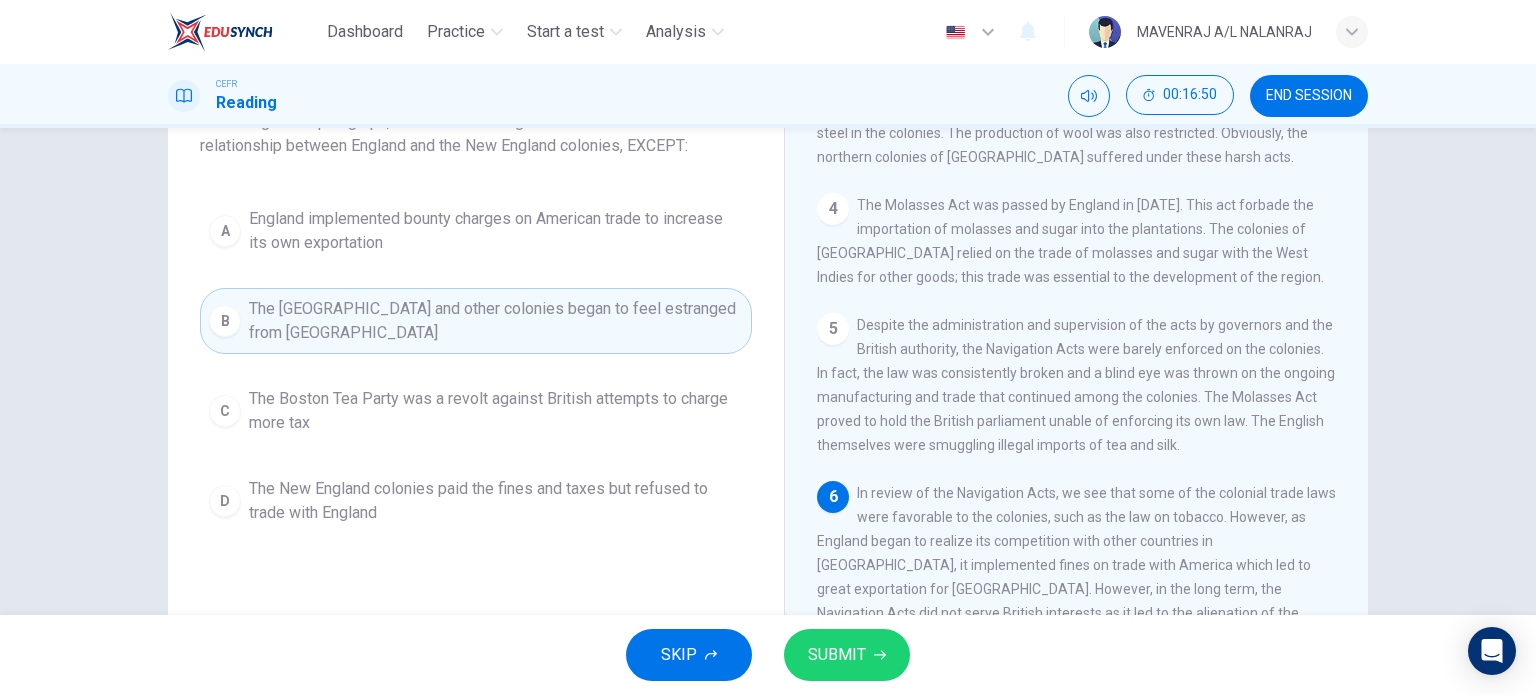 scroll, scrollTop: 200, scrollLeft: 0, axis: vertical 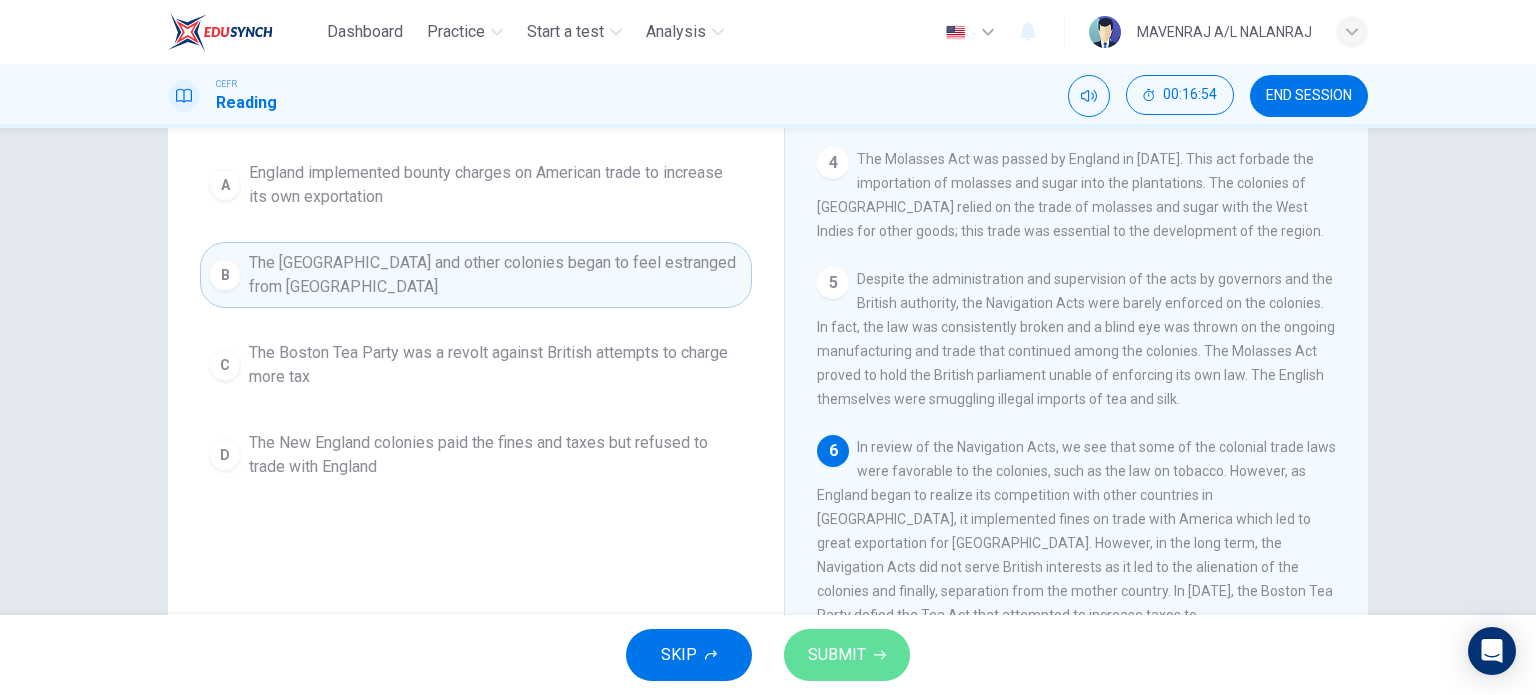 click on "SUBMIT" at bounding box center [847, 655] 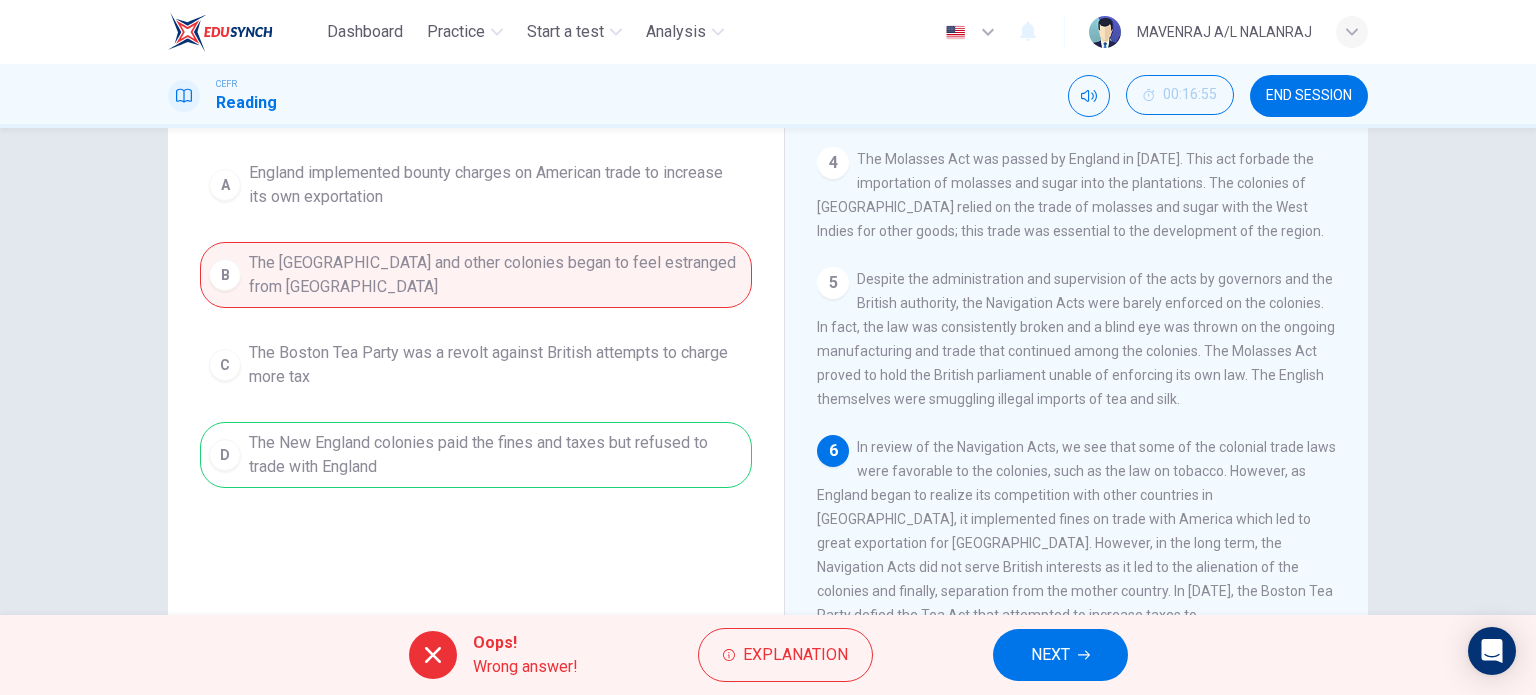 click on "Oops! Wrong answer! Explanation NEXT" at bounding box center [768, 655] 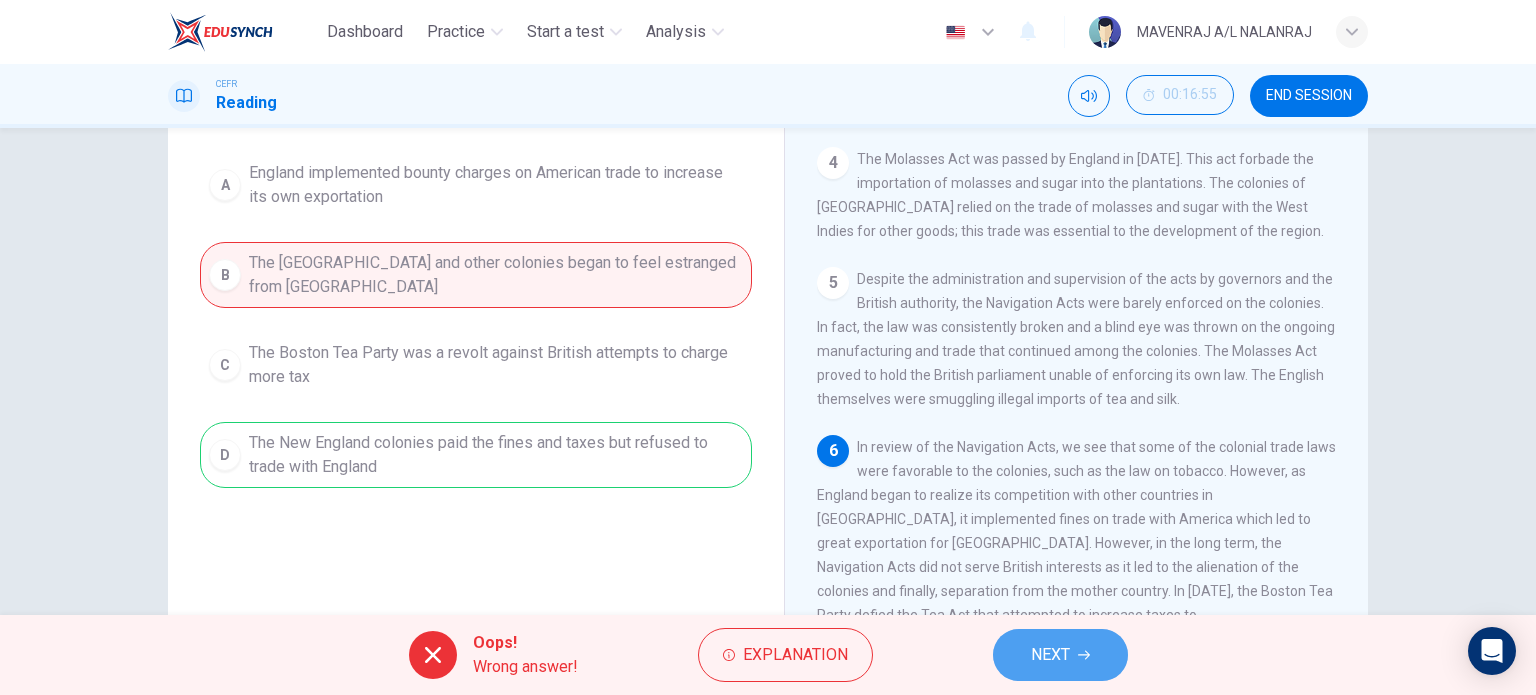 click on "NEXT" at bounding box center [1050, 655] 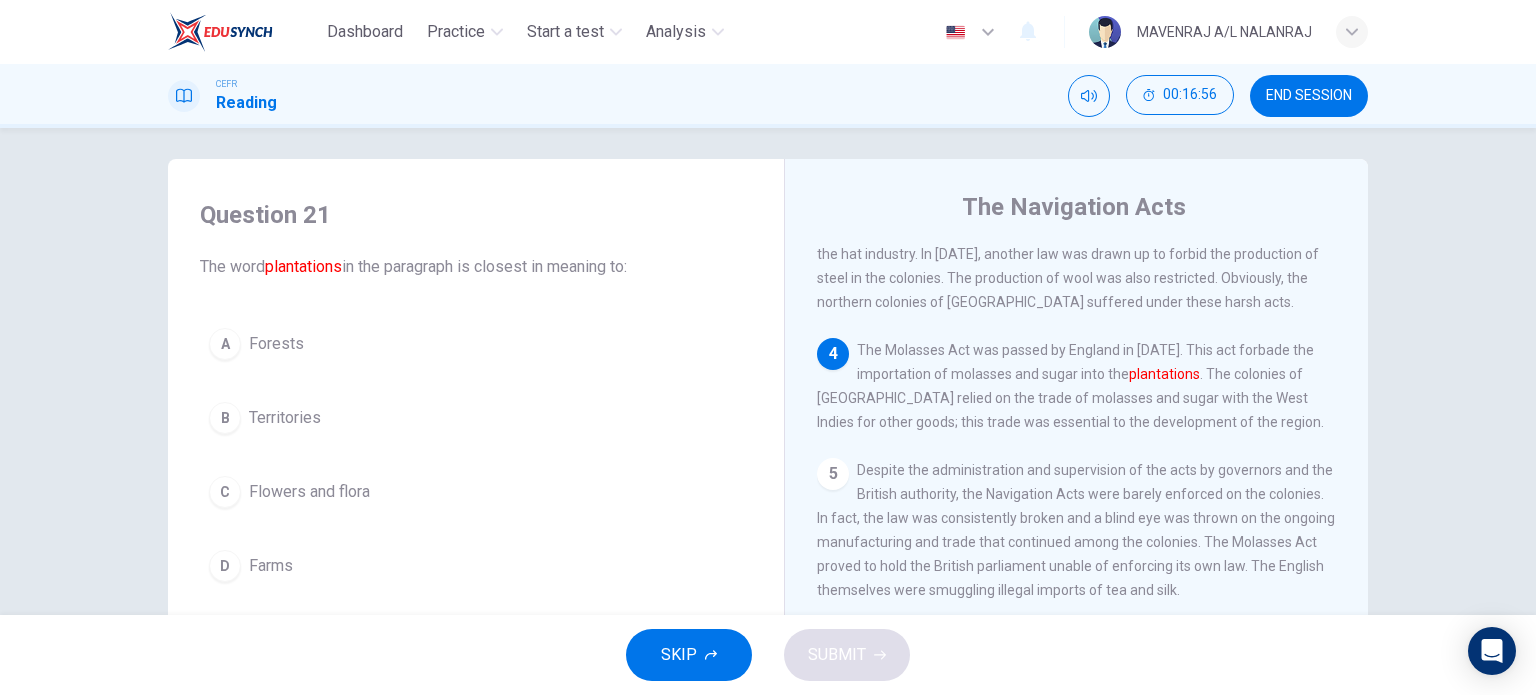 scroll, scrollTop: 0, scrollLeft: 0, axis: both 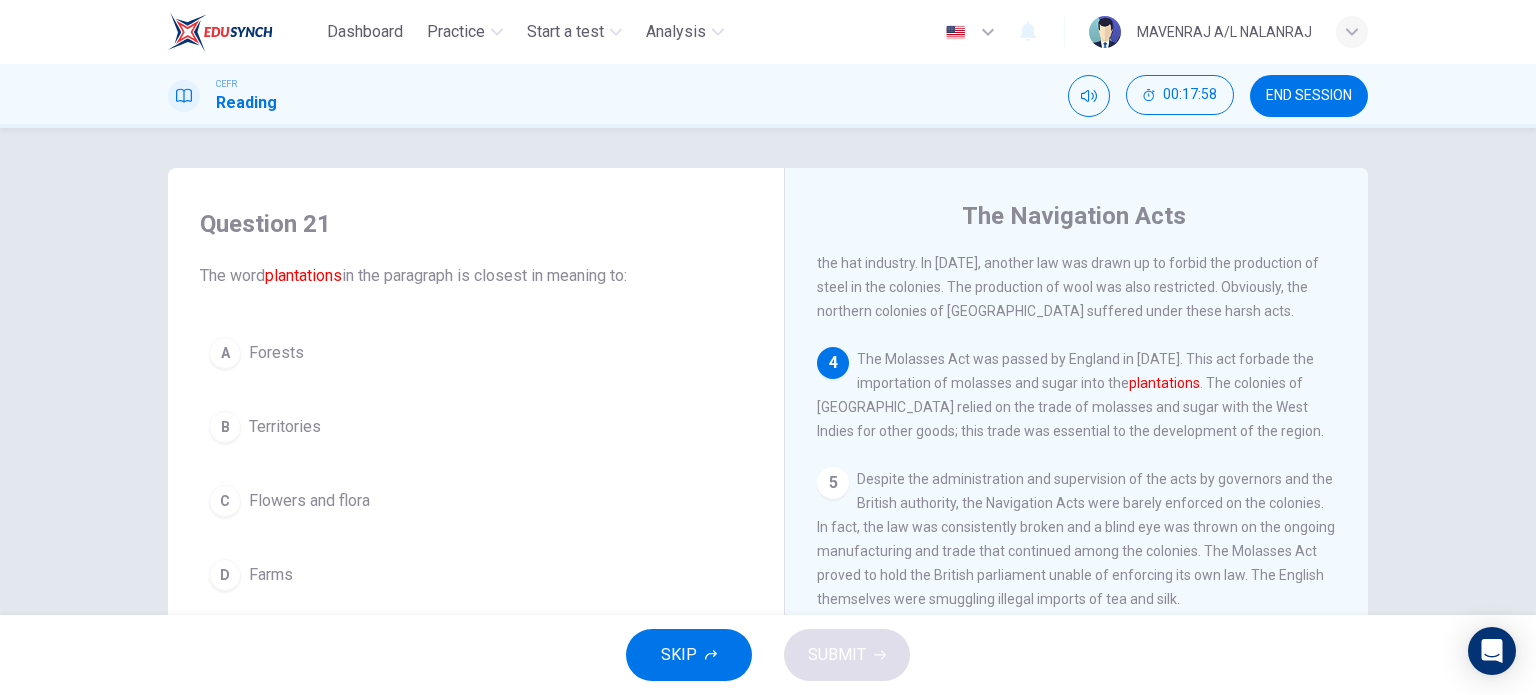 click on "B Territories" at bounding box center [476, 427] 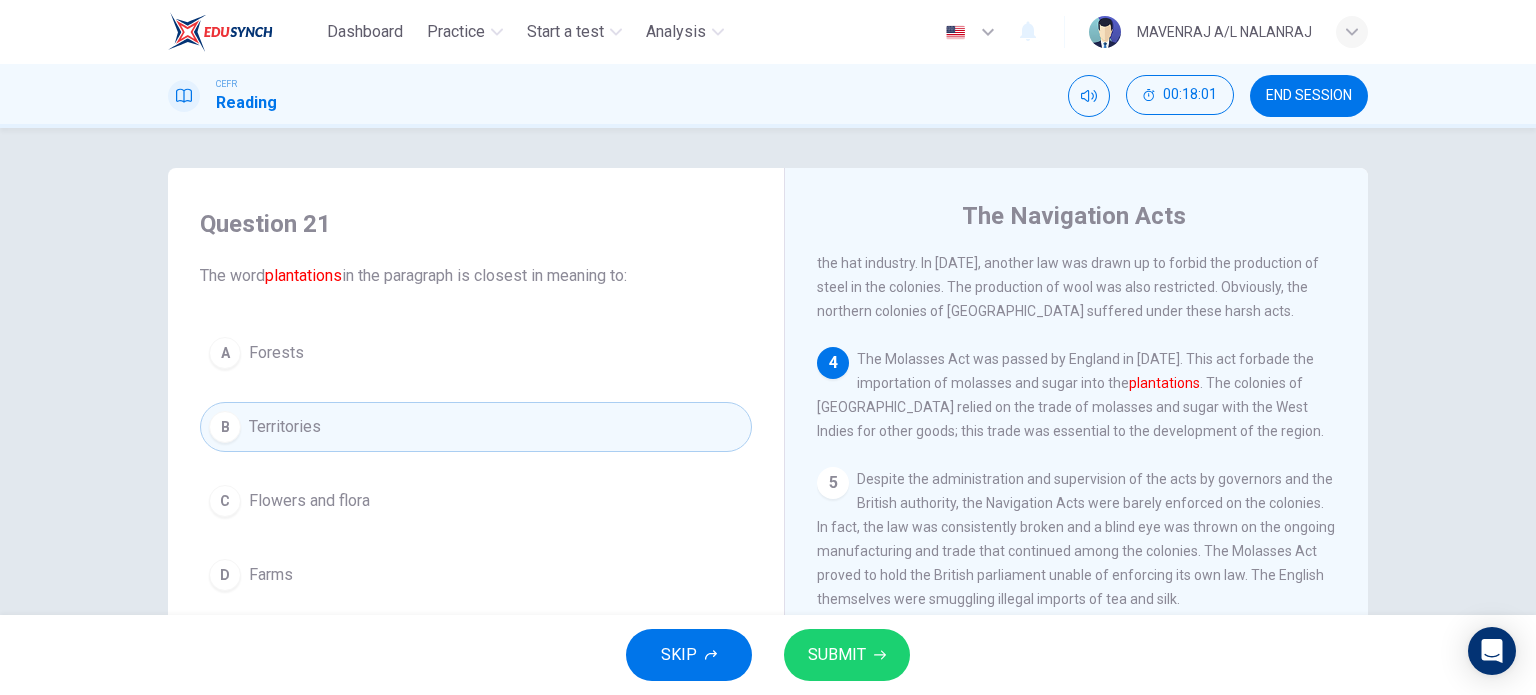scroll, scrollTop: 100, scrollLeft: 0, axis: vertical 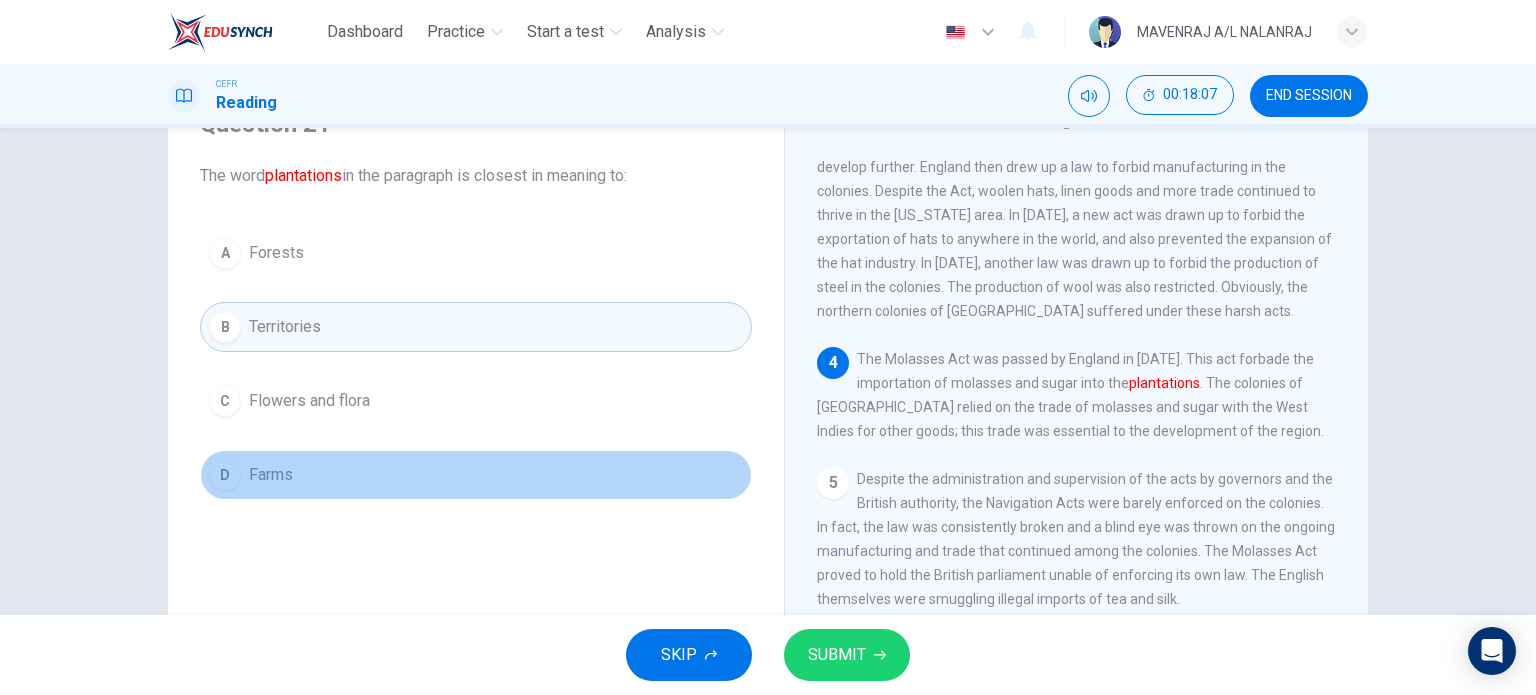 click on "D Farms" at bounding box center (476, 475) 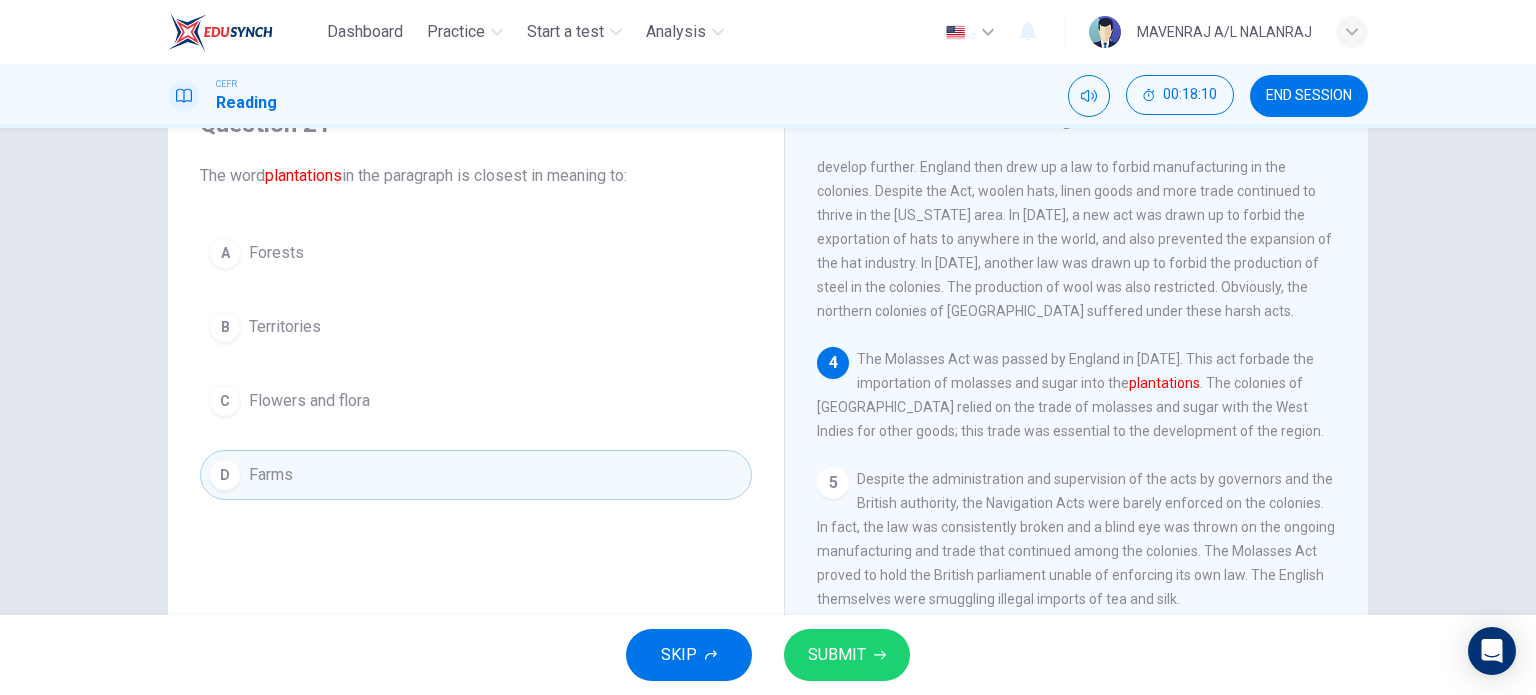 click on "B Territories" at bounding box center (476, 327) 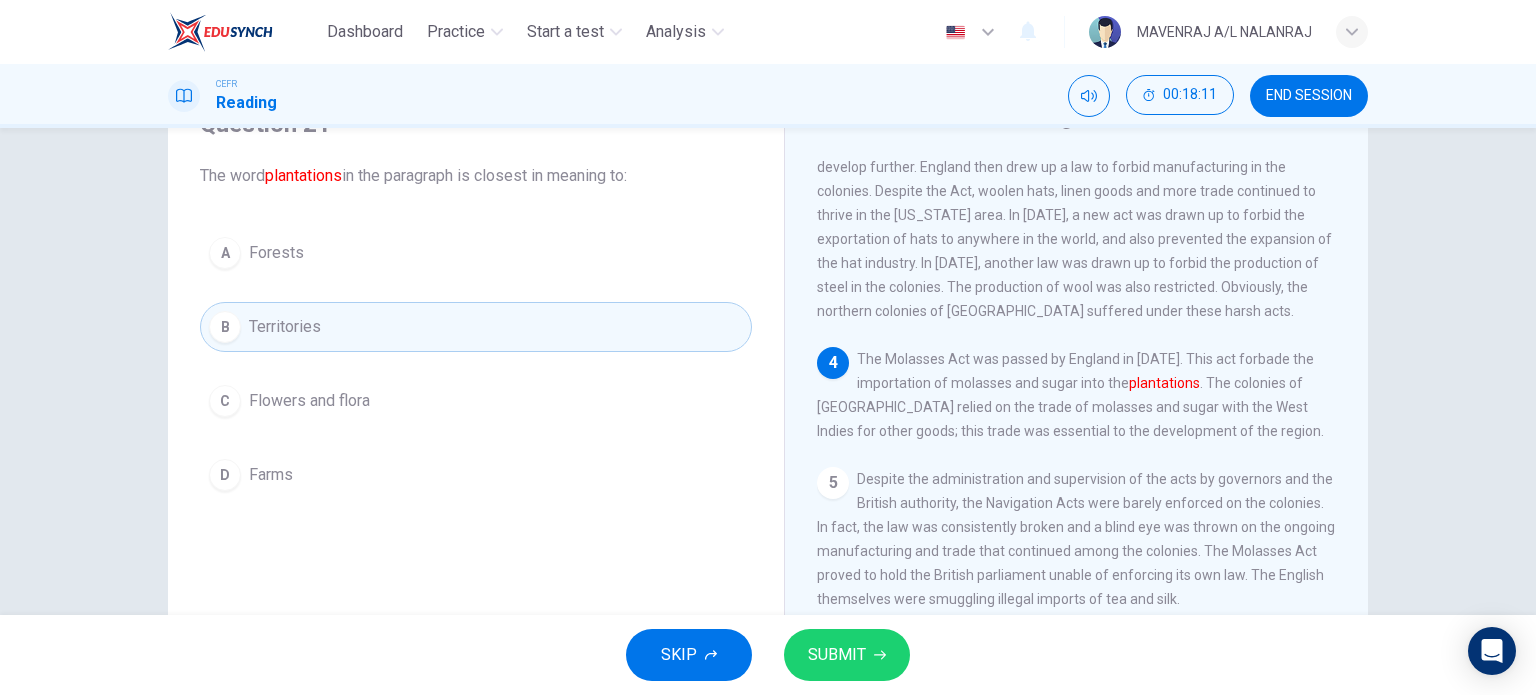 click on "SKIP SUBMIT" at bounding box center [768, 655] 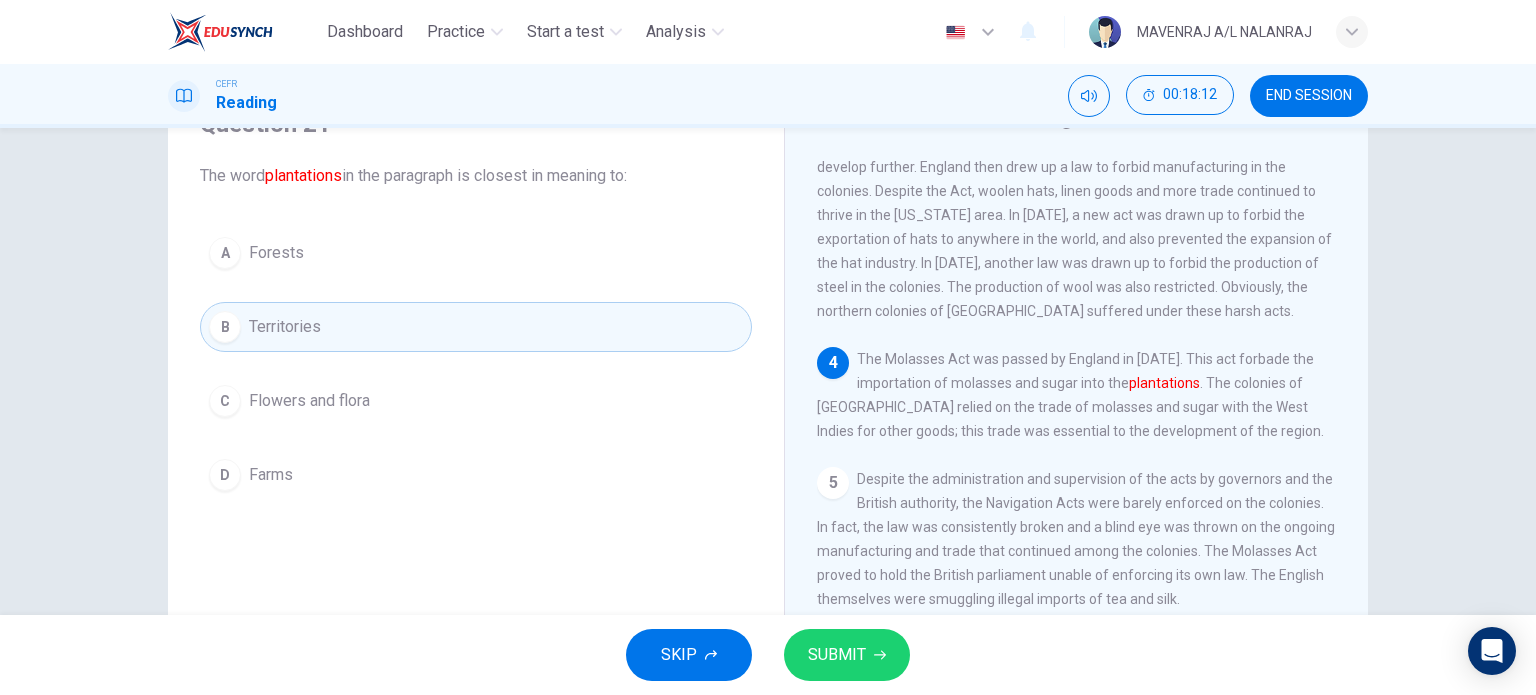 click on "D Farms" at bounding box center [476, 475] 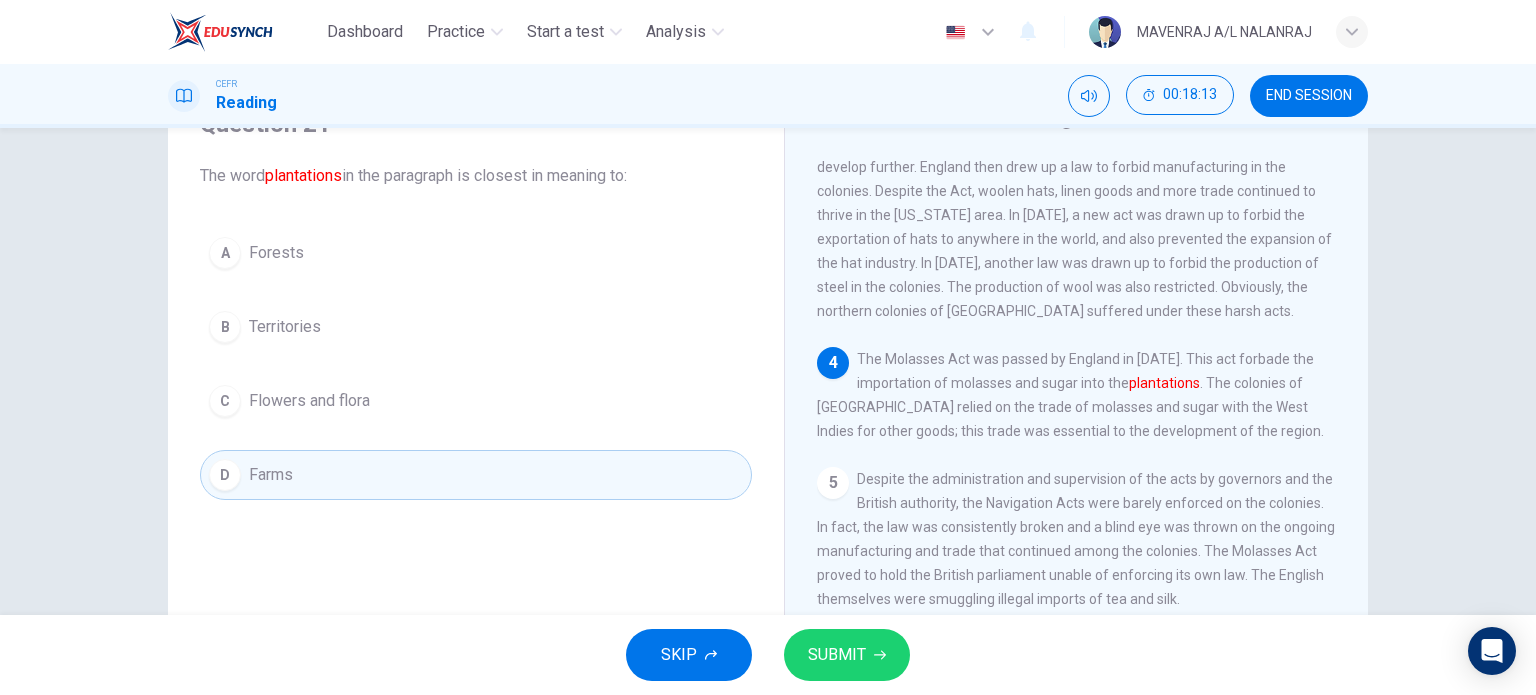 click on "SKIP SUBMIT" at bounding box center [768, 655] 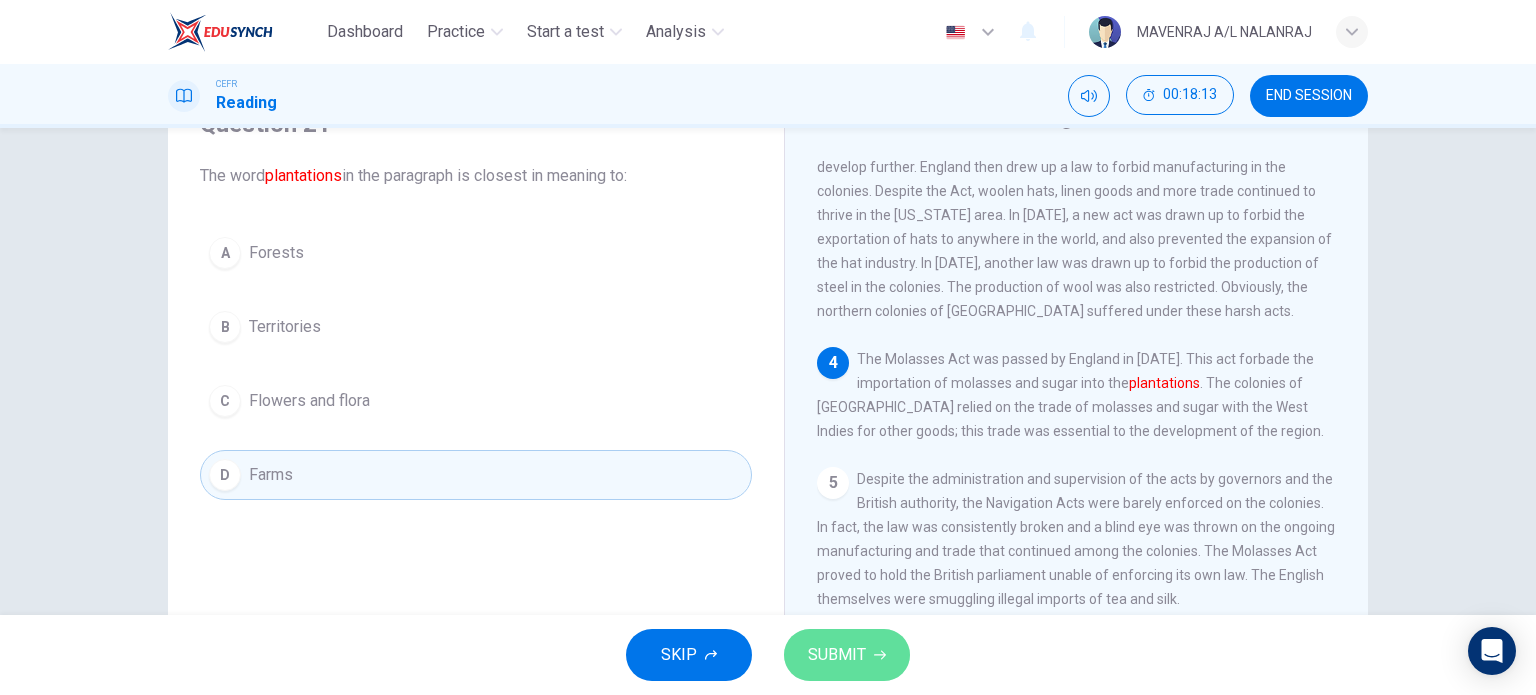 click on "SUBMIT" at bounding box center [847, 655] 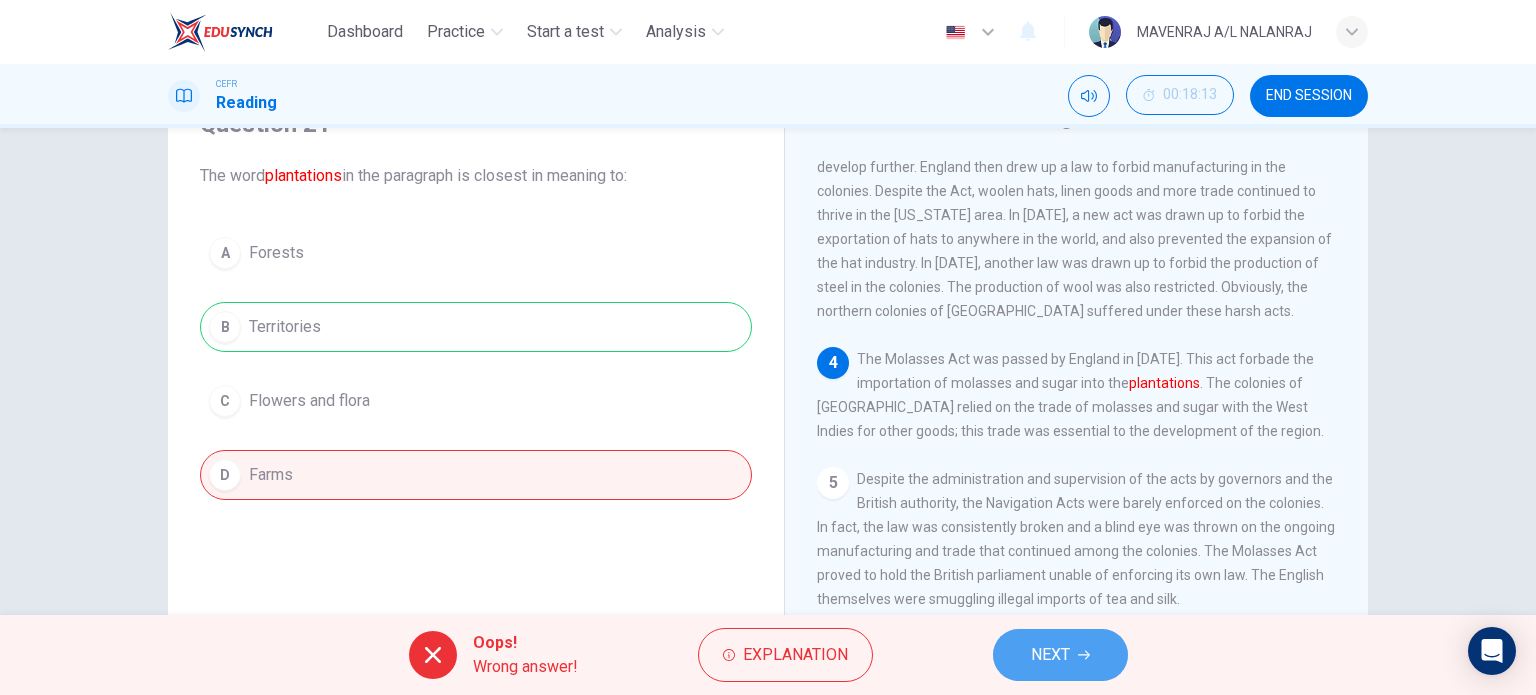 click on "NEXT" at bounding box center [1060, 655] 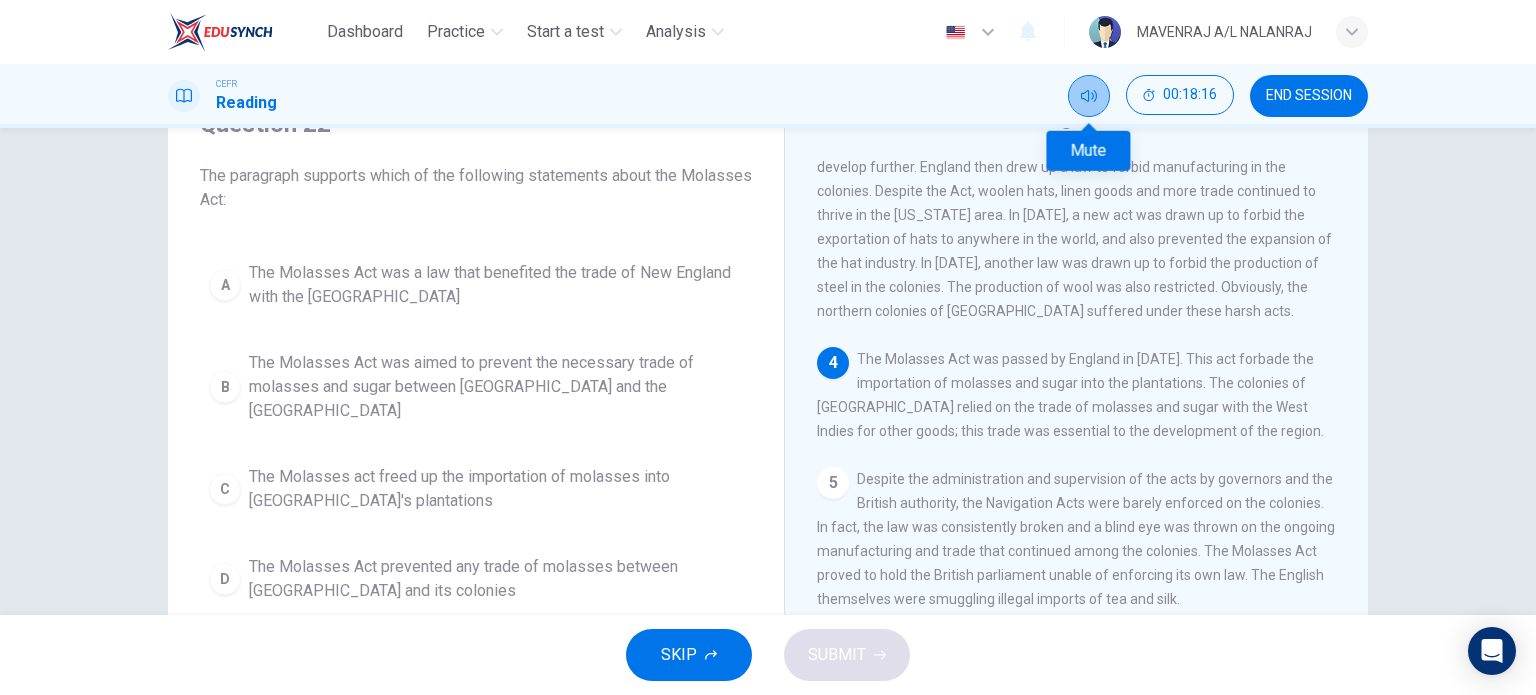 click at bounding box center (1089, 96) 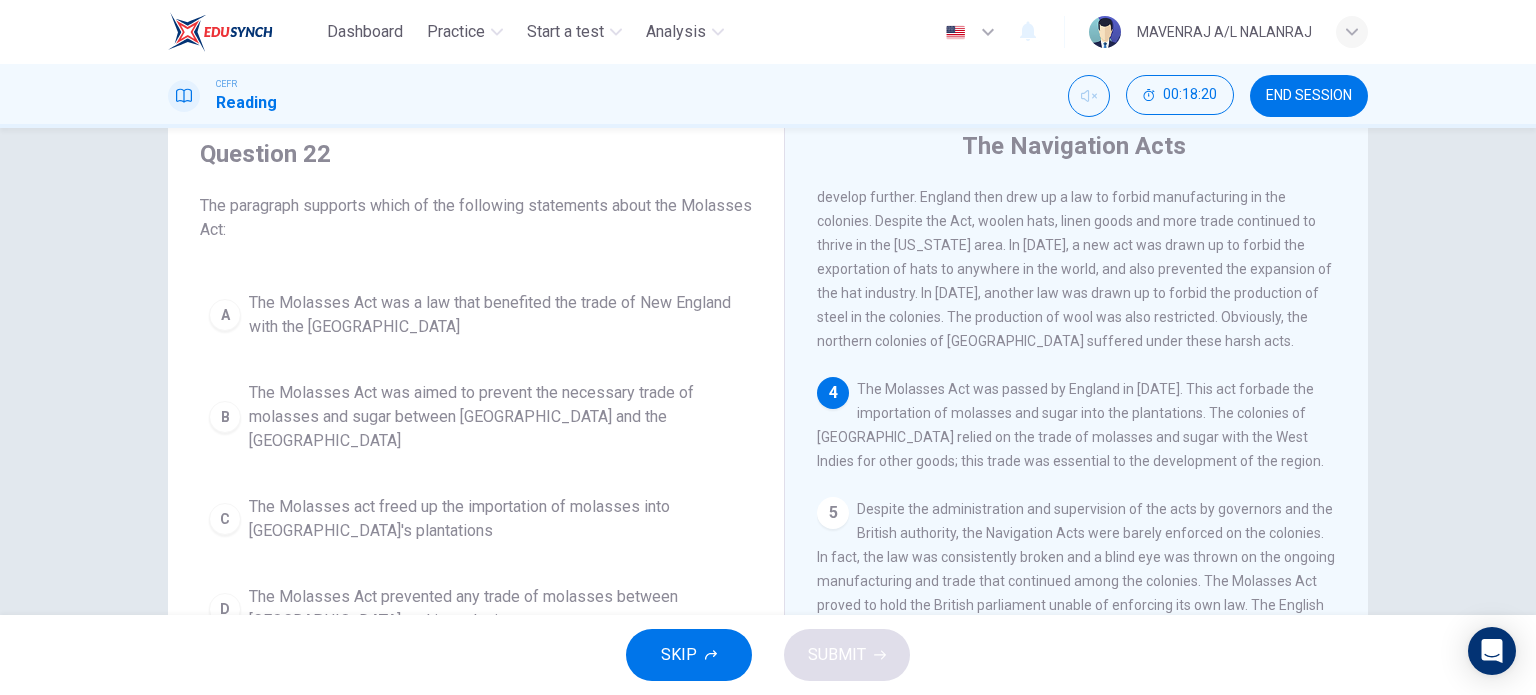 scroll, scrollTop: 100, scrollLeft: 0, axis: vertical 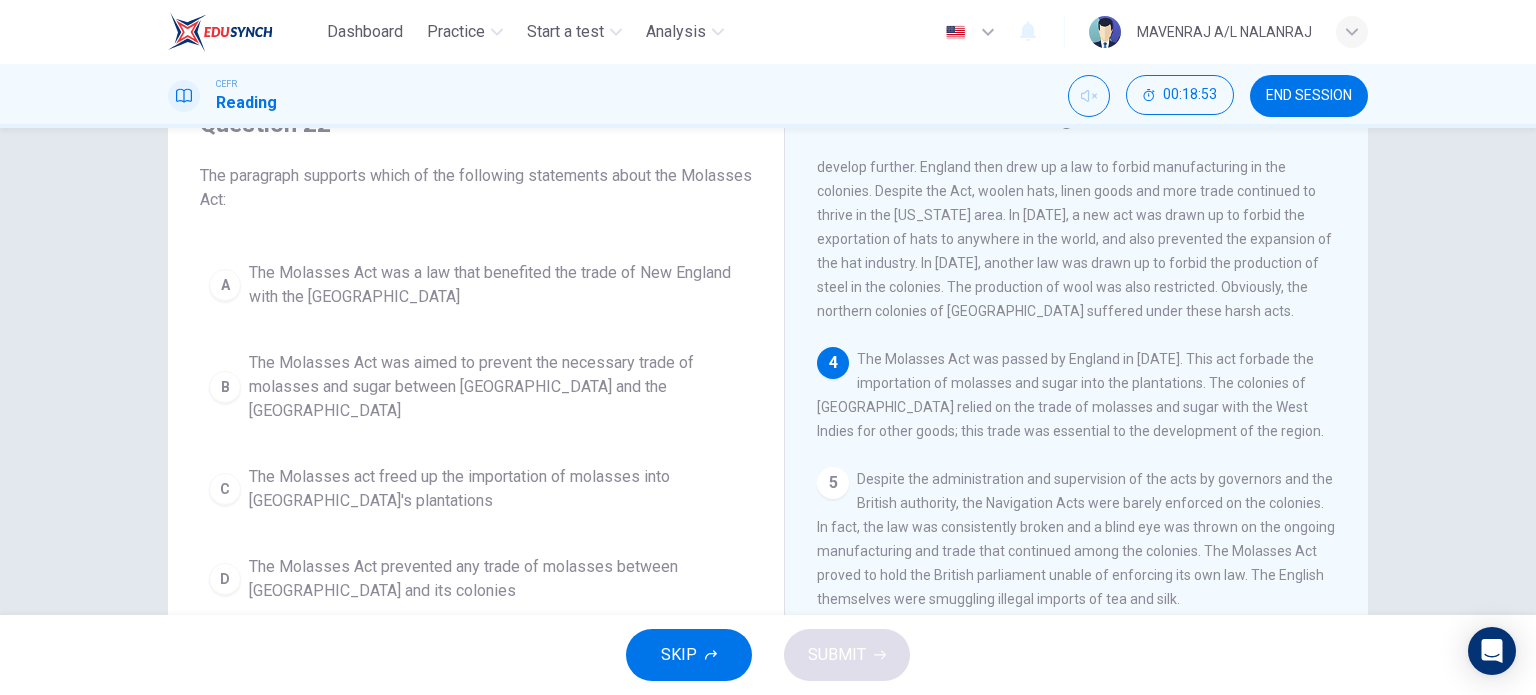 click on "The Molasses Act was a law that benefited the trade of New England with the West Indies" at bounding box center [496, 285] 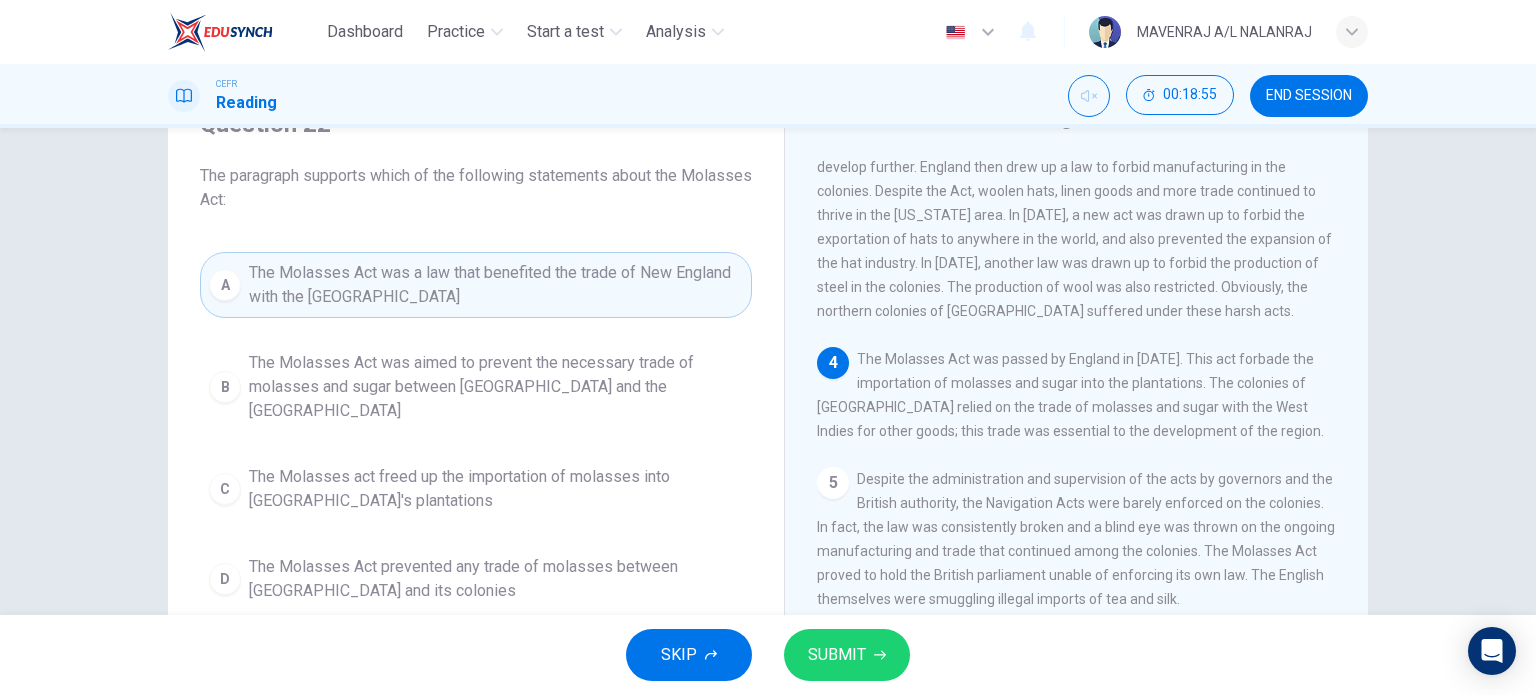 click on "SUBMIT" at bounding box center (847, 655) 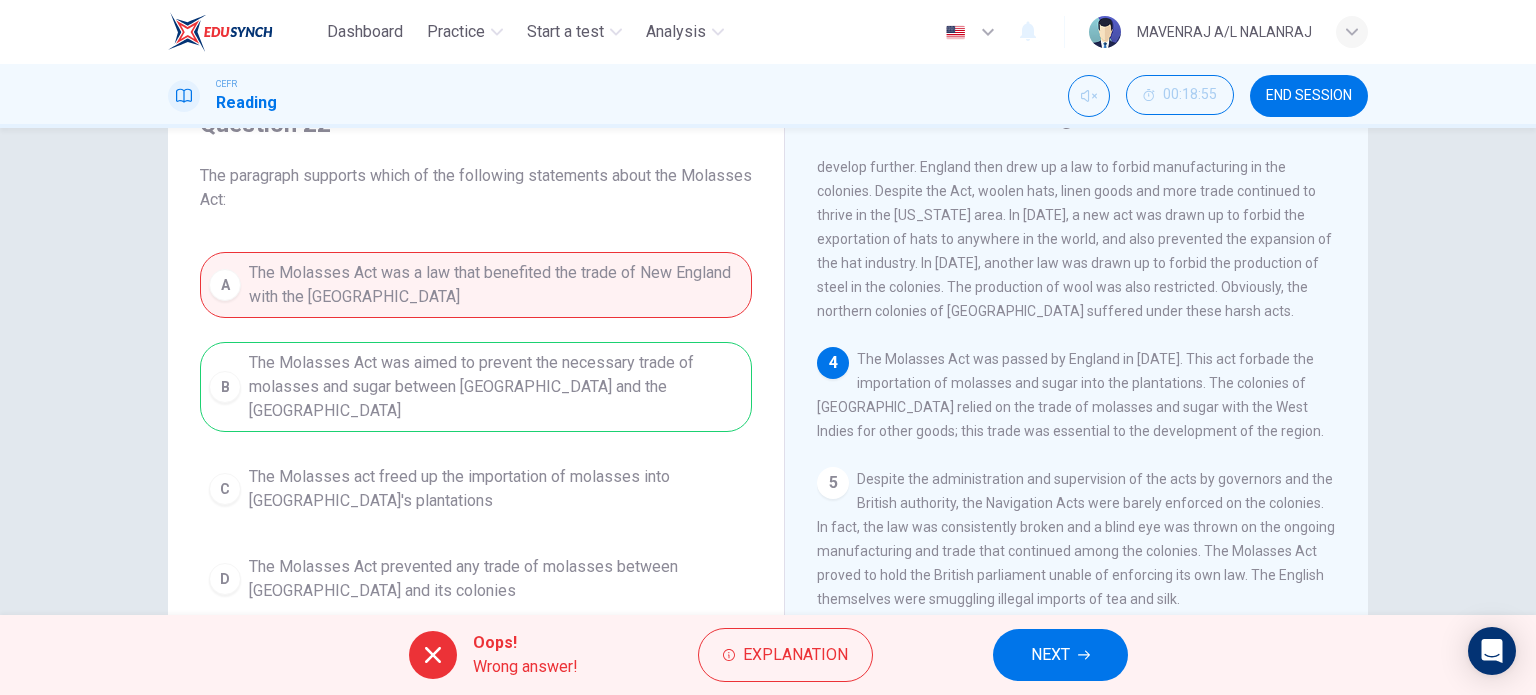 click on "NEXT" at bounding box center (1060, 655) 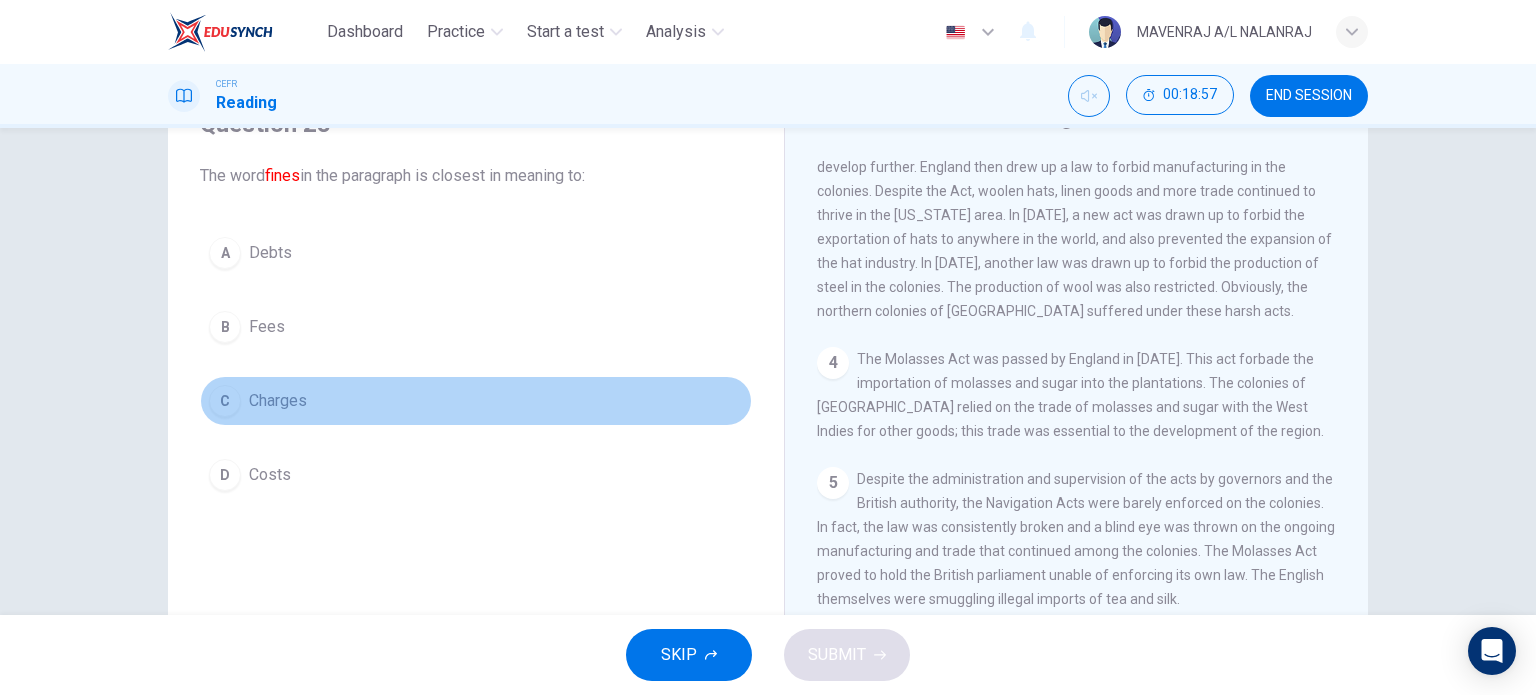 click on "C Charges" at bounding box center (476, 401) 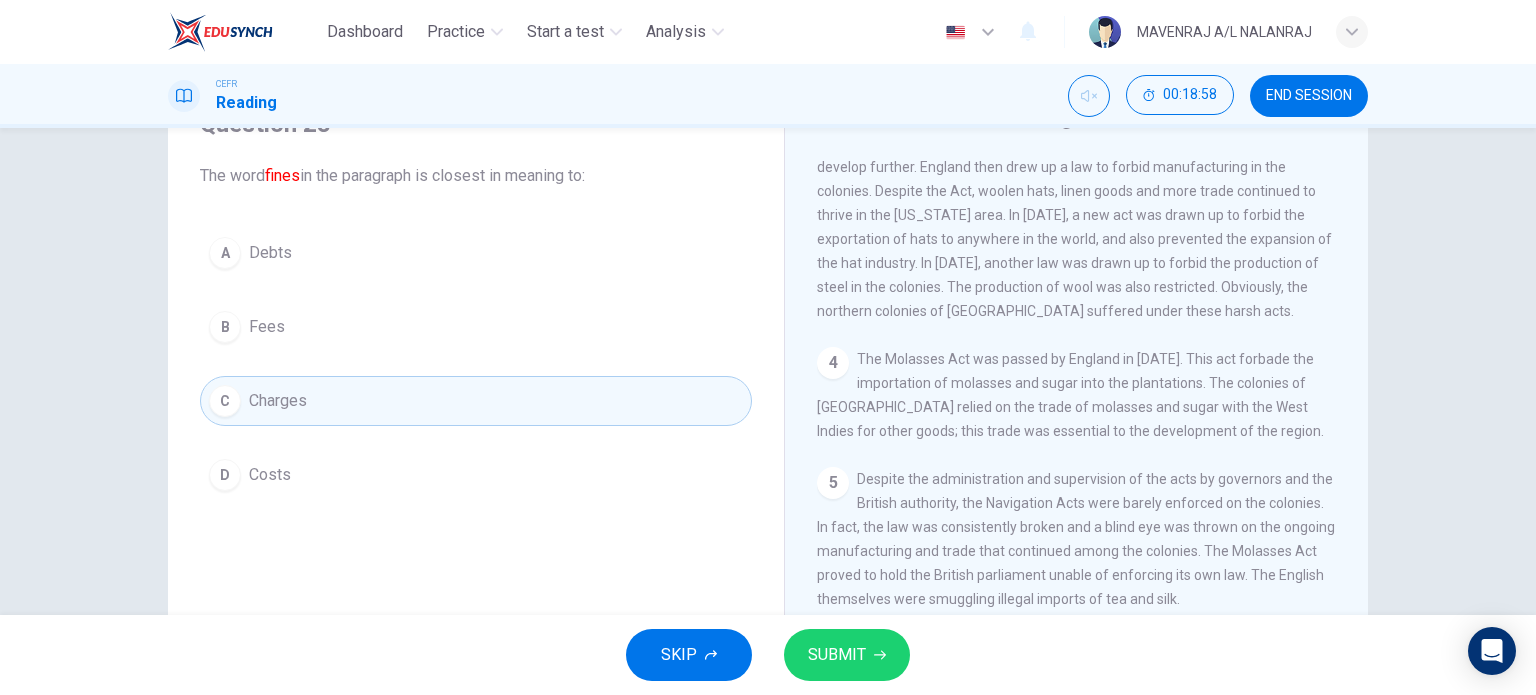 click 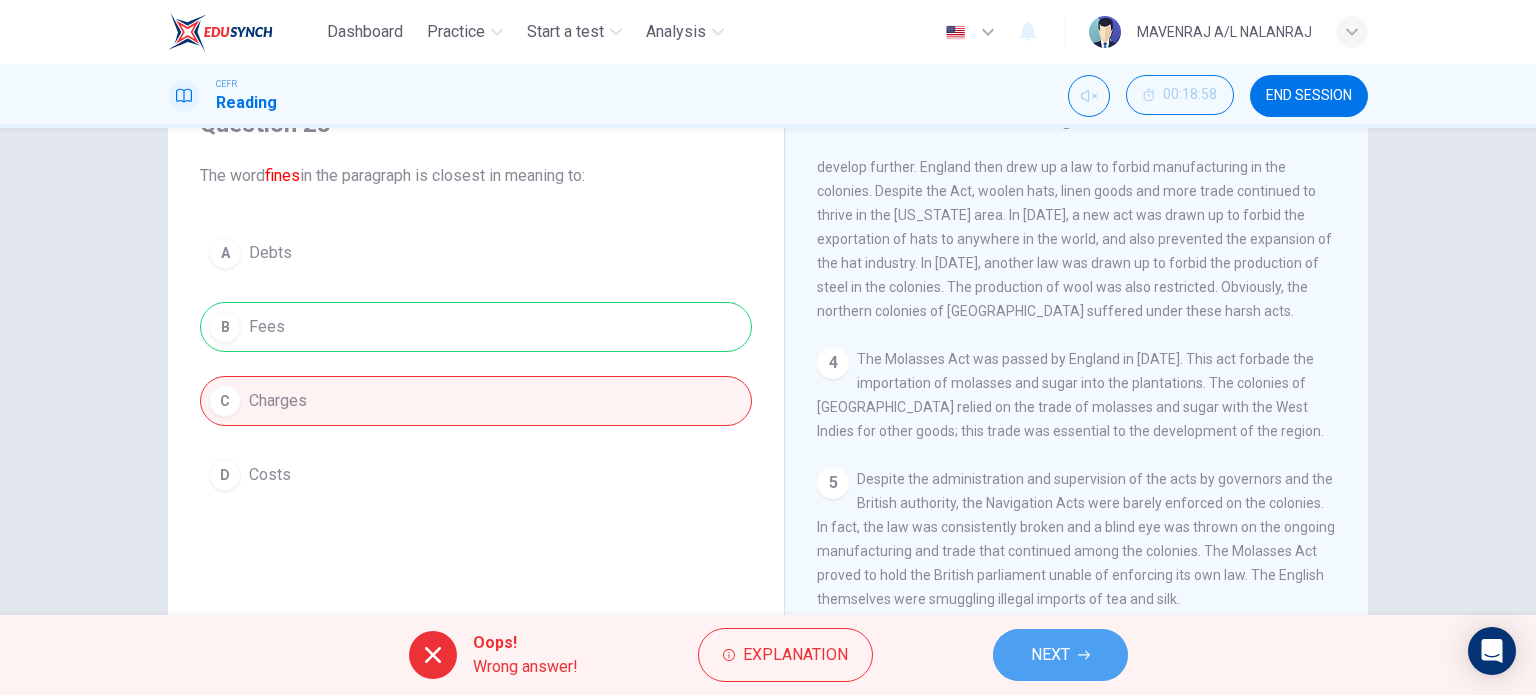 click on "NEXT" at bounding box center (1050, 655) 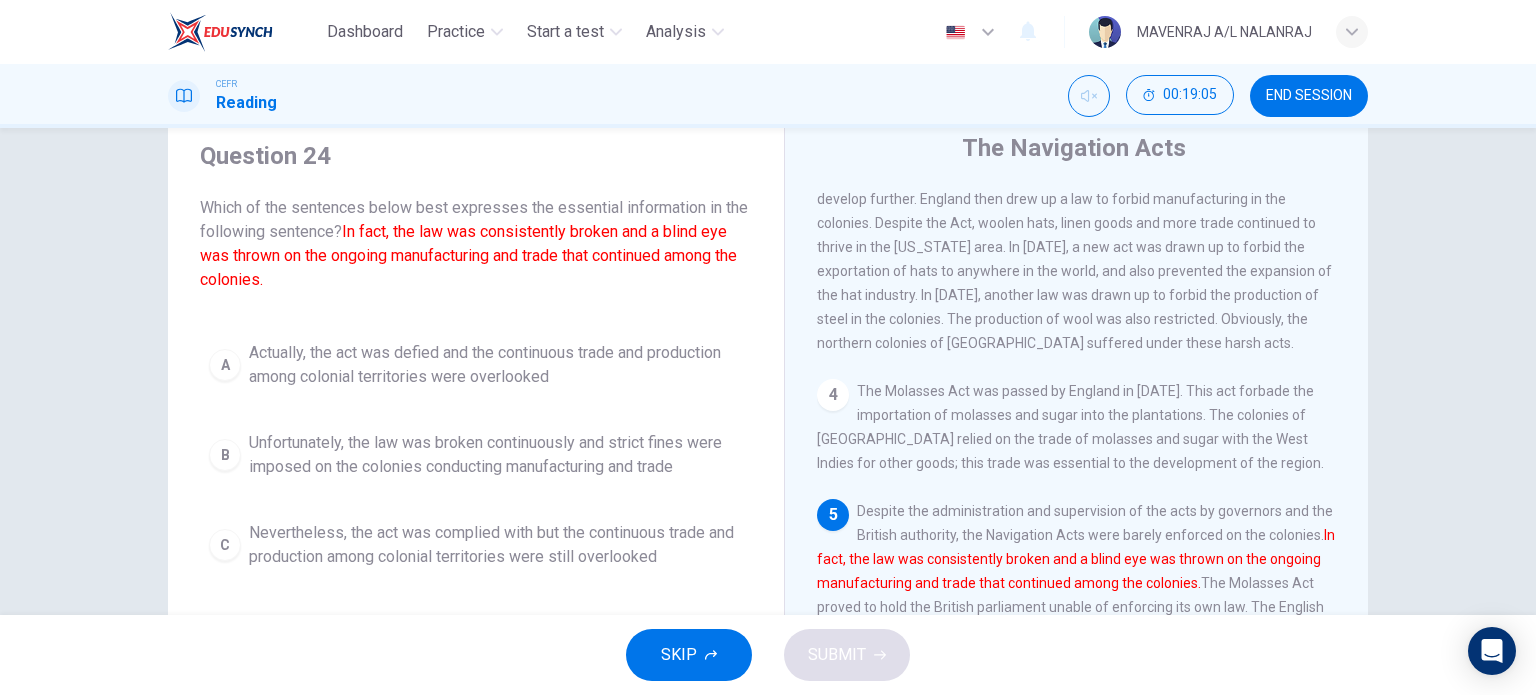 scroll, scrollTop: 100, scrollLeft: 0, axis: vertical 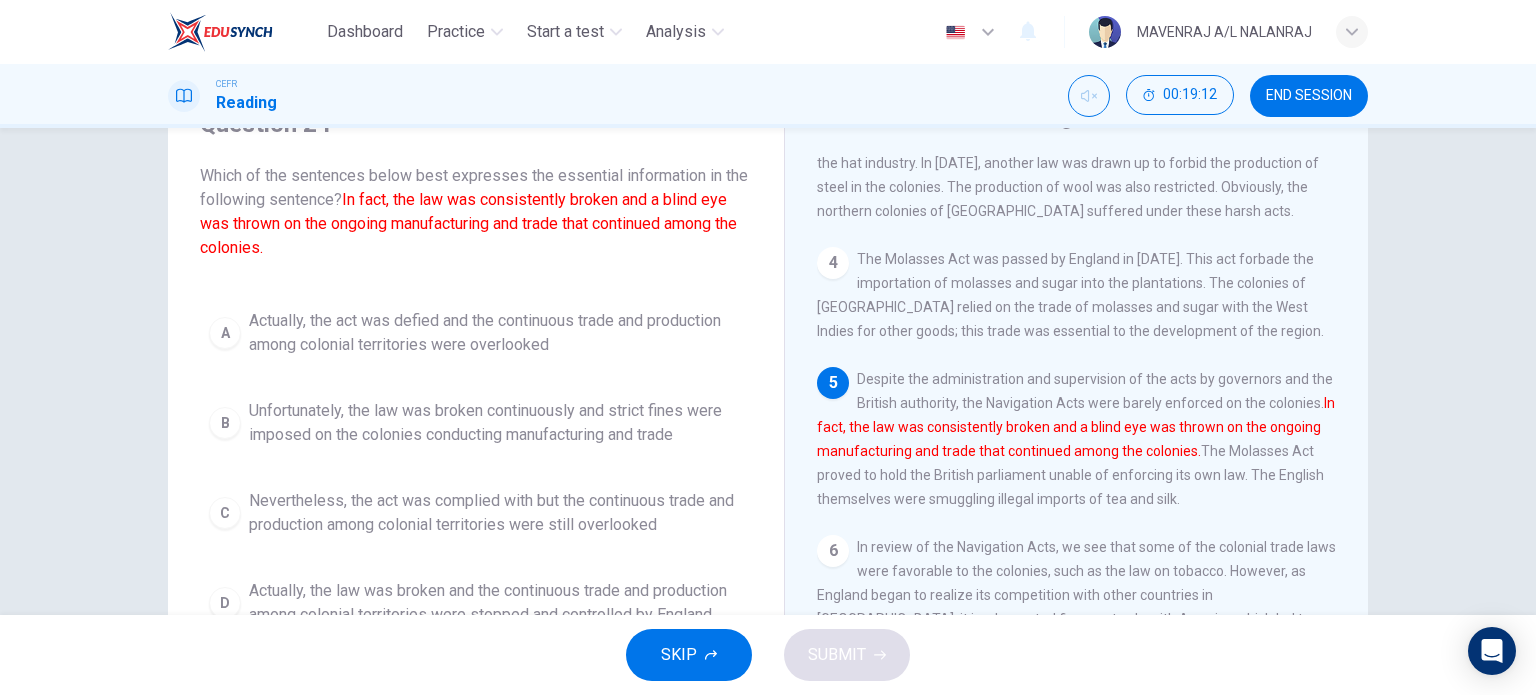 click on "Actually, the act was defied and the continuous trade and production among colonial territories were overlooked" at bounding box center (496, 333) 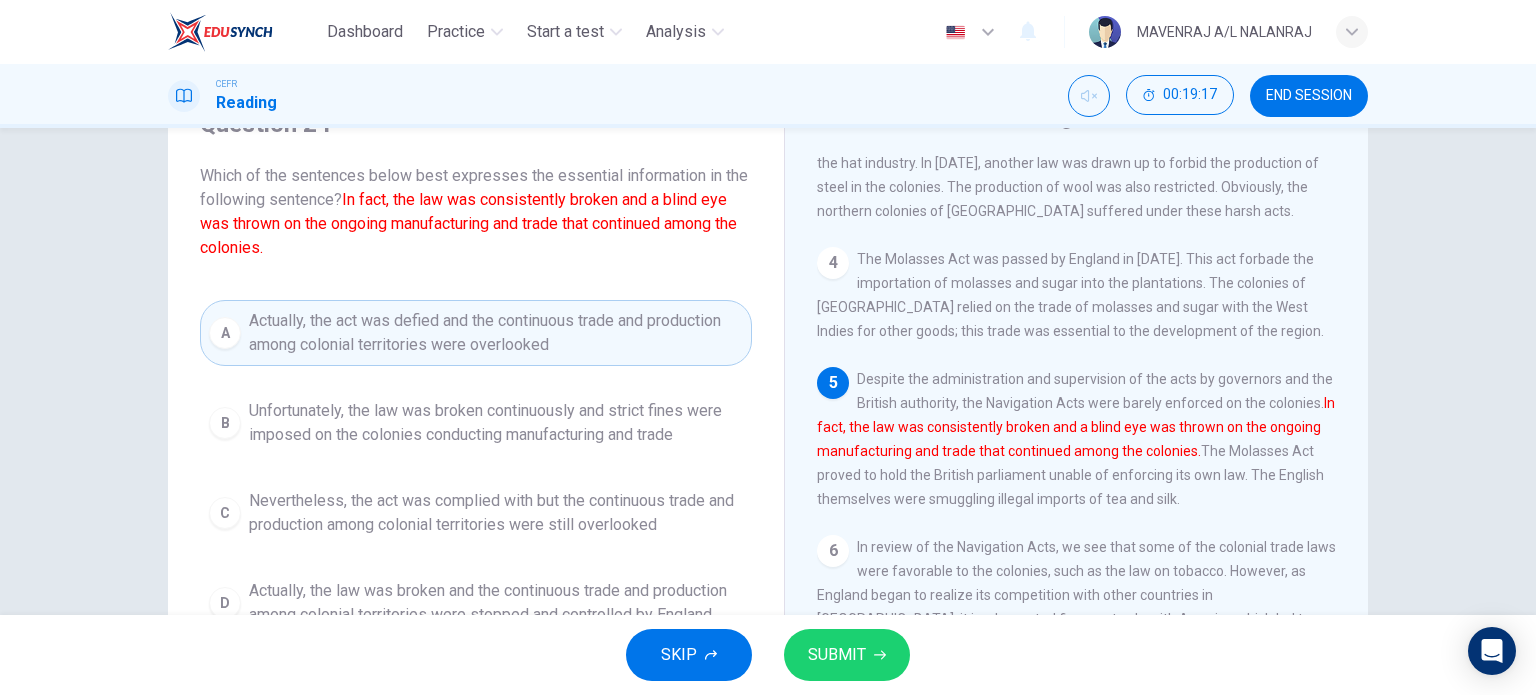 scroll, scrollTop: 200, scrollLeft: 0, axis: vertical 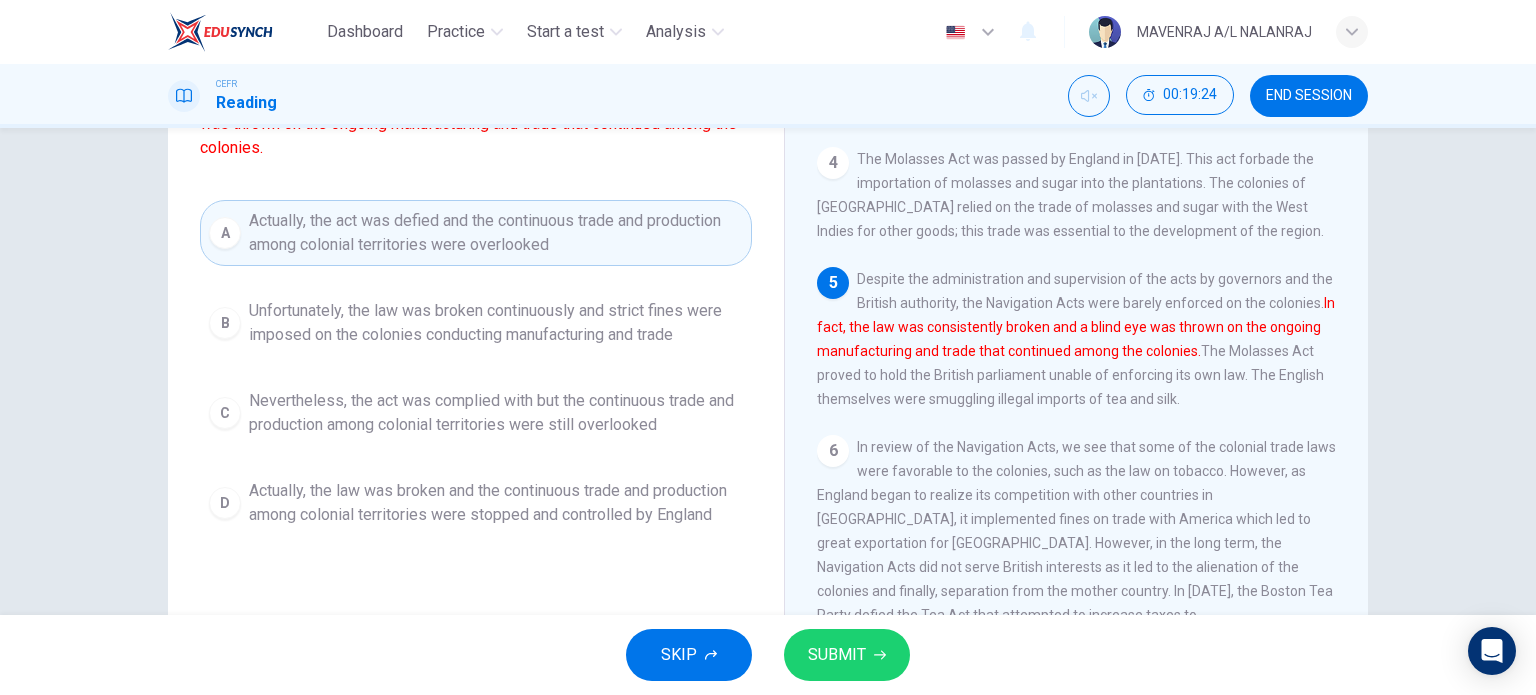 click on "The Navigation Acts 1 The Navigation Acts were created by England in the 17th century to ensure that Great Britain profited from trade with its colonies worldwide. Having colonized numerous countries globally, the British acted swiftly to make sure the prosperity of the colonies would benefit the mother country that is, Great Britain. A system of colonial suppression was established, with the aim that all profits would go to England and not its colonies. England was very successful in this endeavor and profited immensely from its self-protective acts. 2 3 4 The Molasses Act was passed by England in 1773. This act forbade the importation of molasses and sugar into the plantations. The colonies of New England relied on the trade of molasses and sugar with the West Indies for other goods; this trade was essential to the development of the region. 5 Despite the administration and supervision of the acts by governors and the British authority, the Navigation Acts were barely enforced on the colonies.  6" at bounding box center (1076, 331) 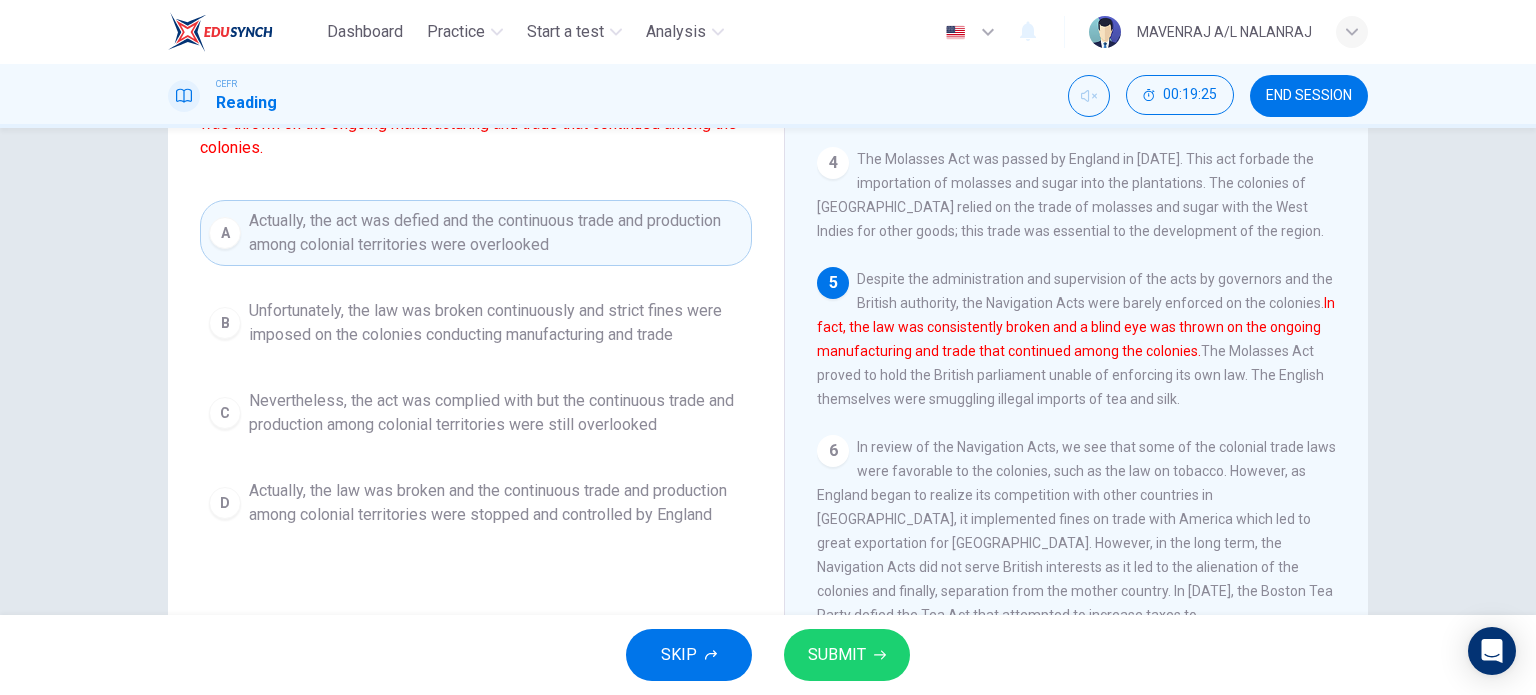 click on "SUBMIT" at bounding box center [837, 655] 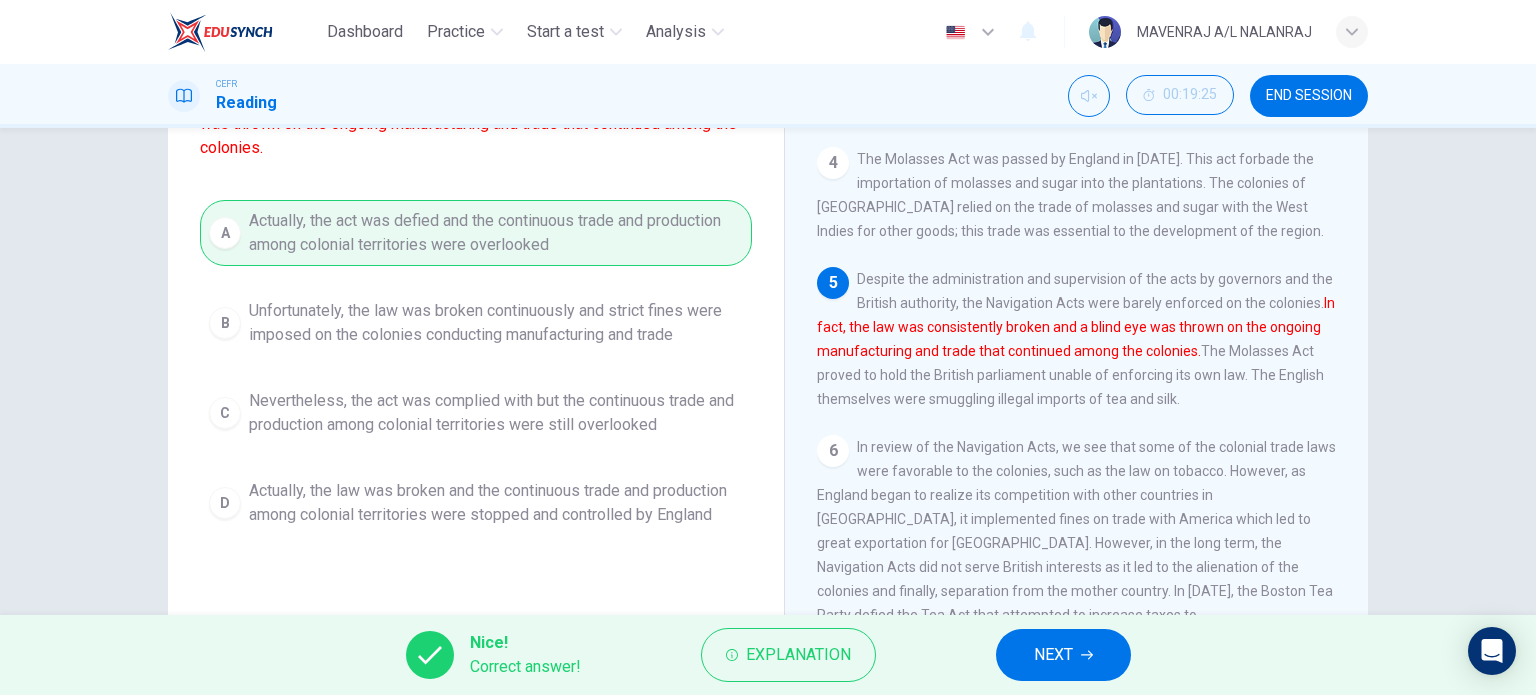 click on "NEXT" at bounding box center [1053, 655] 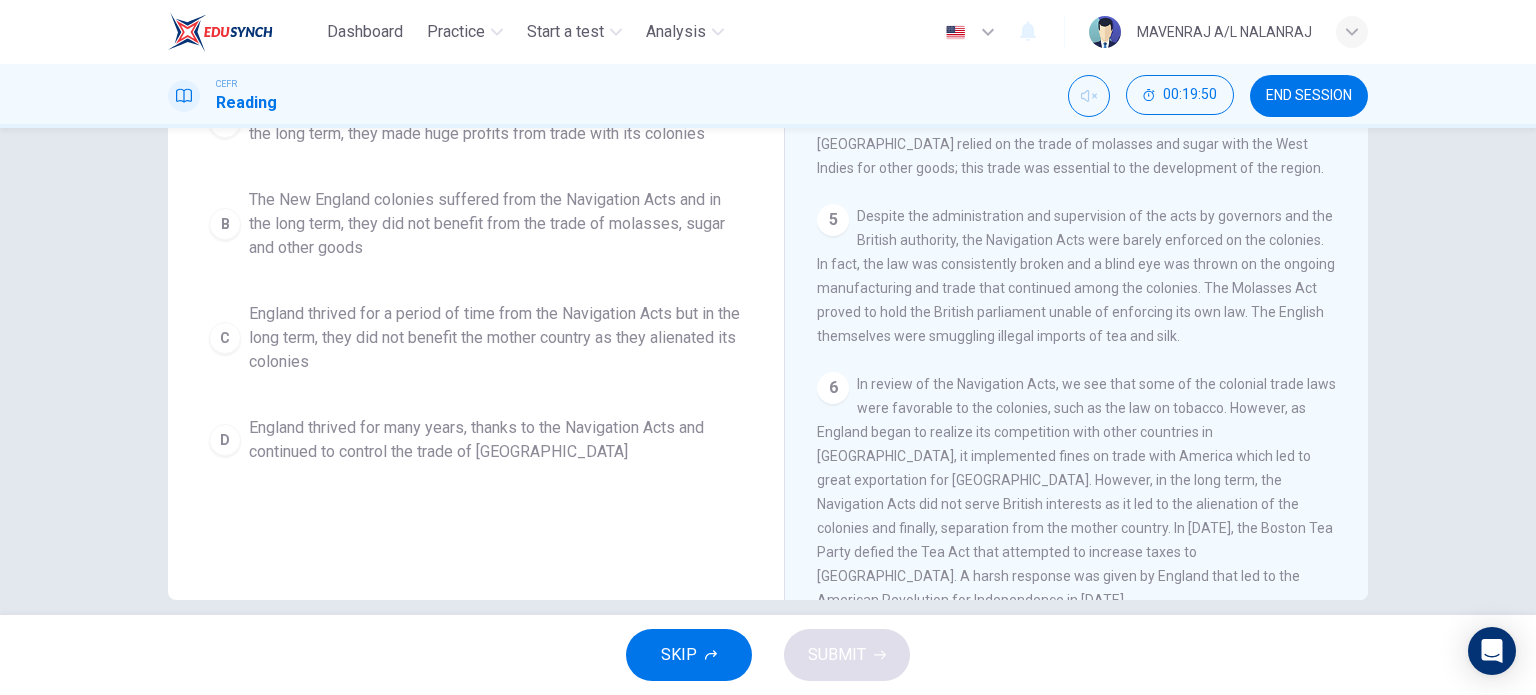 scroll, scrollTop: 288, scrollLeft: 0, axis: vertical 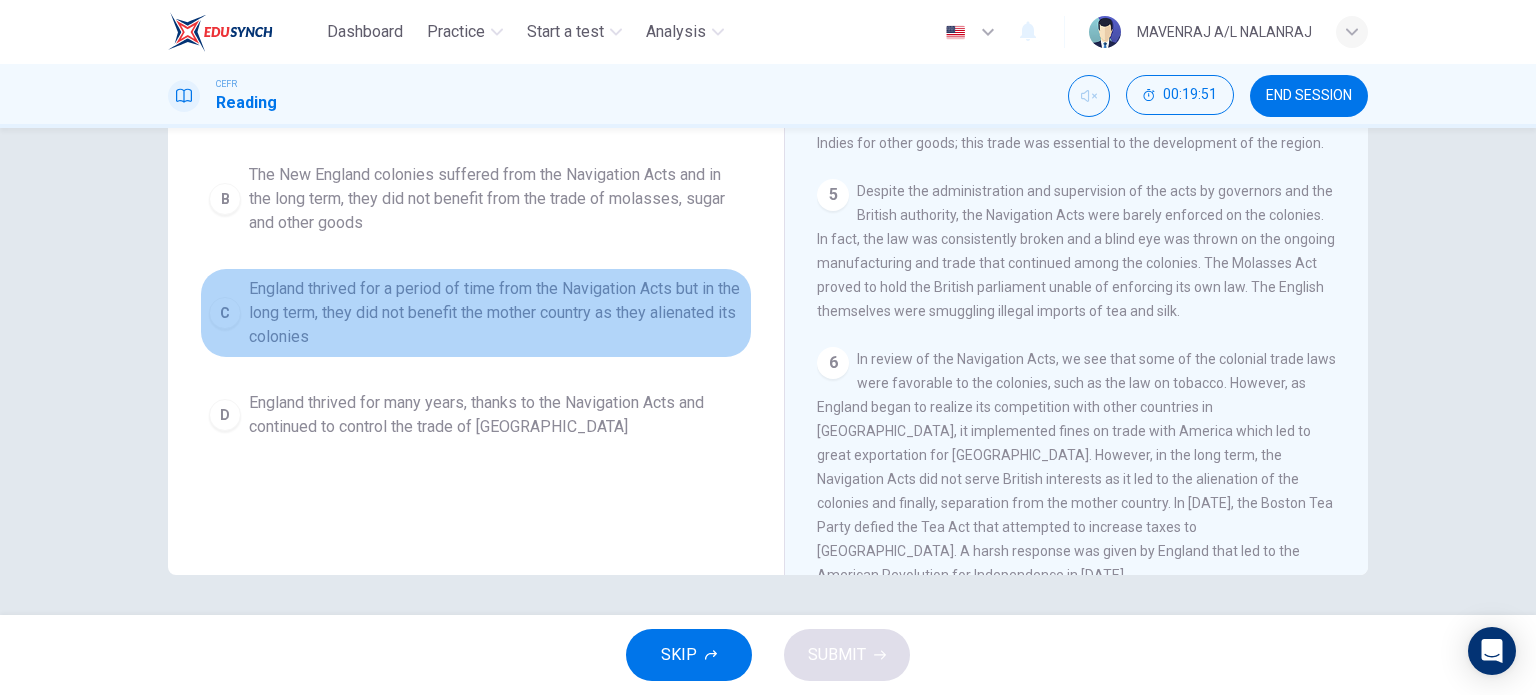 click on "England thrived for a period of time from the Navigation Acts but in the long term, they did not benefit the mother country as they alienated its colonies" at bounding box center (496, 313) 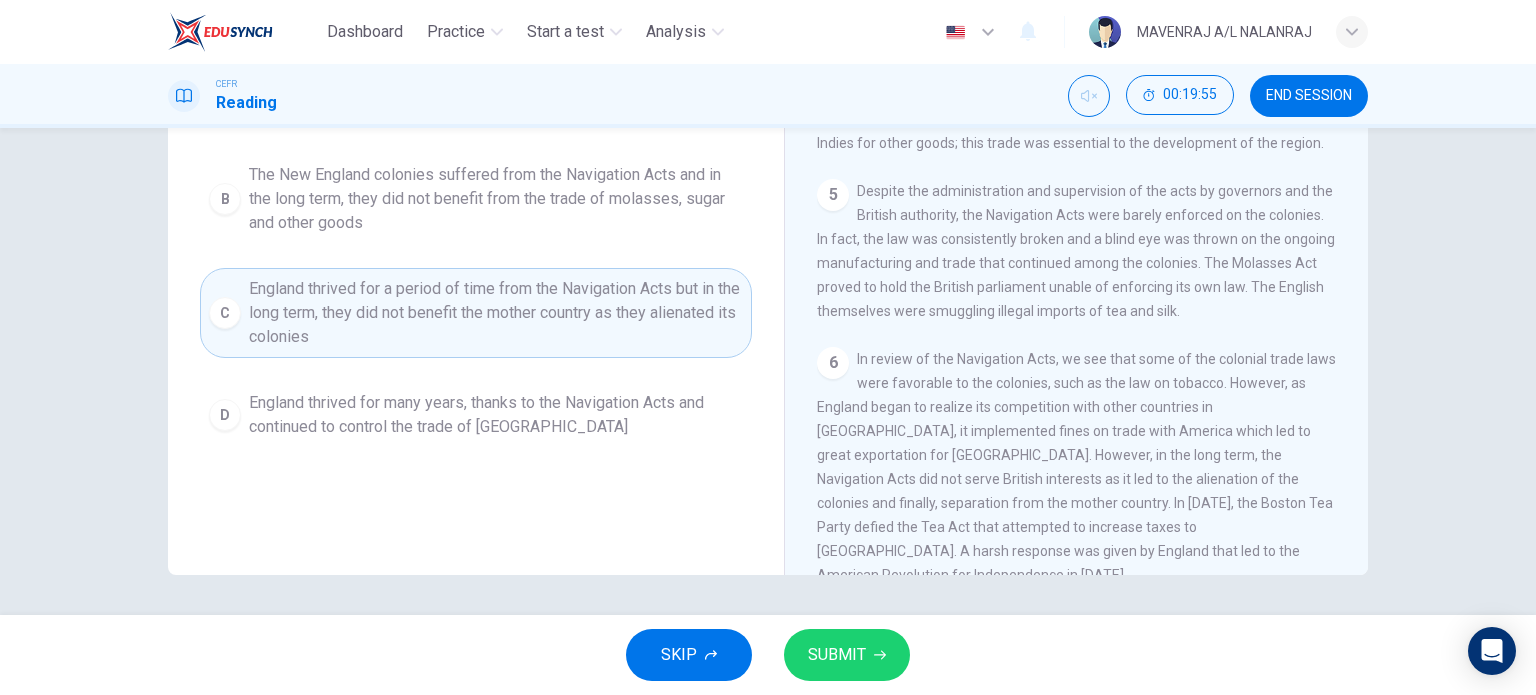 click on "SUBMIT" at bounding box center (837, 655) 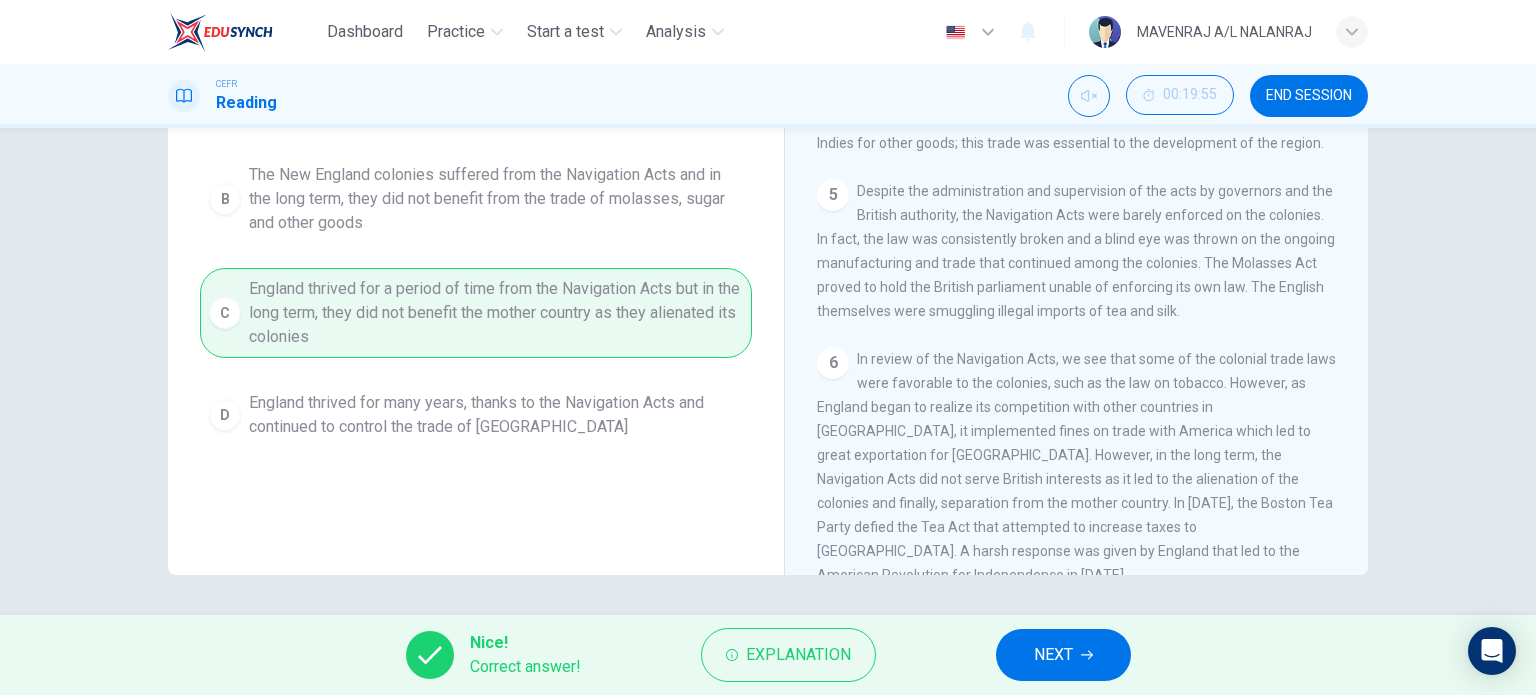 click on "NEXT" at bounding box center (1053, 655) 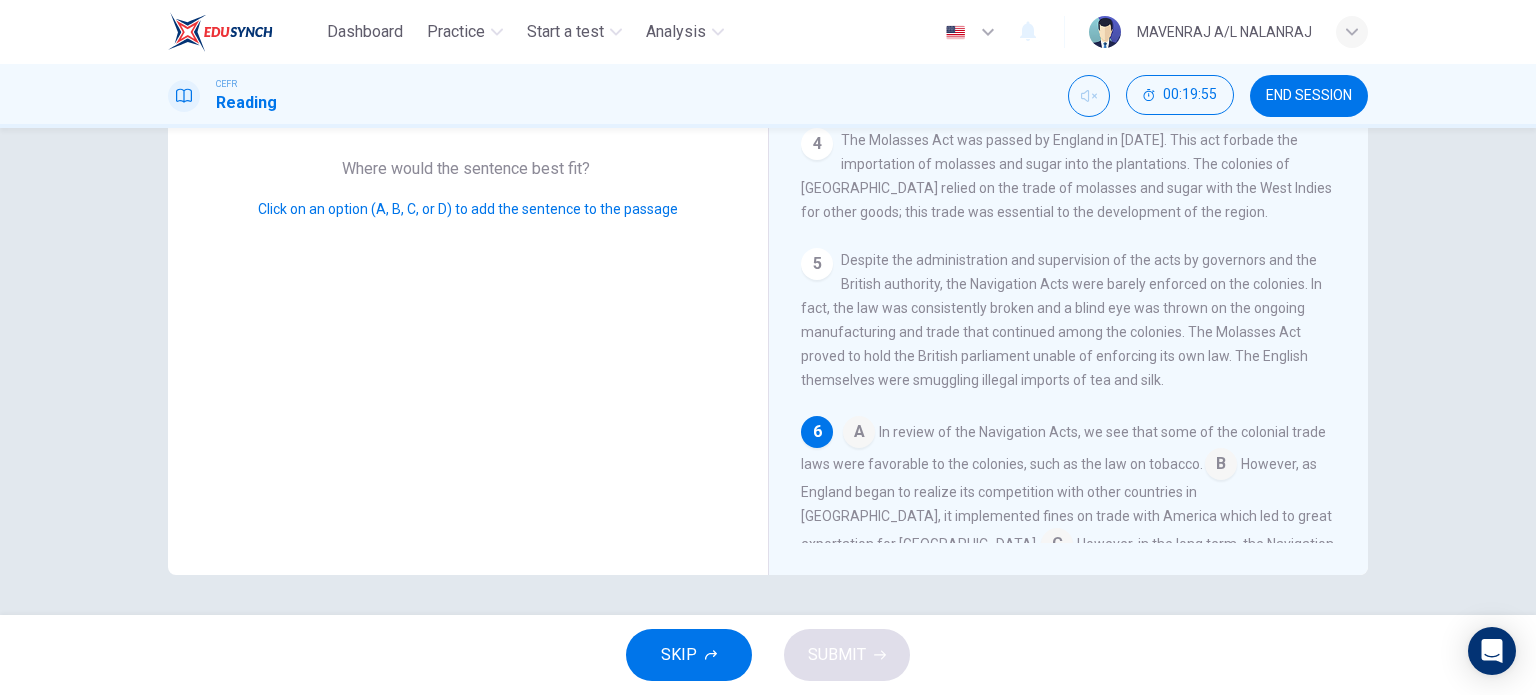 scroll, scrollTop: 709, scrollLeft: 0, axis: vertical 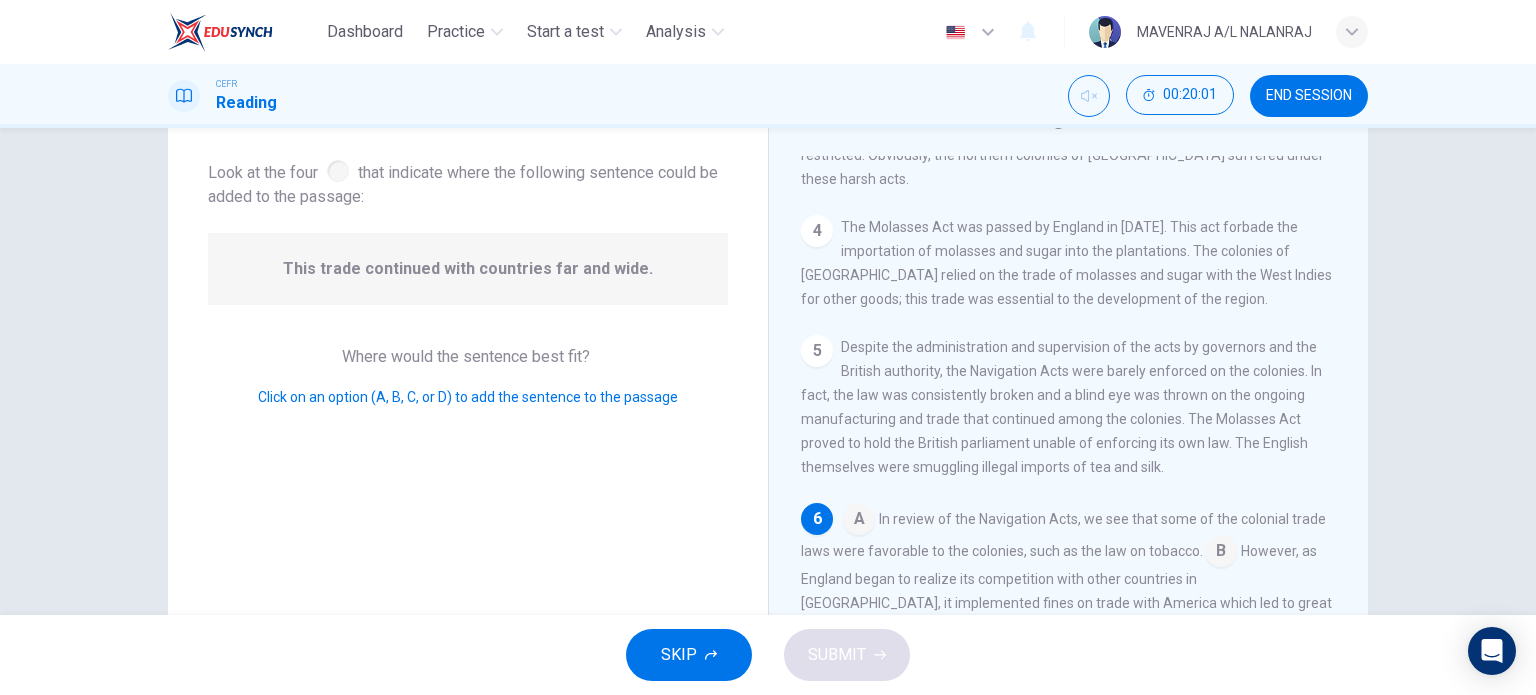 click at bounding box center (859, 521) 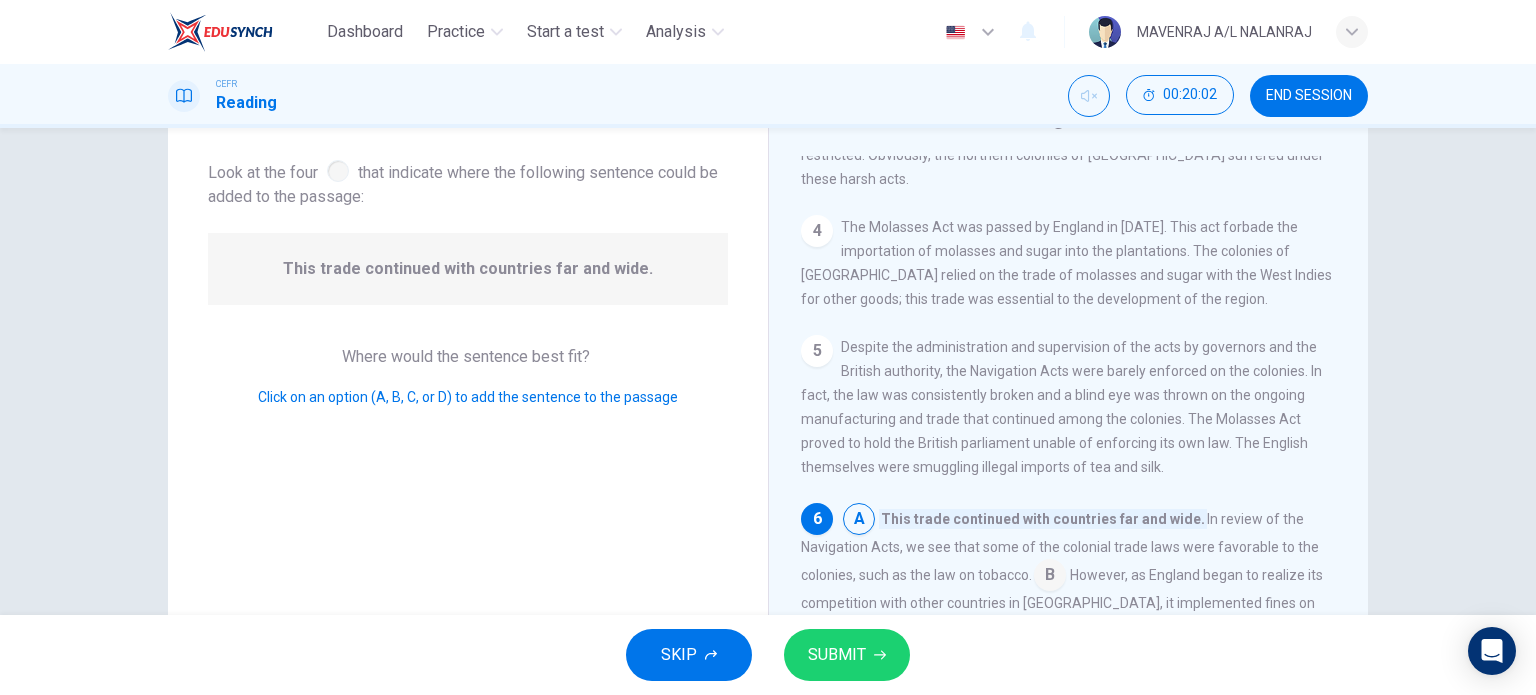 scroll, scrollTop: 733, scrollLeft: 0, axis: vertical 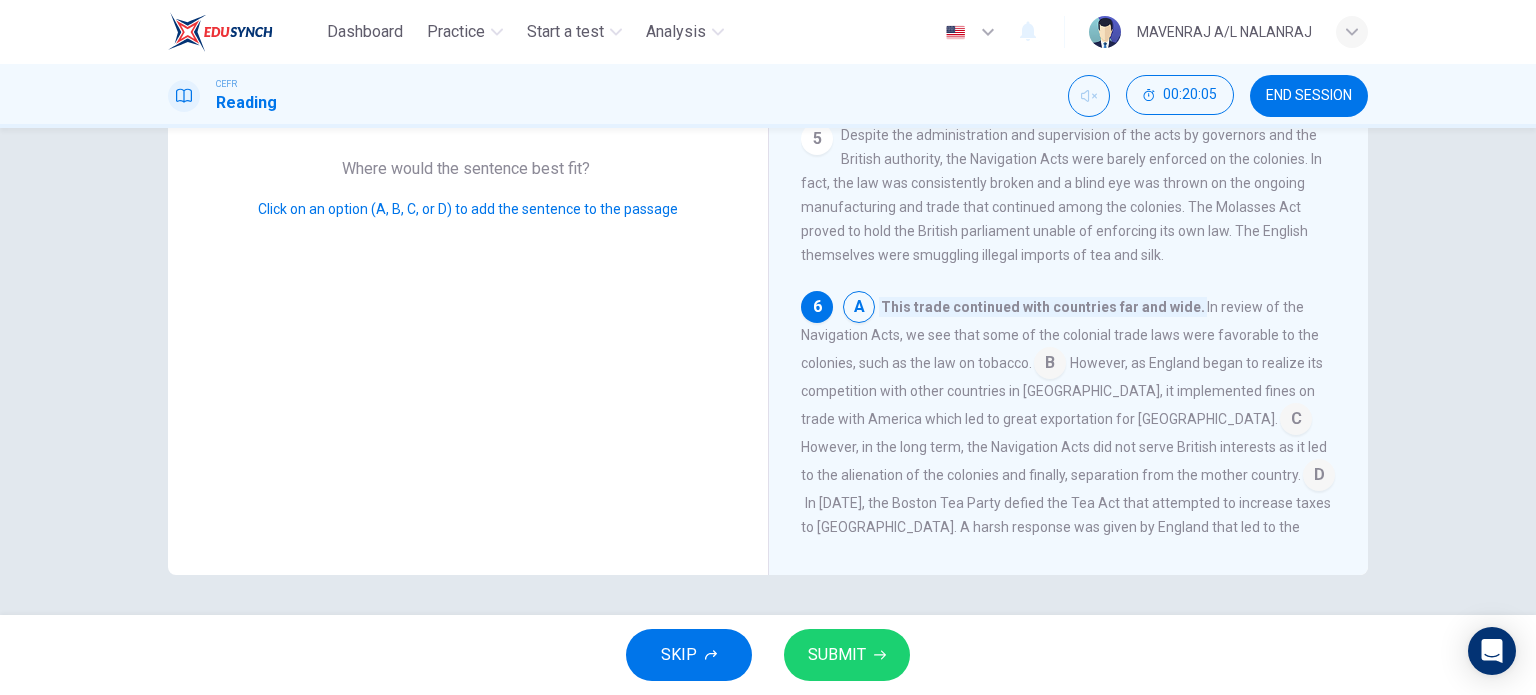 click at bounding box center (1050, 365) 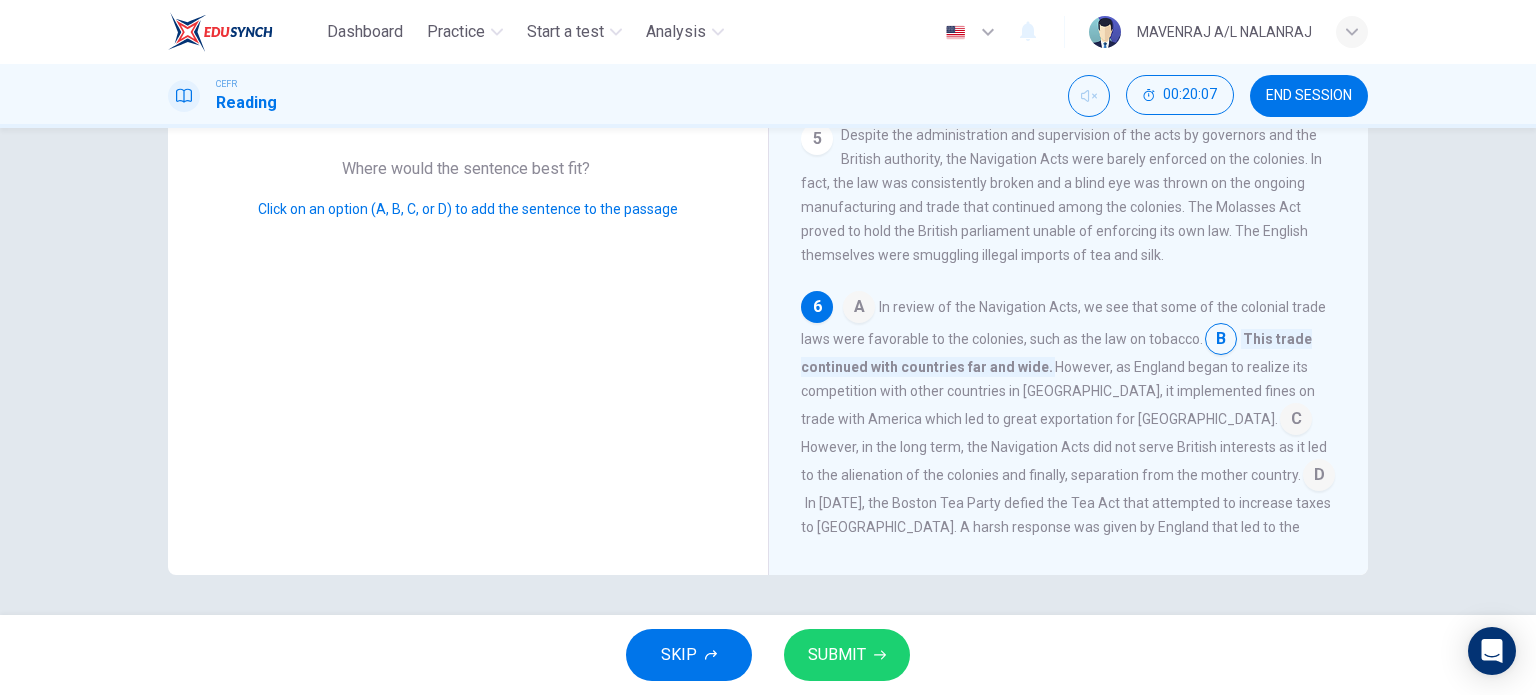 click at bounding box center [1296, 421] 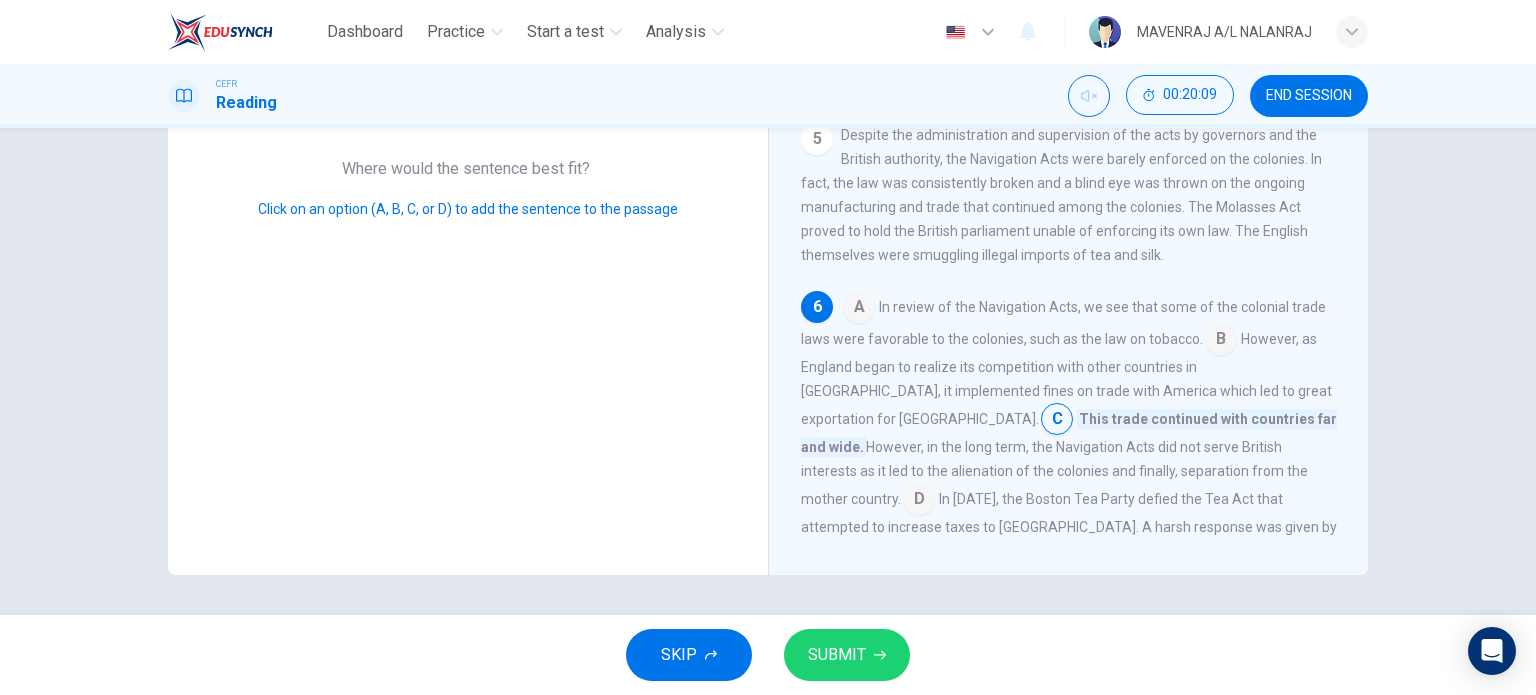click at bounding box center [919, 501] 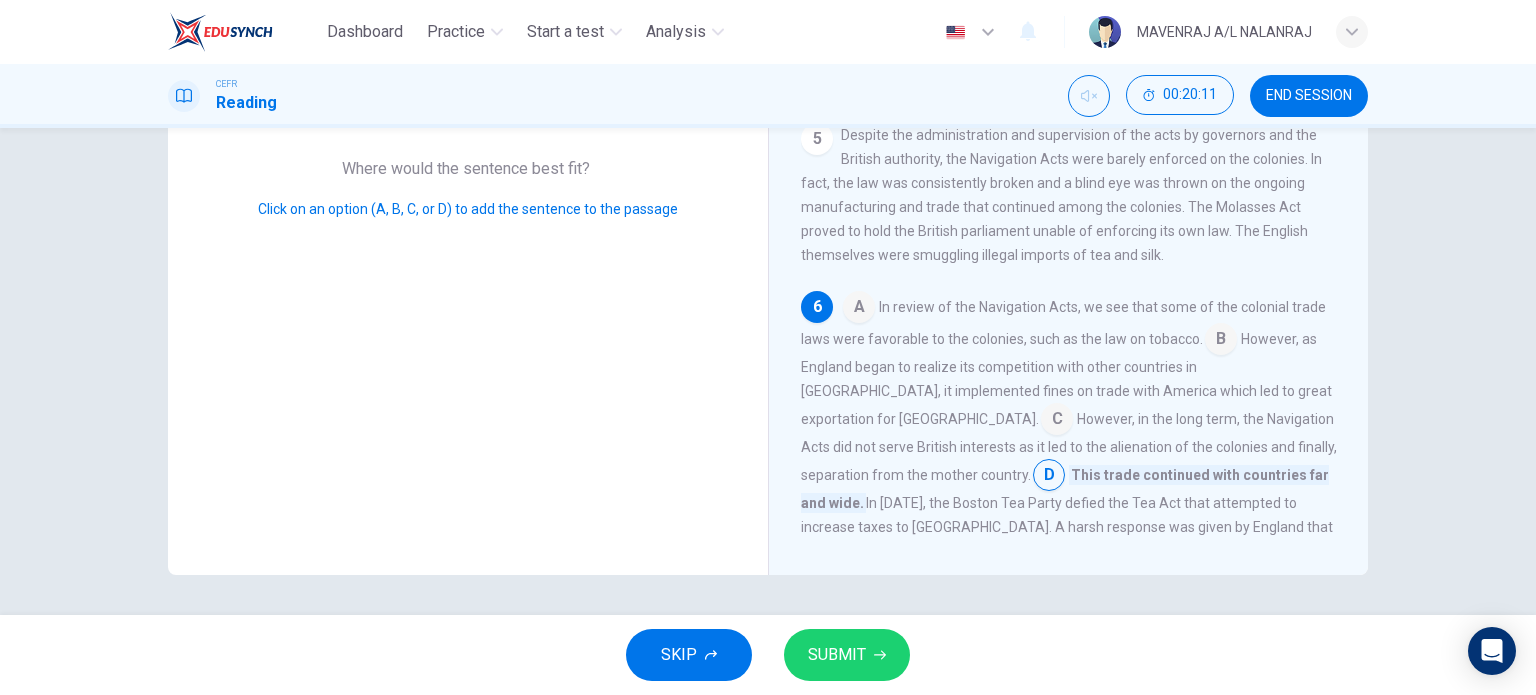 click on "SKIP SUBMIT" at bounding box center [768, 655] 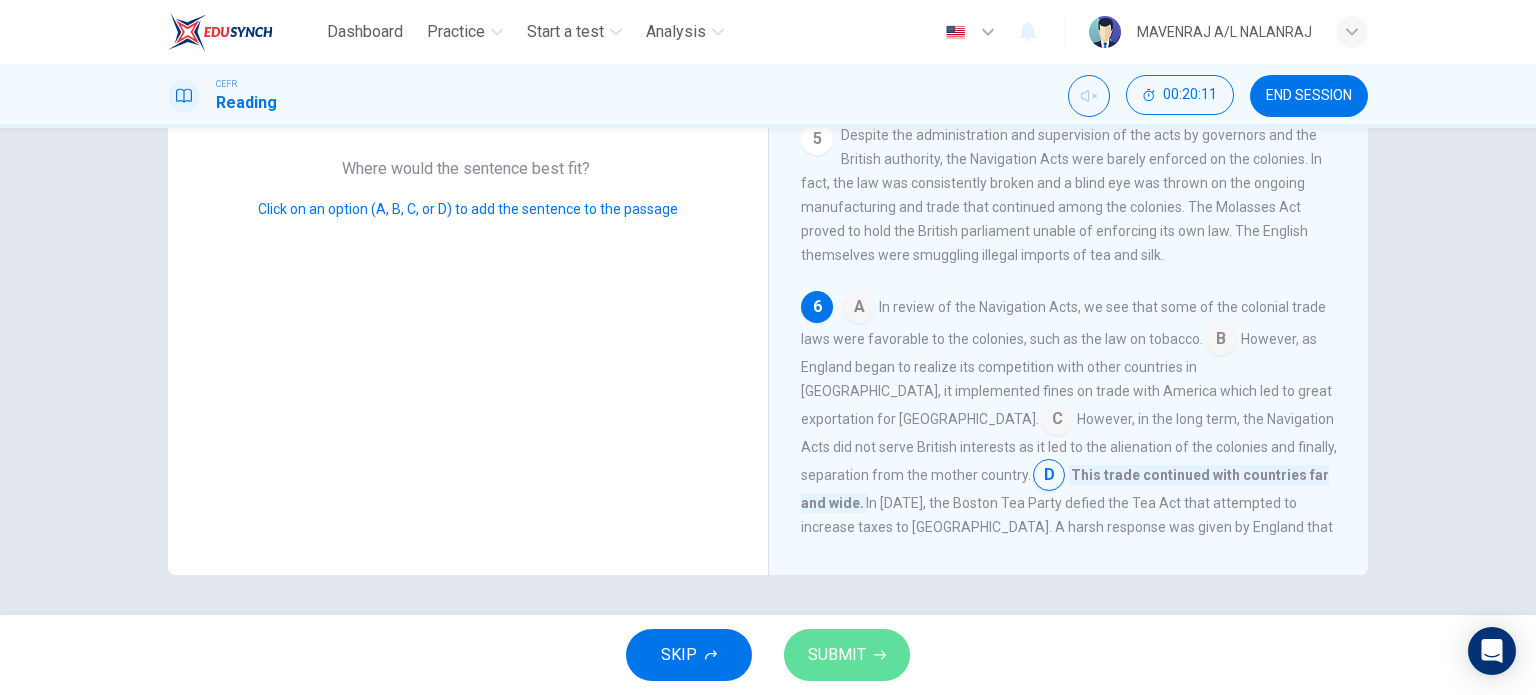 click on "SUBMIT" at bounding box center [837, 655] 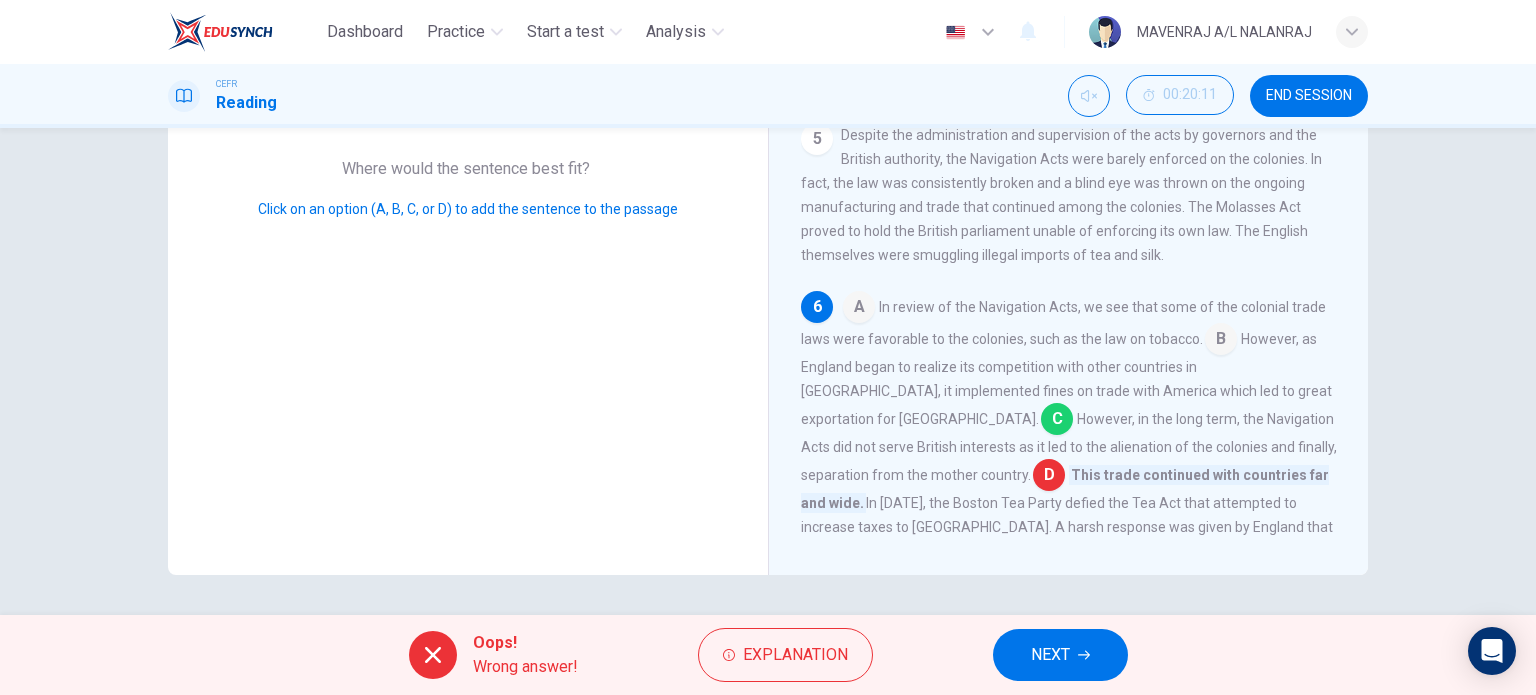 drag, startPoint x: 1060, startPoint y: 665, endPoint x: 1052, endPoint y: 607, distance: 58.549126 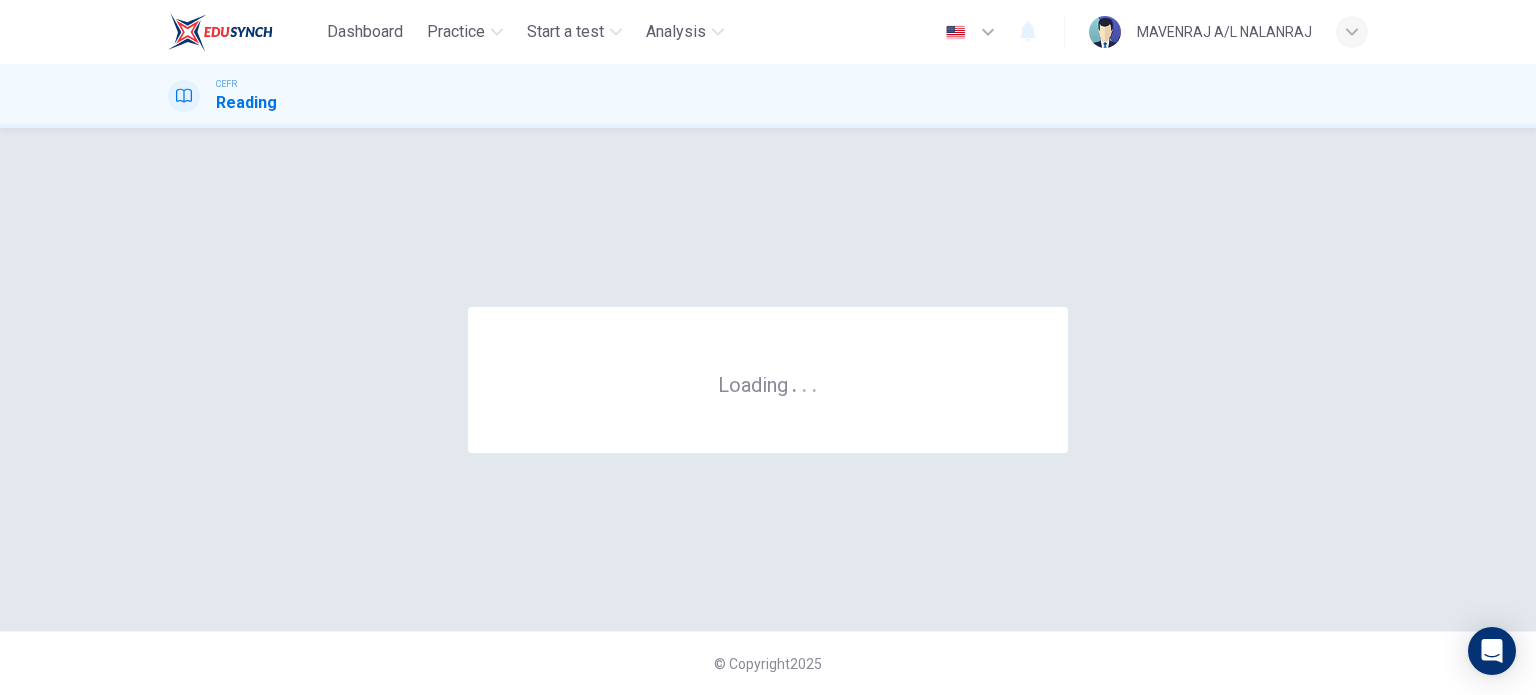 scroll, scrollTop: 0, scrollLeft: 0, axis: both 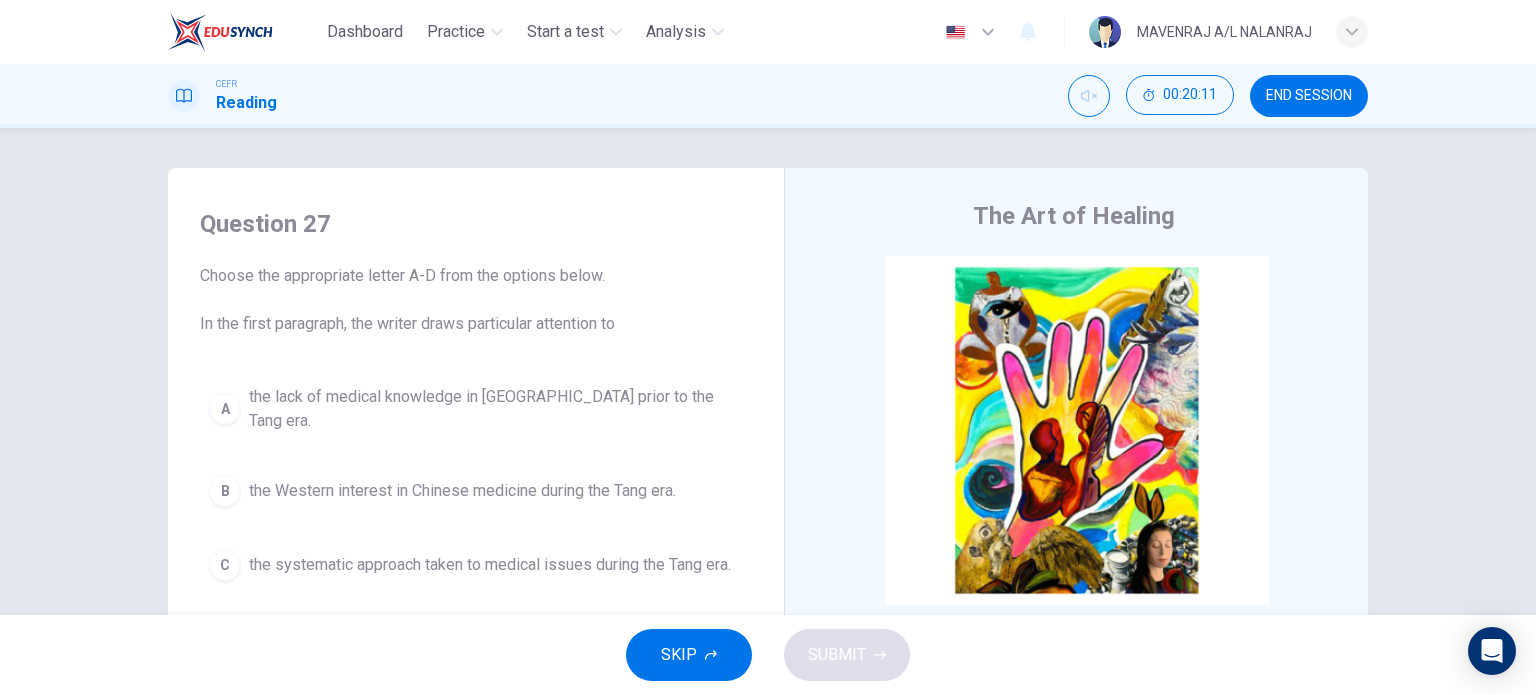 drag, startPoint x: 1280, startPoint y: 72, endPoint x: 1287, endPoint y: 87, distance: 16.552946 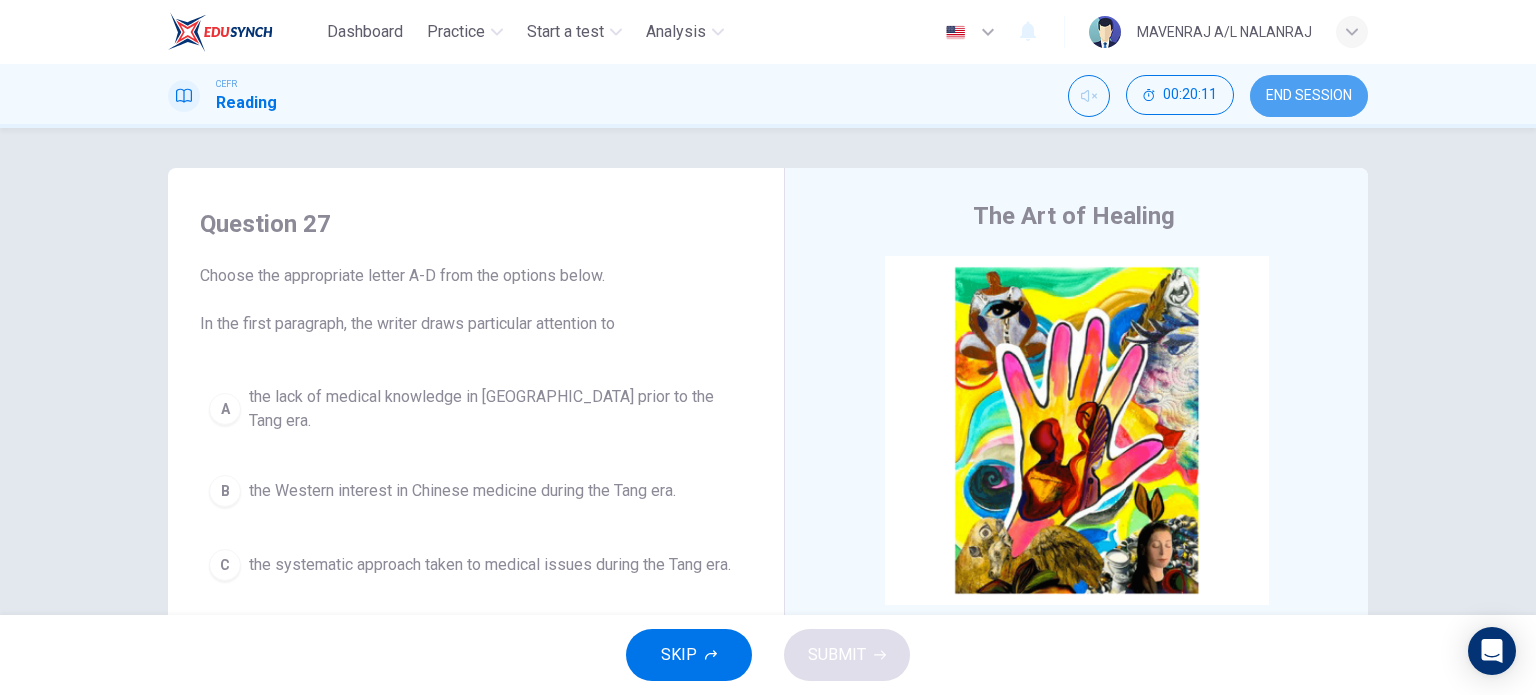 click on "END SESSION" at bounding box center [1309, 96] 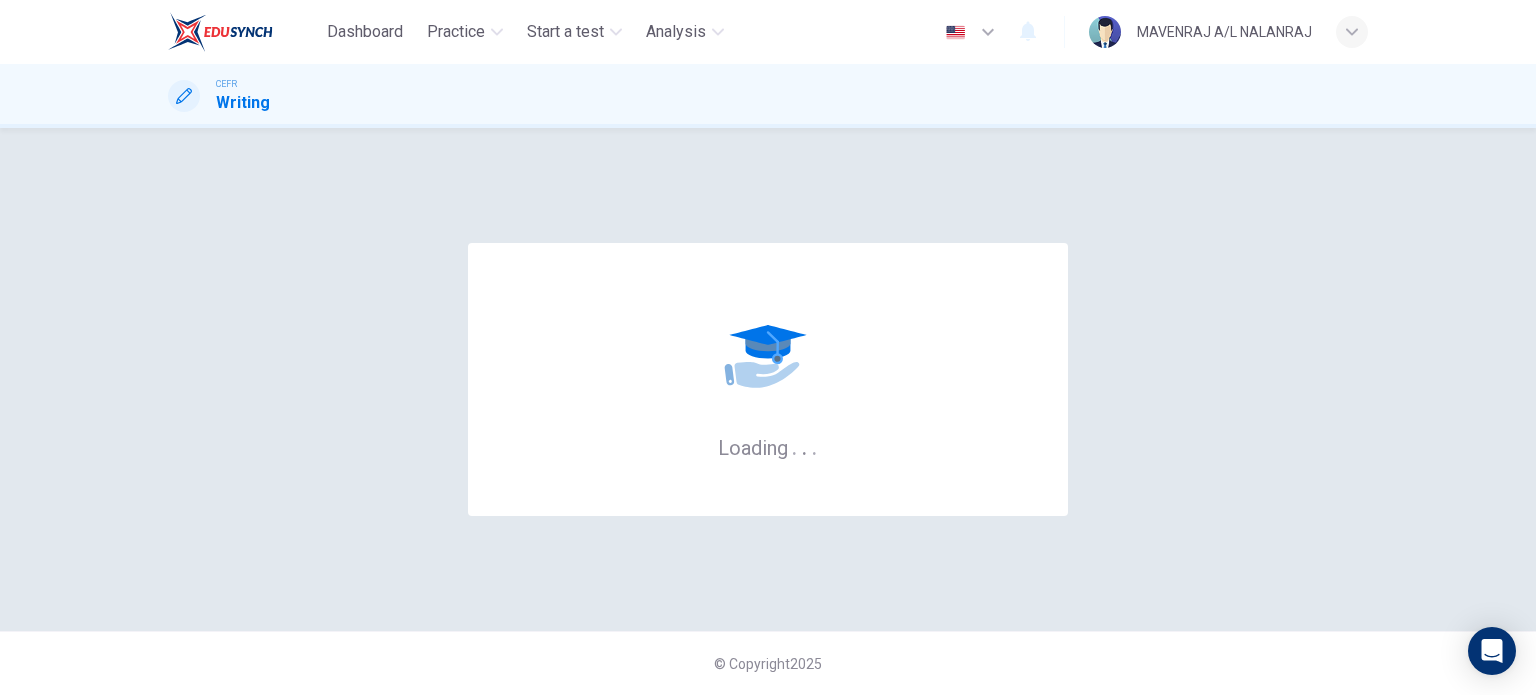 scroll, scrollTop: 0, scrollLeft: 0, axis: both 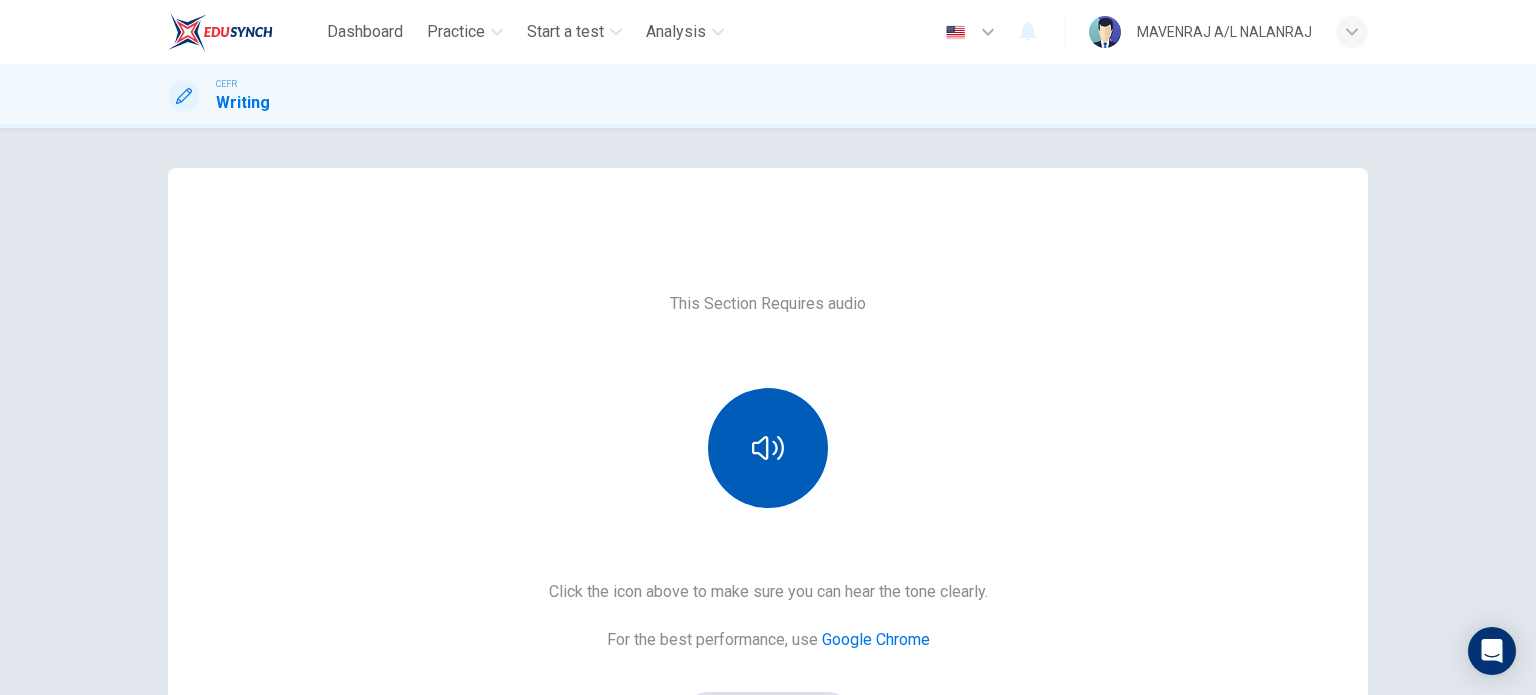 click at bounding box center (768, 448) 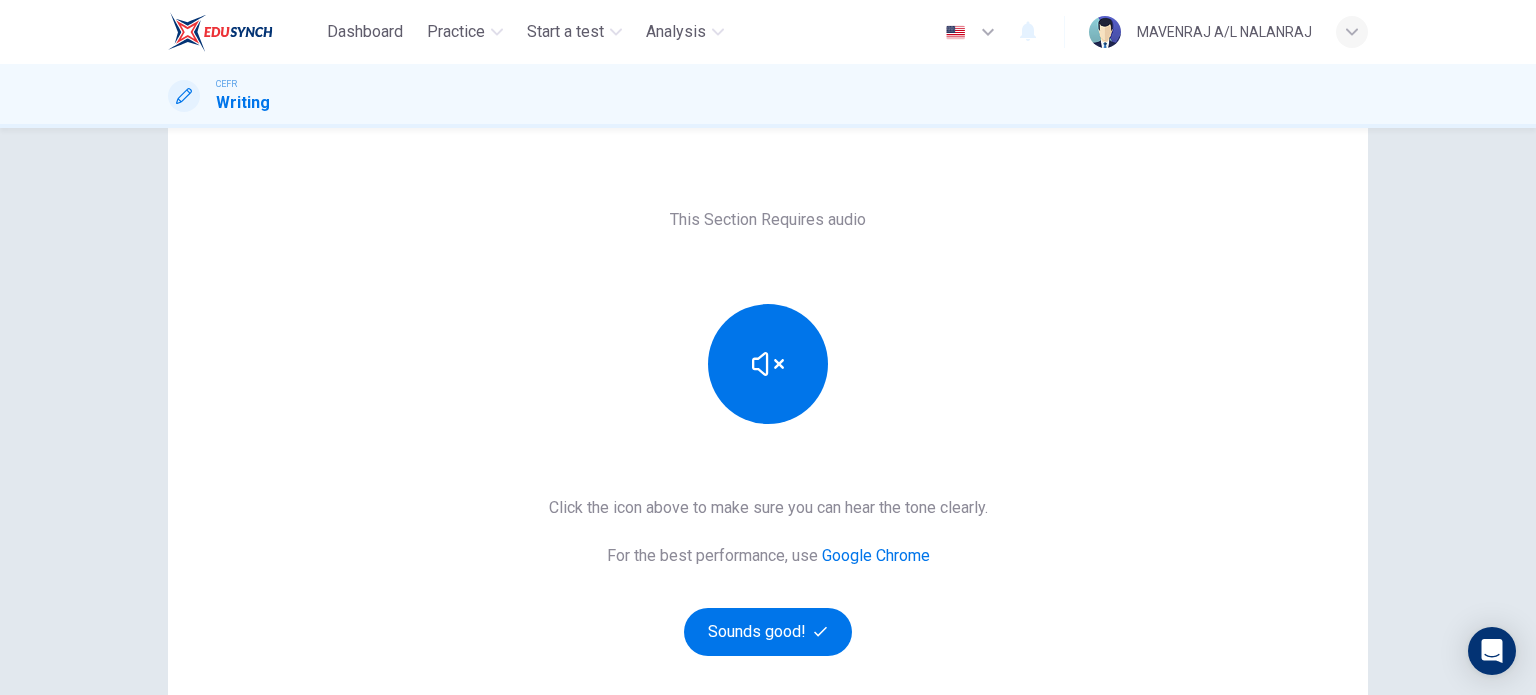 scroll, scrollTop: 200, scrollLeft: 0, axis: vertical 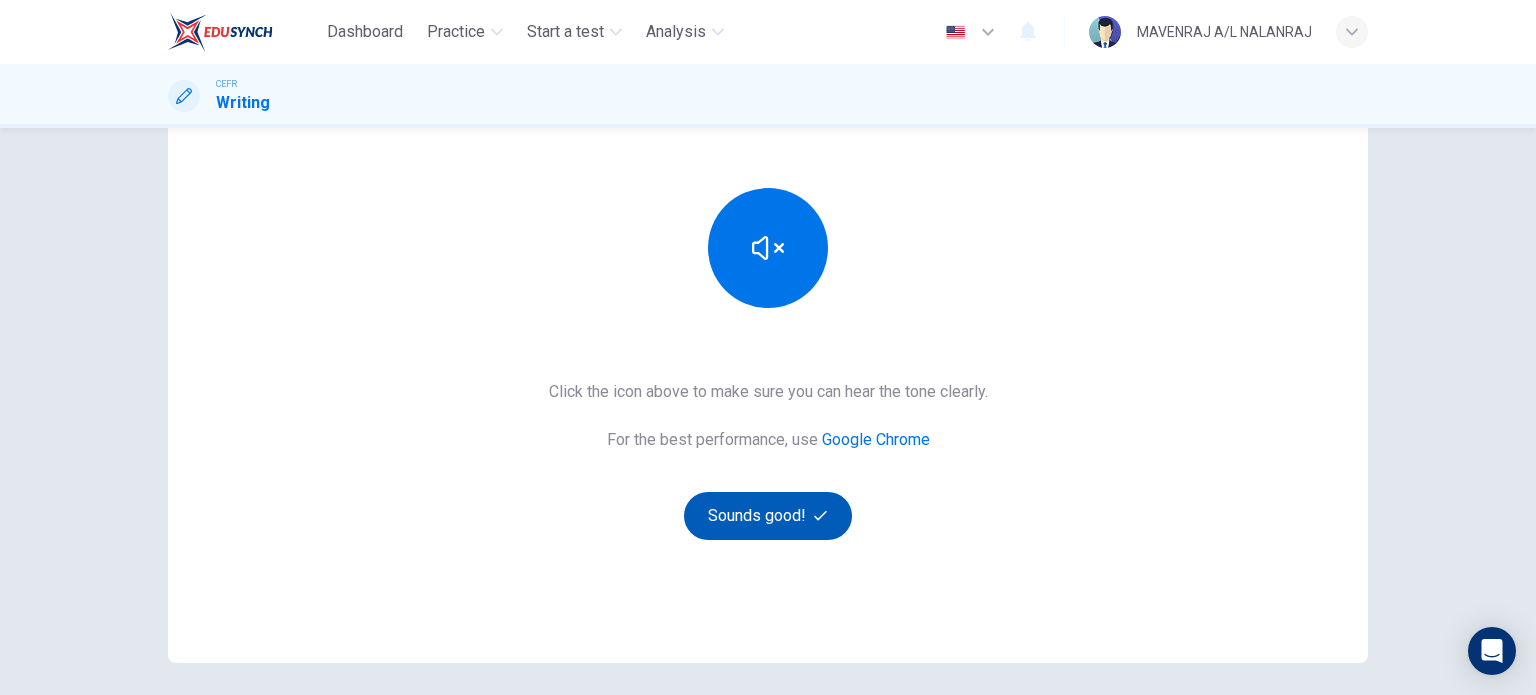 click on "Sounds good!" at bounding box center [768, 516] 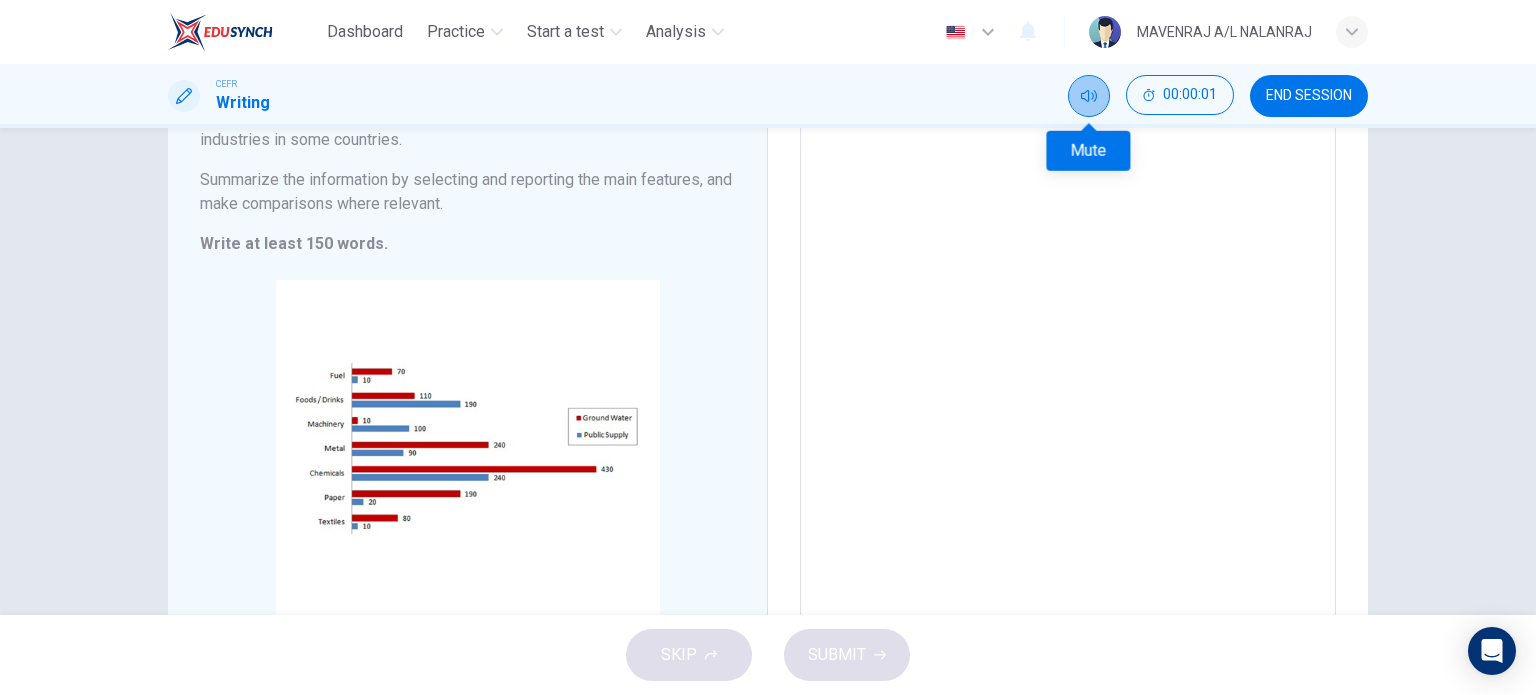 click at bounding box center (1089, 96) 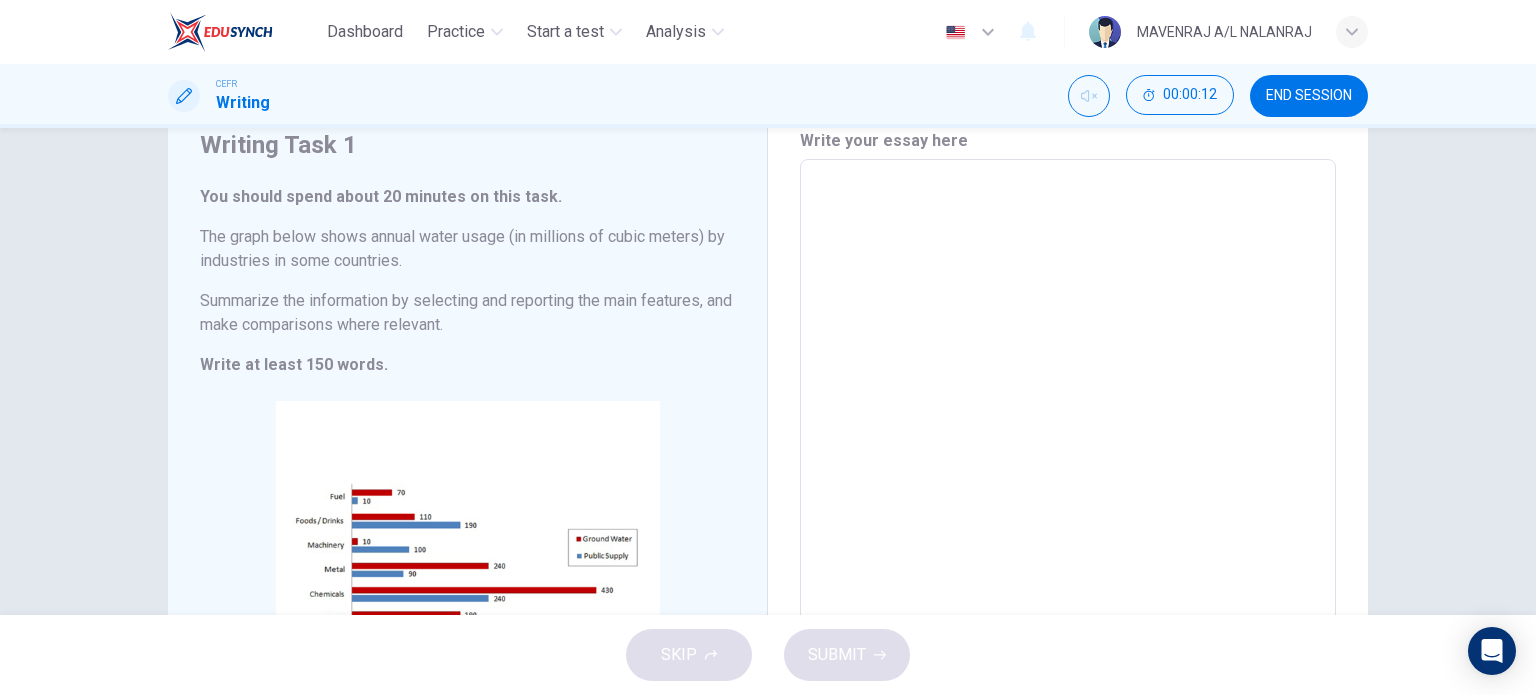scroll, scrollTop: 325, scrollLeft: 0, axis: vertical 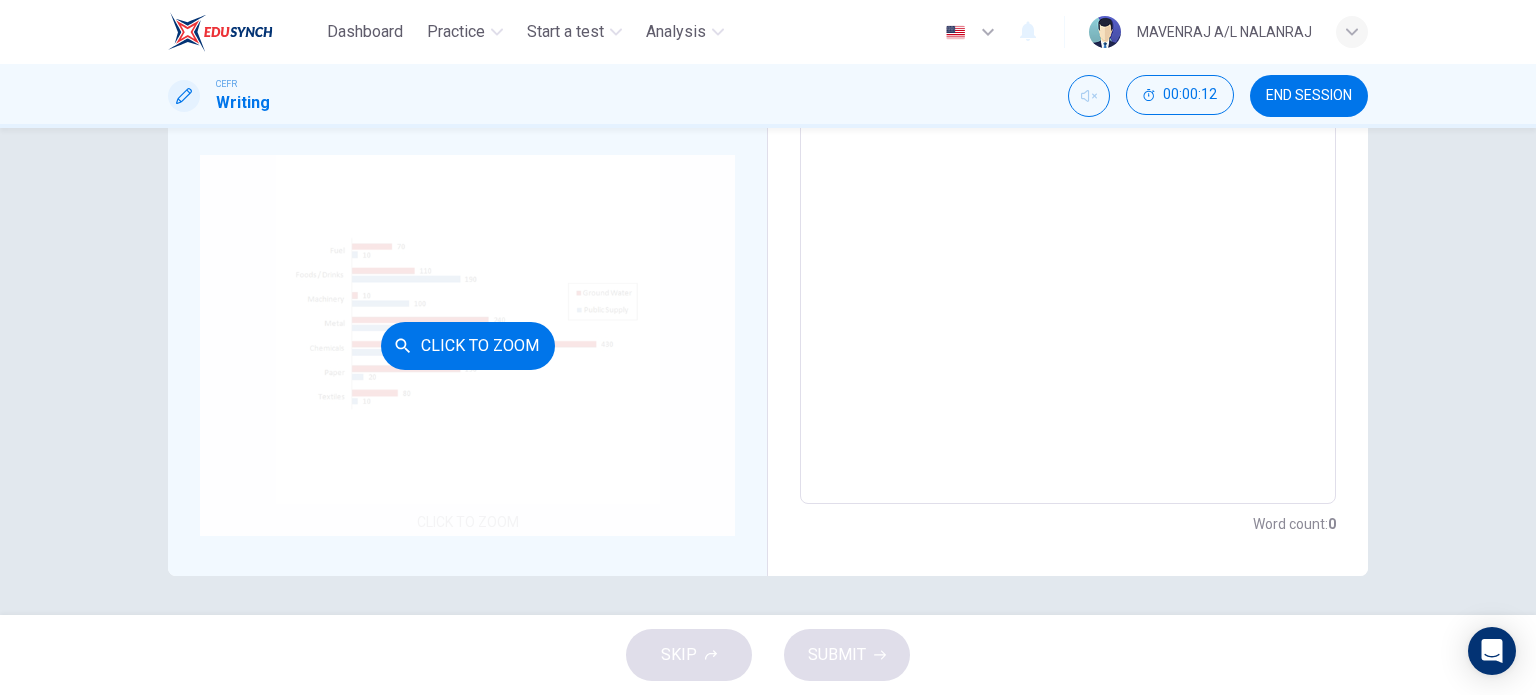 click on "Click to Zoom" at bounding box center (468, 346) 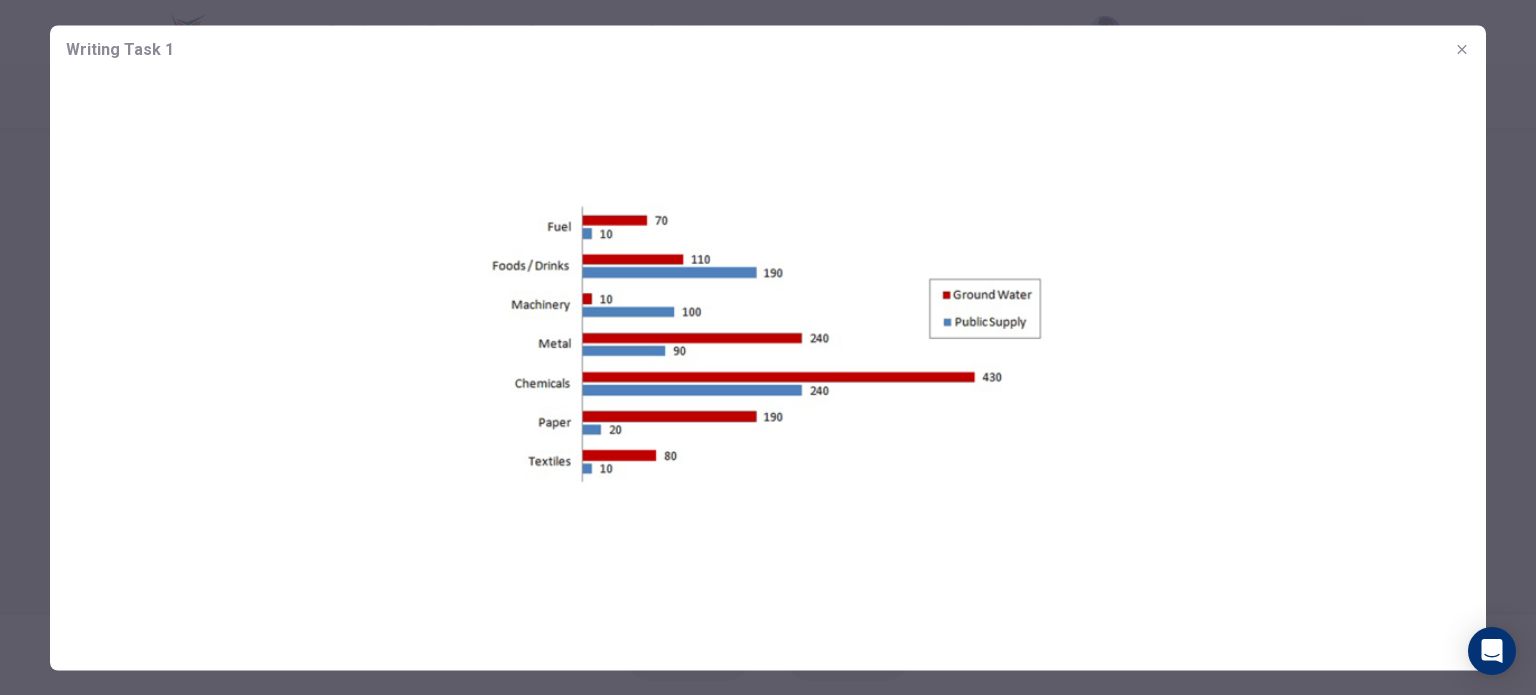 click 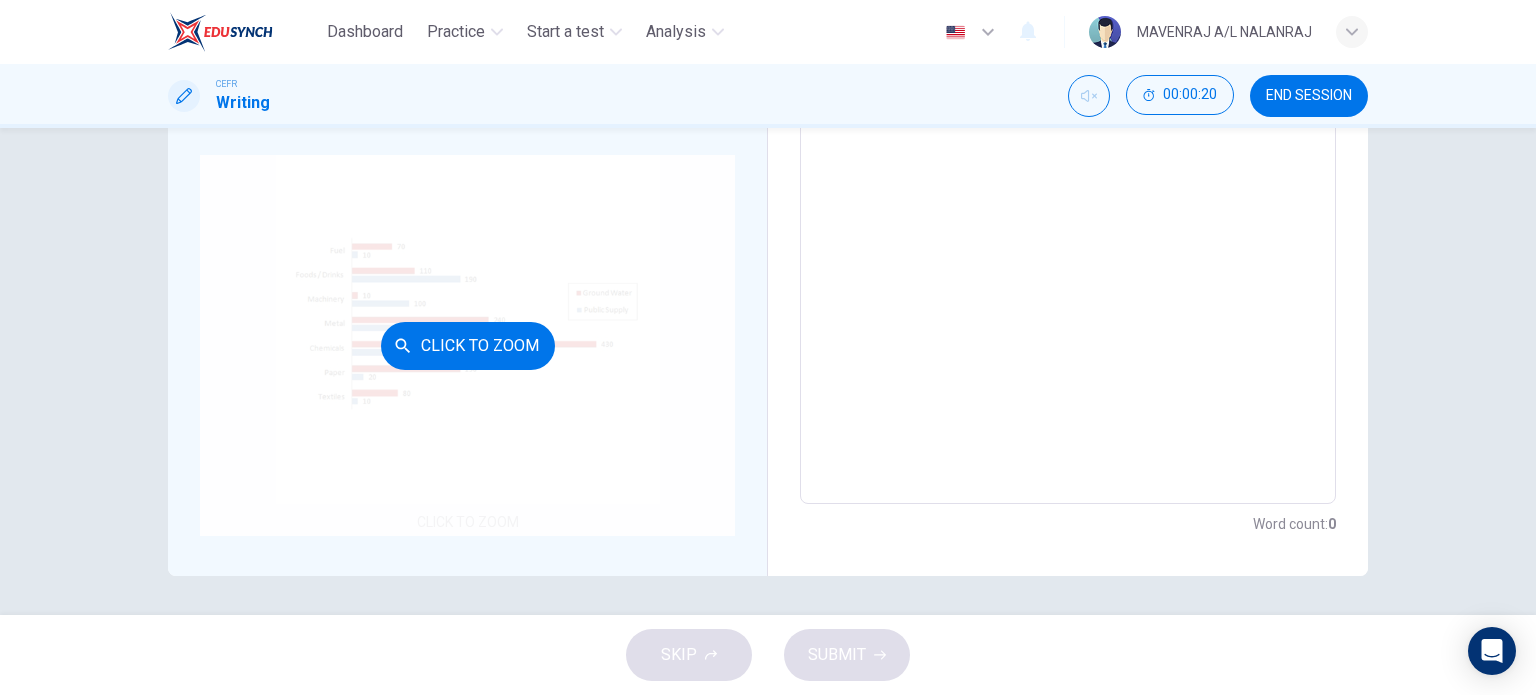 click on "Click to Zoom" at bounding box center (468, 346) 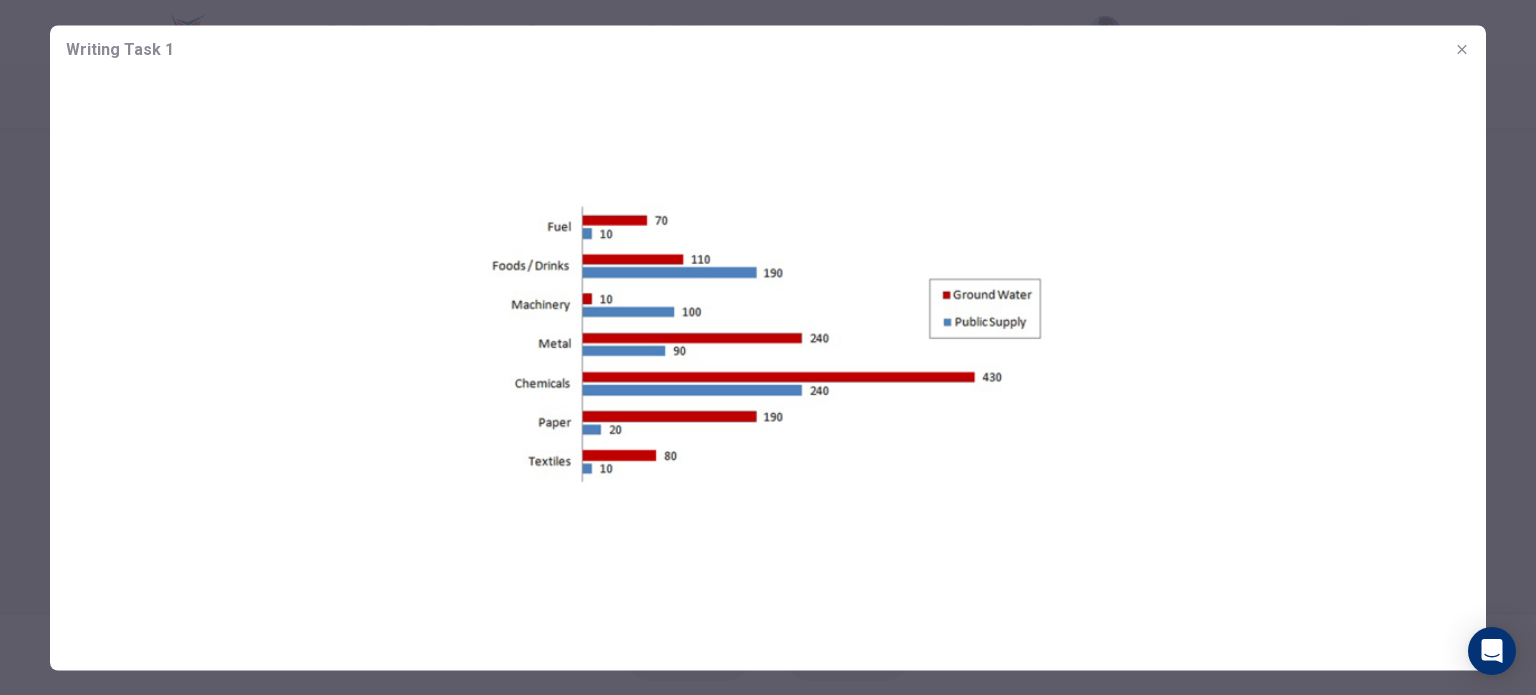 type 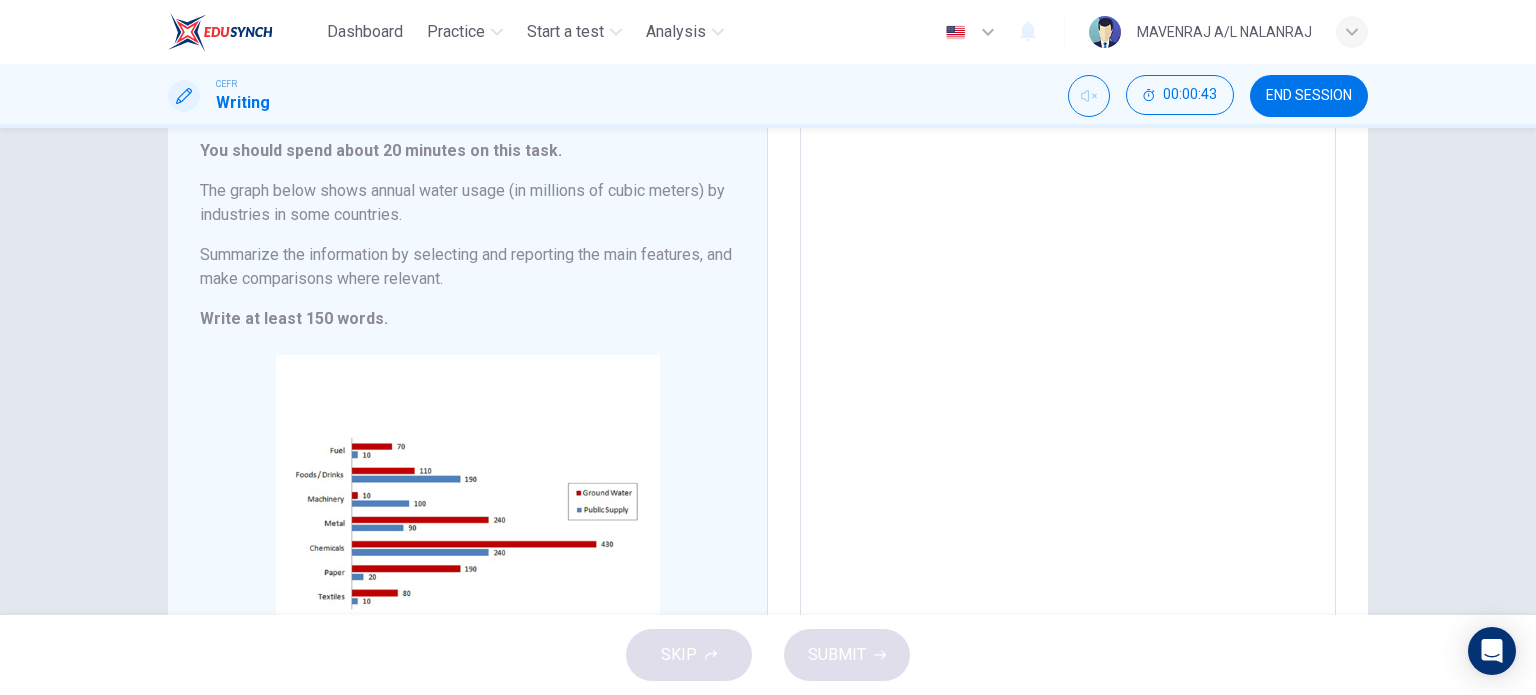 scroll, scrollTop: 225, scrollLeft: 0, axis: vertical 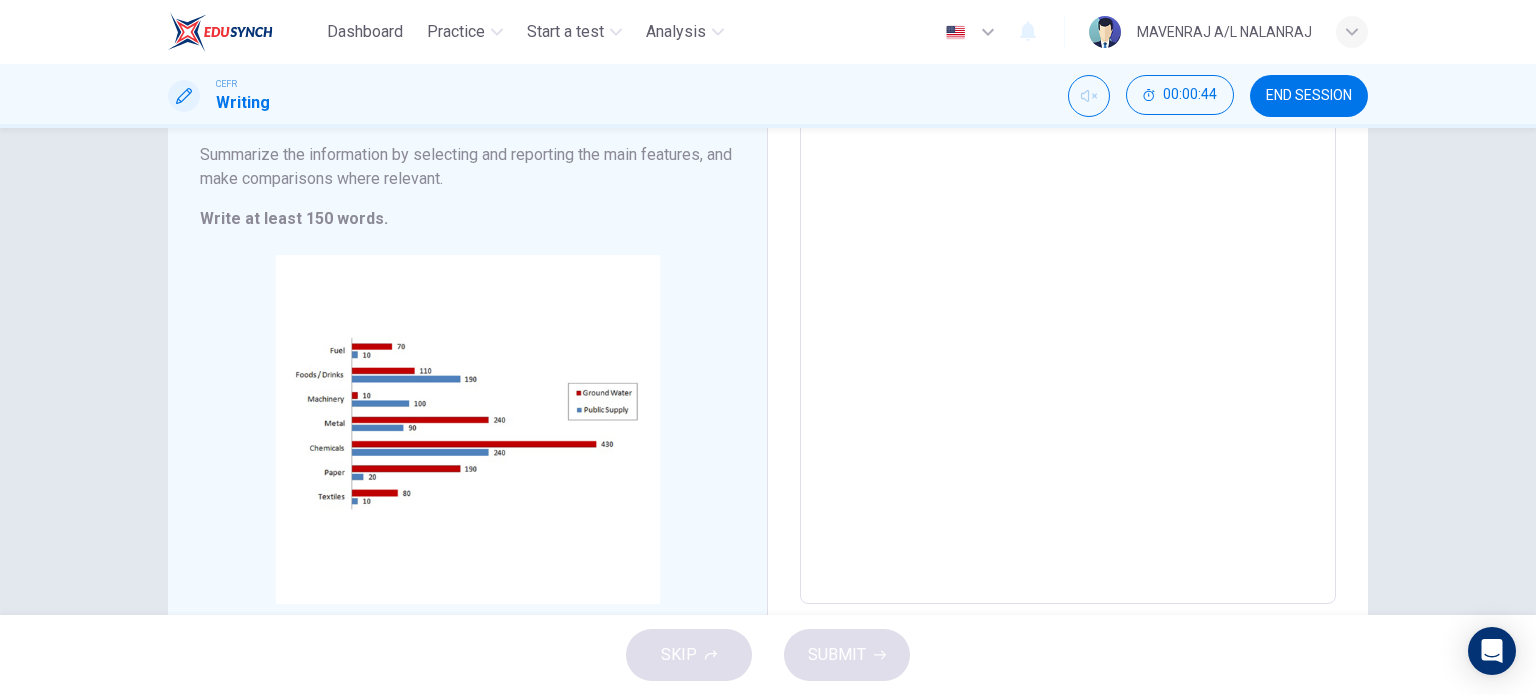 click at bounding box center [1068, 309] 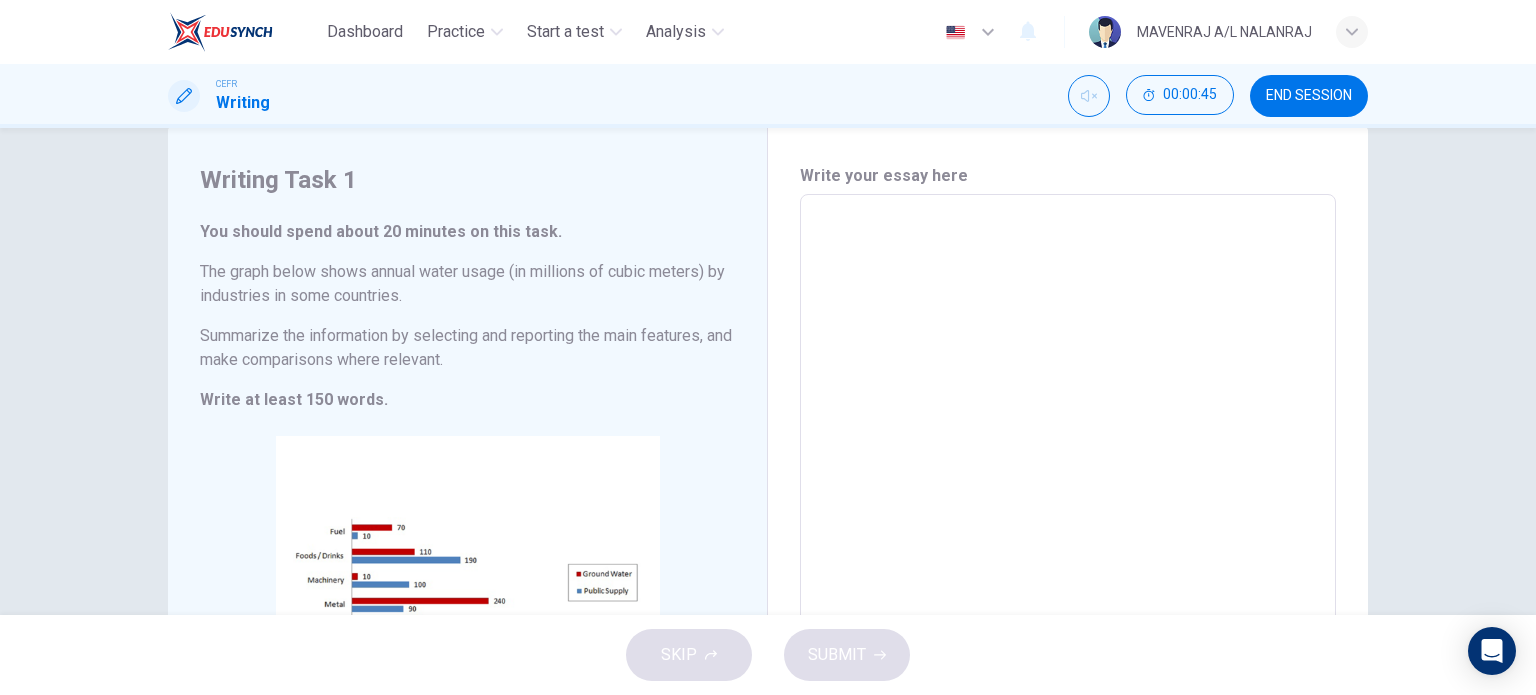 scroll, scrollTop: 25, scrollLeft: 0, axis: vertical 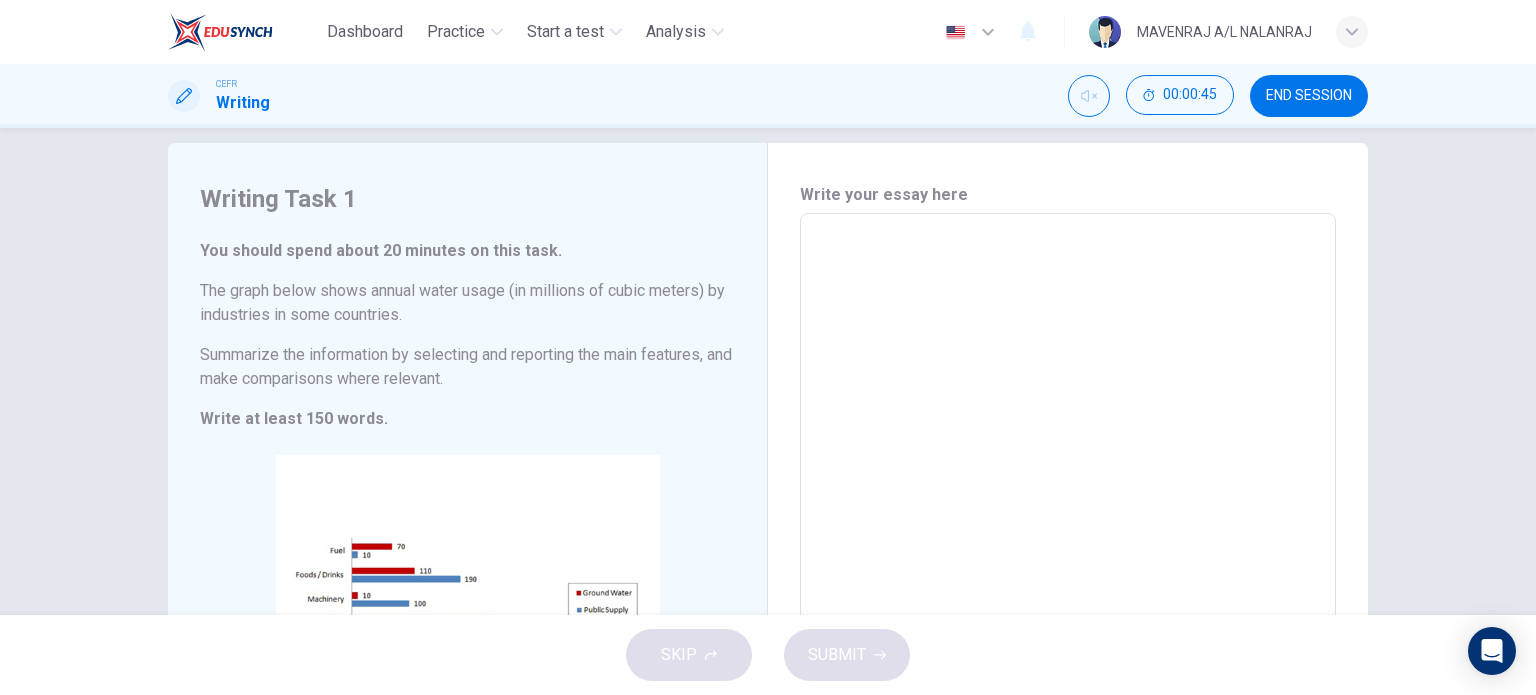 type on "k" 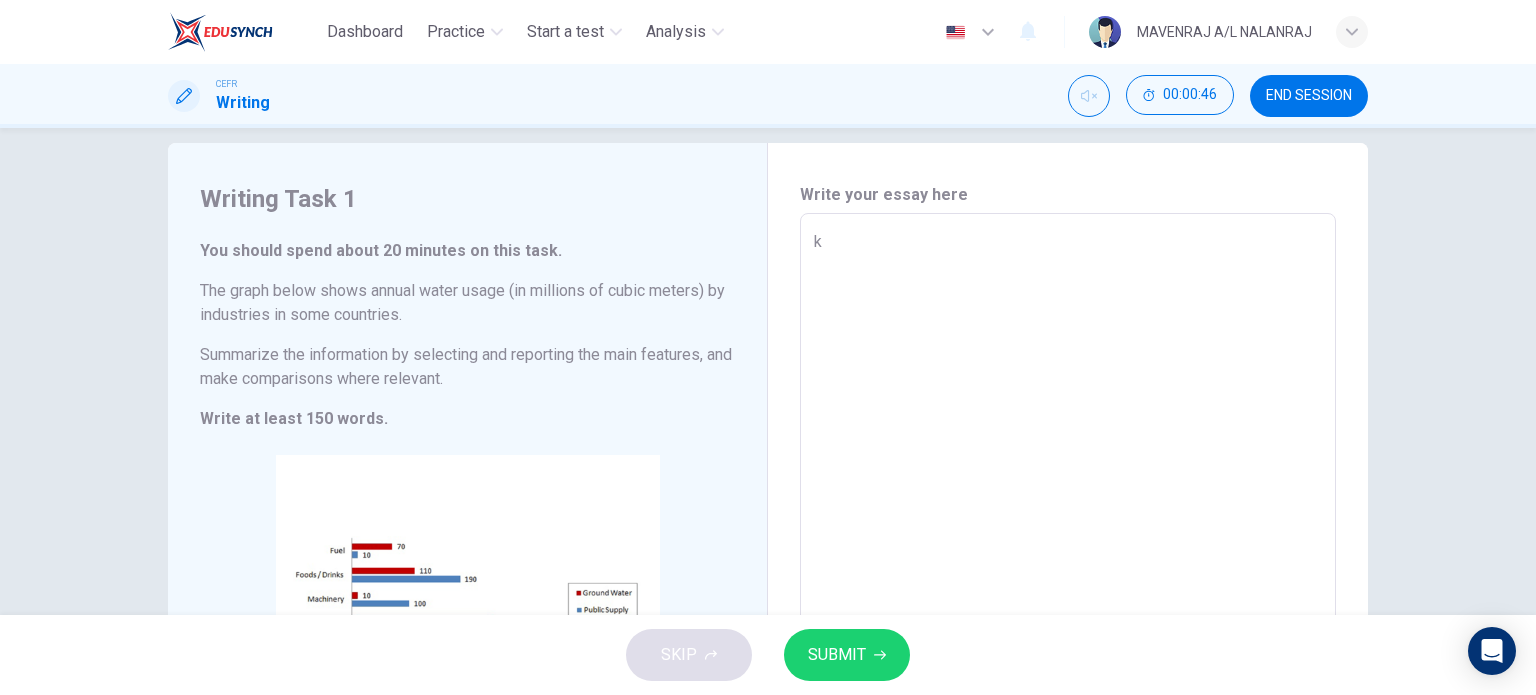 type on "kk" 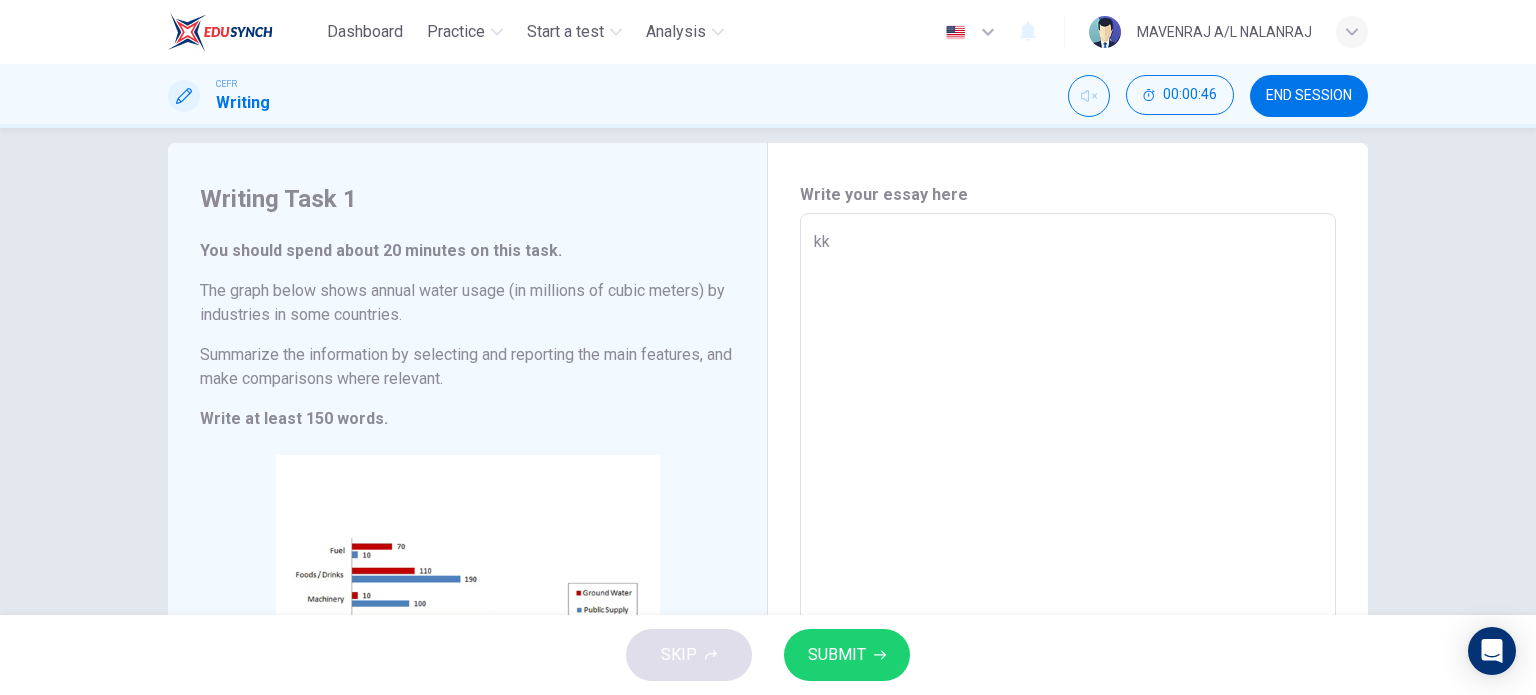 type on "x" 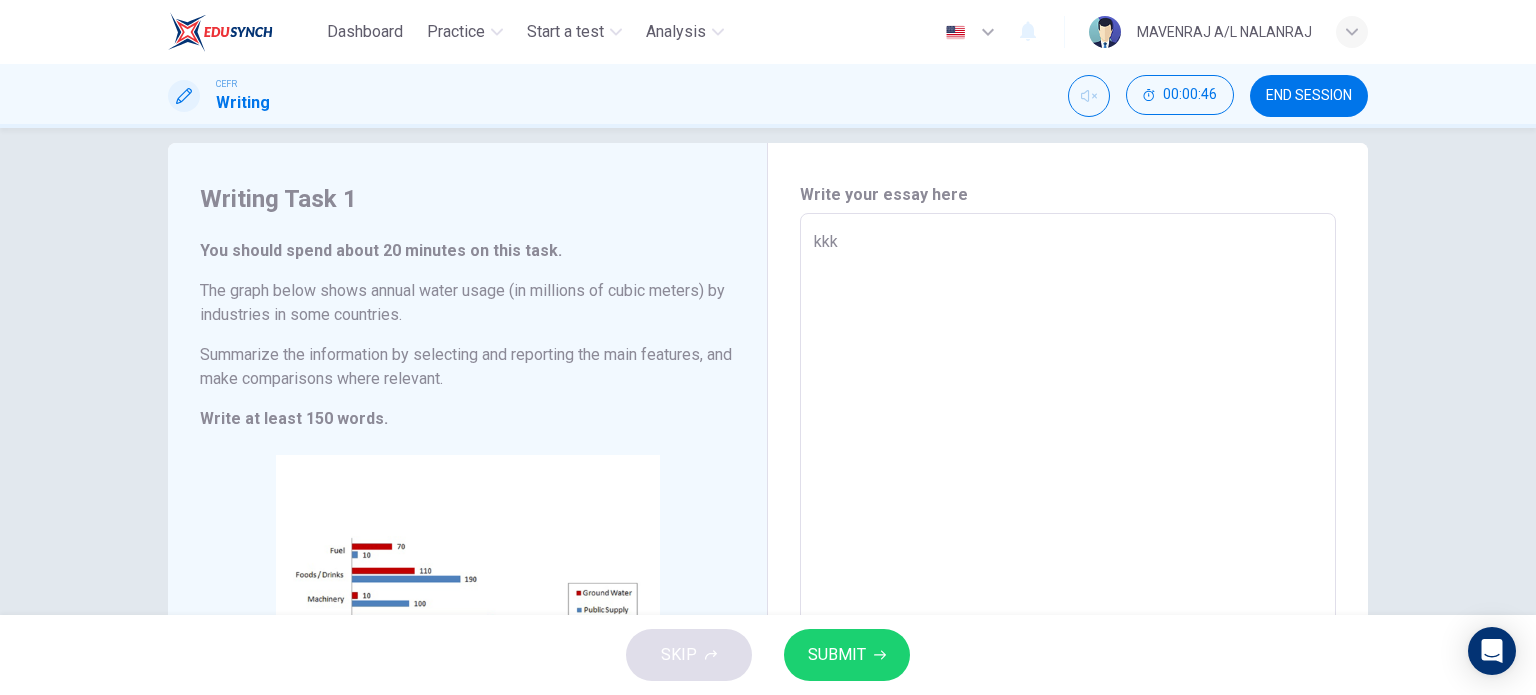 type on "x" 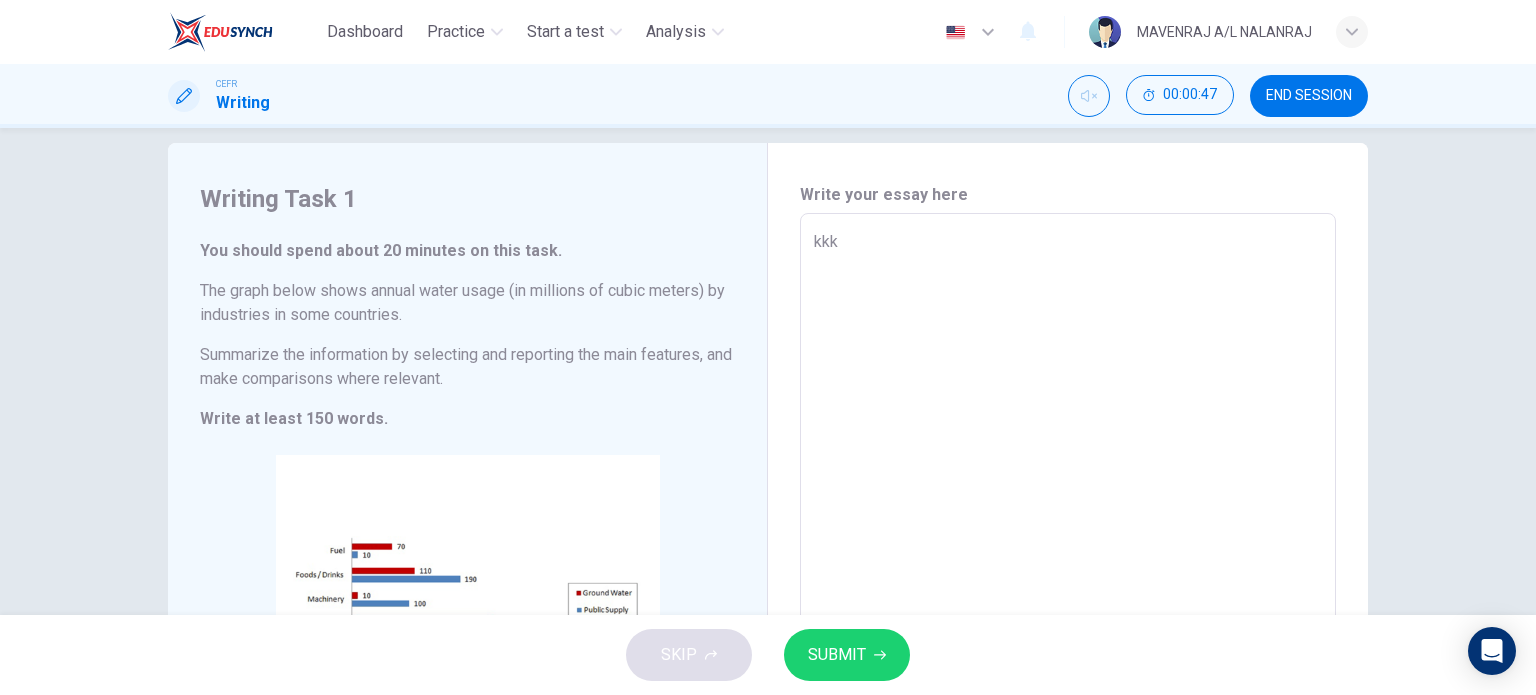 type on "kkk" 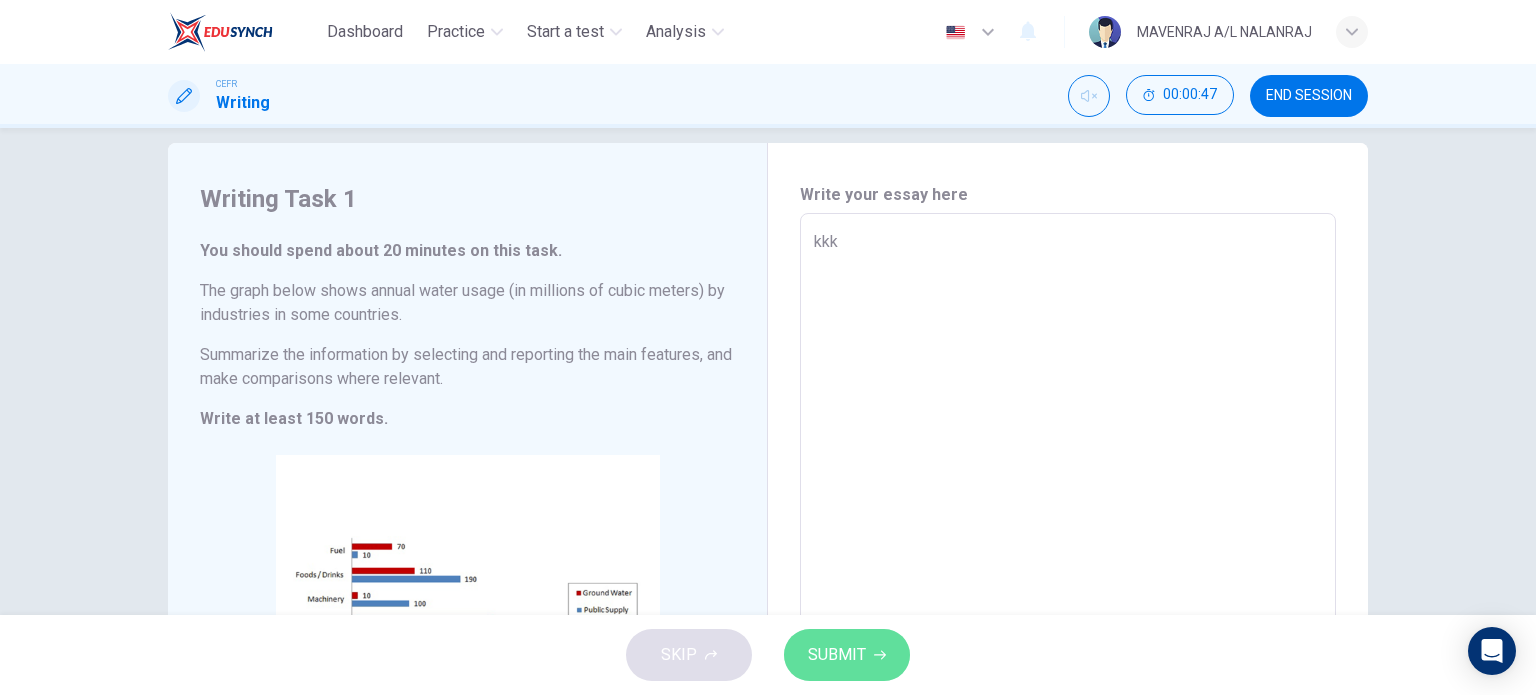 click on "SUBMIT" at bounding box center (837, 655) 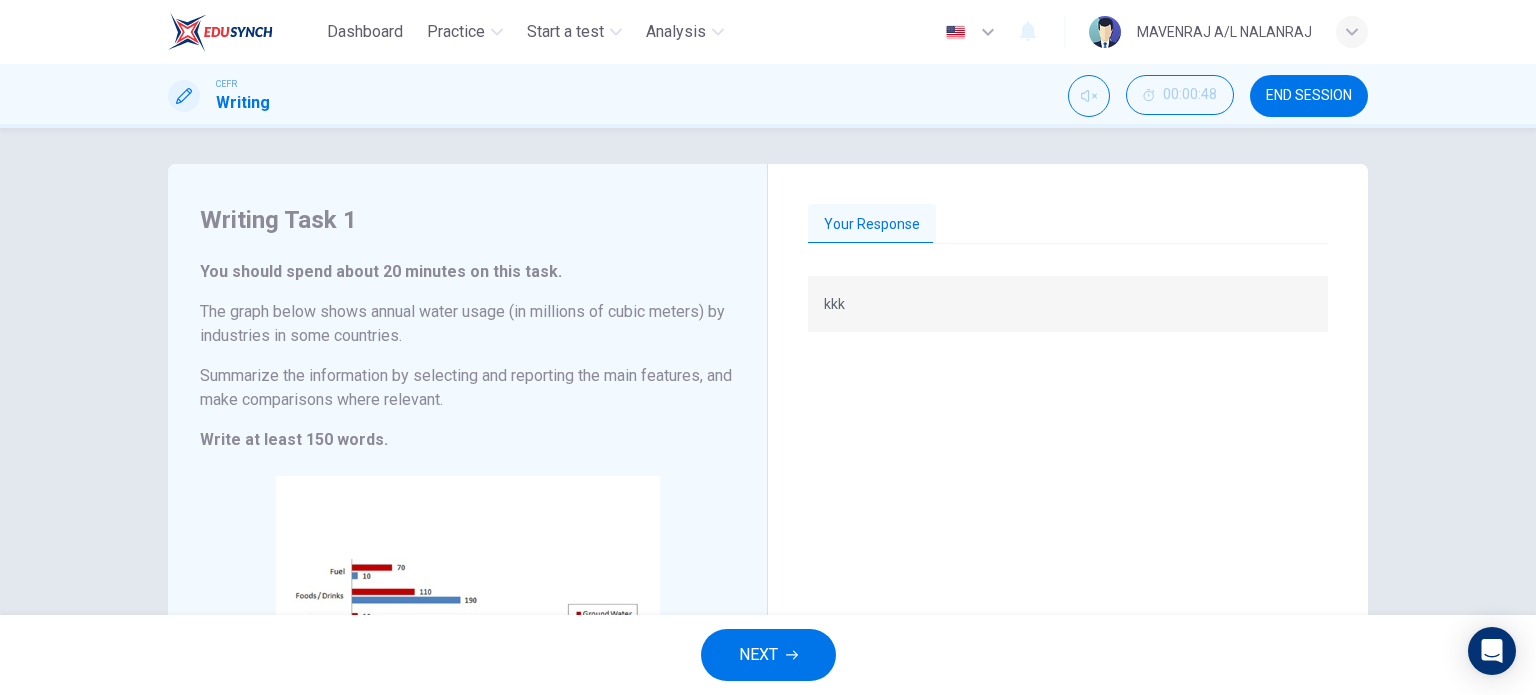 scroll, scrollTop: 0, scrollLeft: 0, axis: both 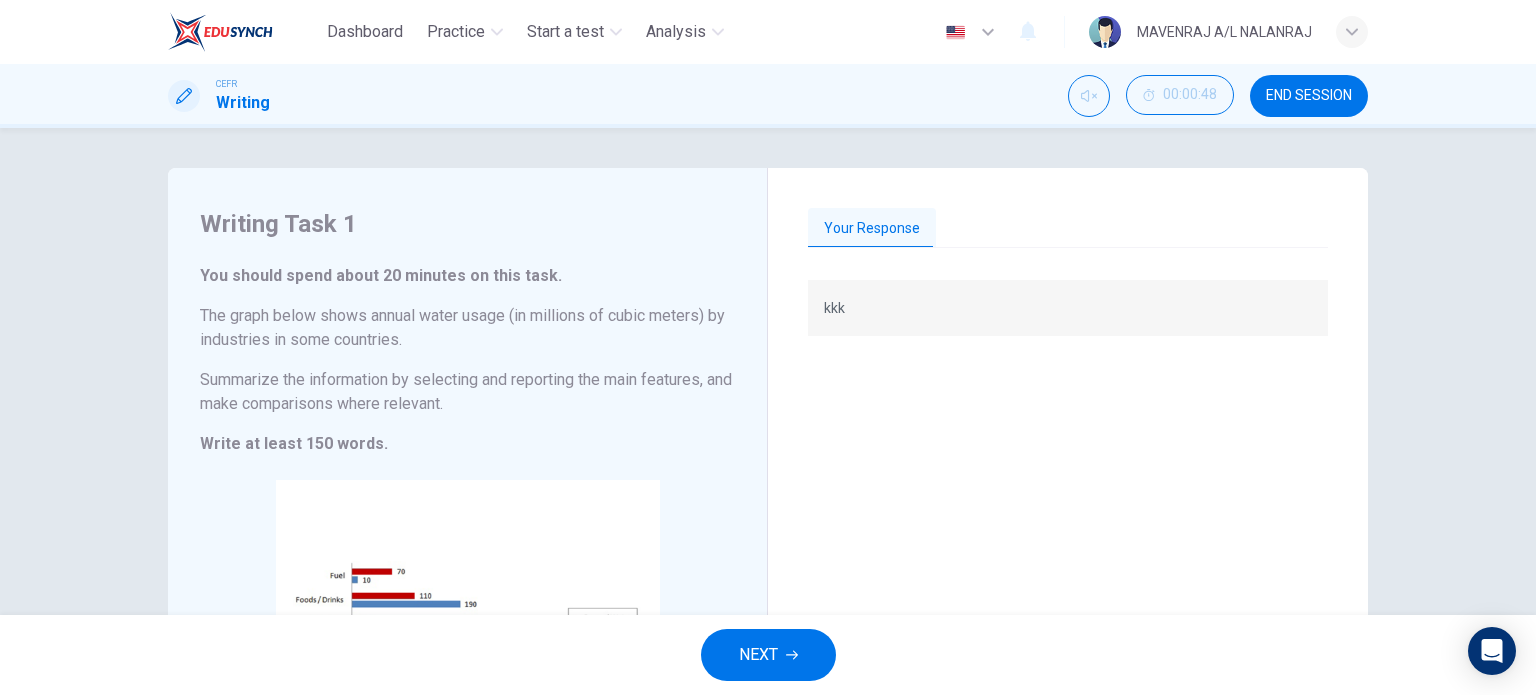 click on "Your Response kkk" at bounding box center (1068, 534) 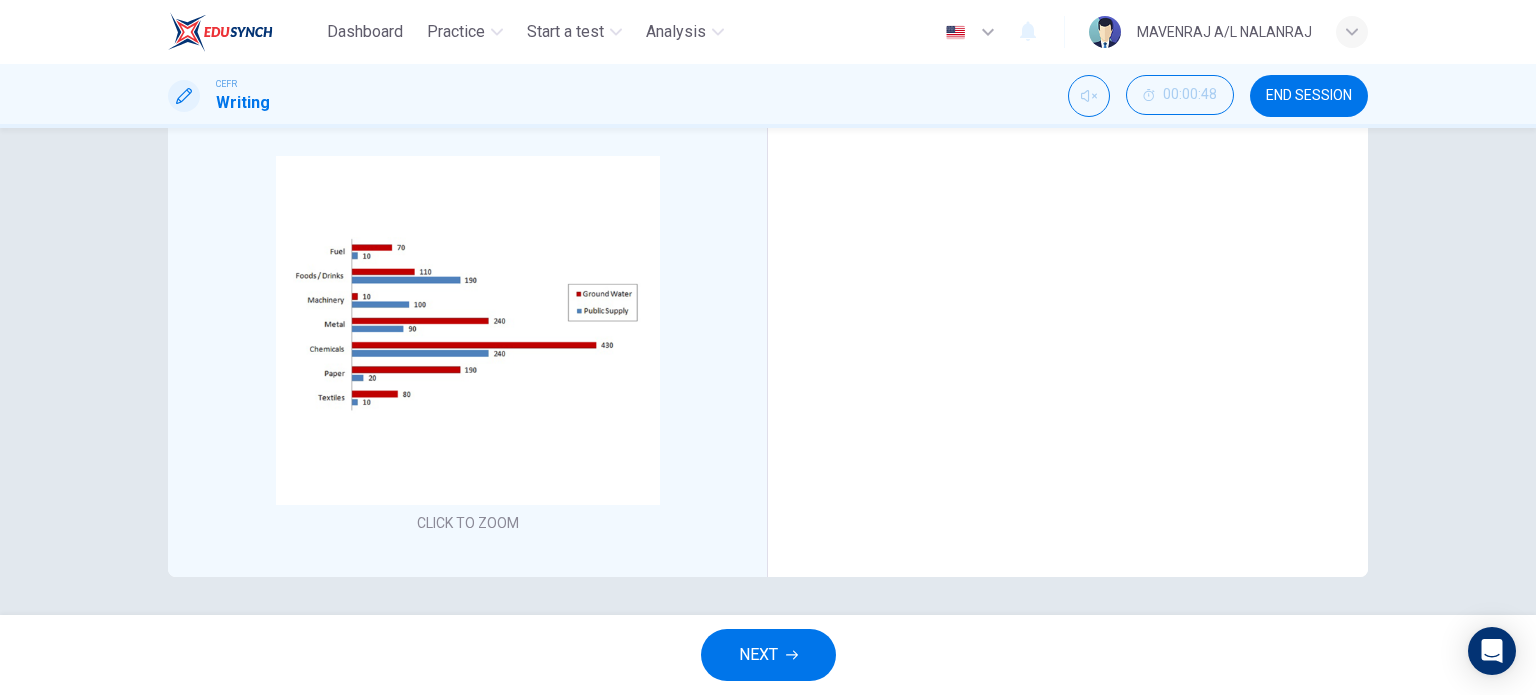 scroll, scrollTop: 325, scrollLeft: 0, axis: vertical 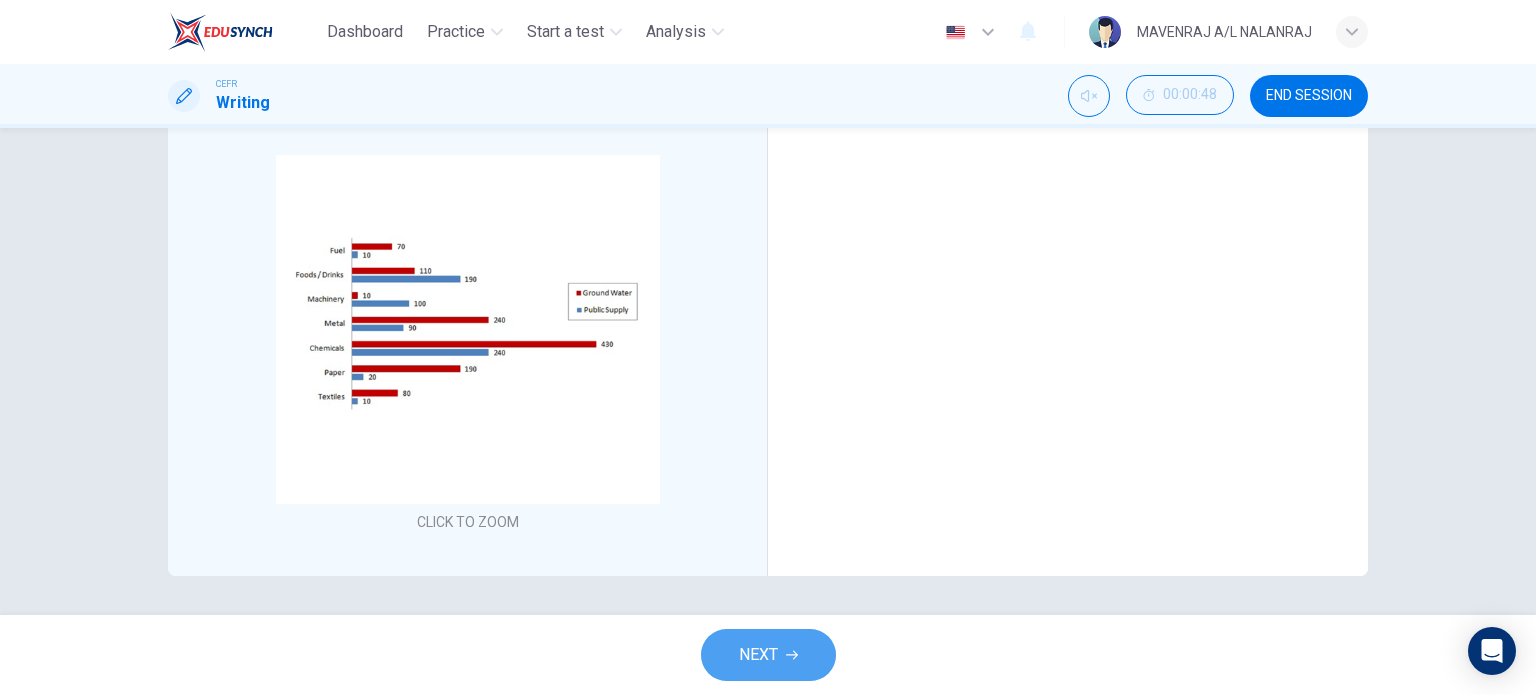 click on "NEXT" at bounding box center (768, 655) 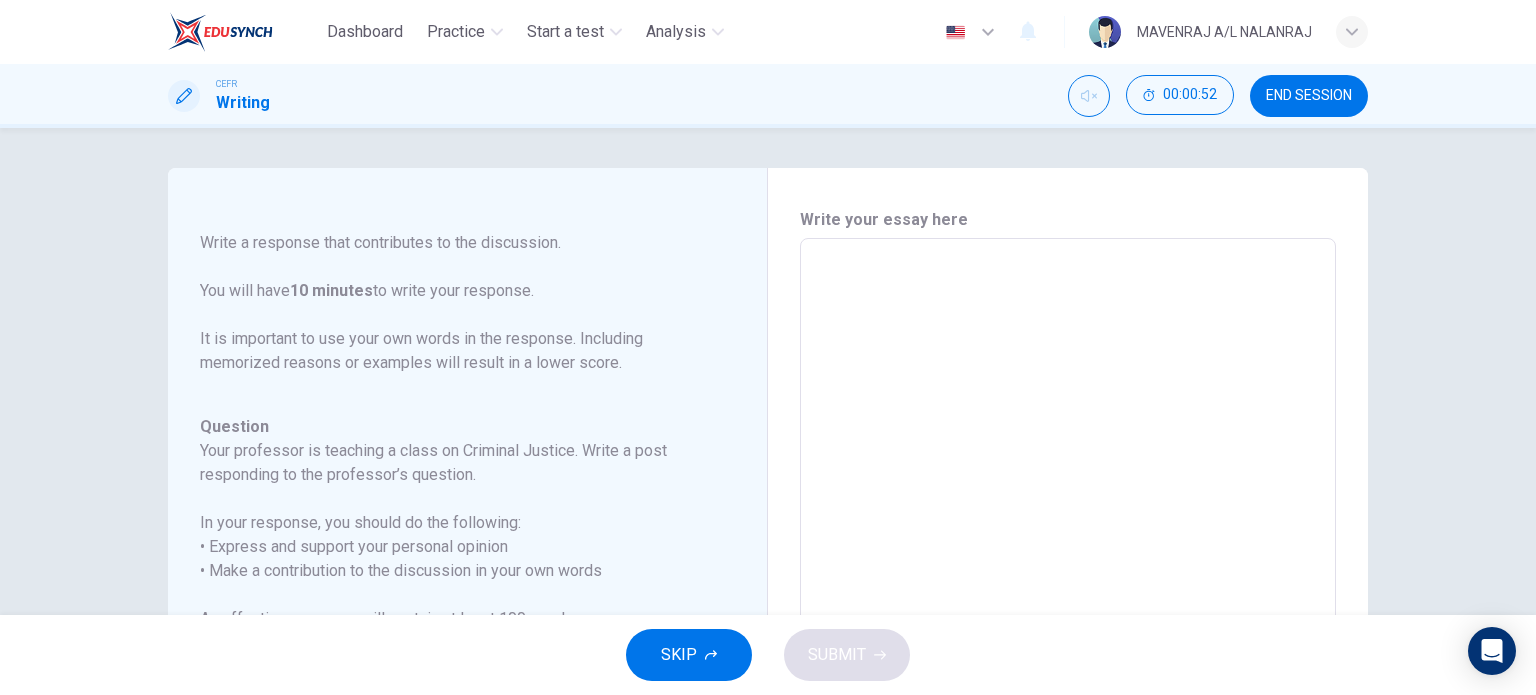 scroll, scrollTop: 221, scrollLeft: 0, axis: vertical 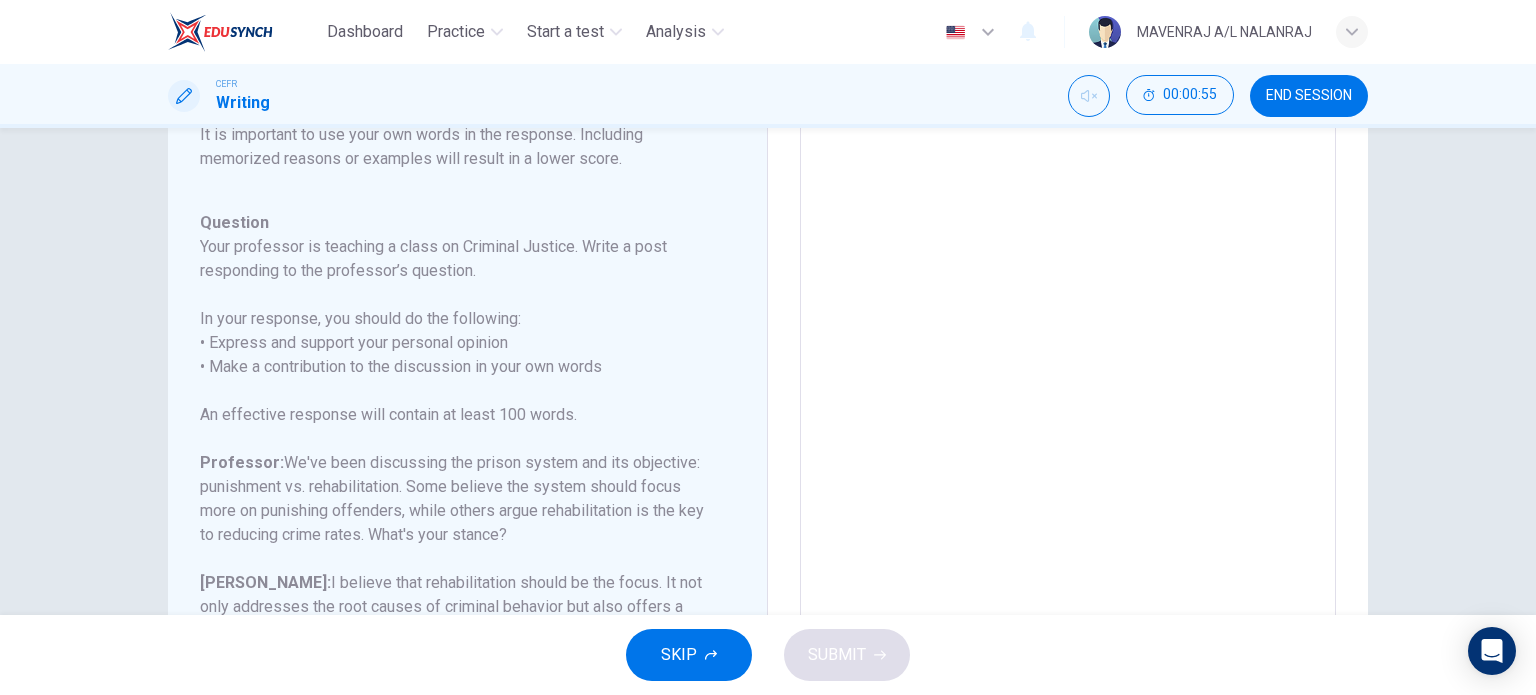 drag, startPoint x: 445, startPoint y: 245, endPoint x: 584, endPoint y: 235, distance: 139.35925 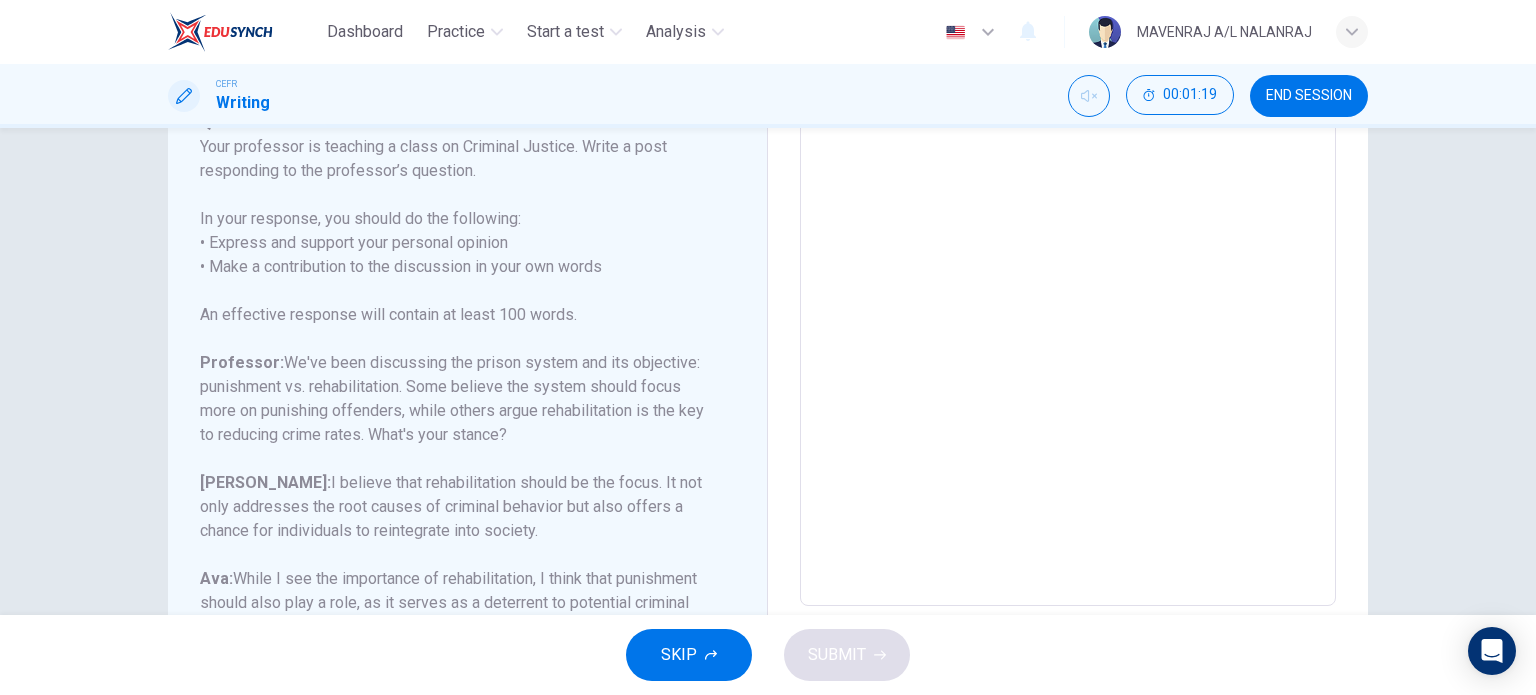 scroll, scrollTop: 400, scrollLeft: 0, axis: vertical 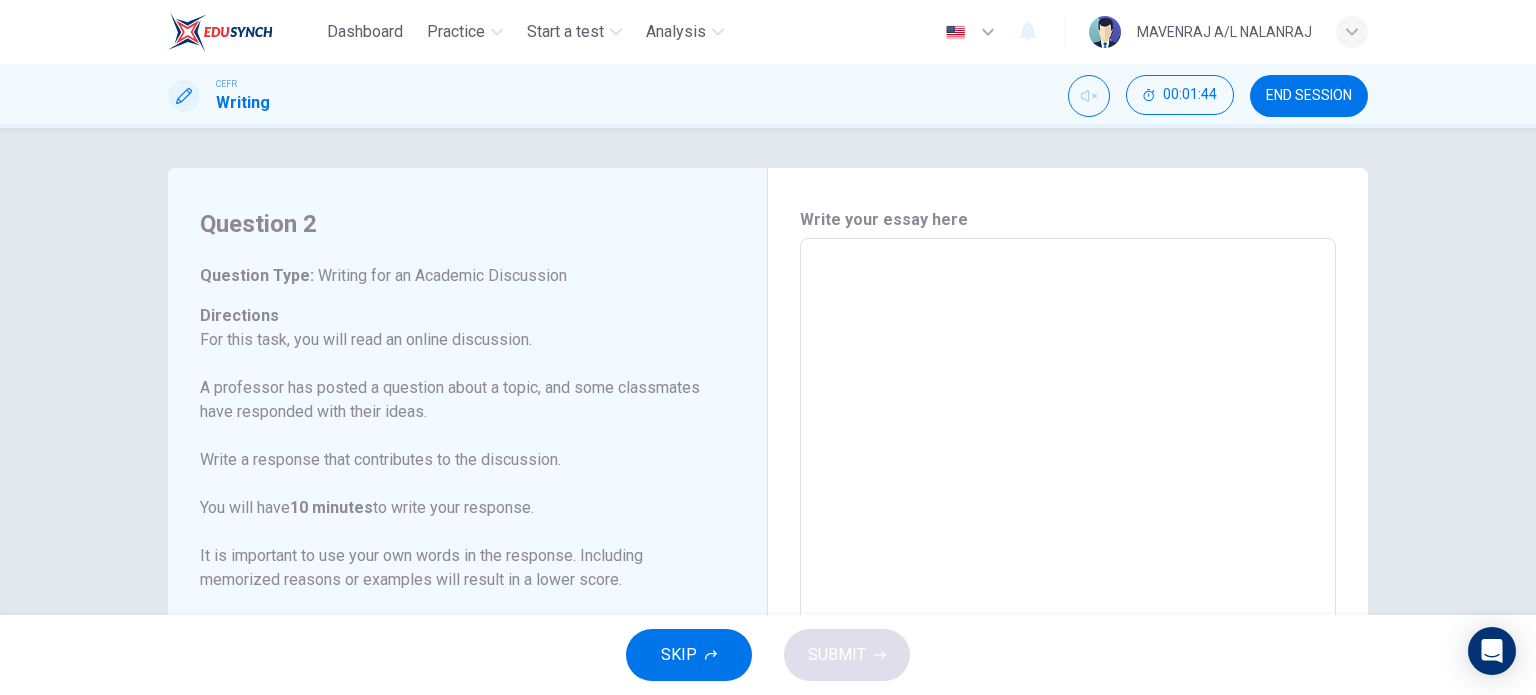 click at bounding box center [1068, 572] 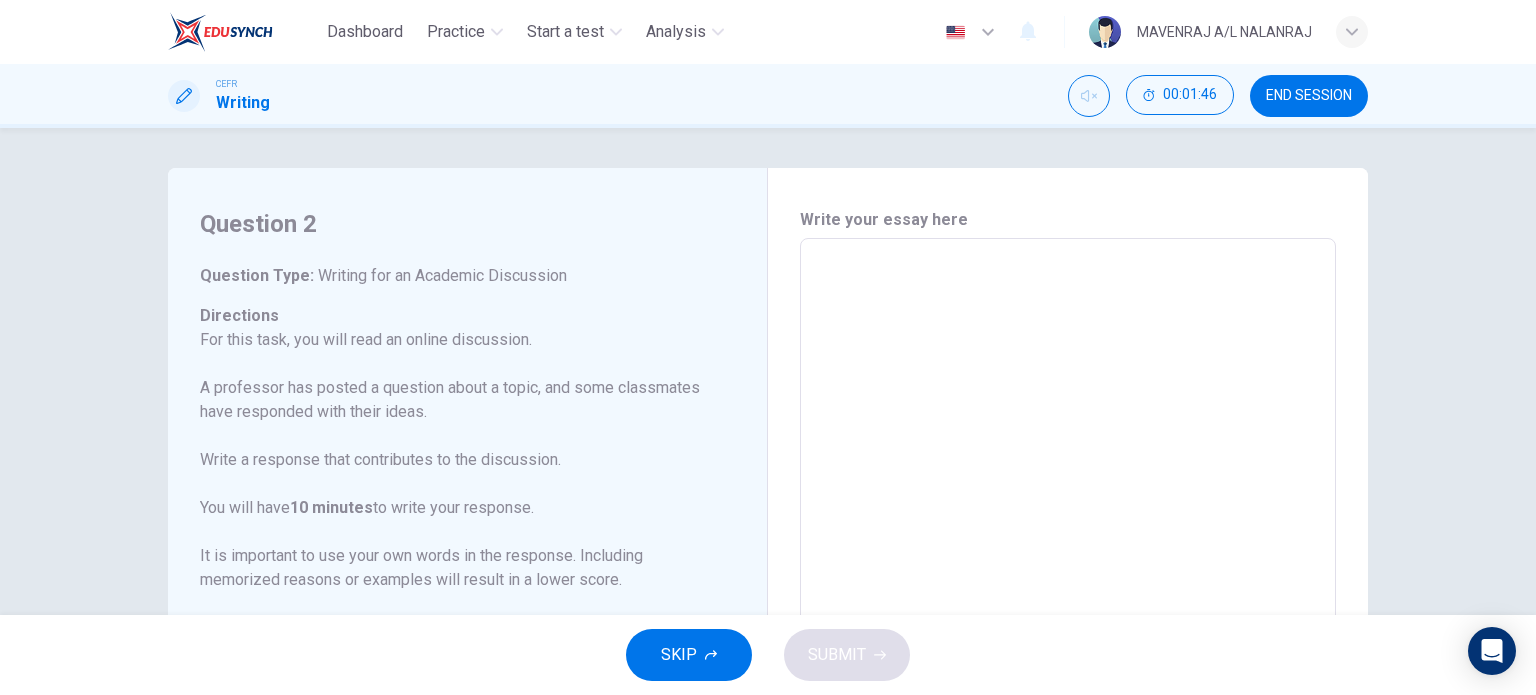 type on "i" 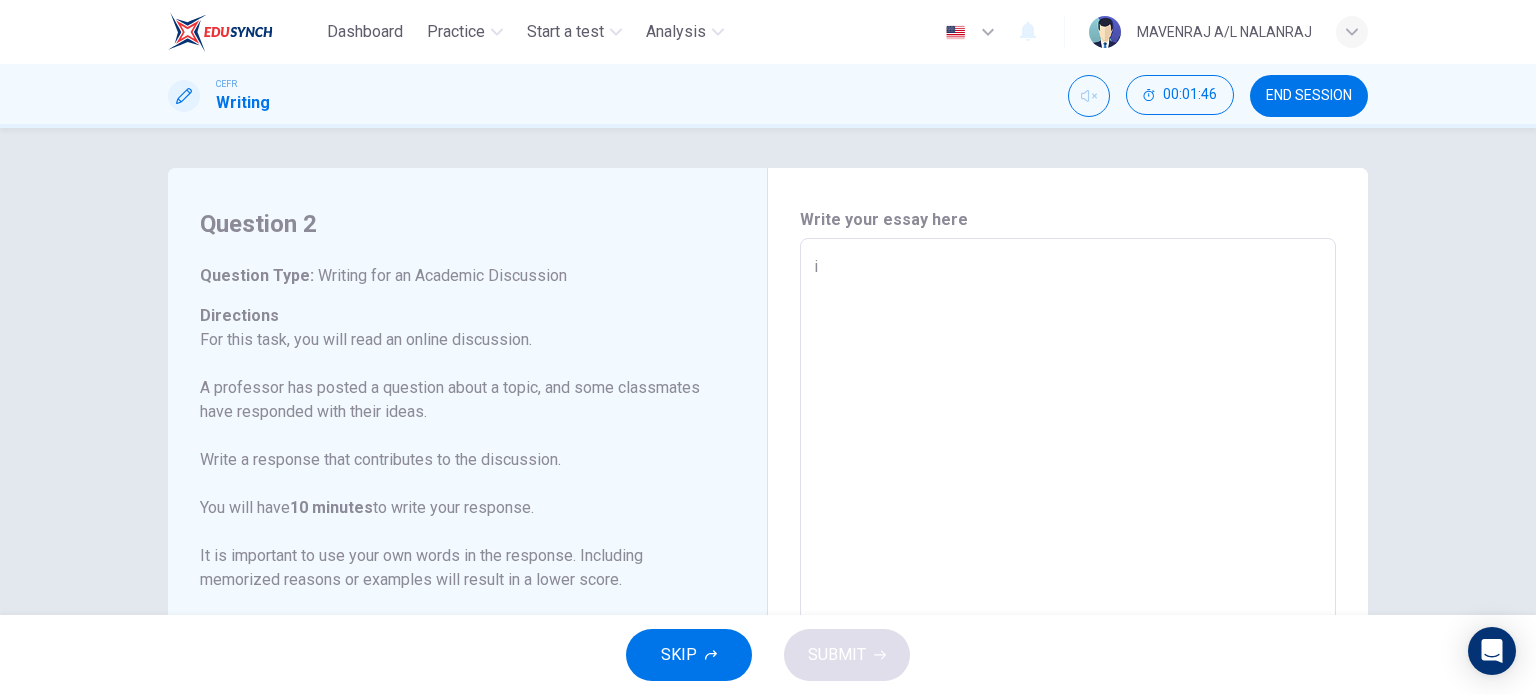 type on "x" 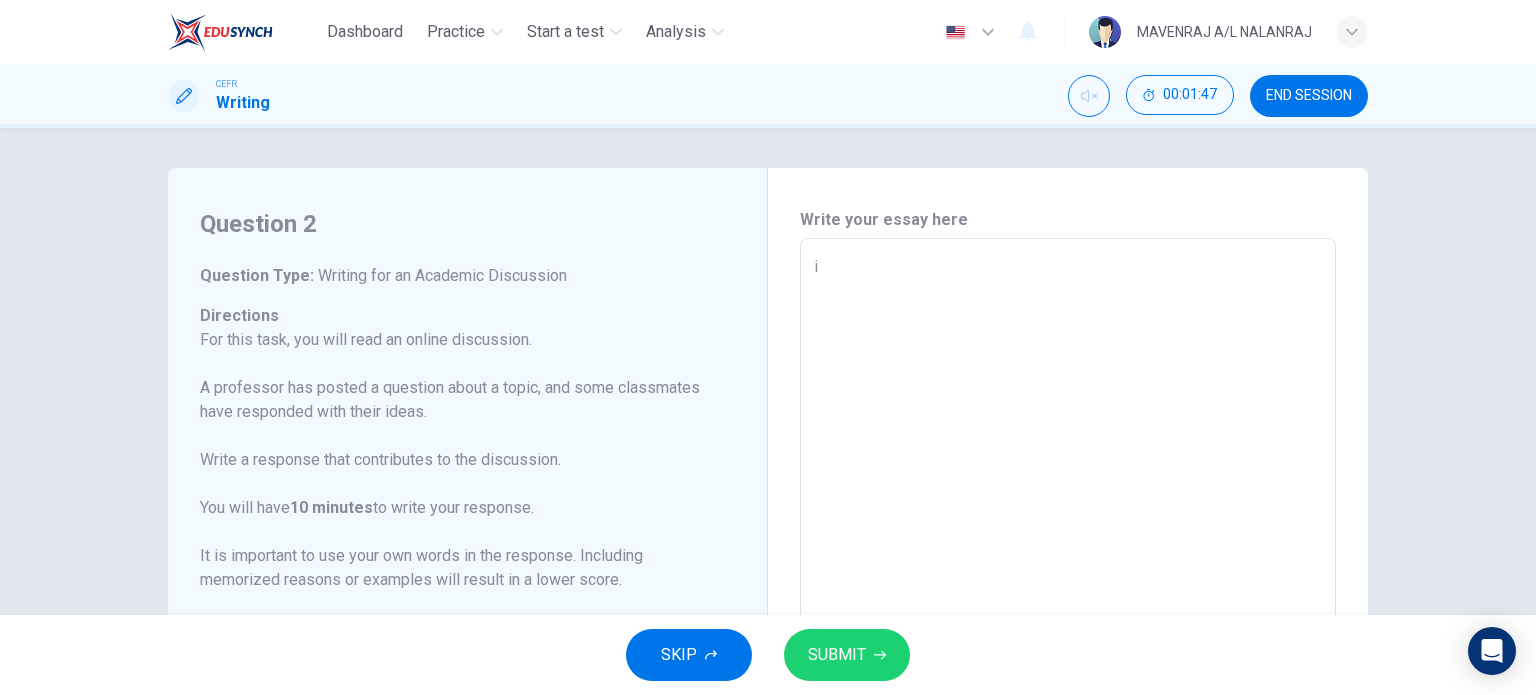 type on "i" 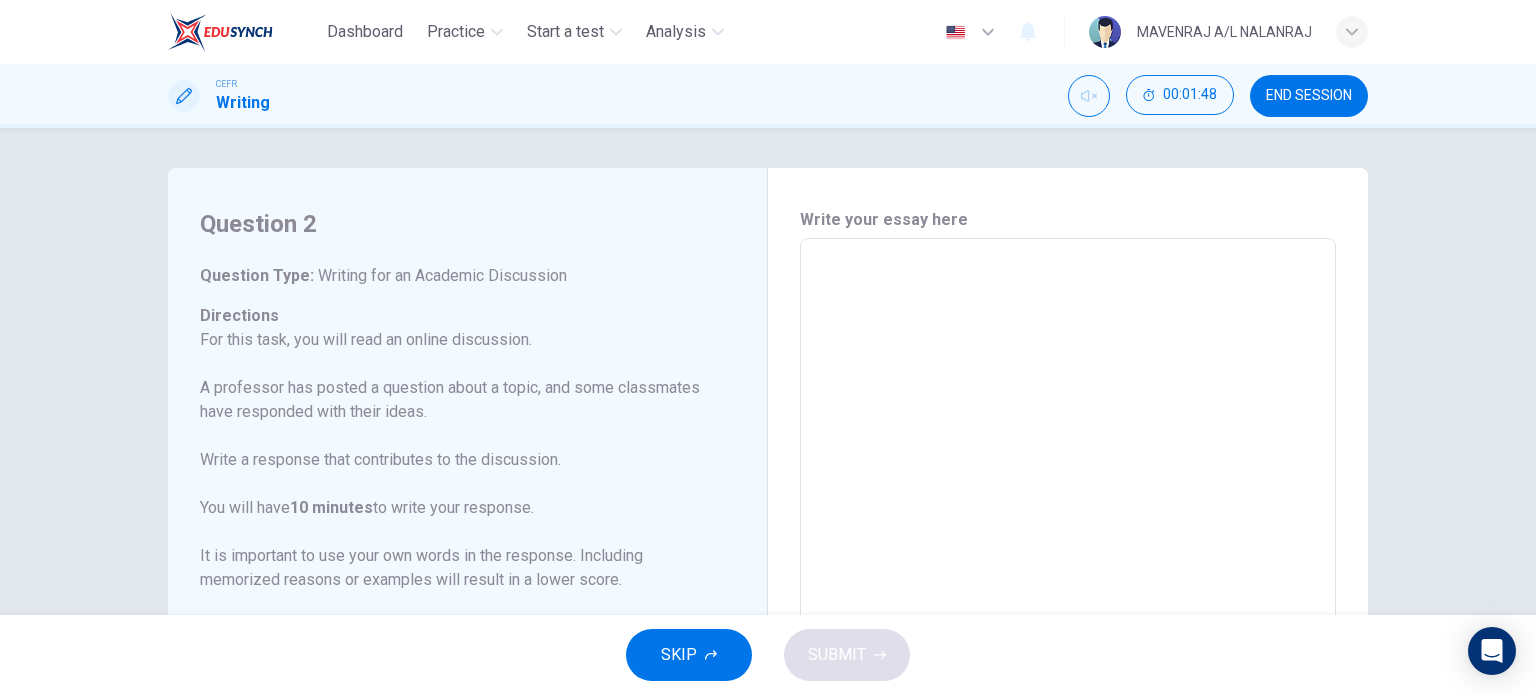 type on "I" 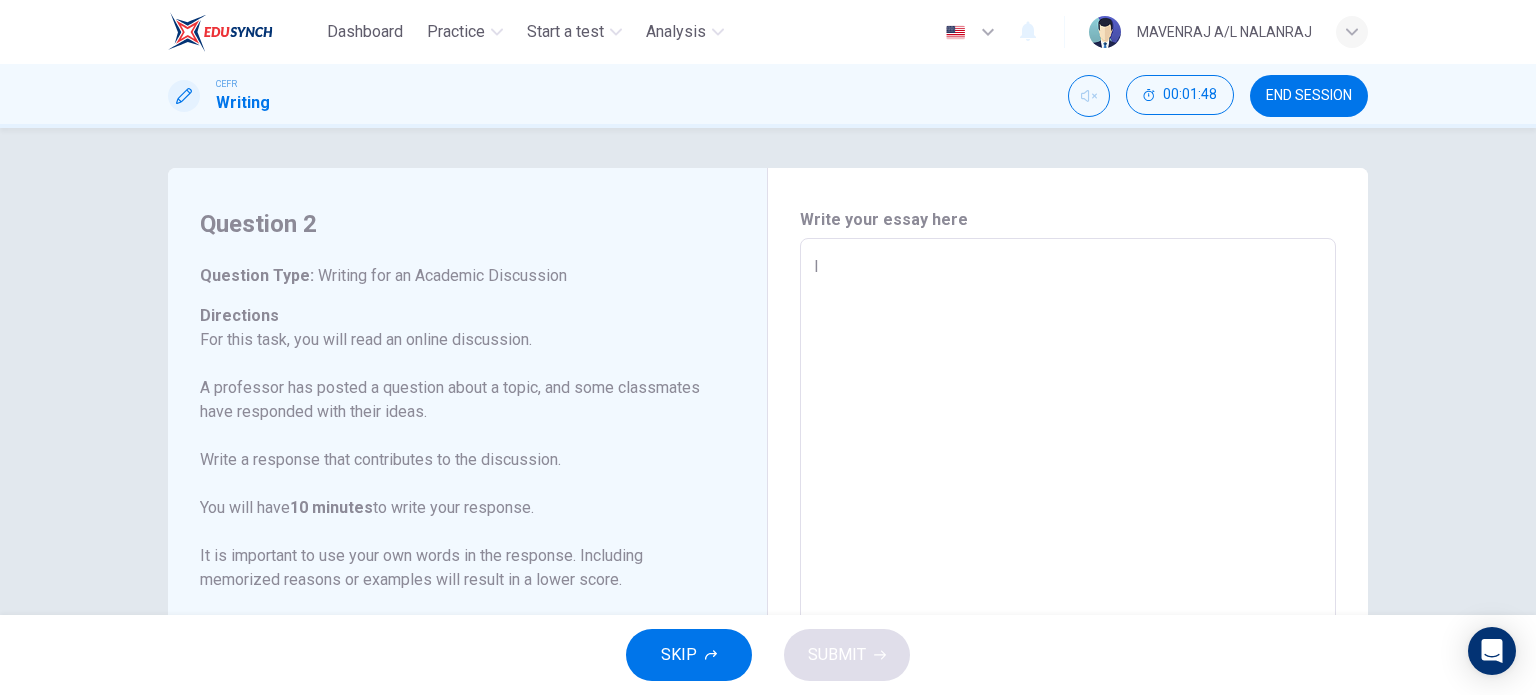 type on "x" 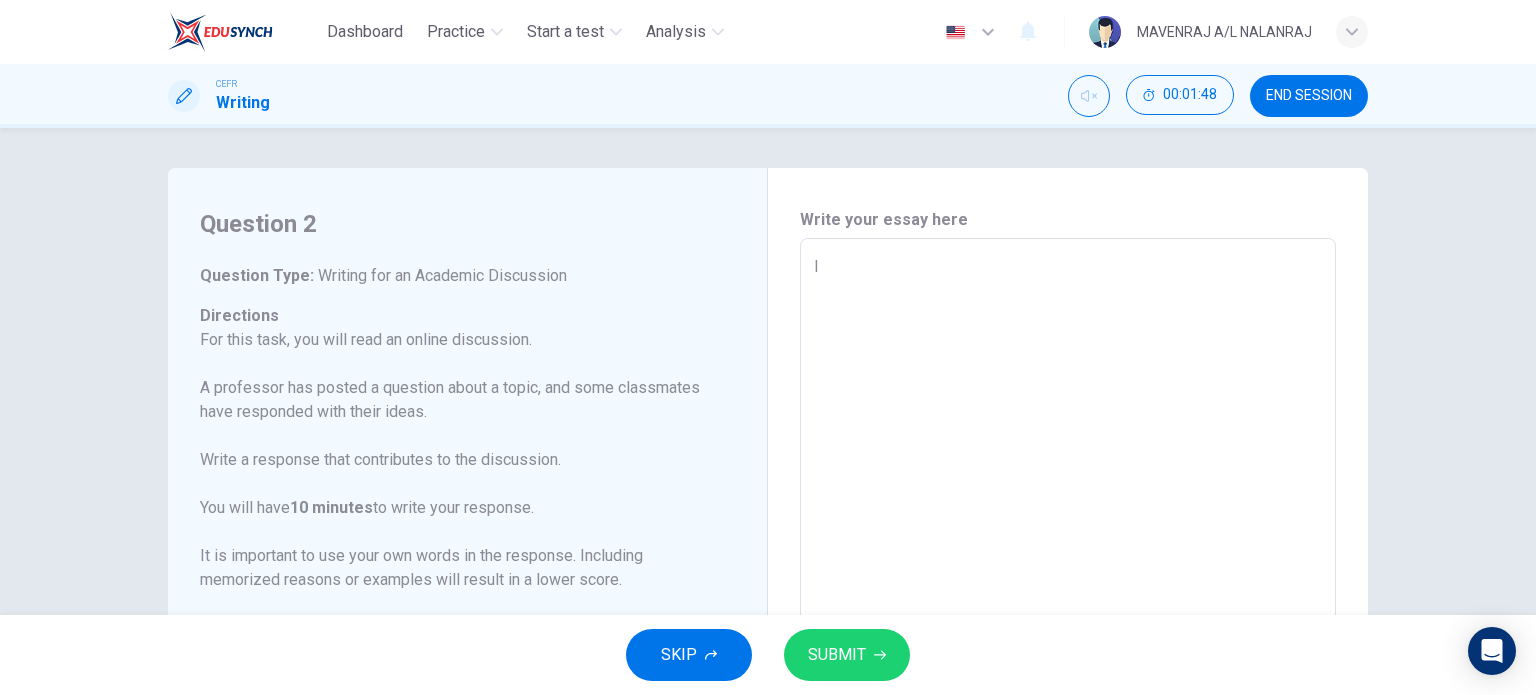 type on "I" 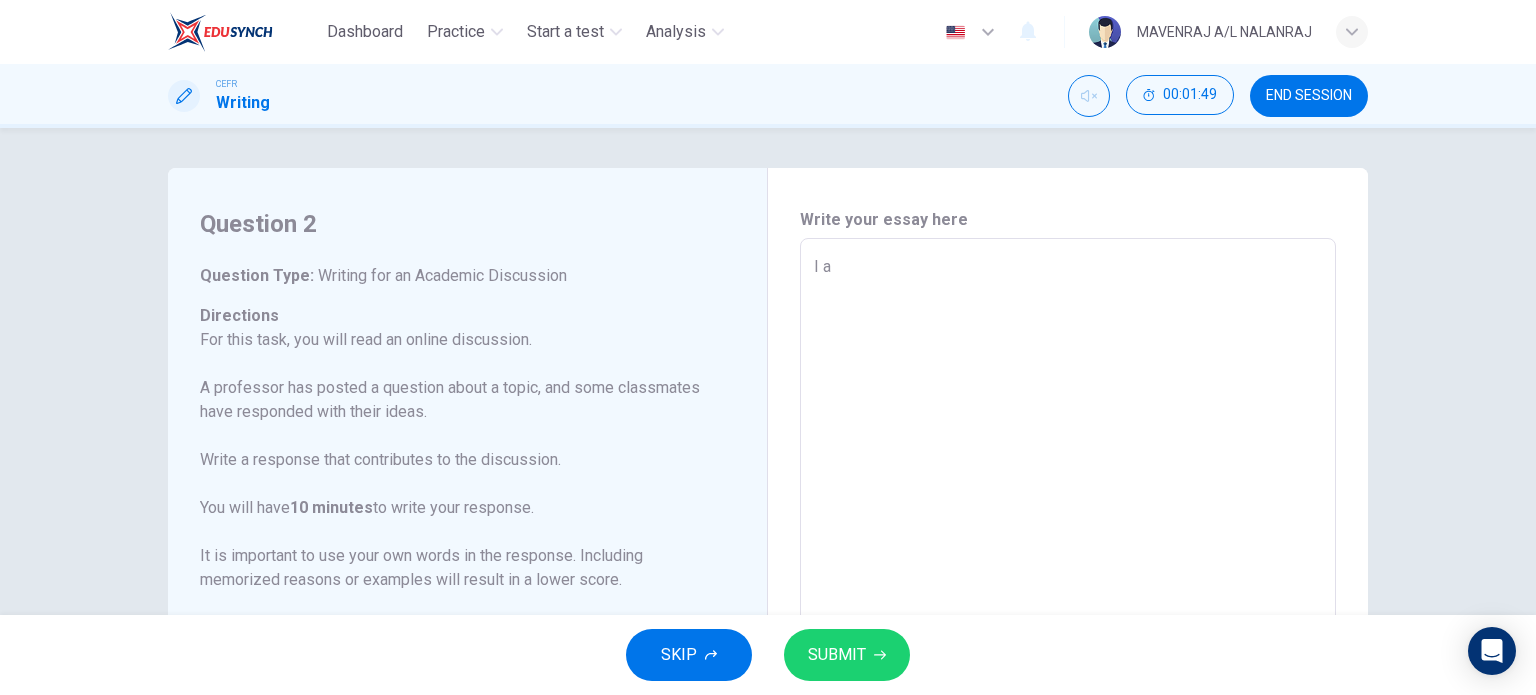 type on "I ap" 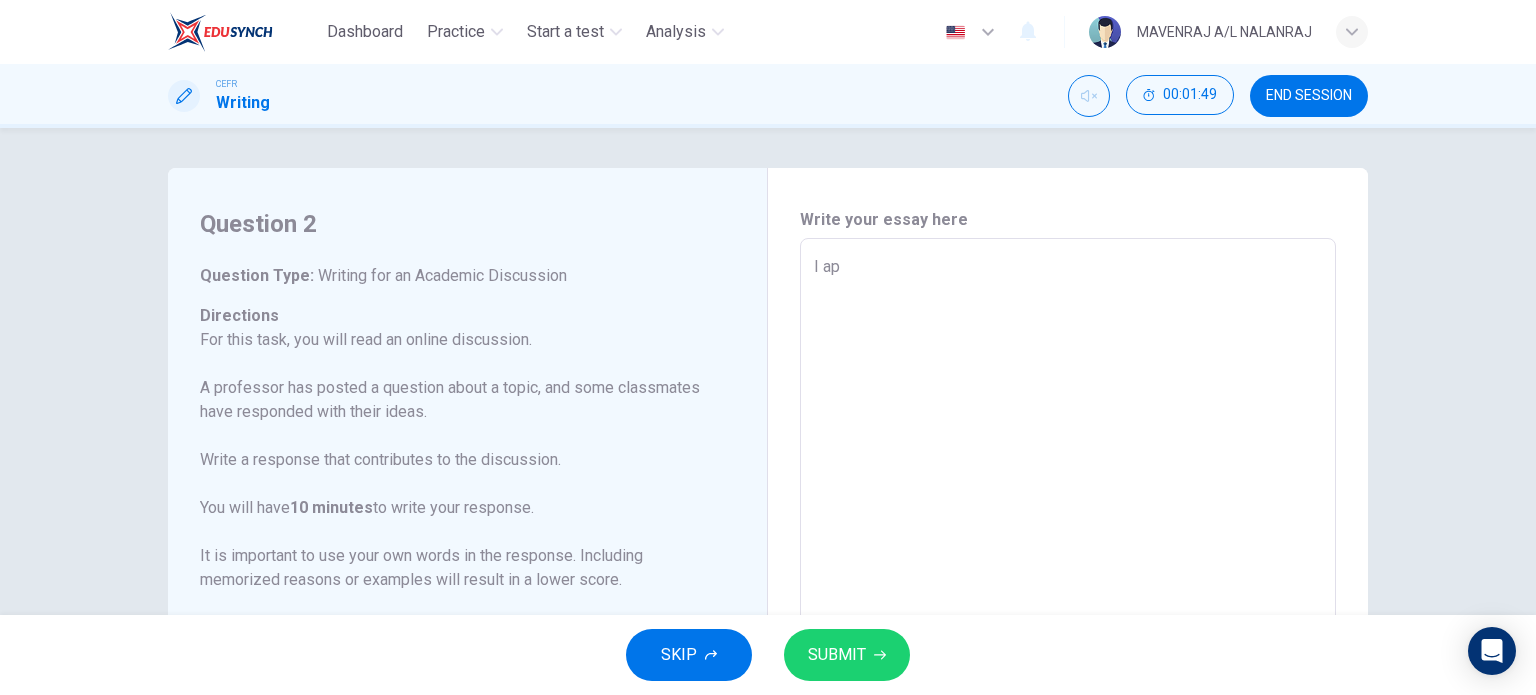 type on "x" 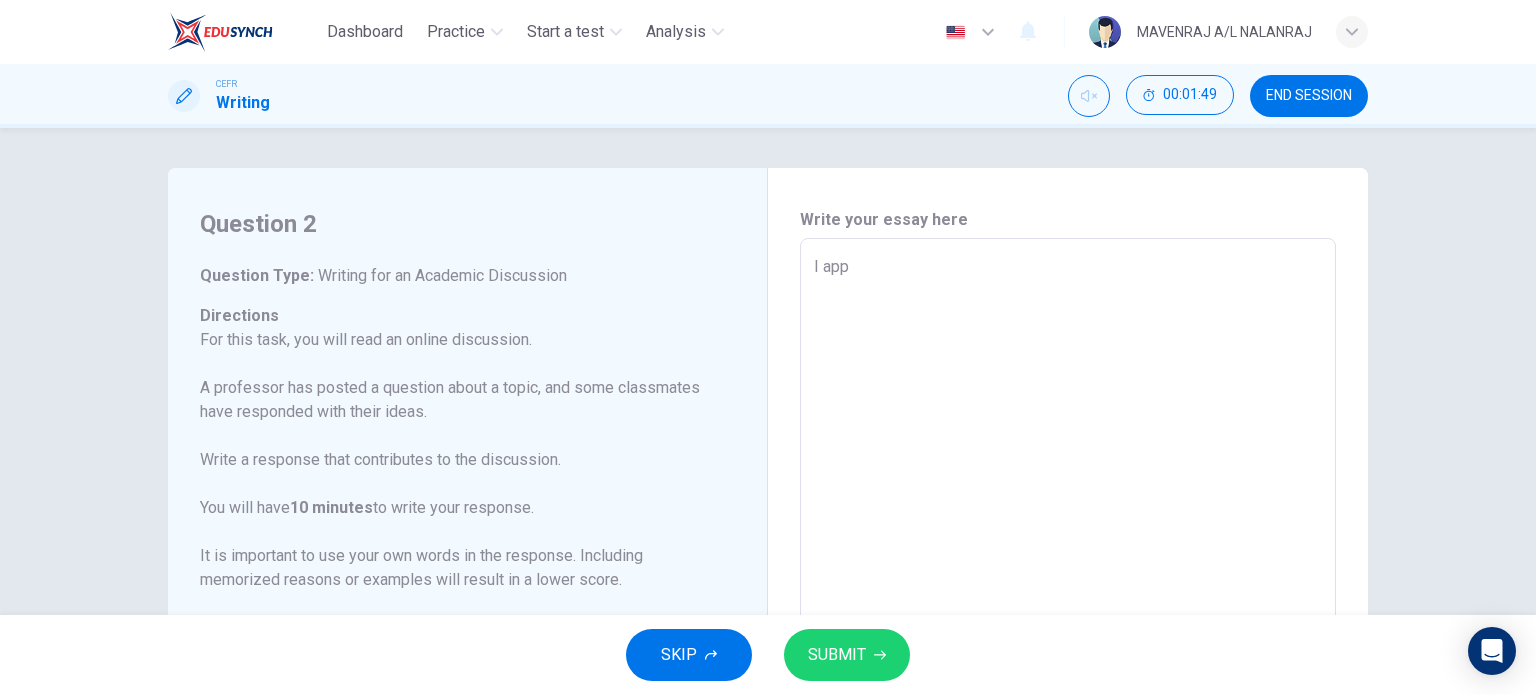 type on "x" 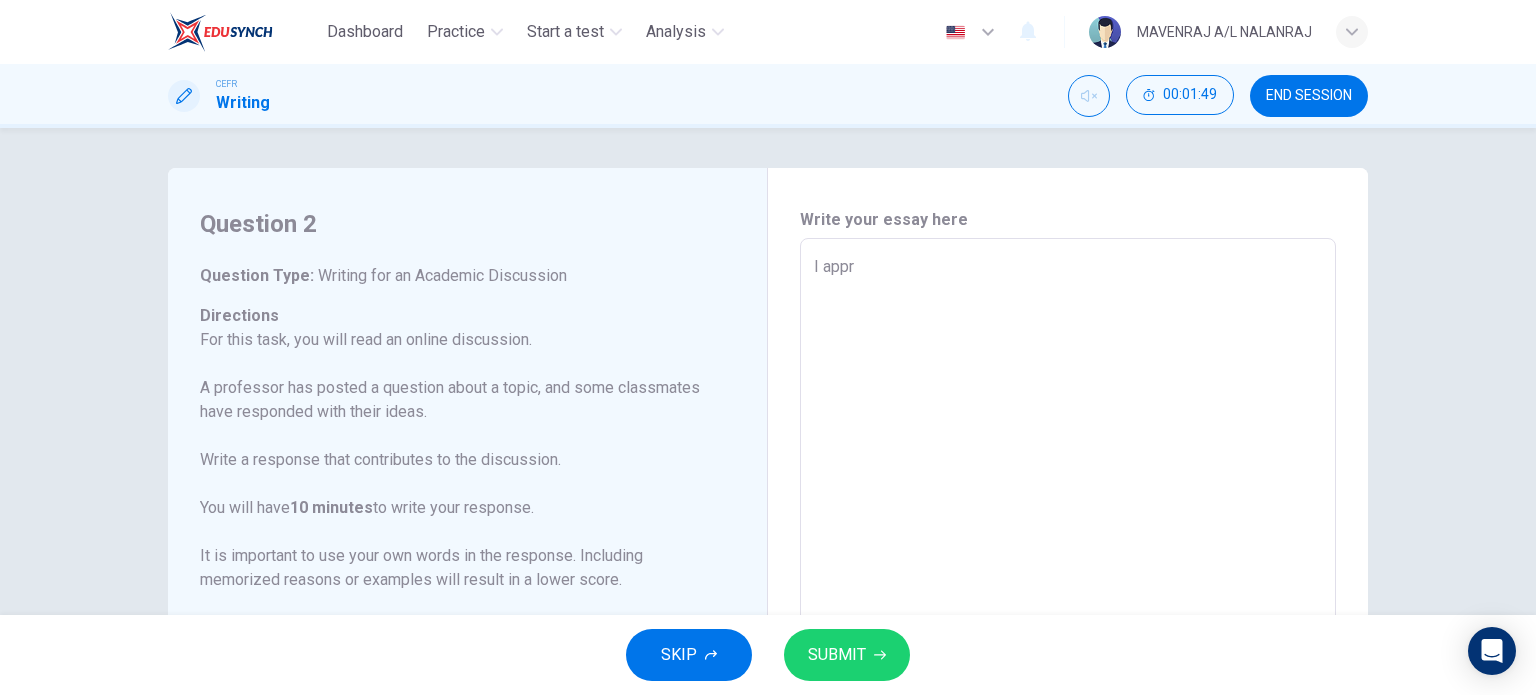 type on "x" 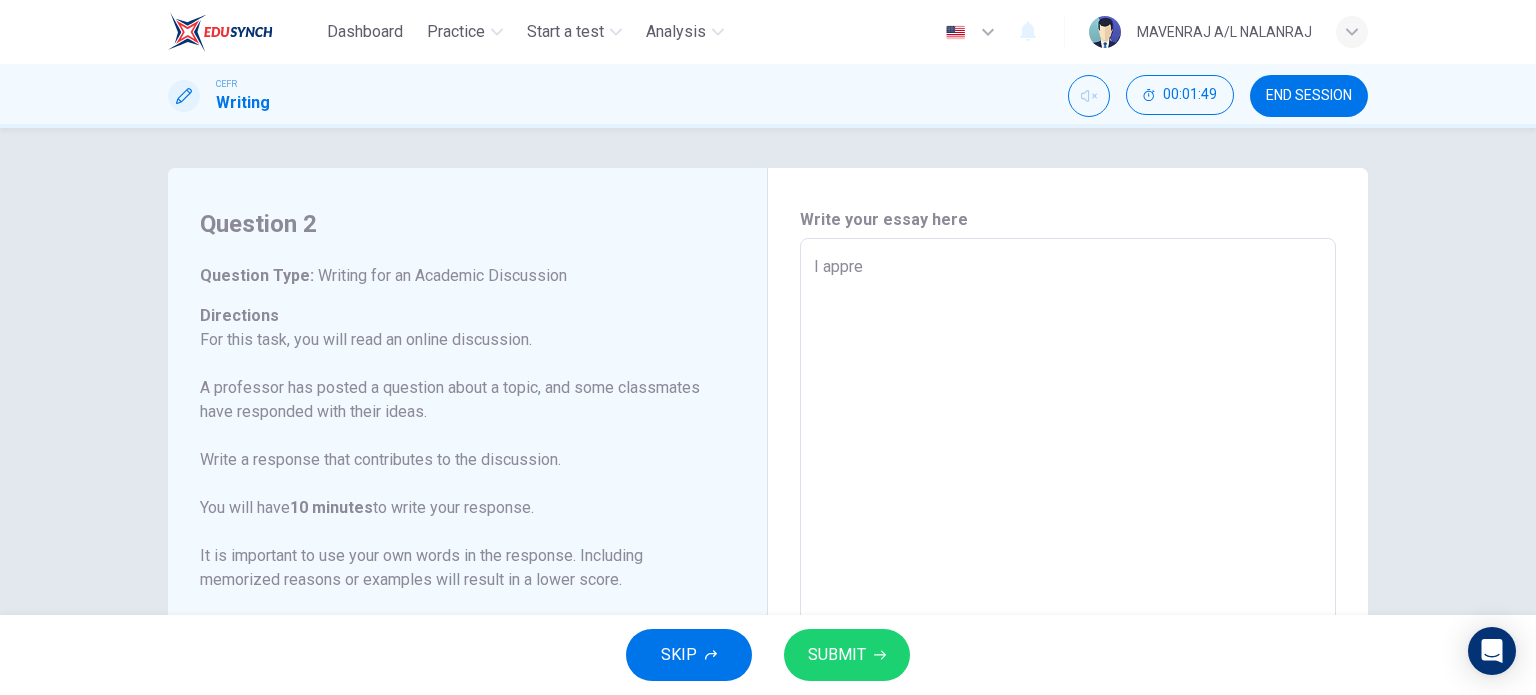type on "x" 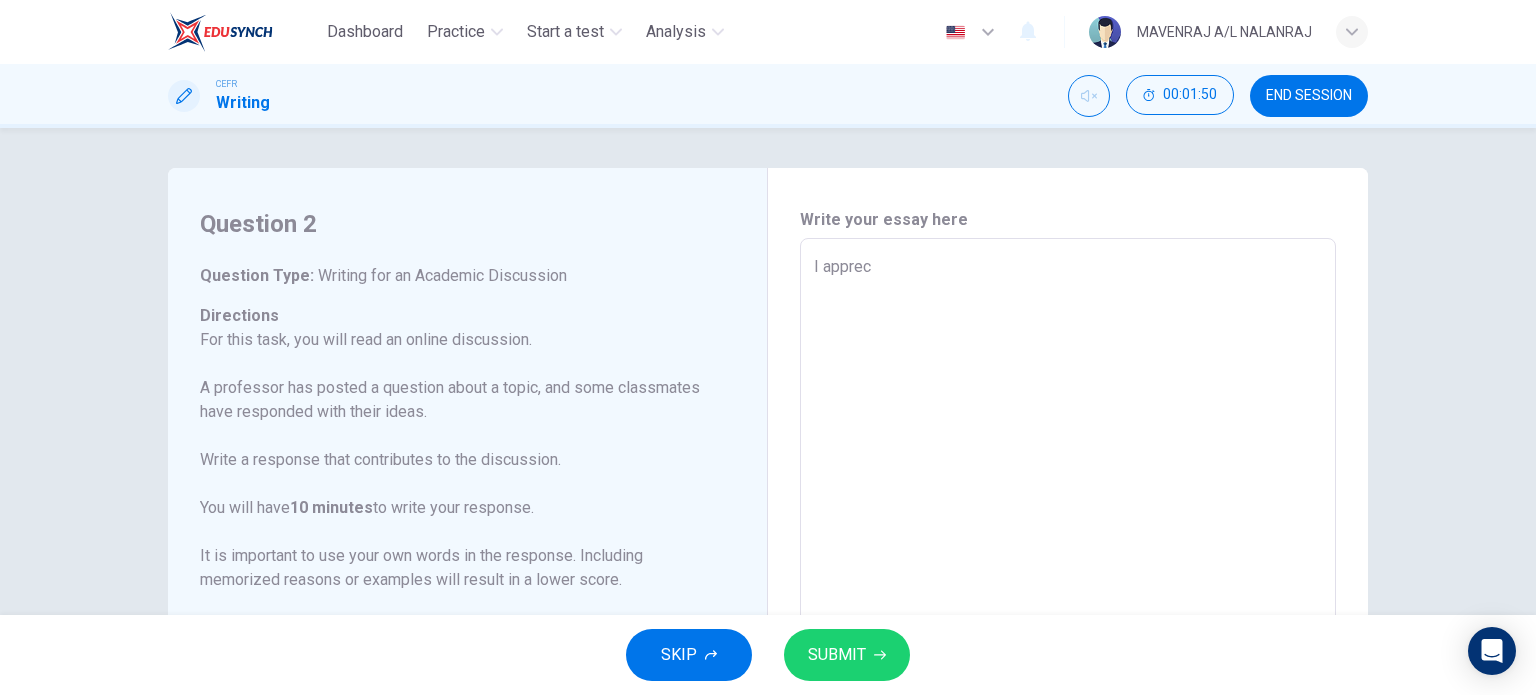 type on "I appreci" 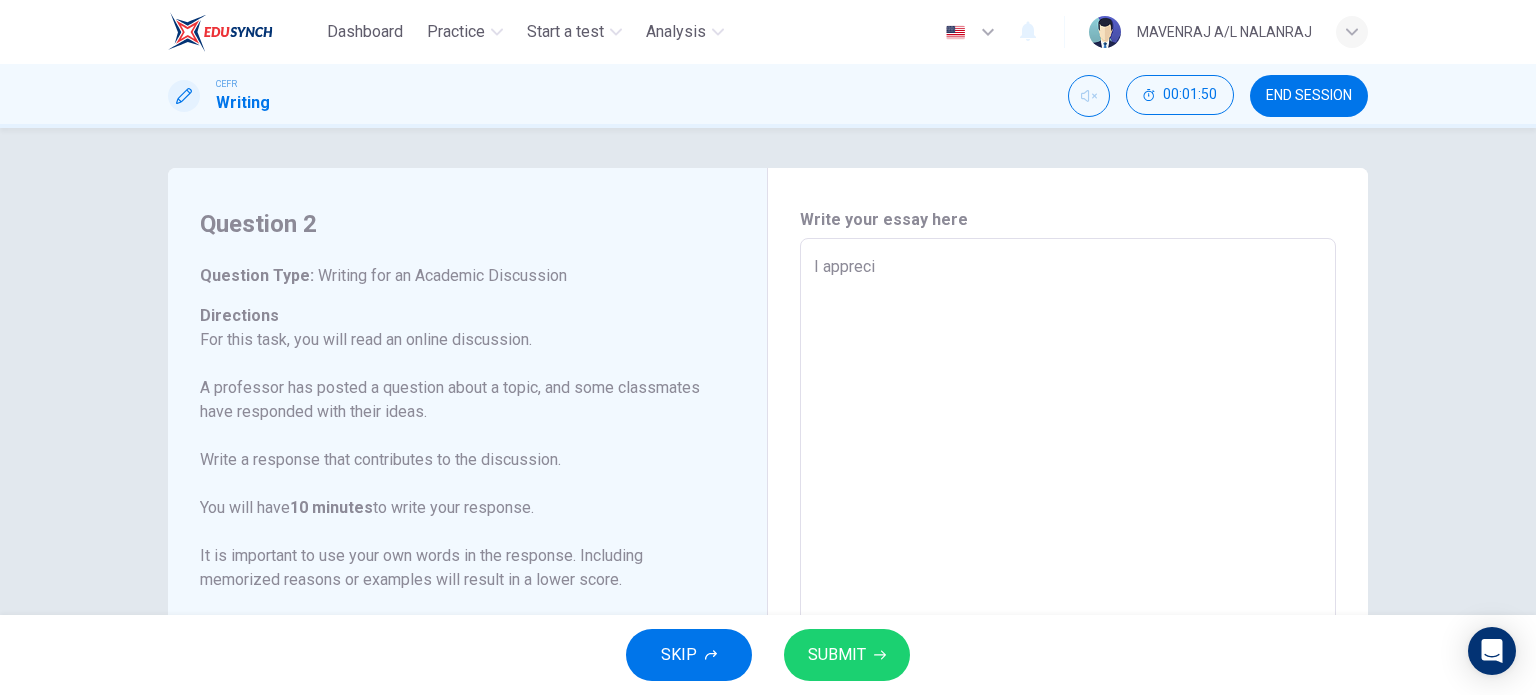 type on "x" 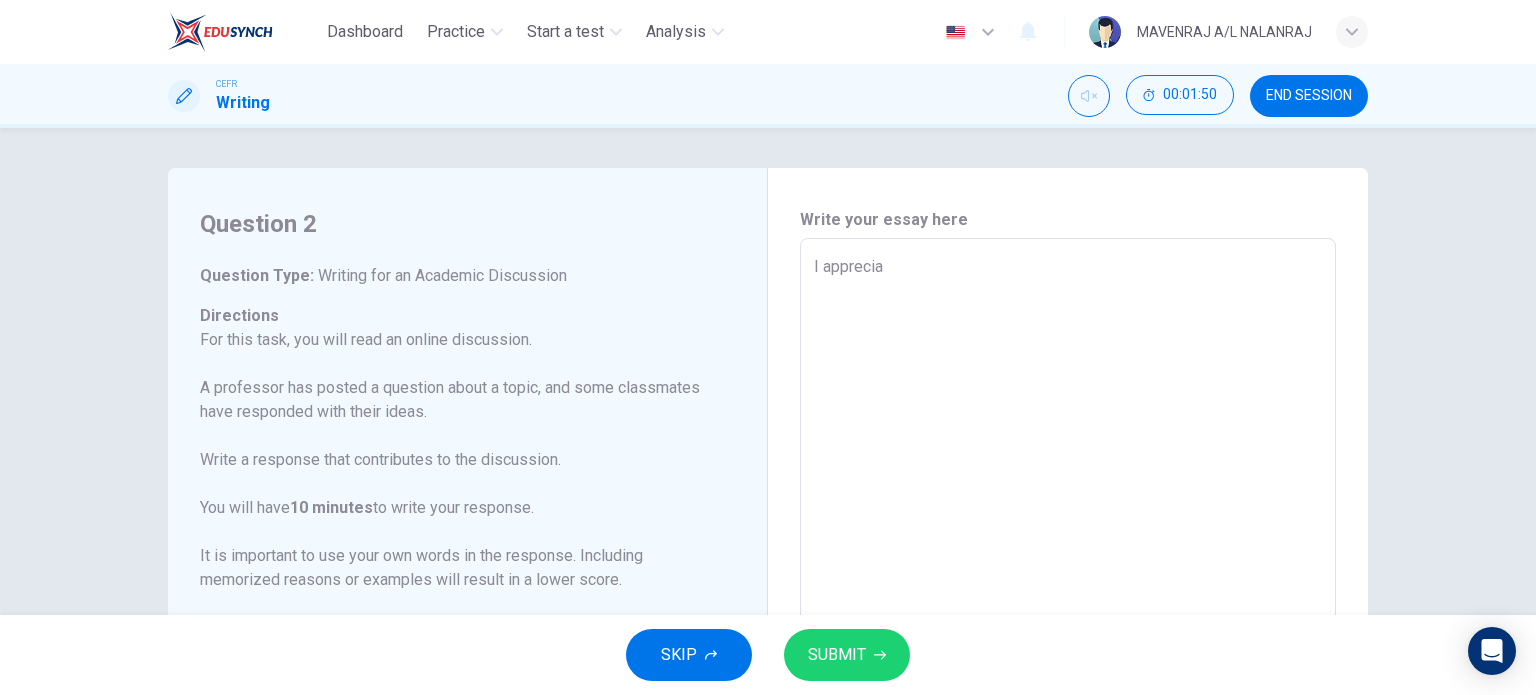 type on "x" 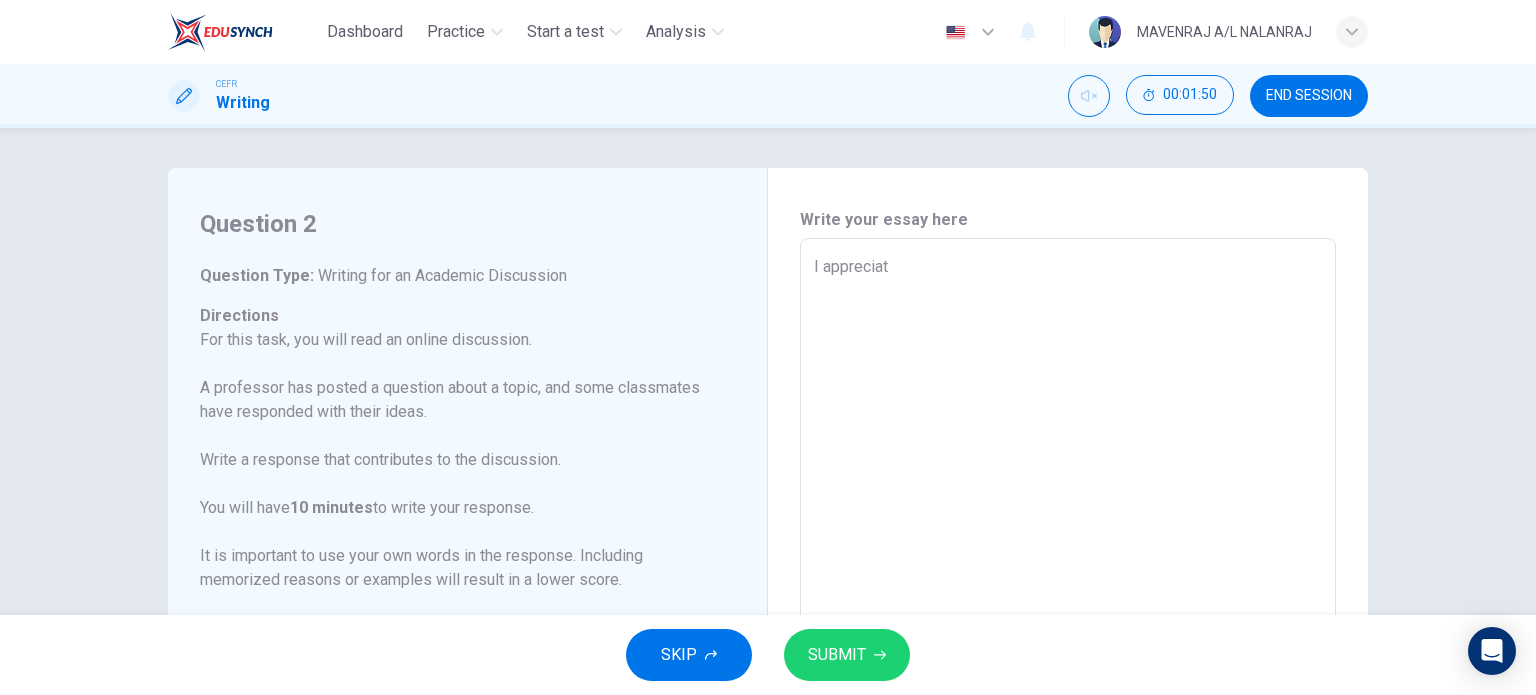type on "x" 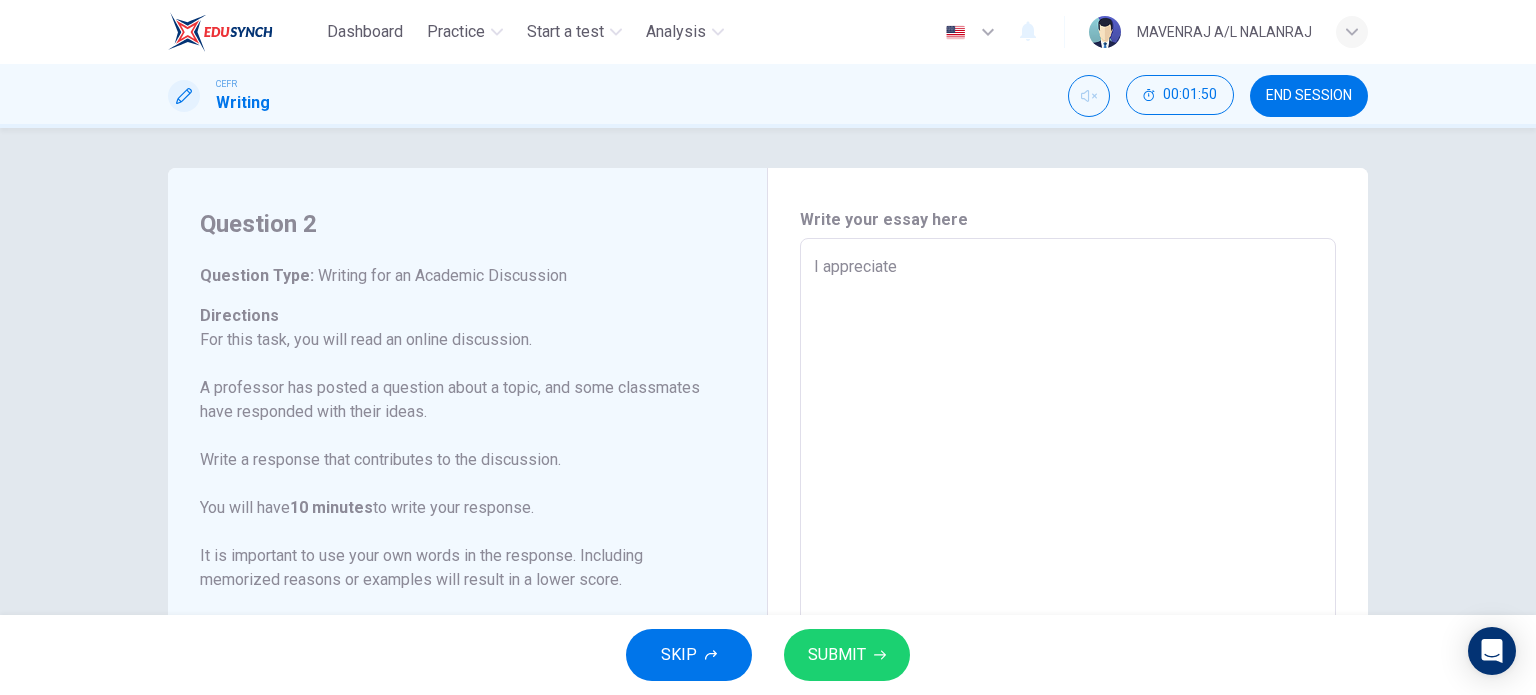 type on "x" 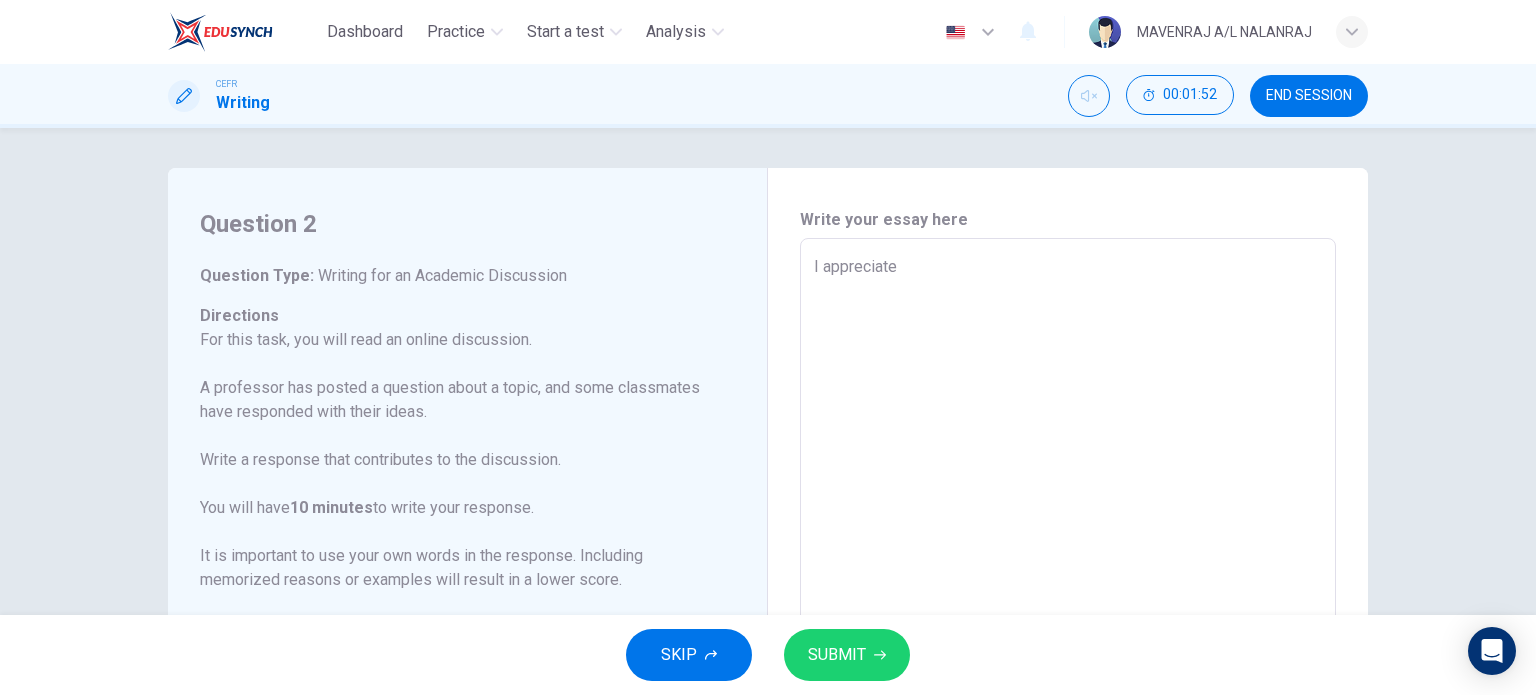 scroll, scrollTop: 221, scrollLeft: 0, axis: vertical 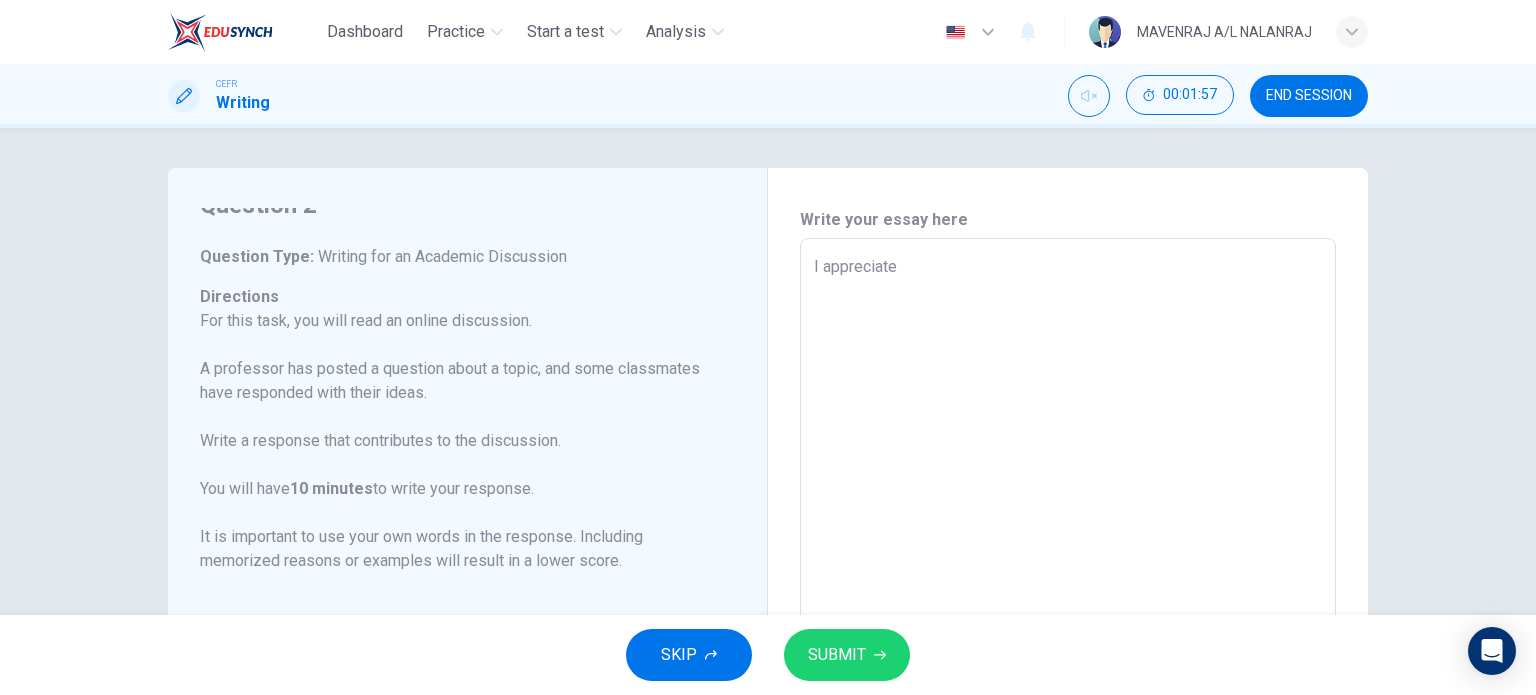 click on "I appreciate" at bounding box center [1068, 572] 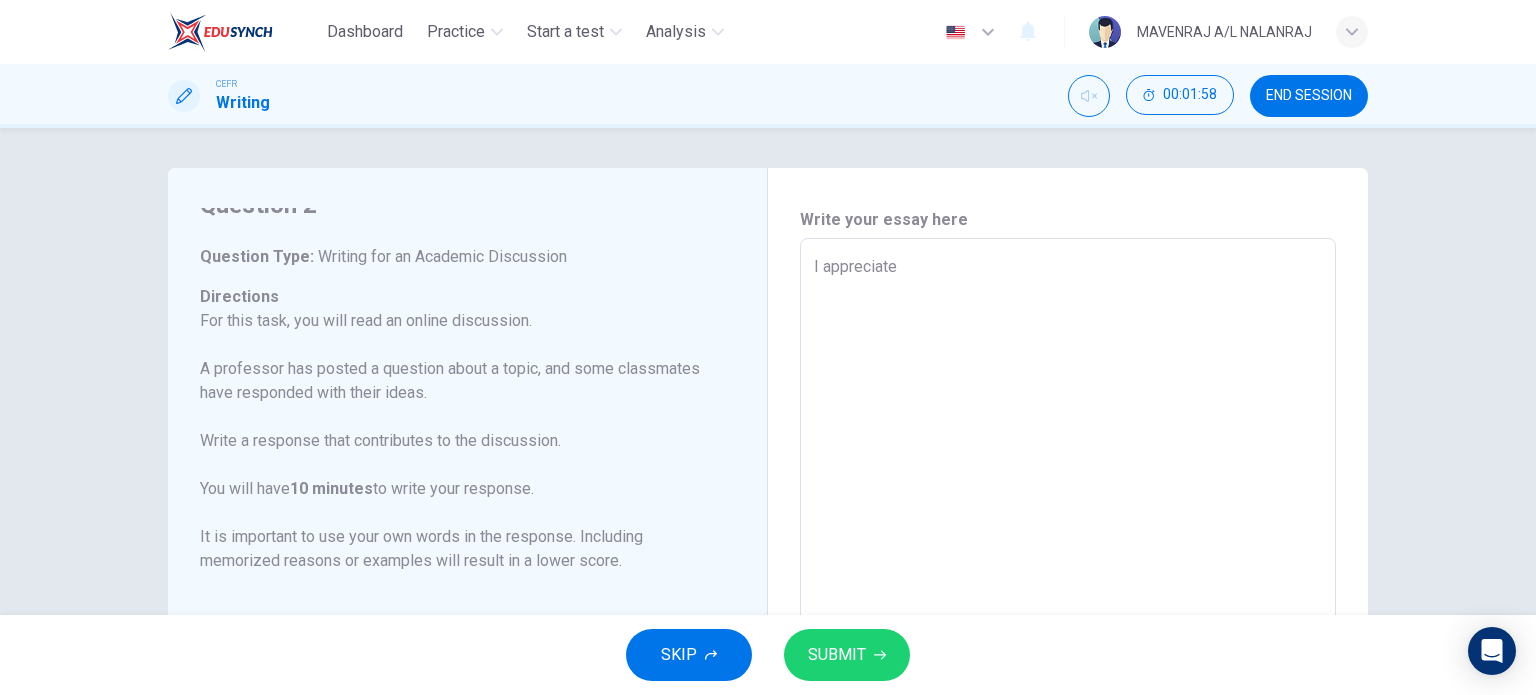 type on "I appreciate N" 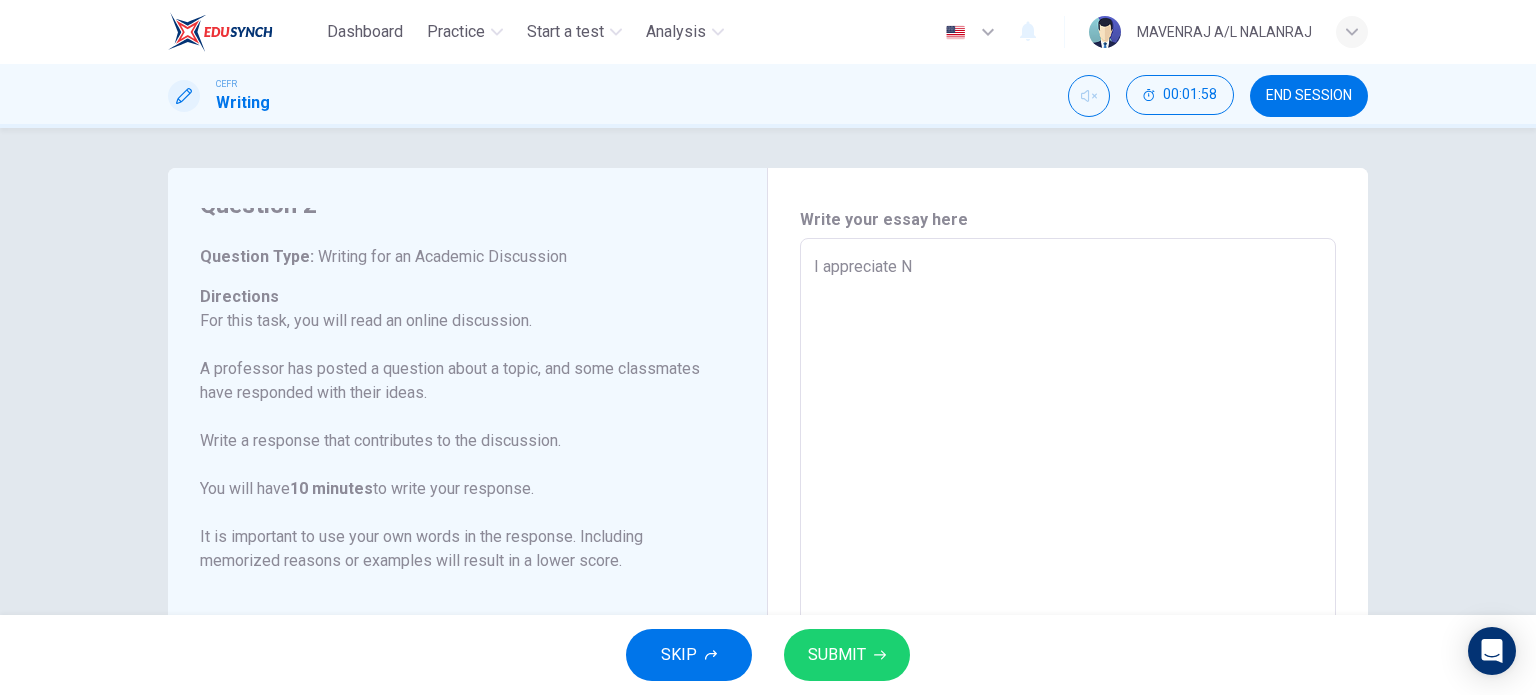 type on "x" 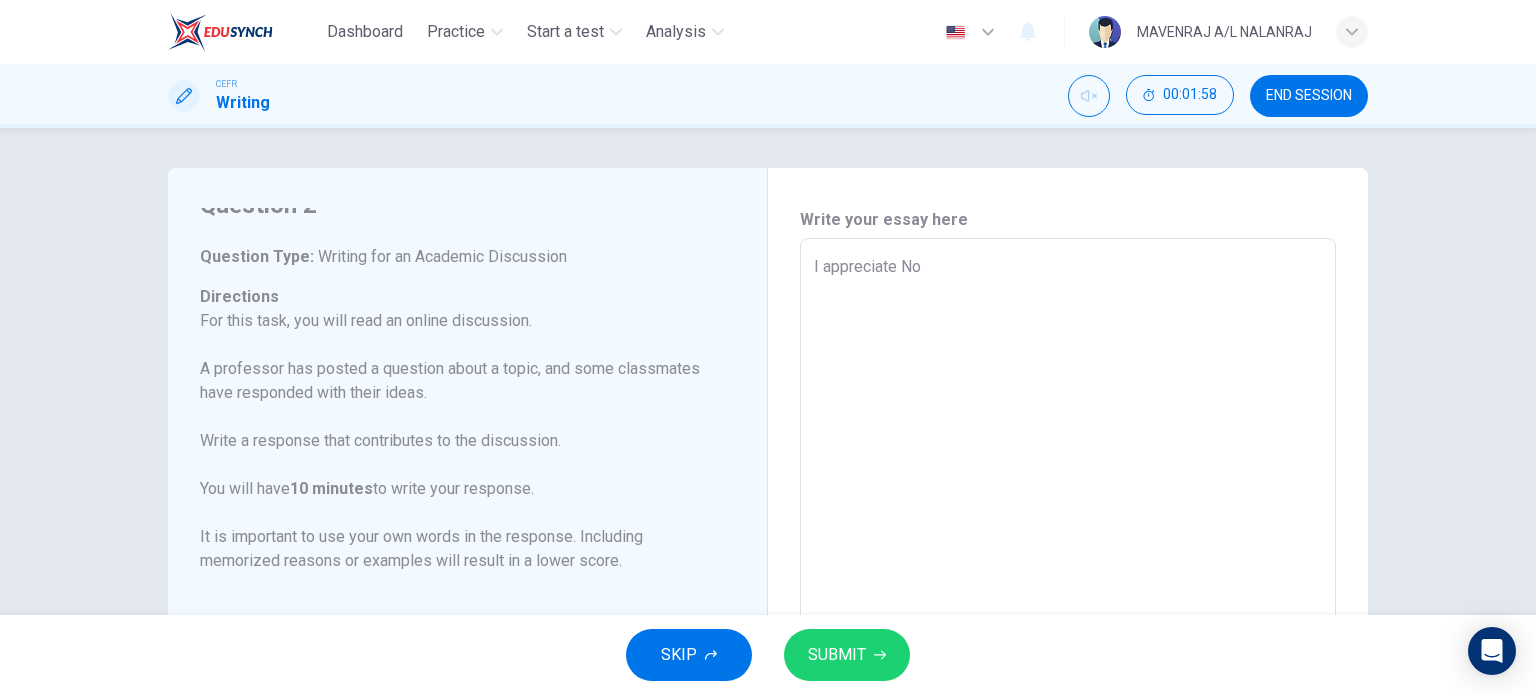 type on "x" 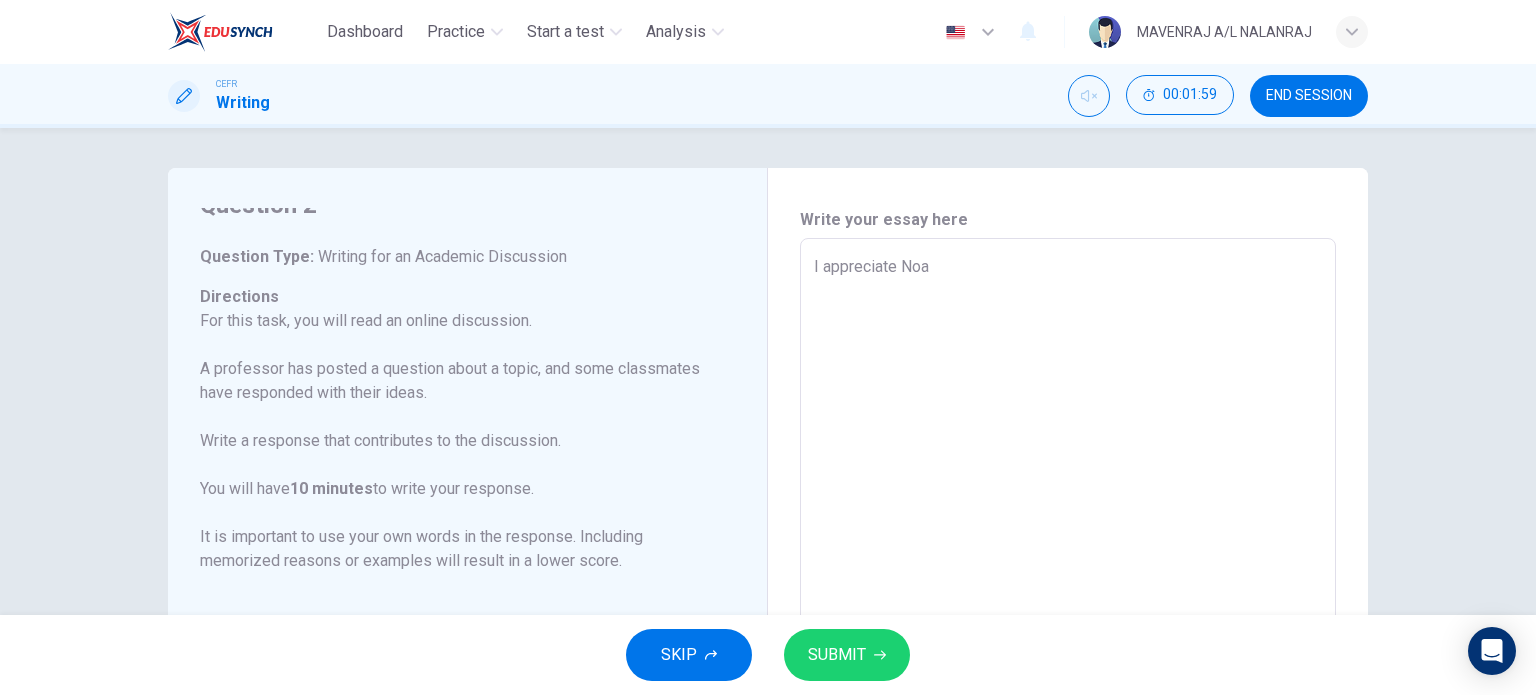 type on "I appreciate [PERSON_NAME]" 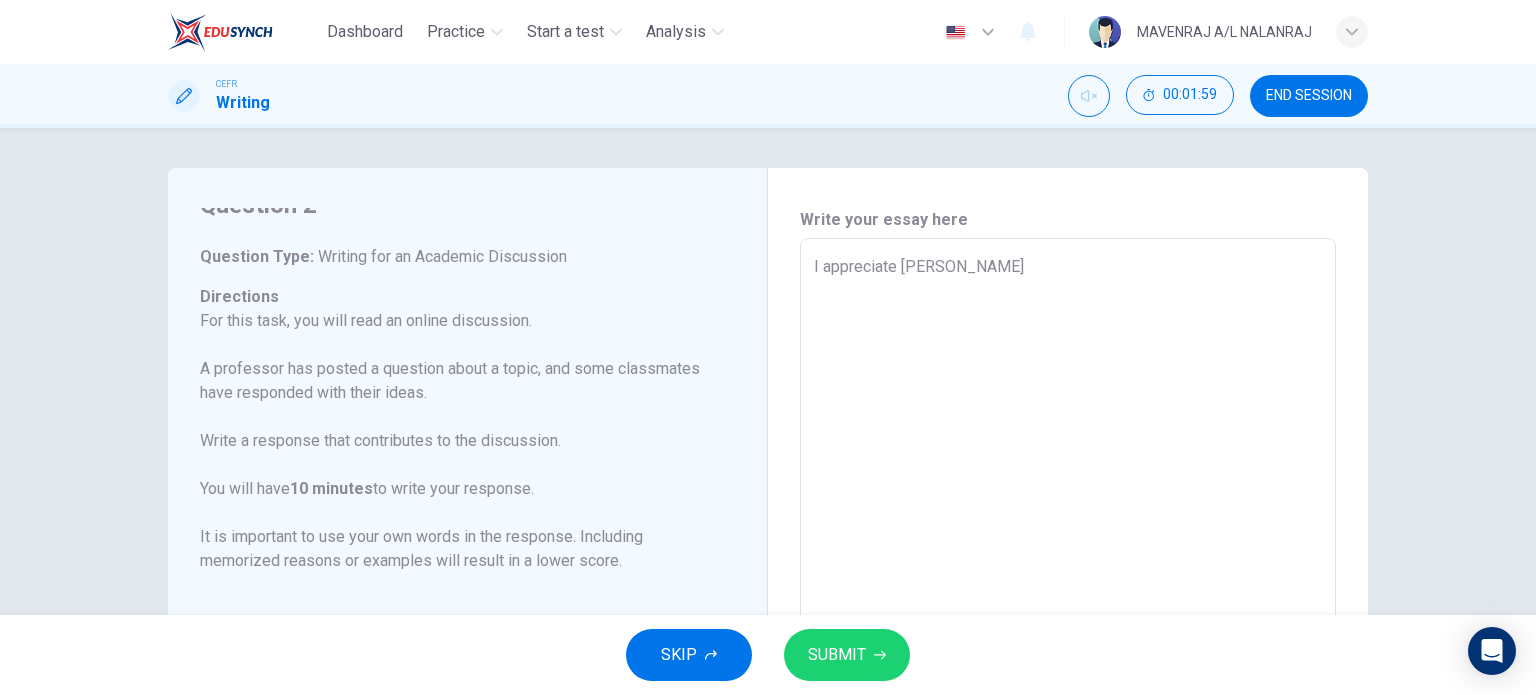 type on "x" 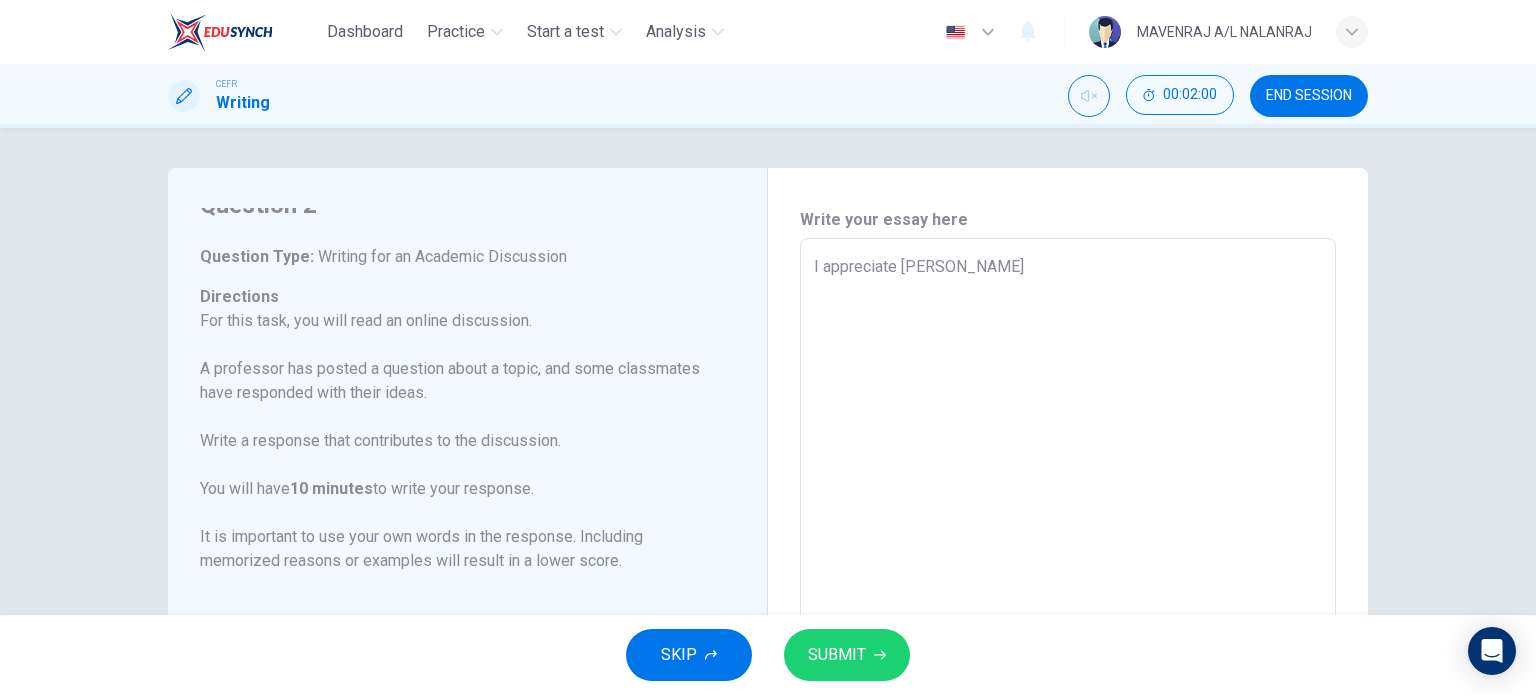 type on "I appreciate [PERSON_NAME]'s" 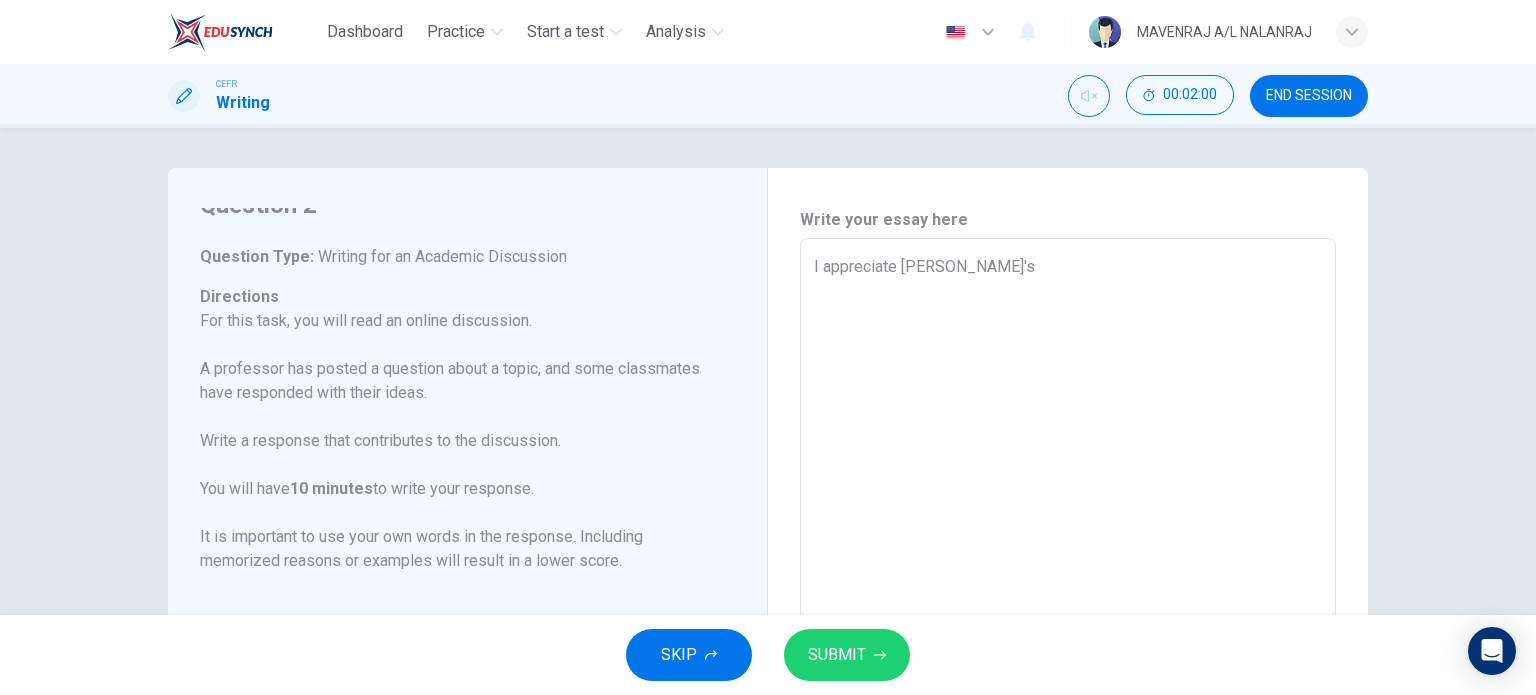 type on "x" 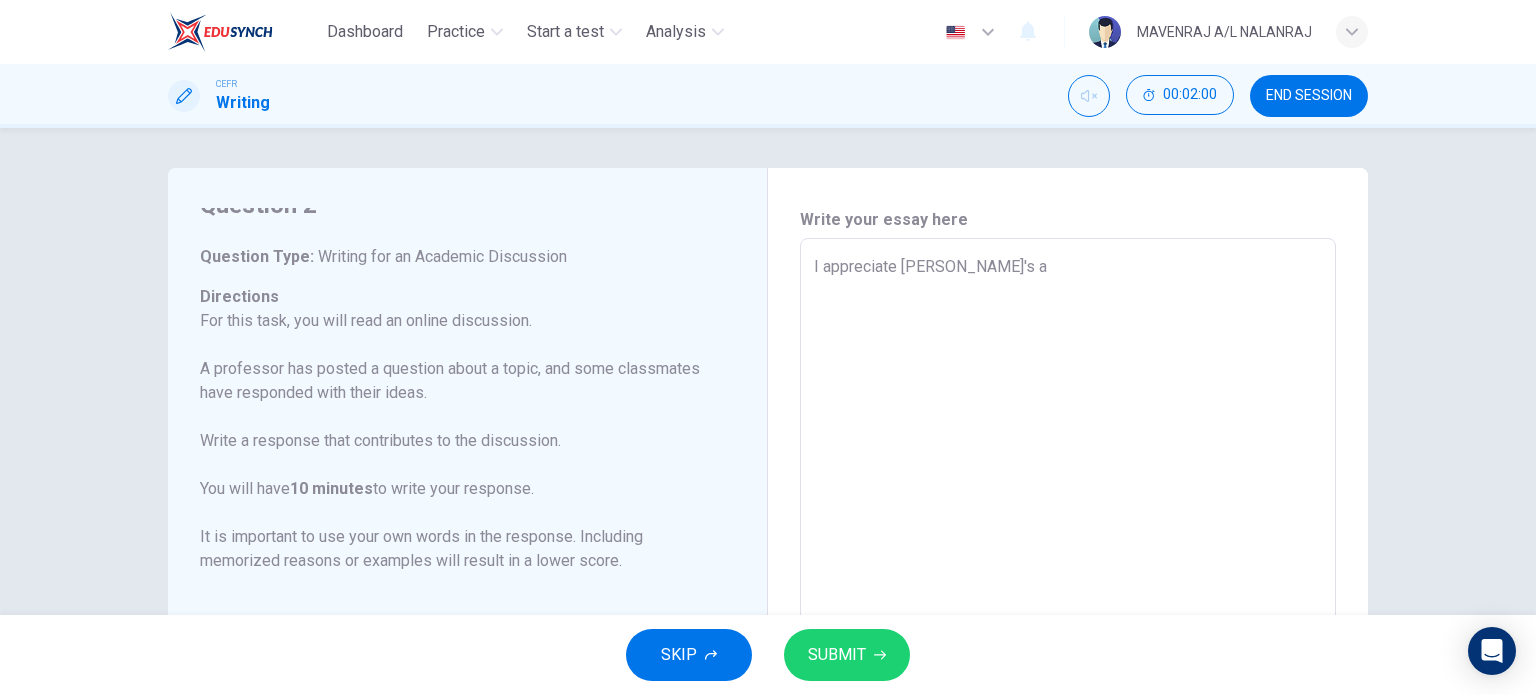 type on "x" 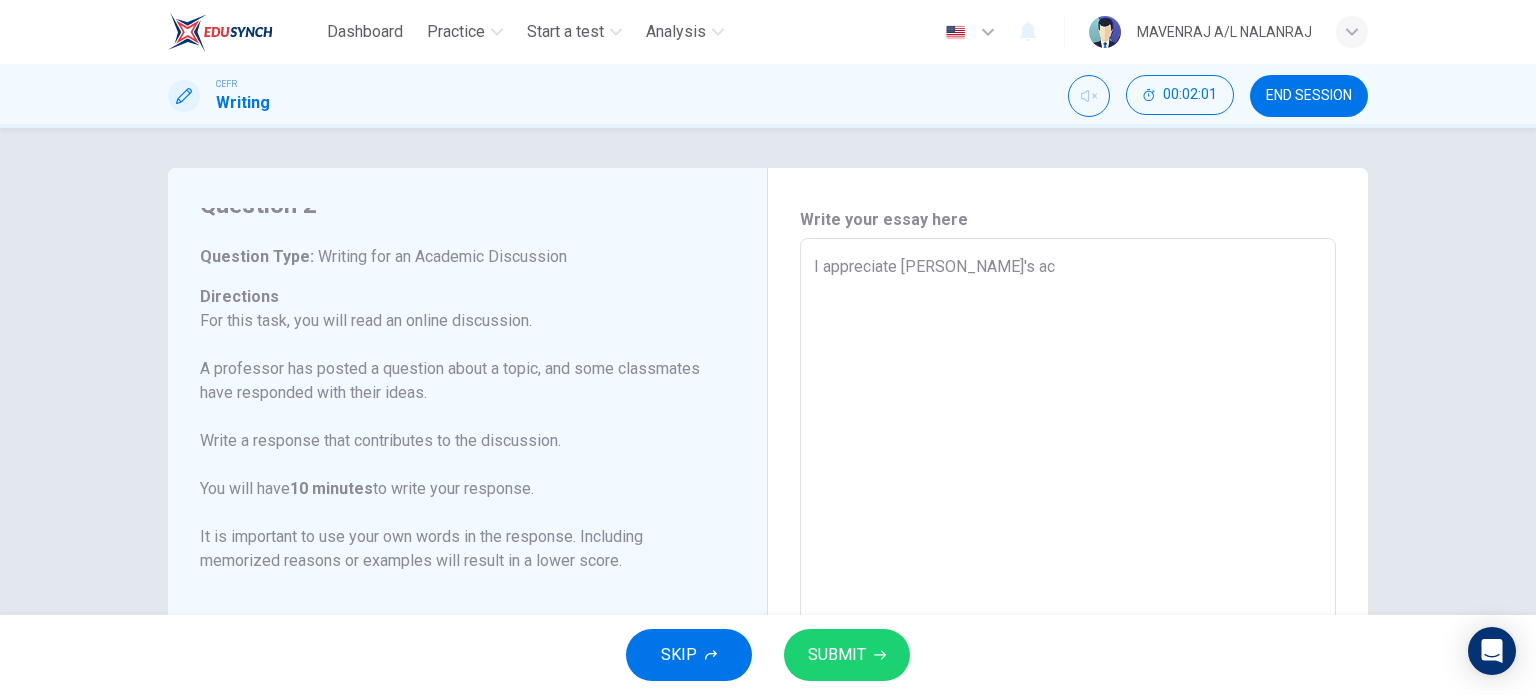 type on "I appreciate [PERSON_NAME]'s ack" 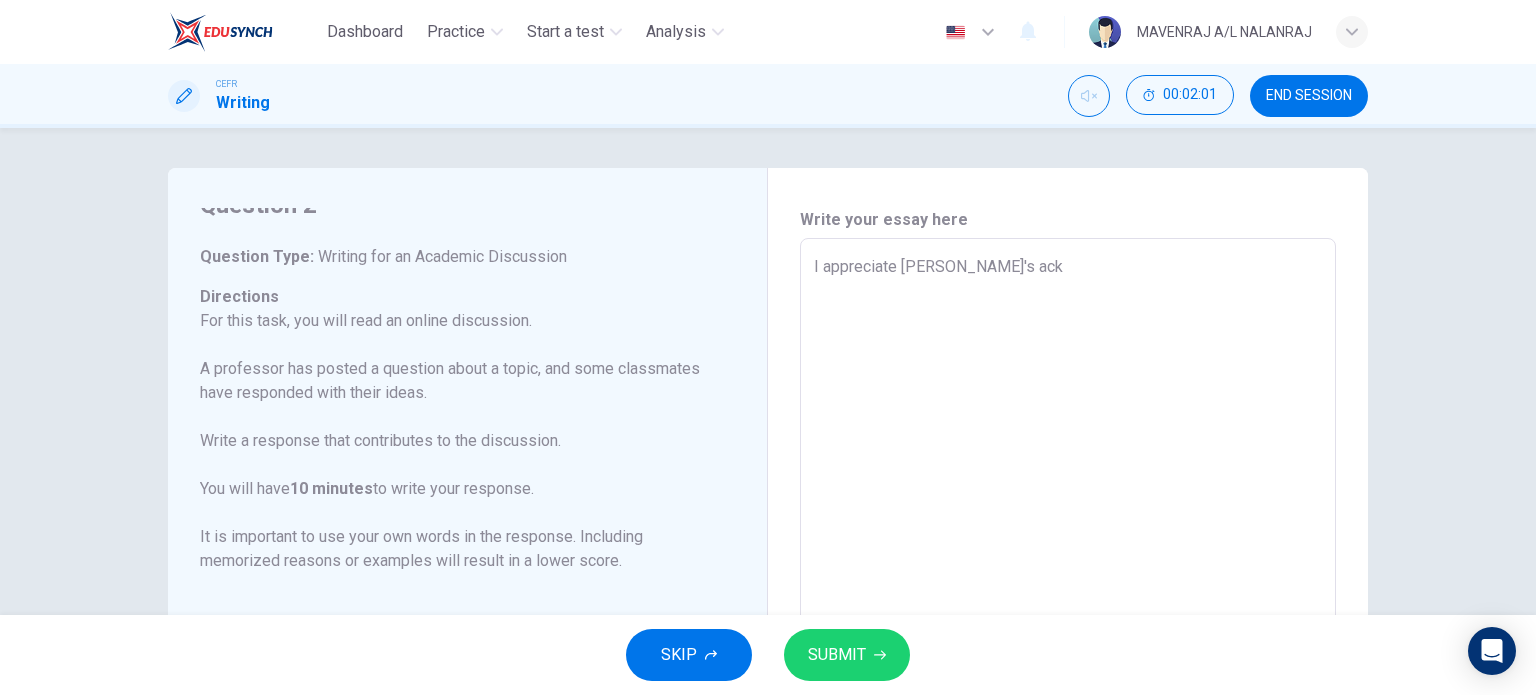type on "x" 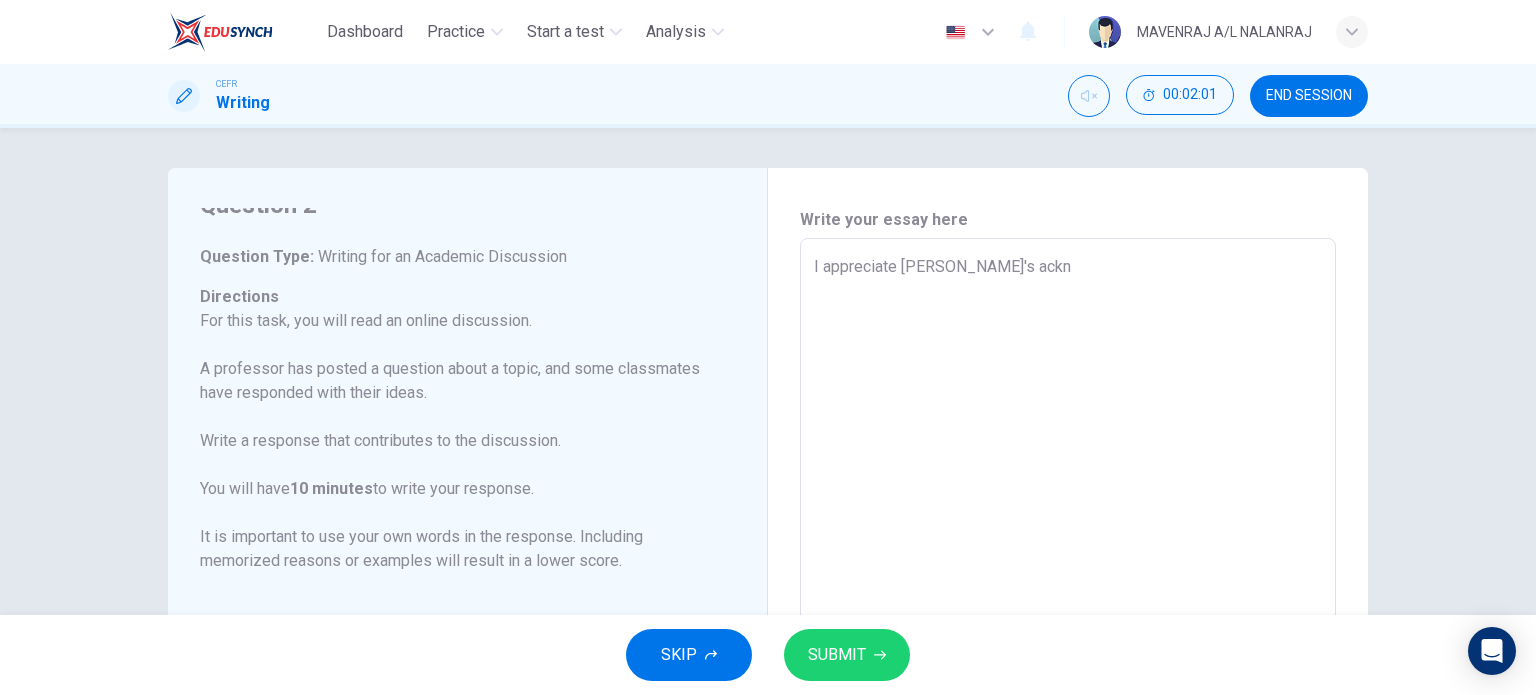 type on "x" 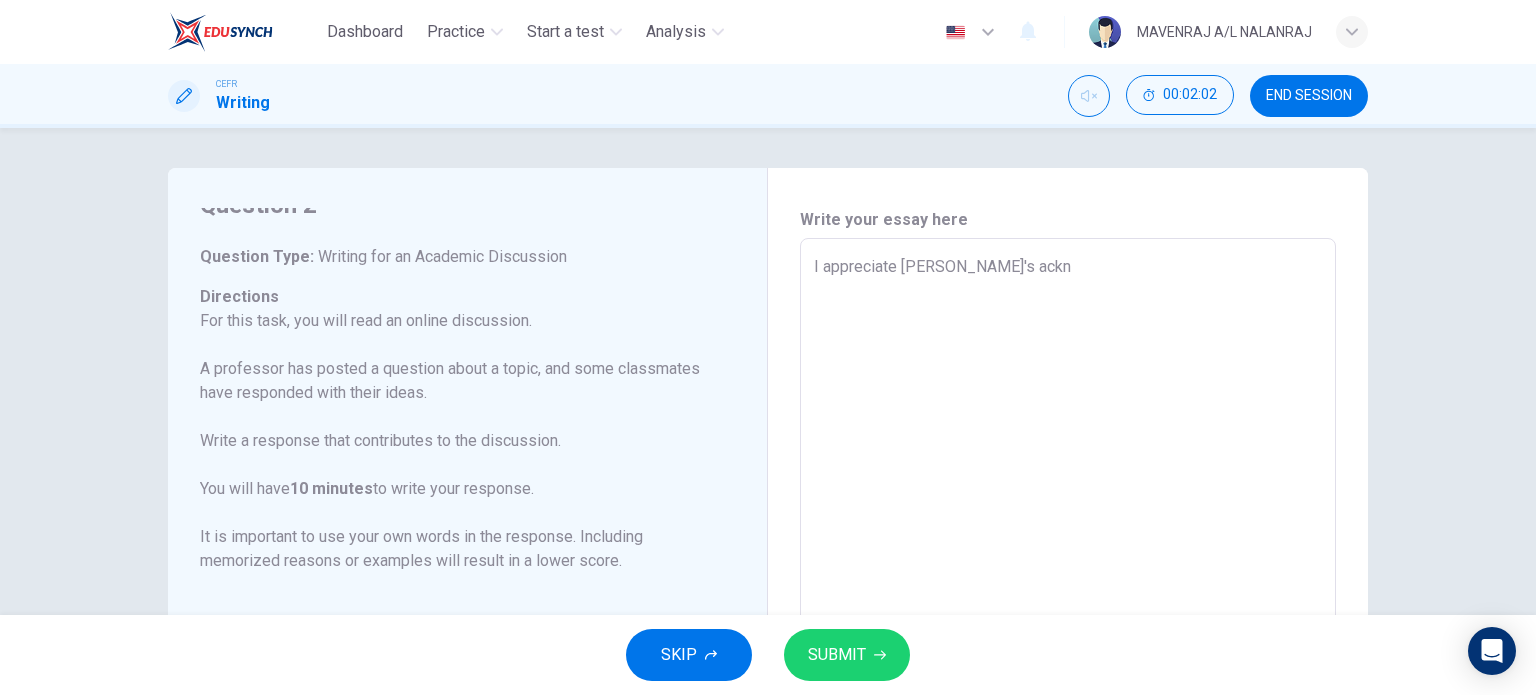 type on "I appreciate [PERSON_NAME]'s ackno" 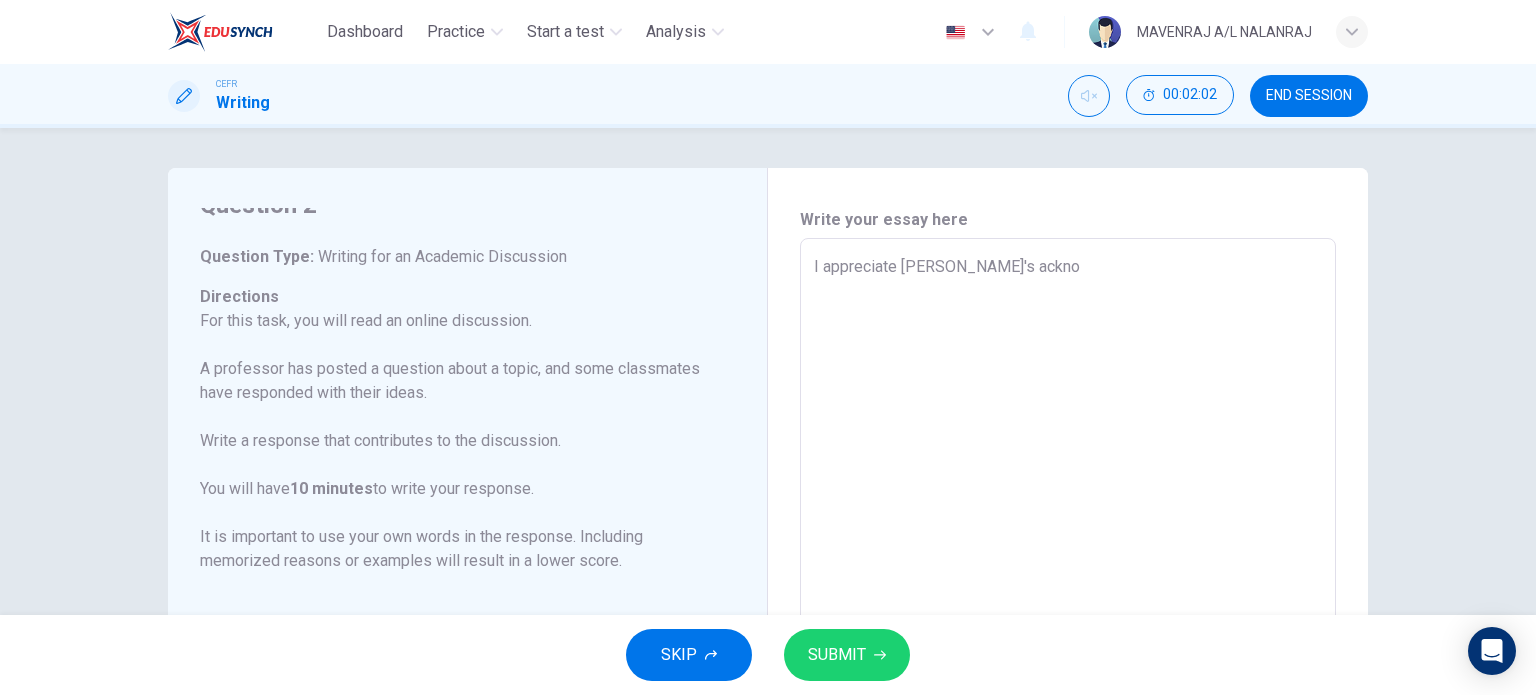 type on "I appreciate [PERSON_NAME]'s acknow" 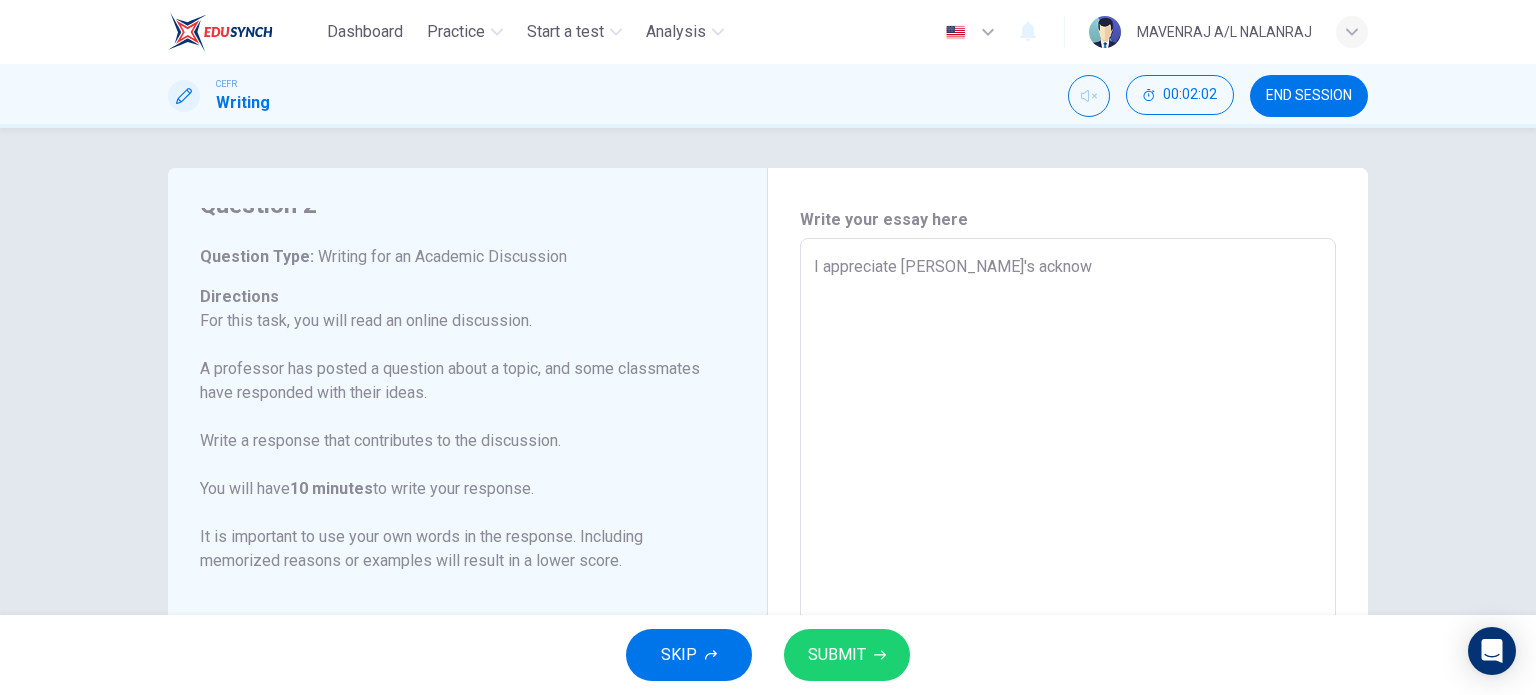 type on "x" 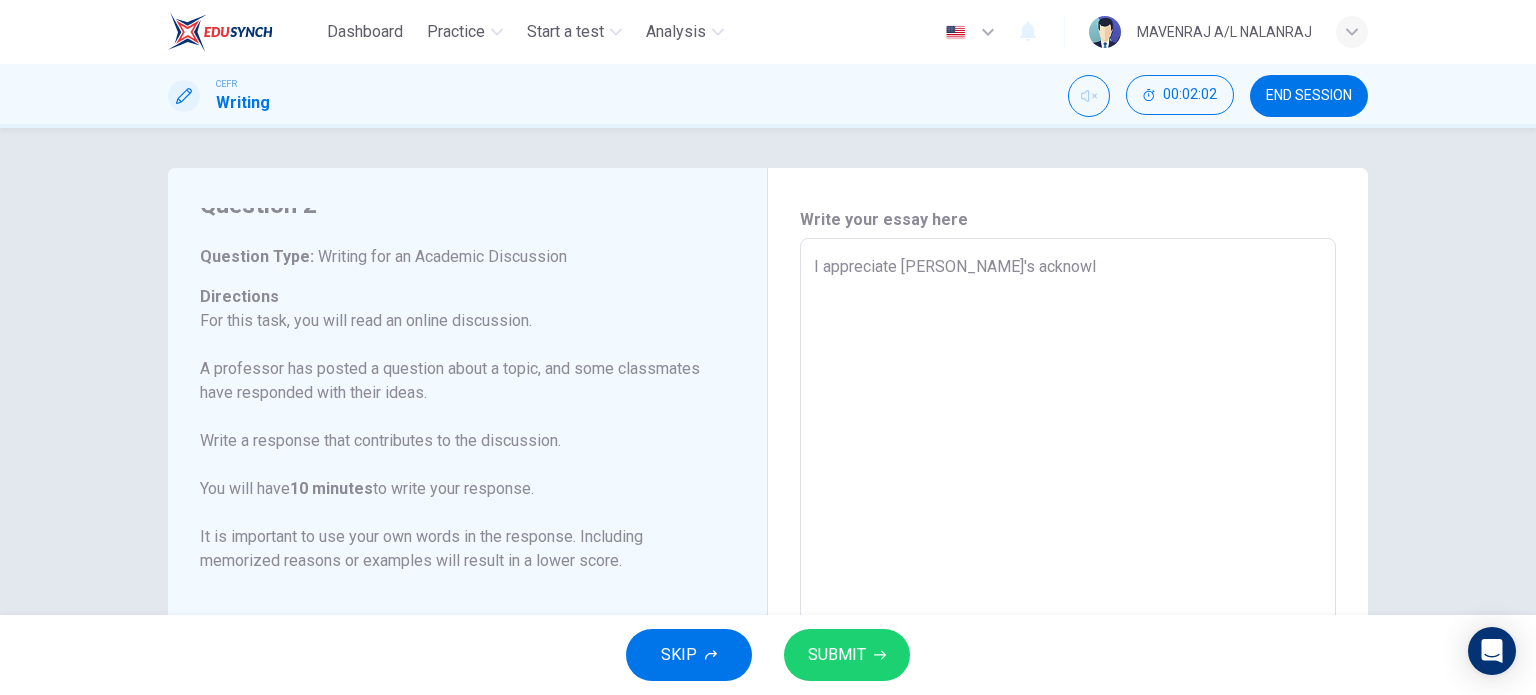 type on "x" 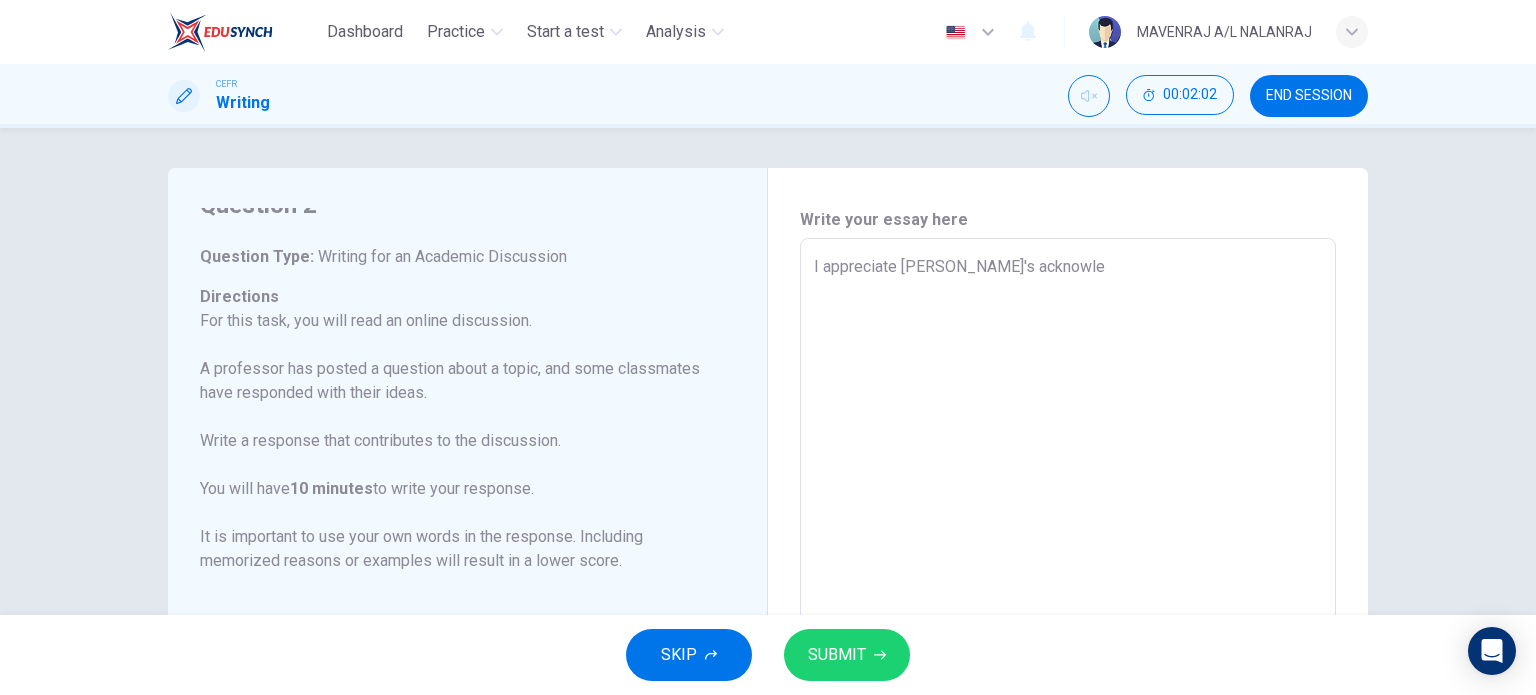 type on "x" 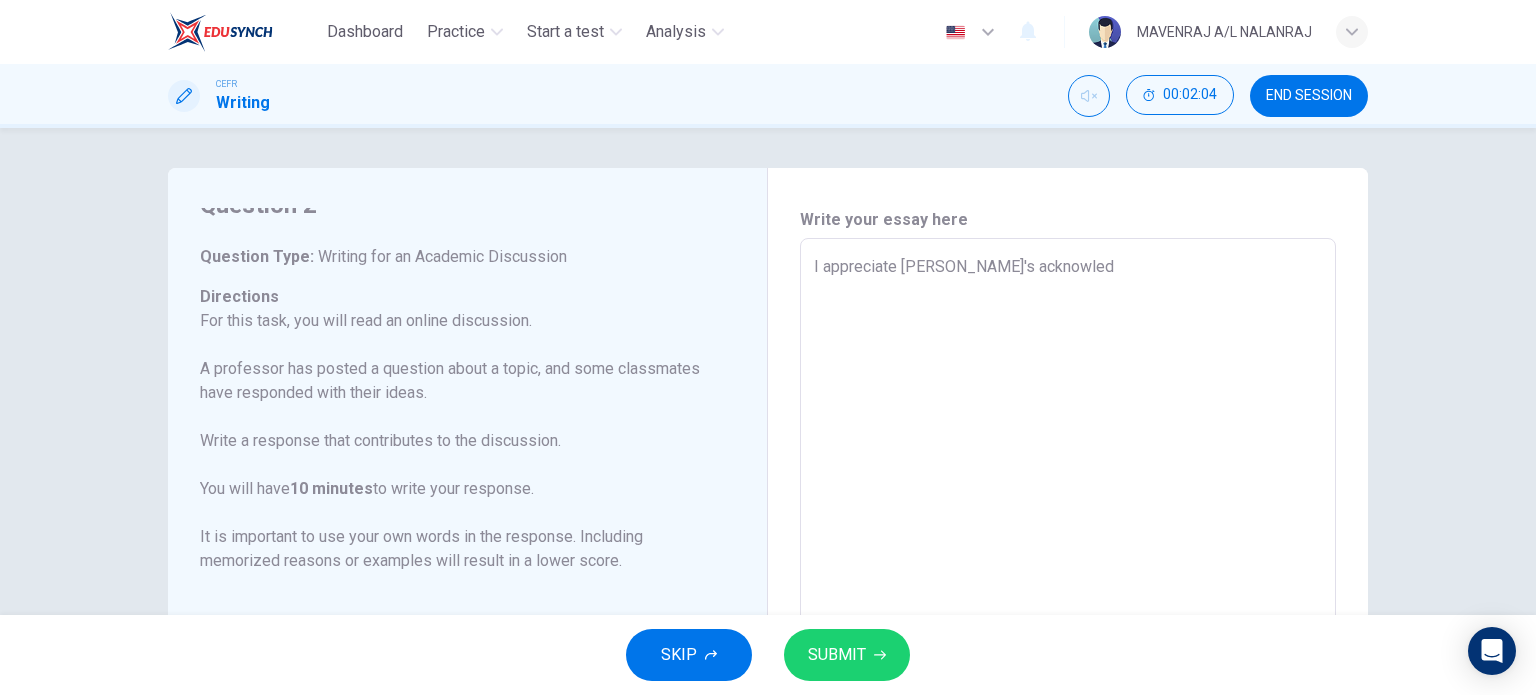 type on "I appreciate [PERSON_NAME]'s acknowledg" 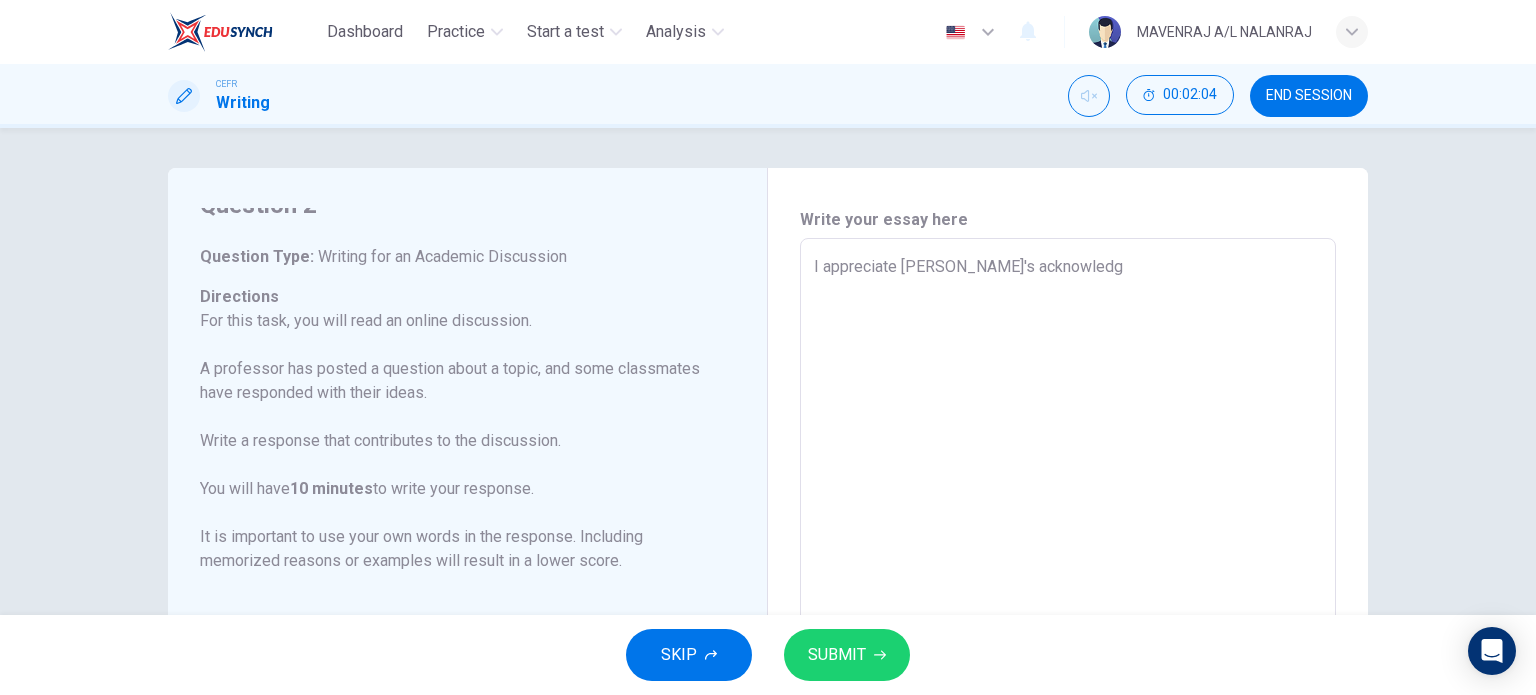 type on "I appreciate [PERSON_NAME]'s acknowledge" 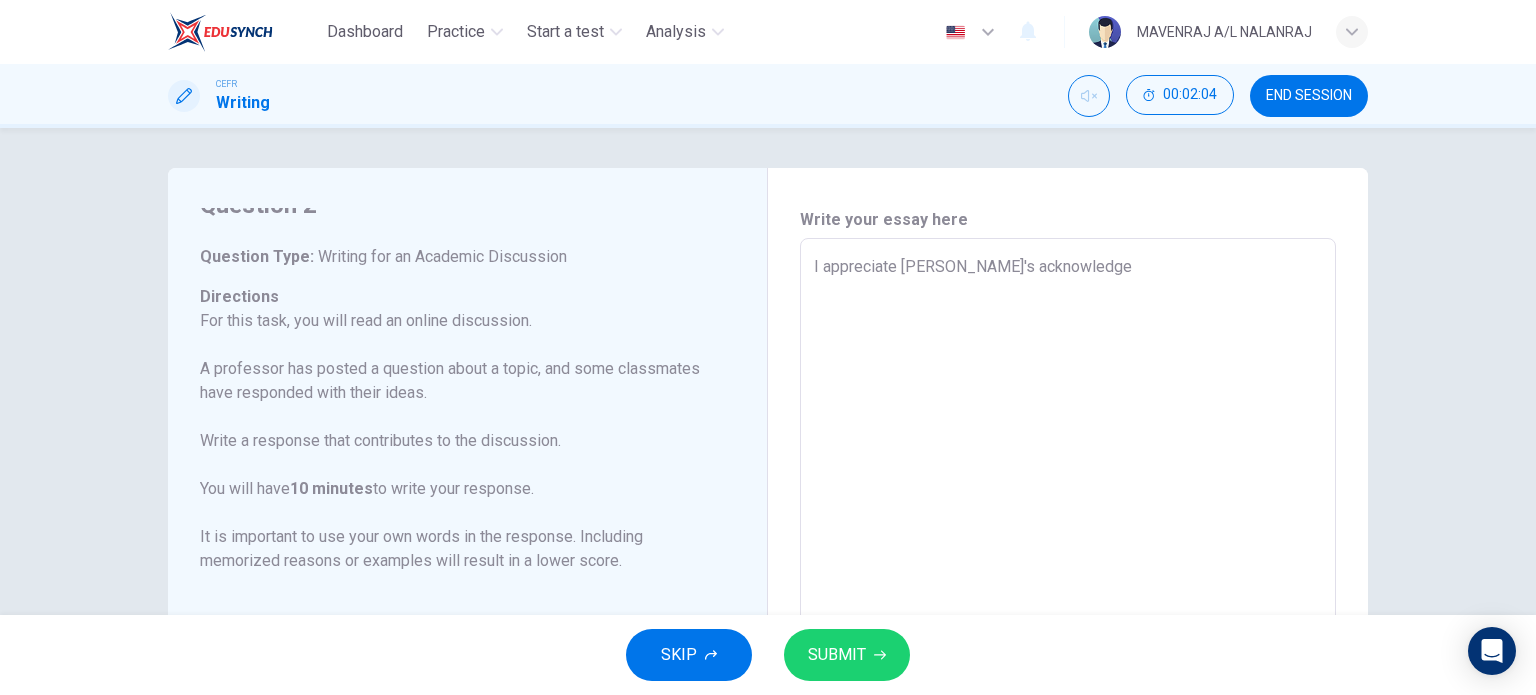 type on "x" 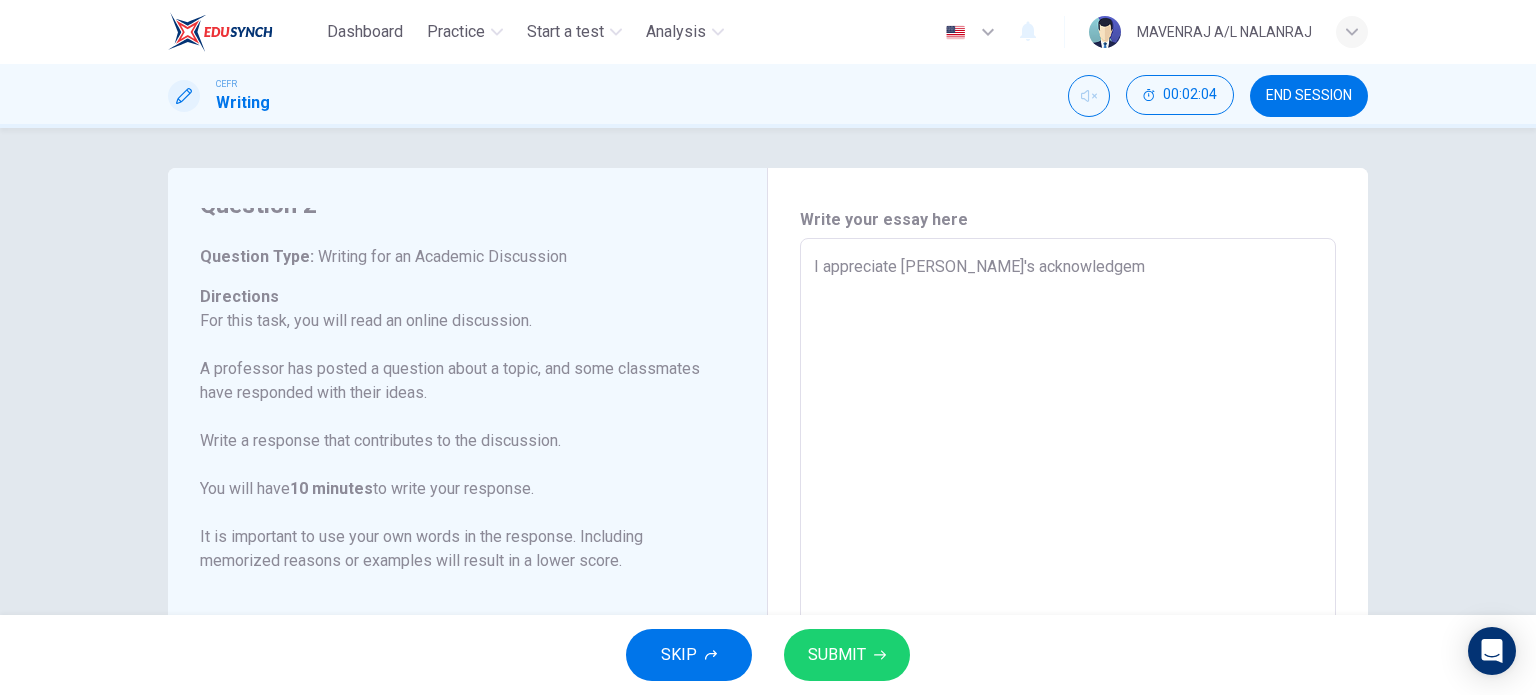 type on "x" 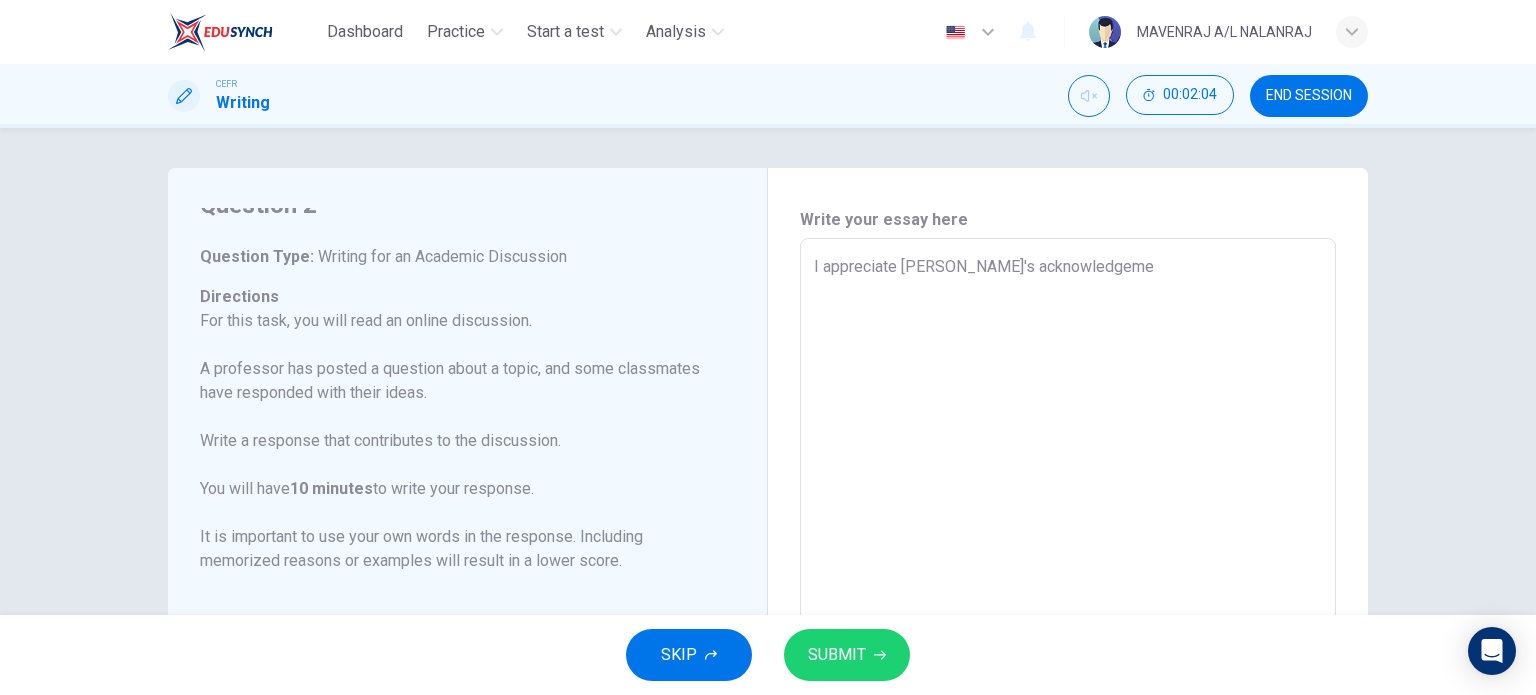 type on "x" 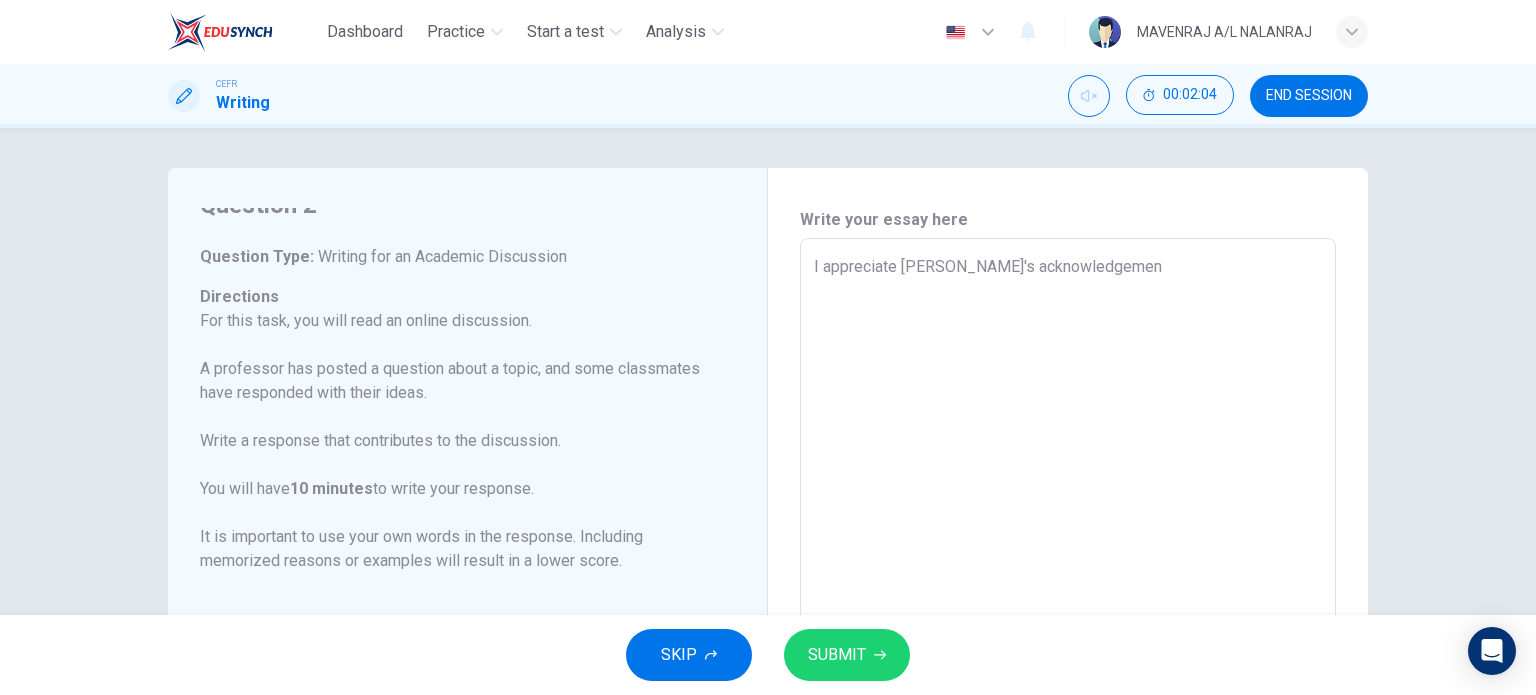 type on "x" 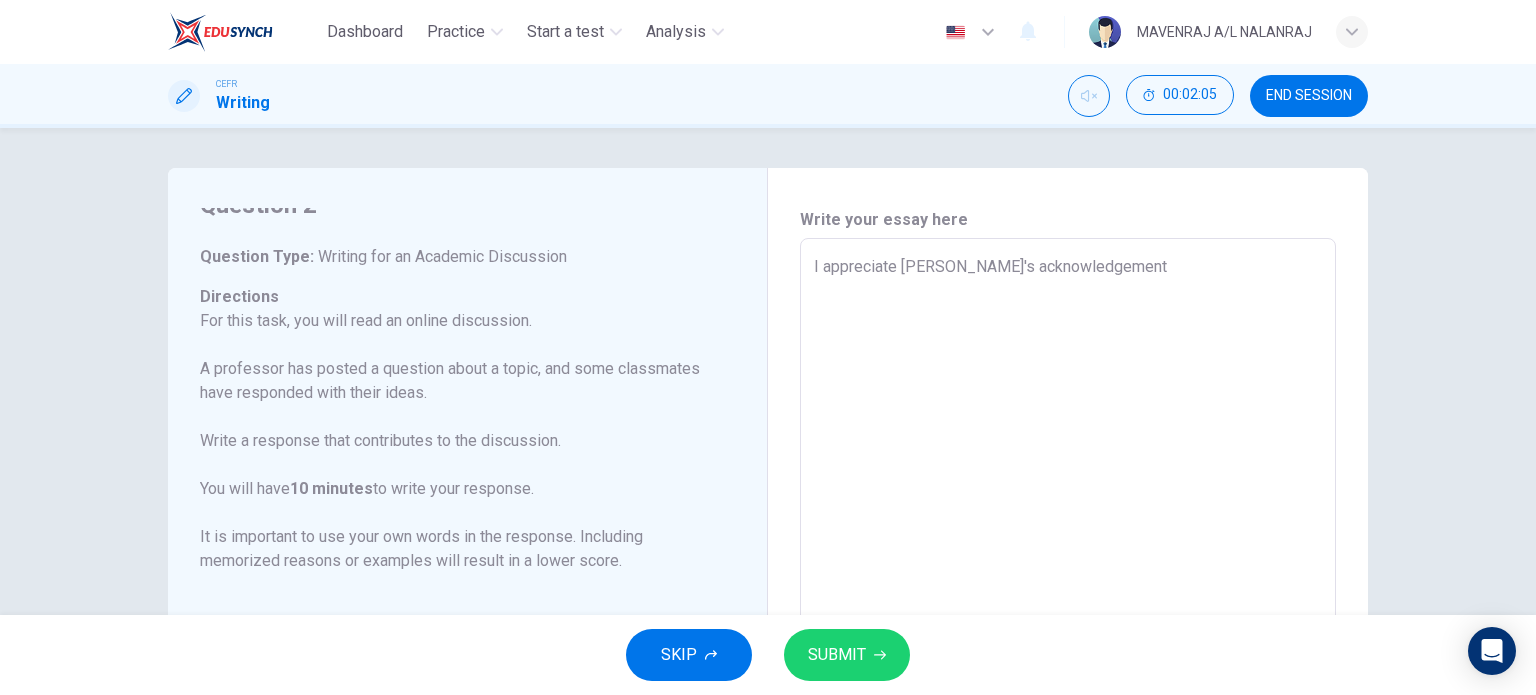 type on "I appreciate [PERSON_NAME]'s acknowledgement" 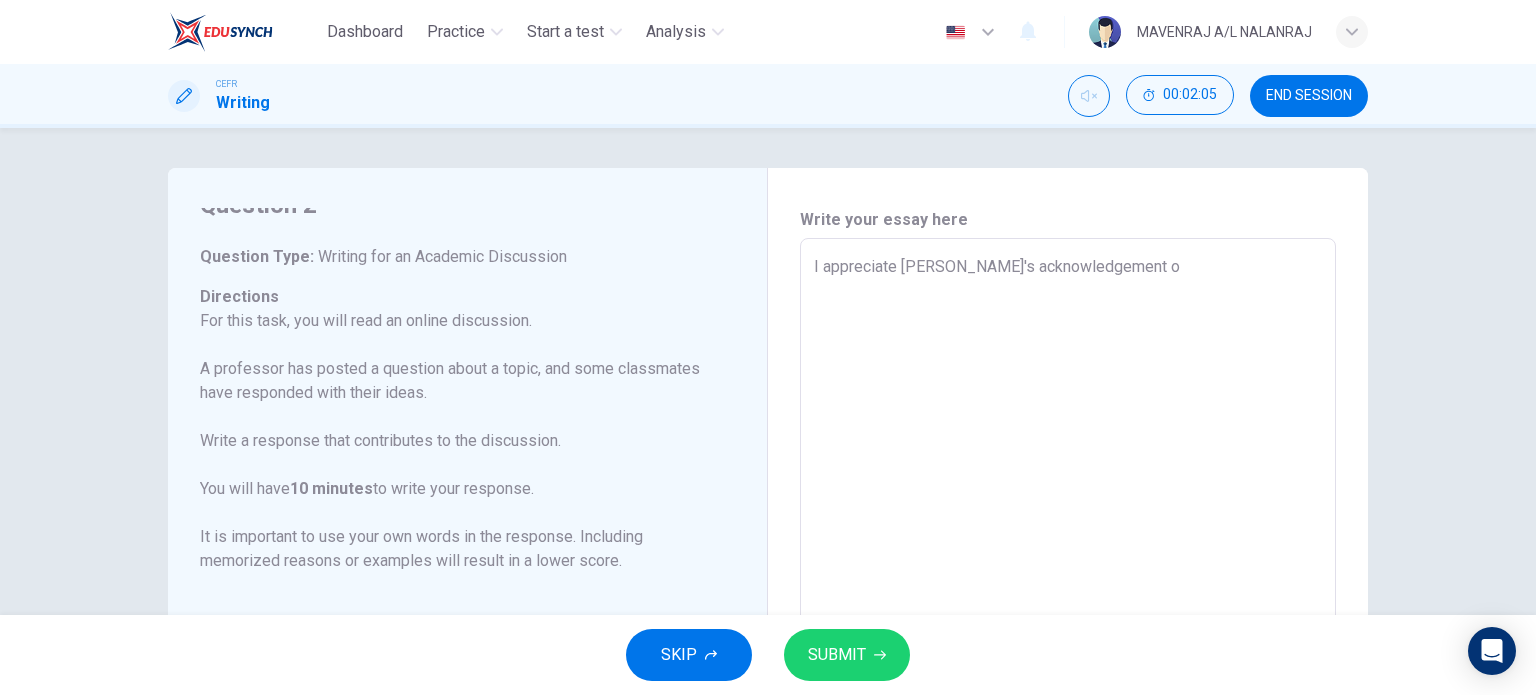 type on "x" 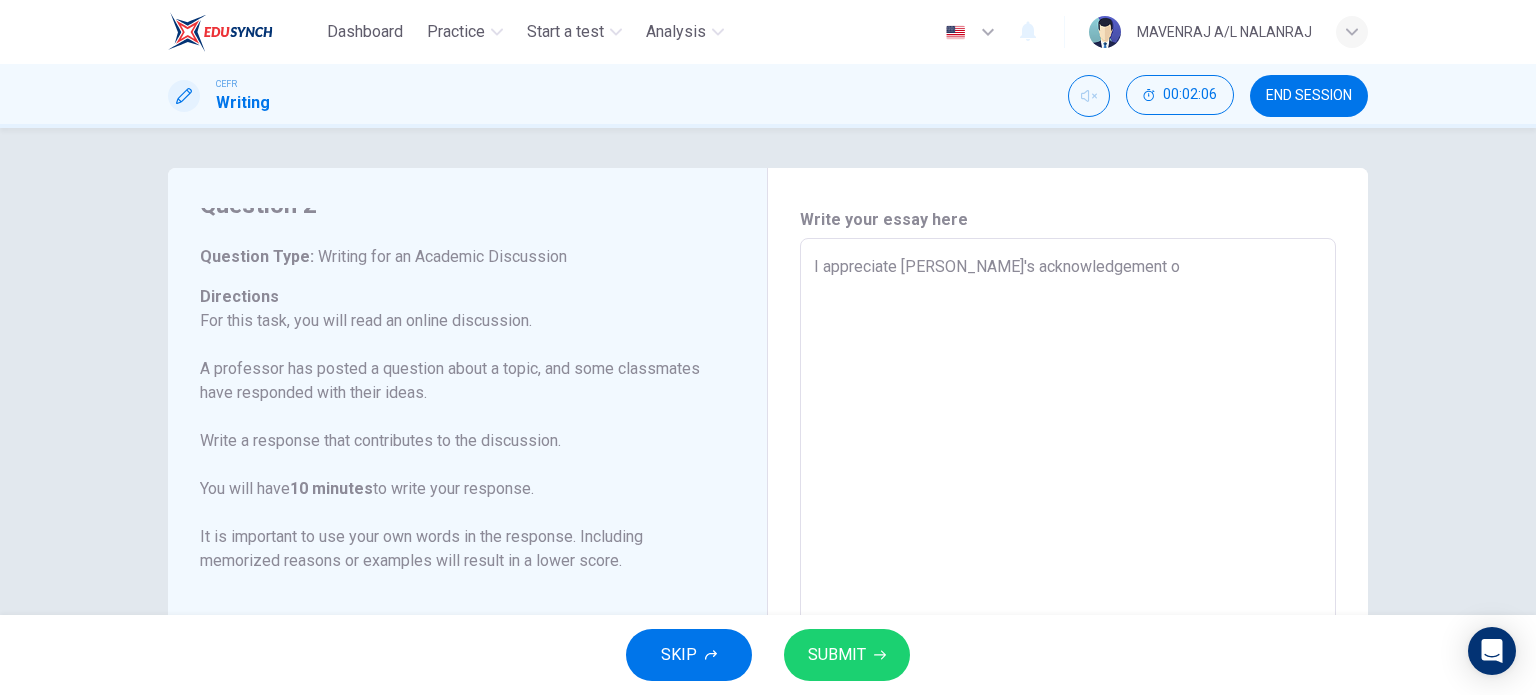 type on "I appreciate [PERSON_NAME]'s acknowledgement on" 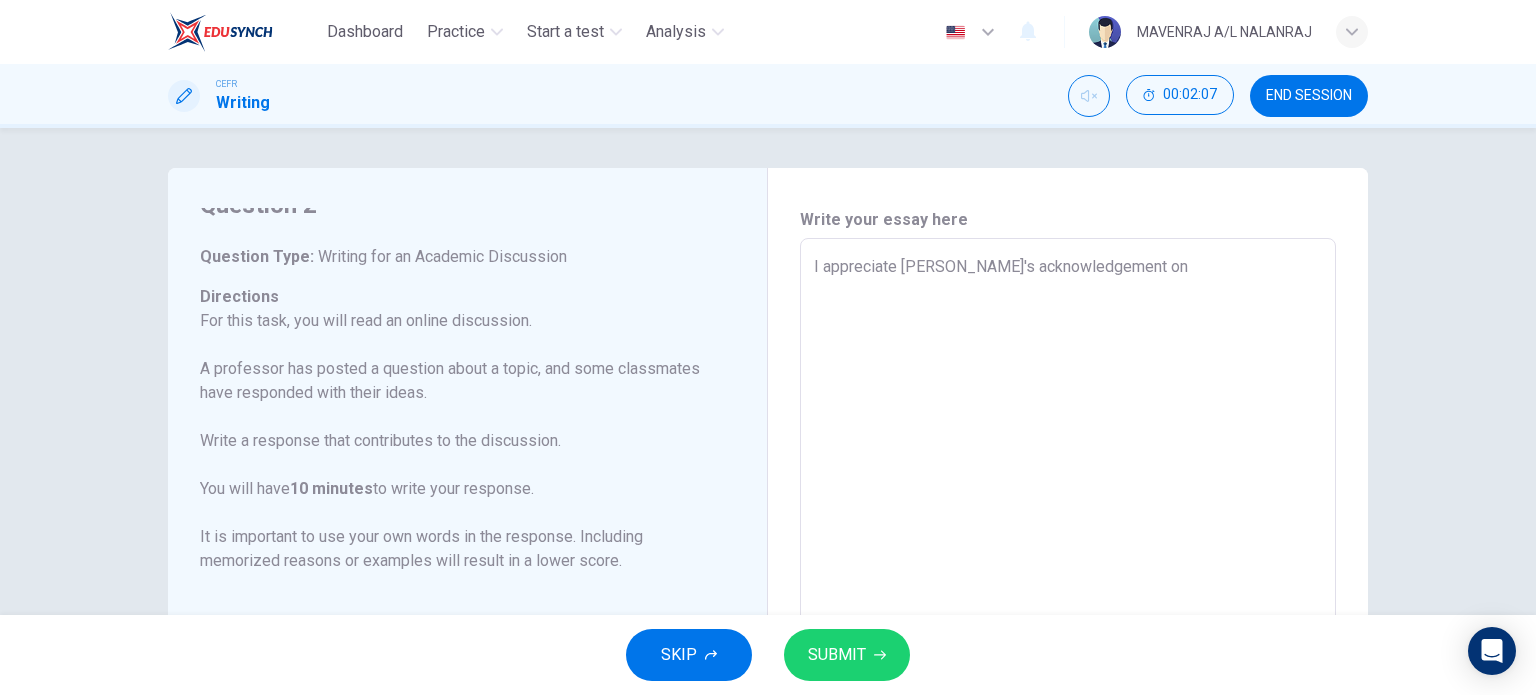 type on "I appreciate [PERSON_NAME]'s acknowledgement on" 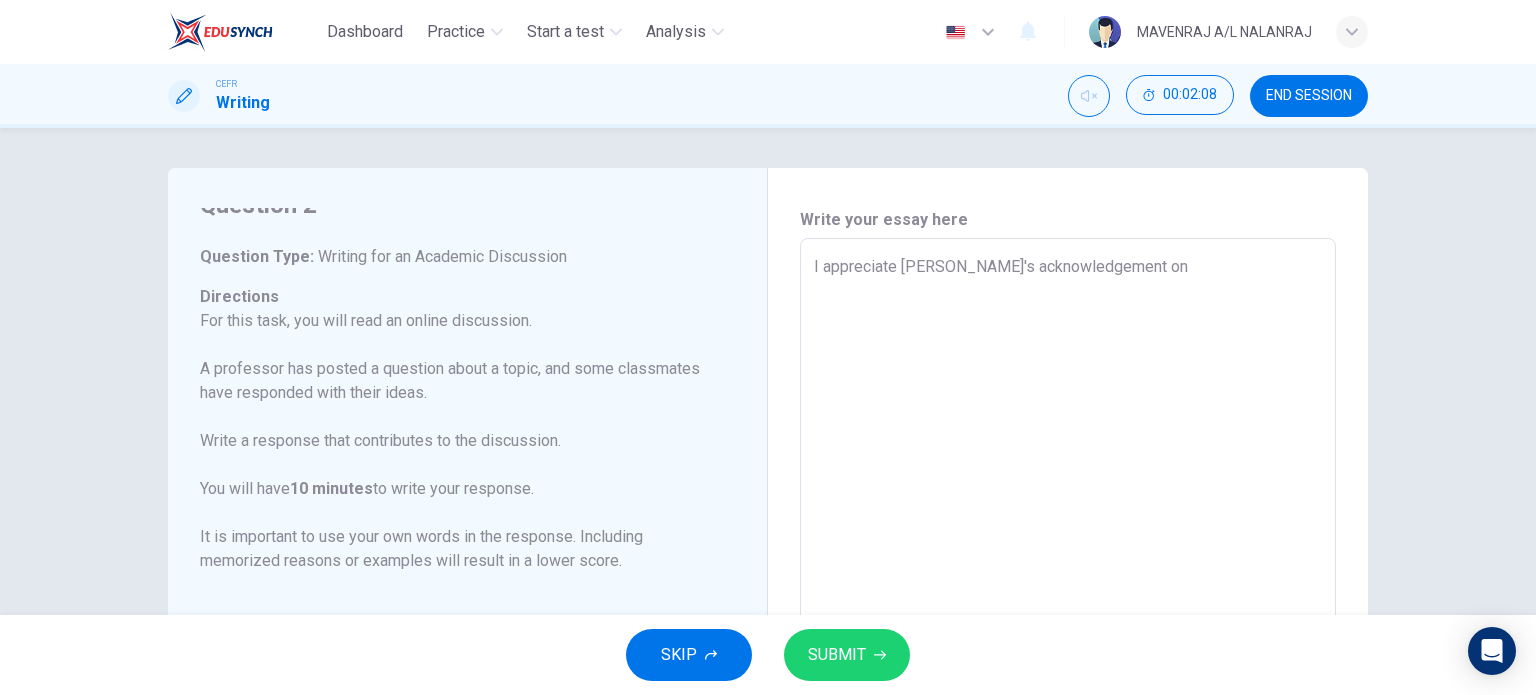 scroll, scrollTop: 221, scrollLeft: 0, axis: vertical 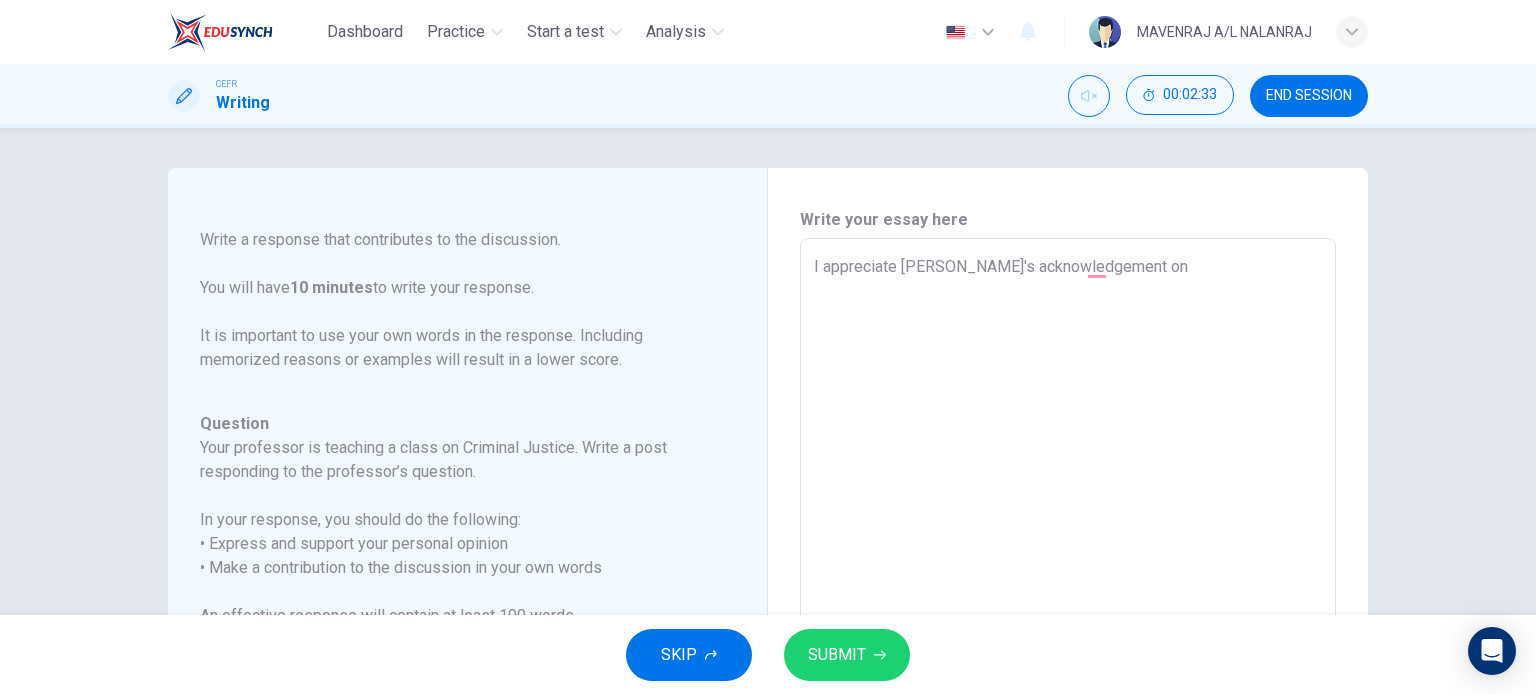 click on "I appreciate [PERSON_NAME]'s acknowledgement on" at bounding box center [1068, 572] 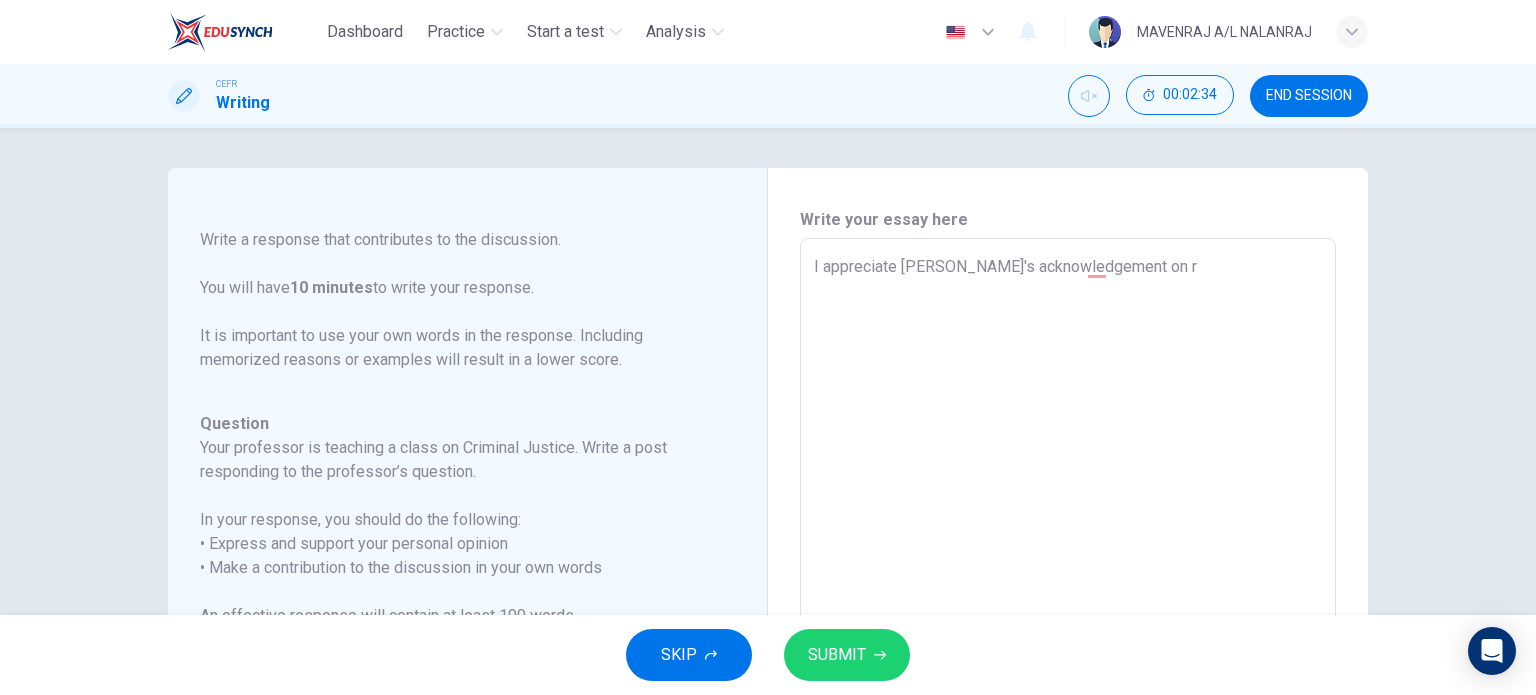 type on "I appreciate [PERSON_NAME]'s acknowledgement on re" 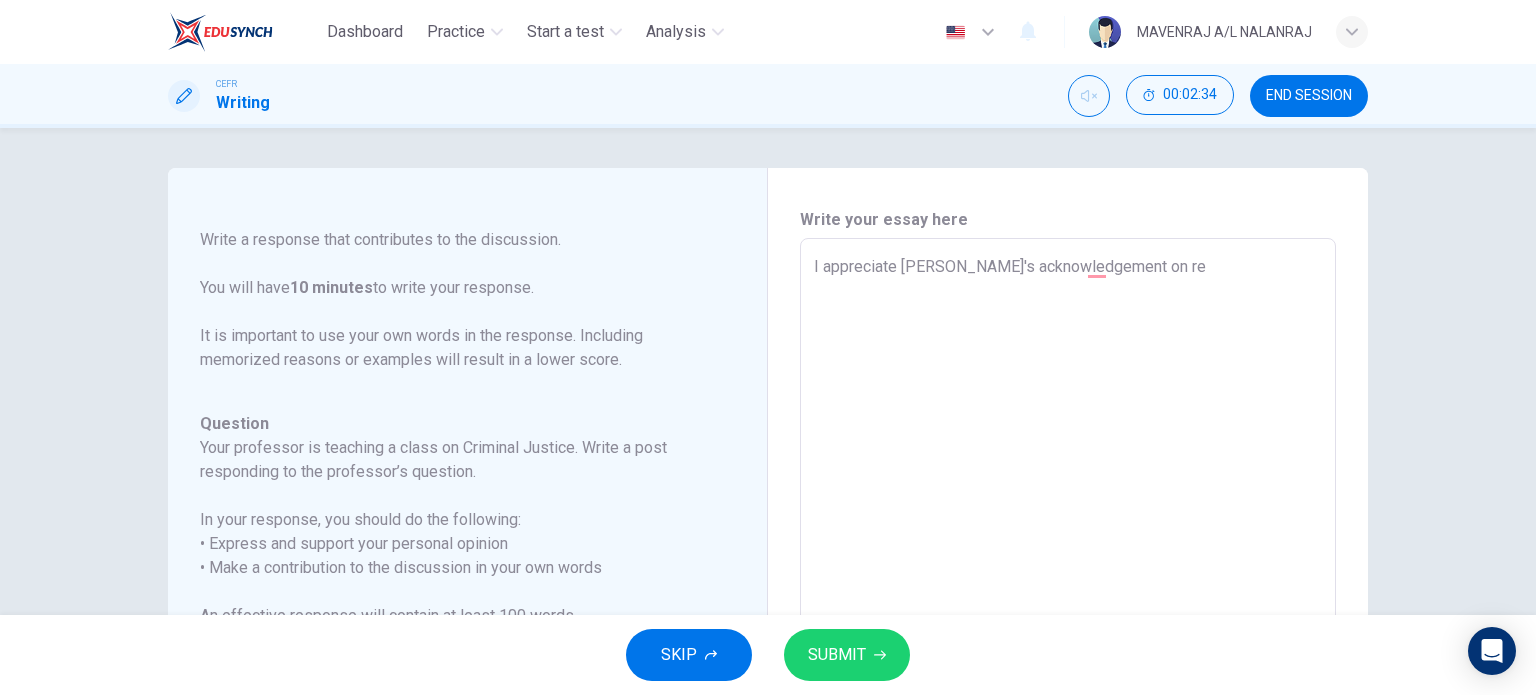 type on "x" 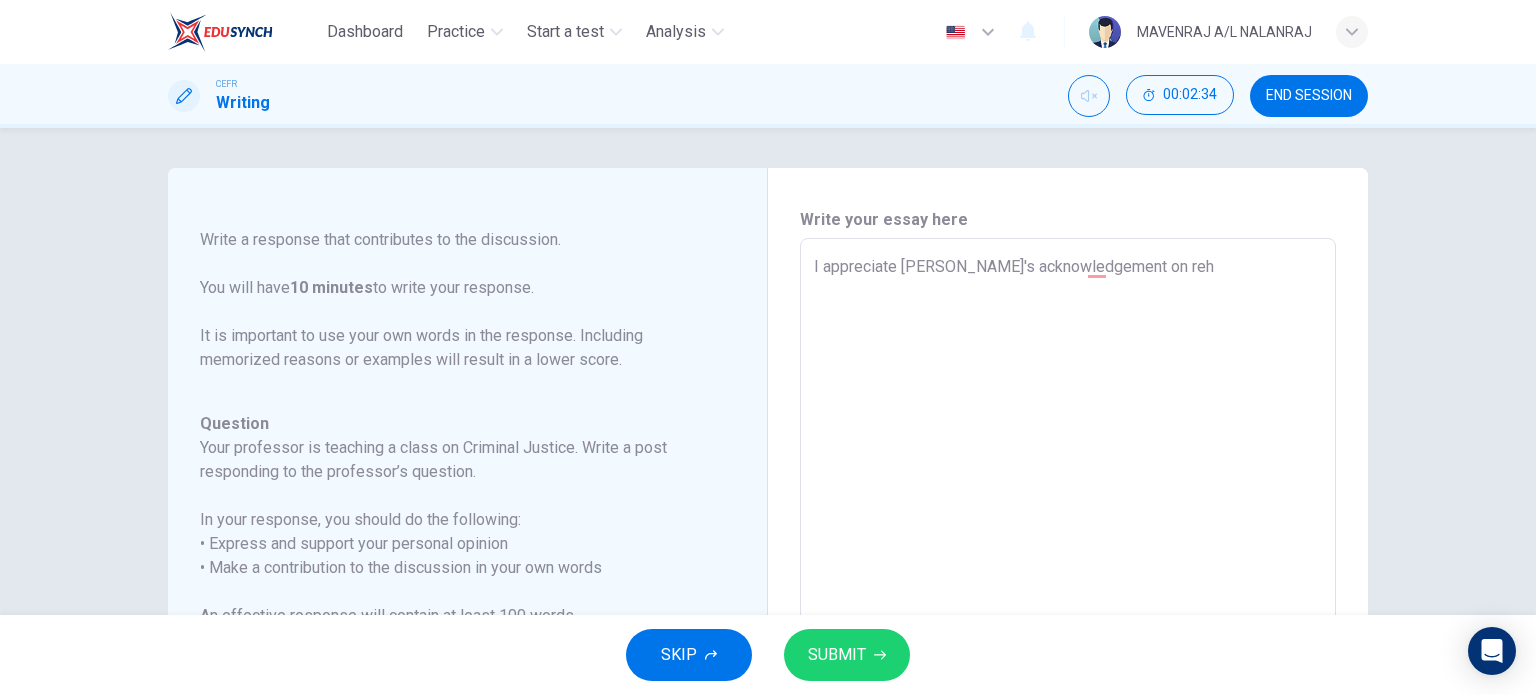 type on "x" 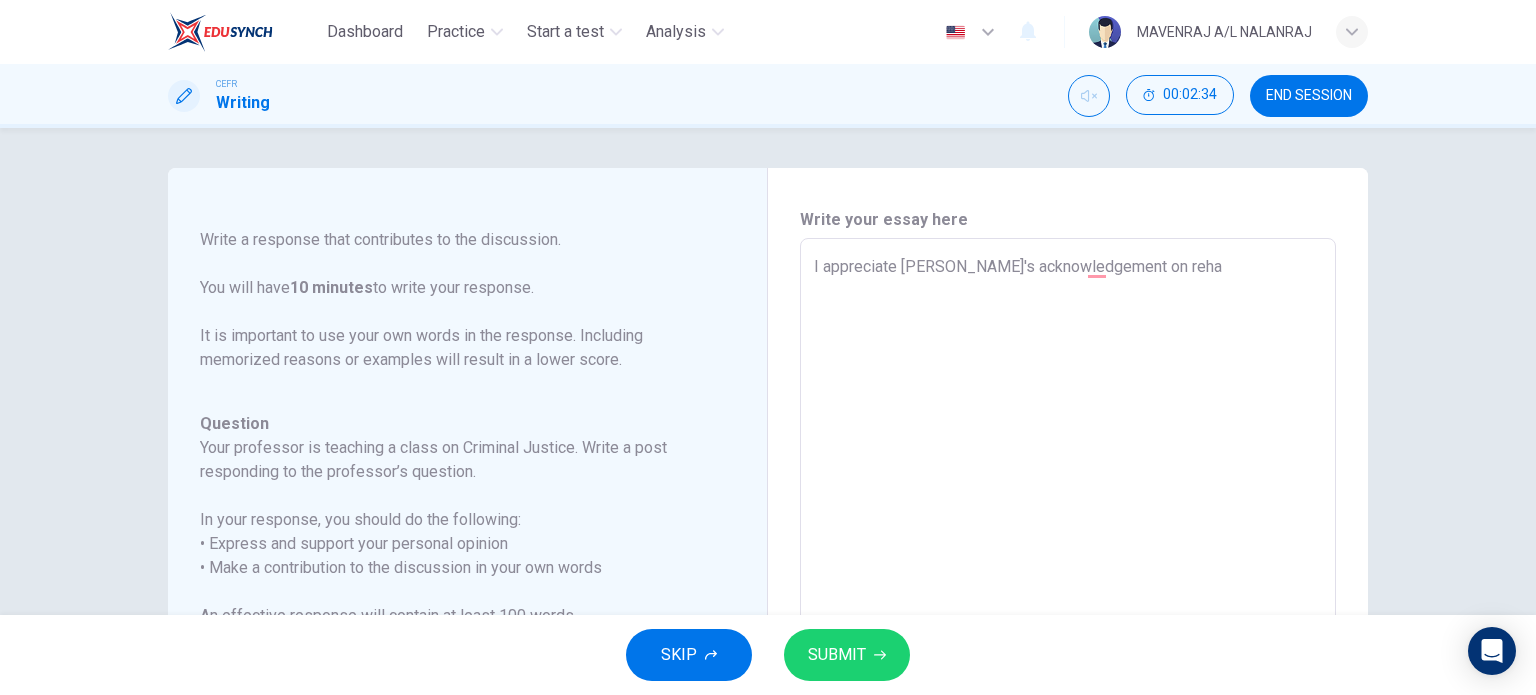 type on "x" 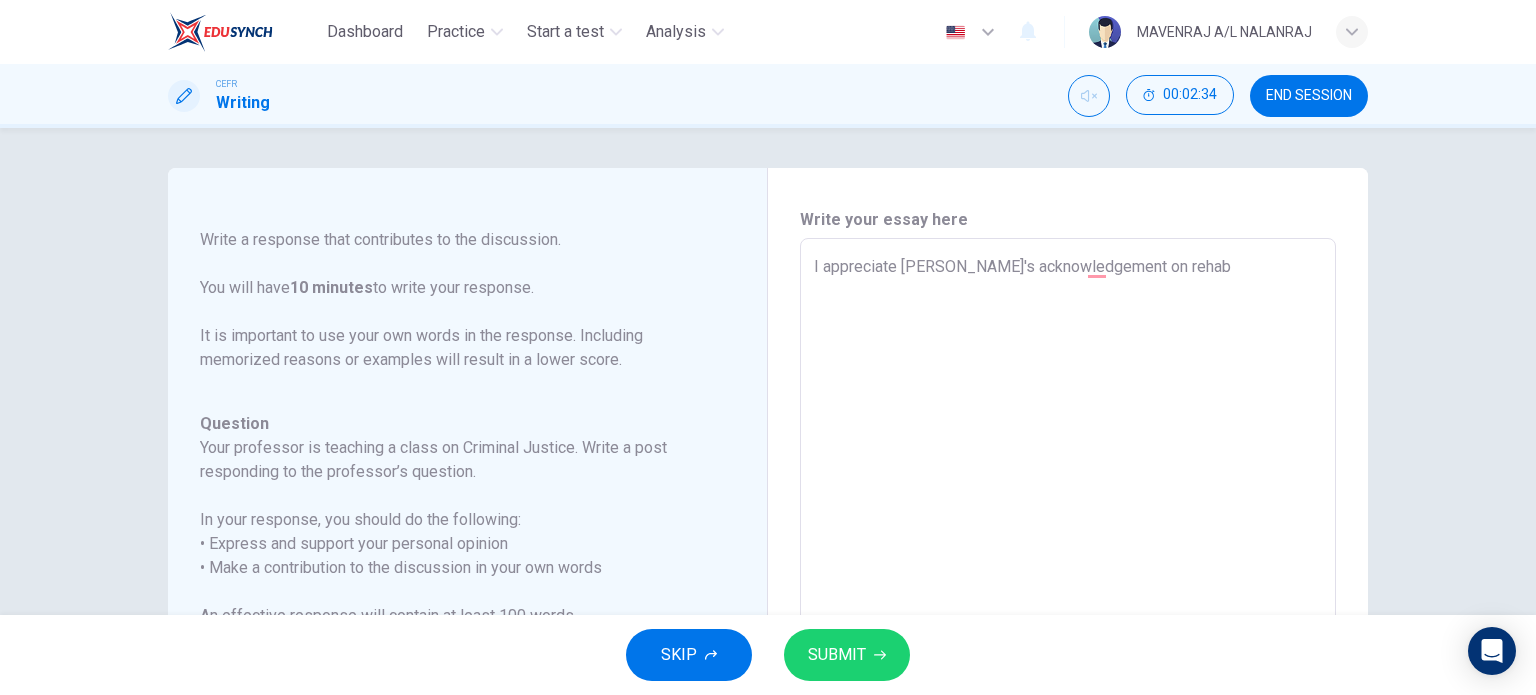 type on "x" 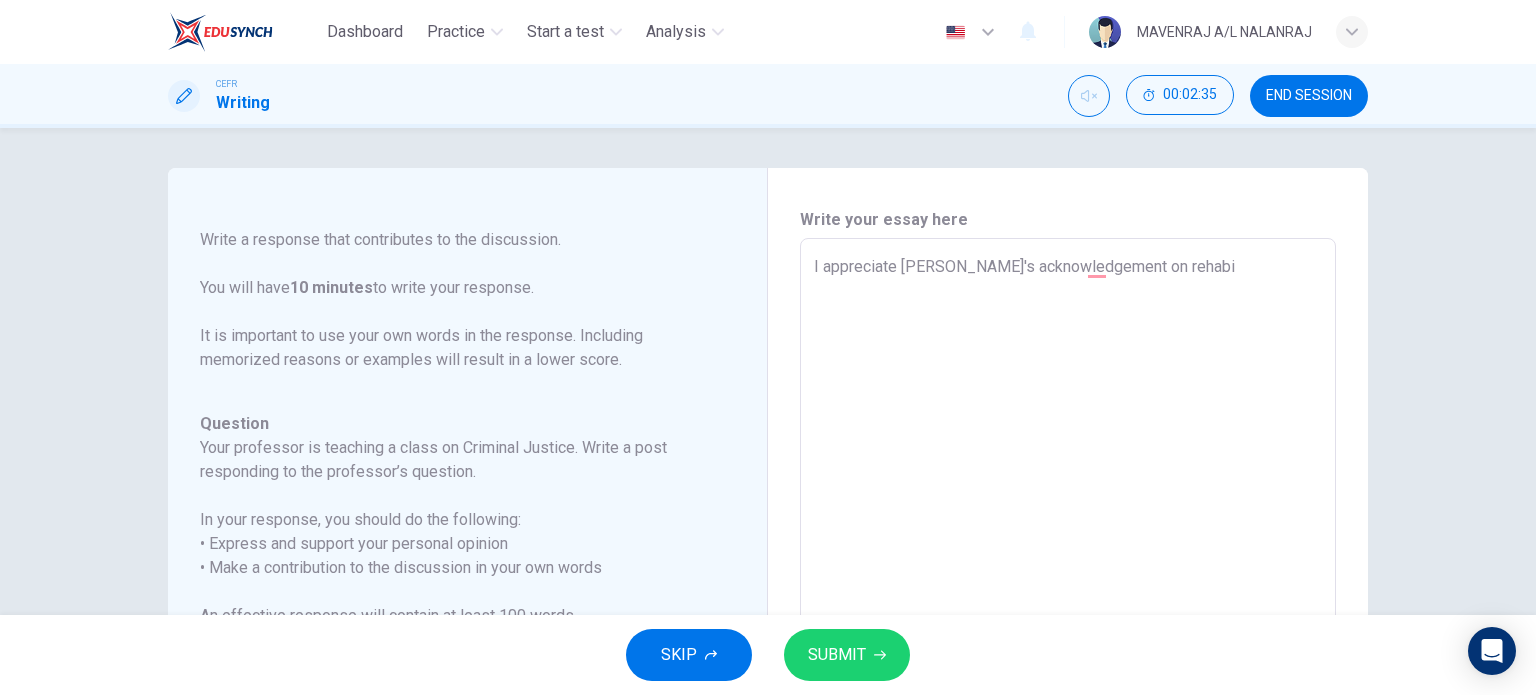 type on "I appreciate [PERSON_NAME]'s acknowledgement on rehabil" 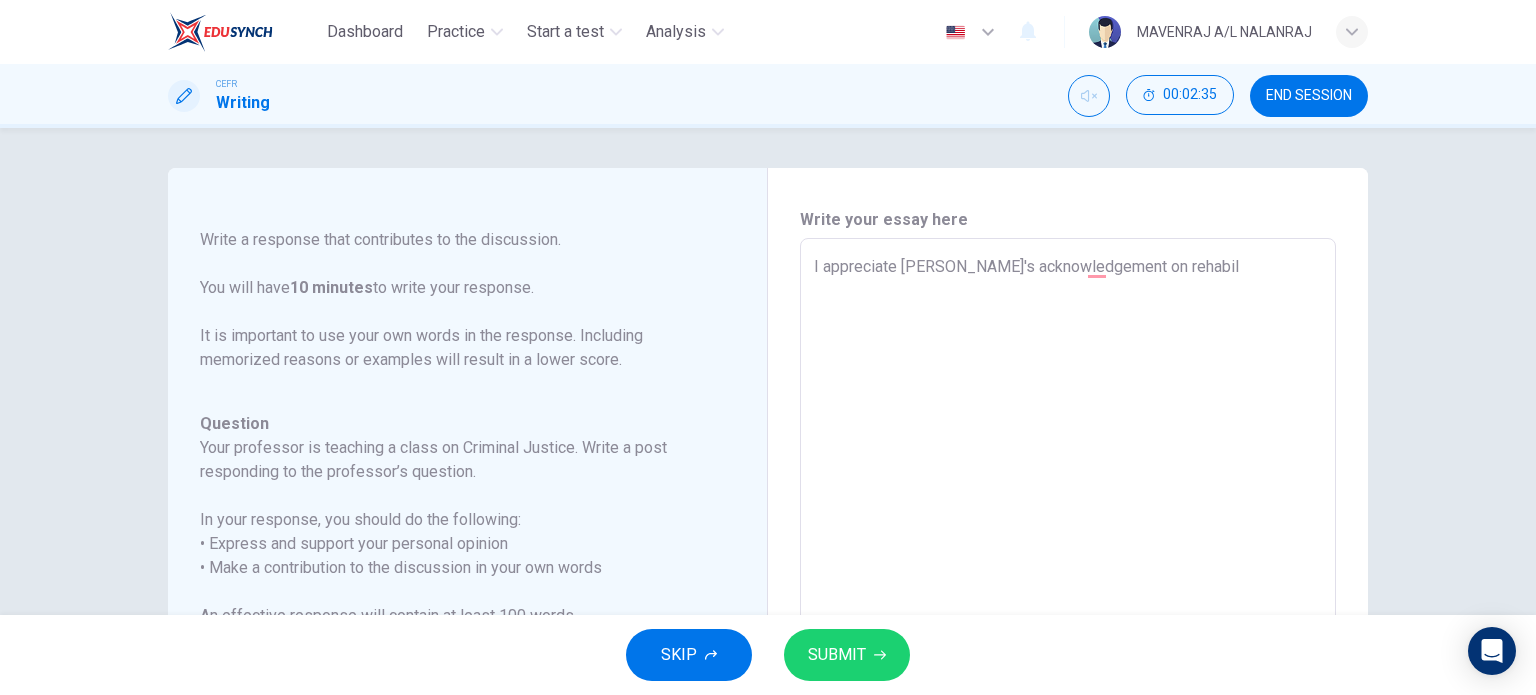 type on "x" 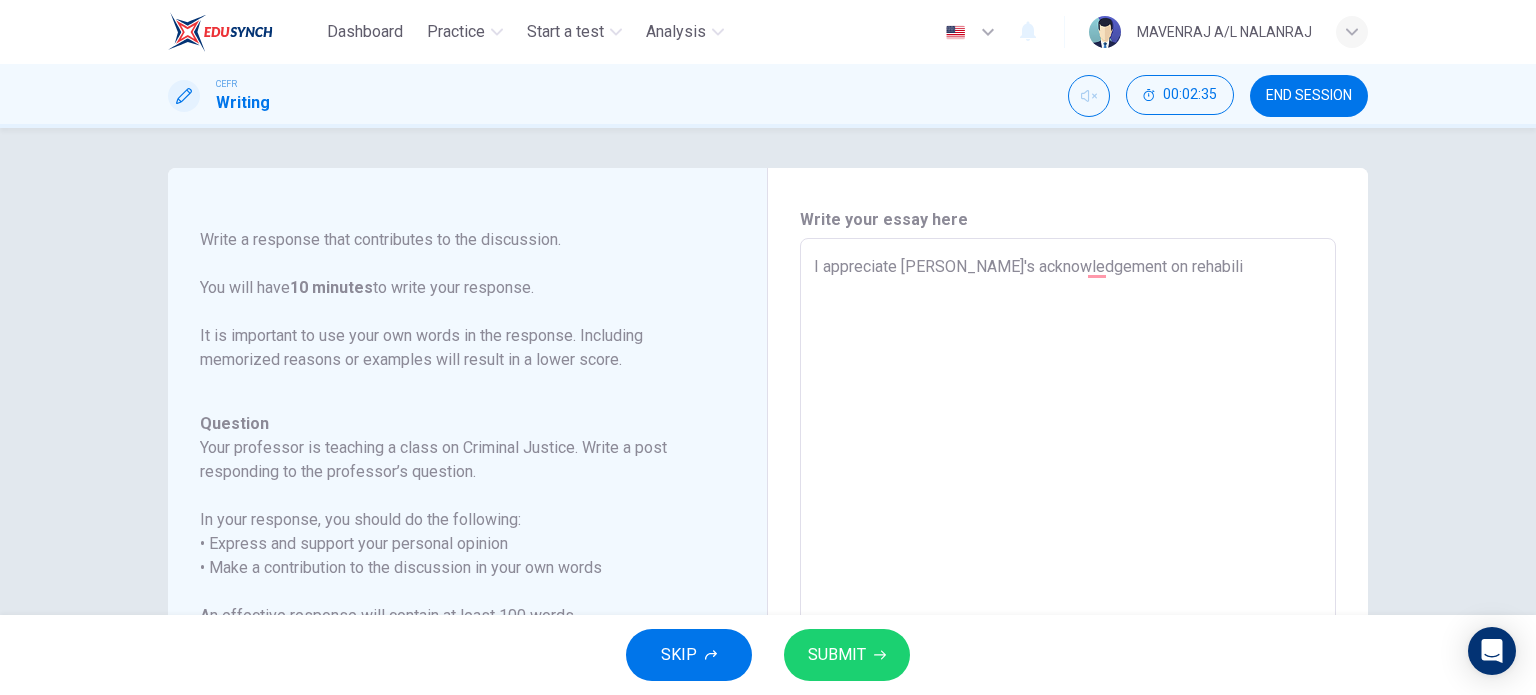 type on "x" 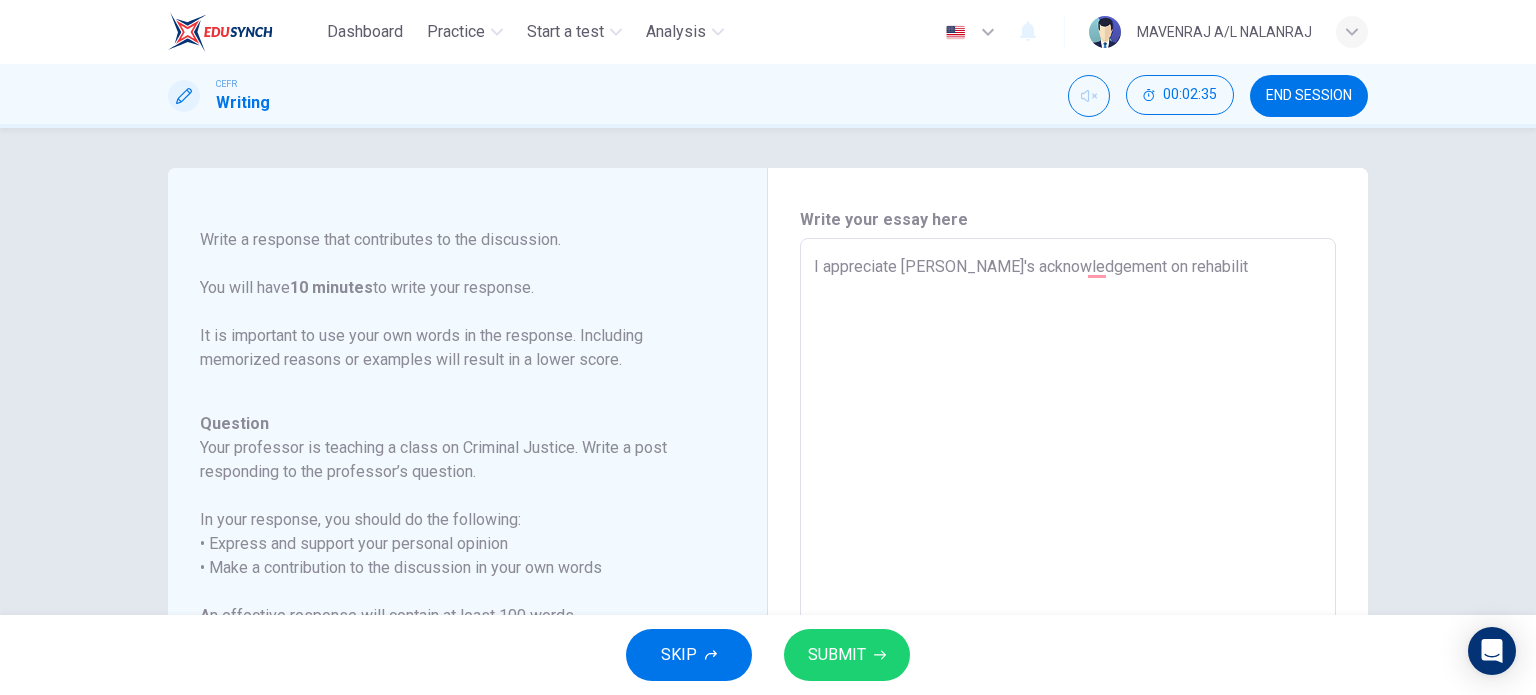 type on "x" 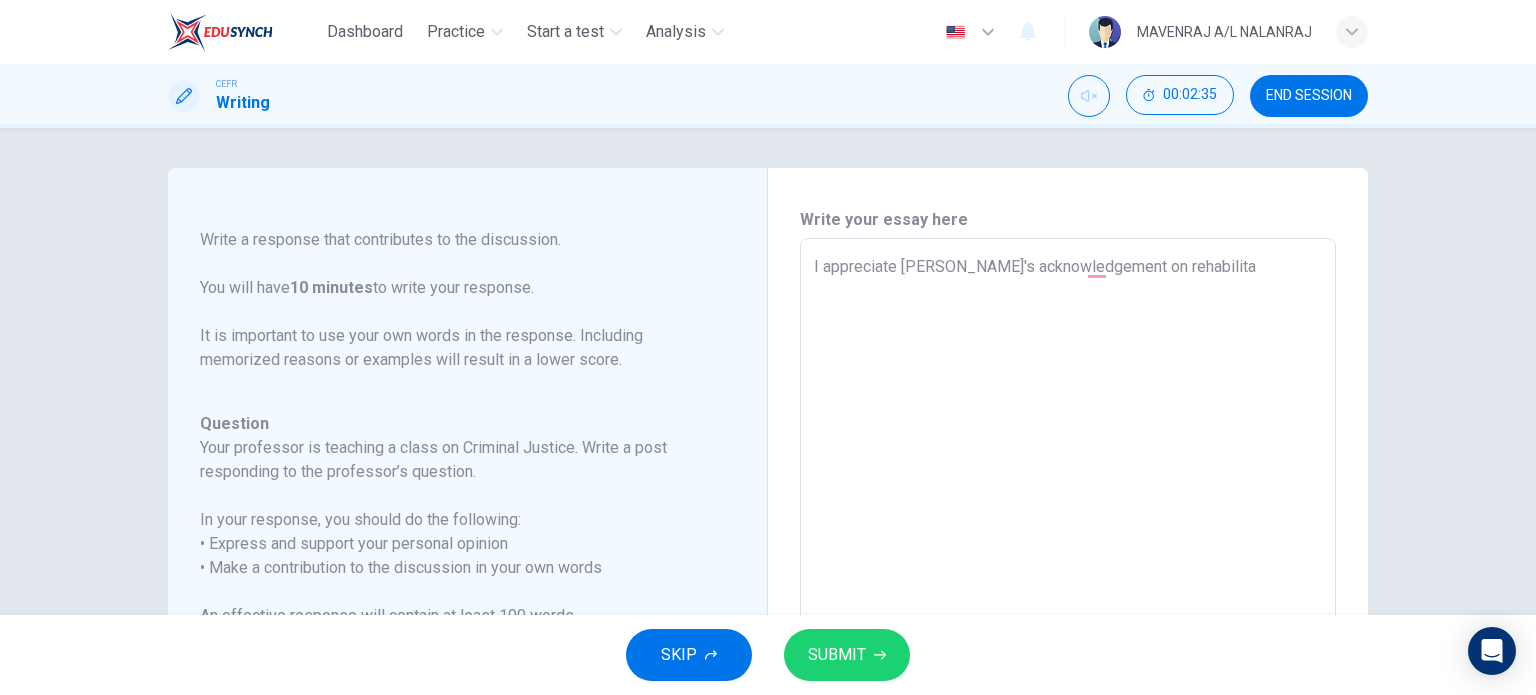 type on "x" 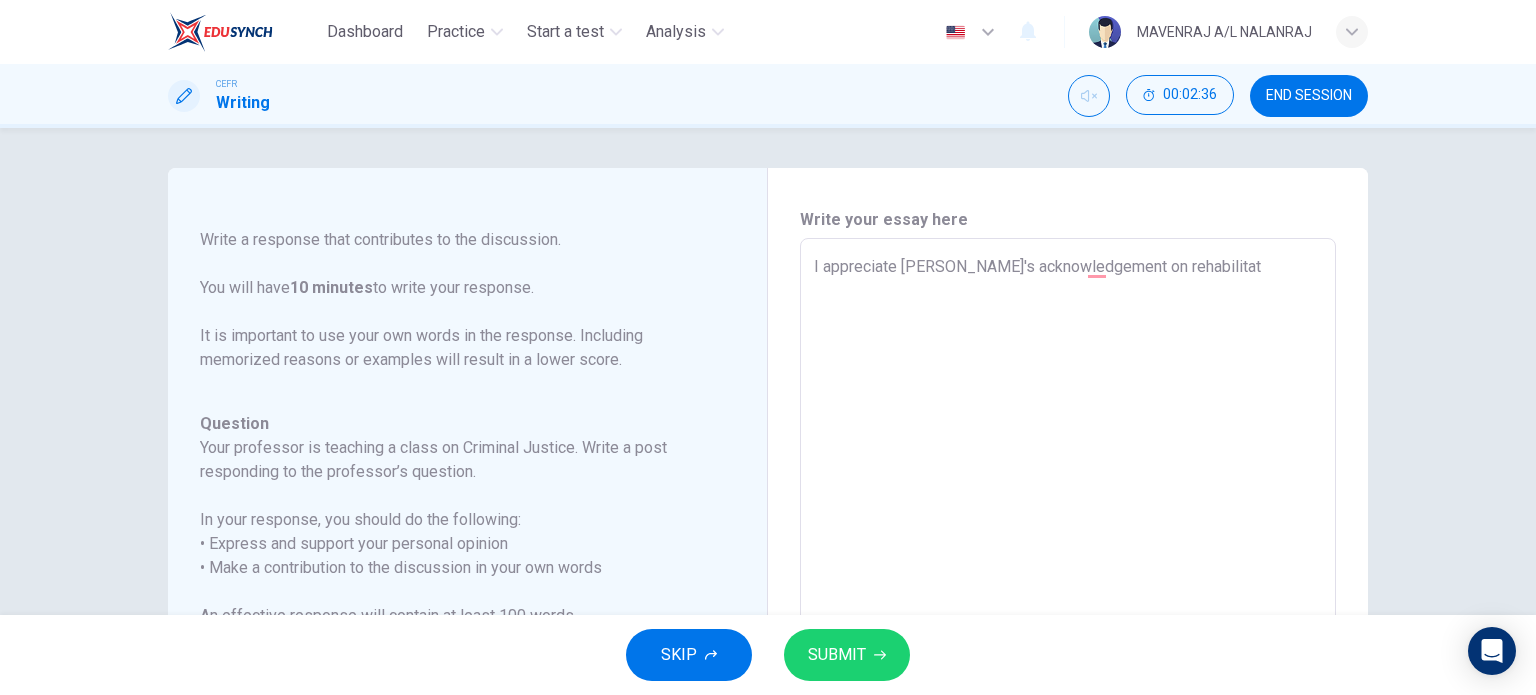 type on "I appreciate [PERSON_NAME]'s acknowledgement on rehabilitati" 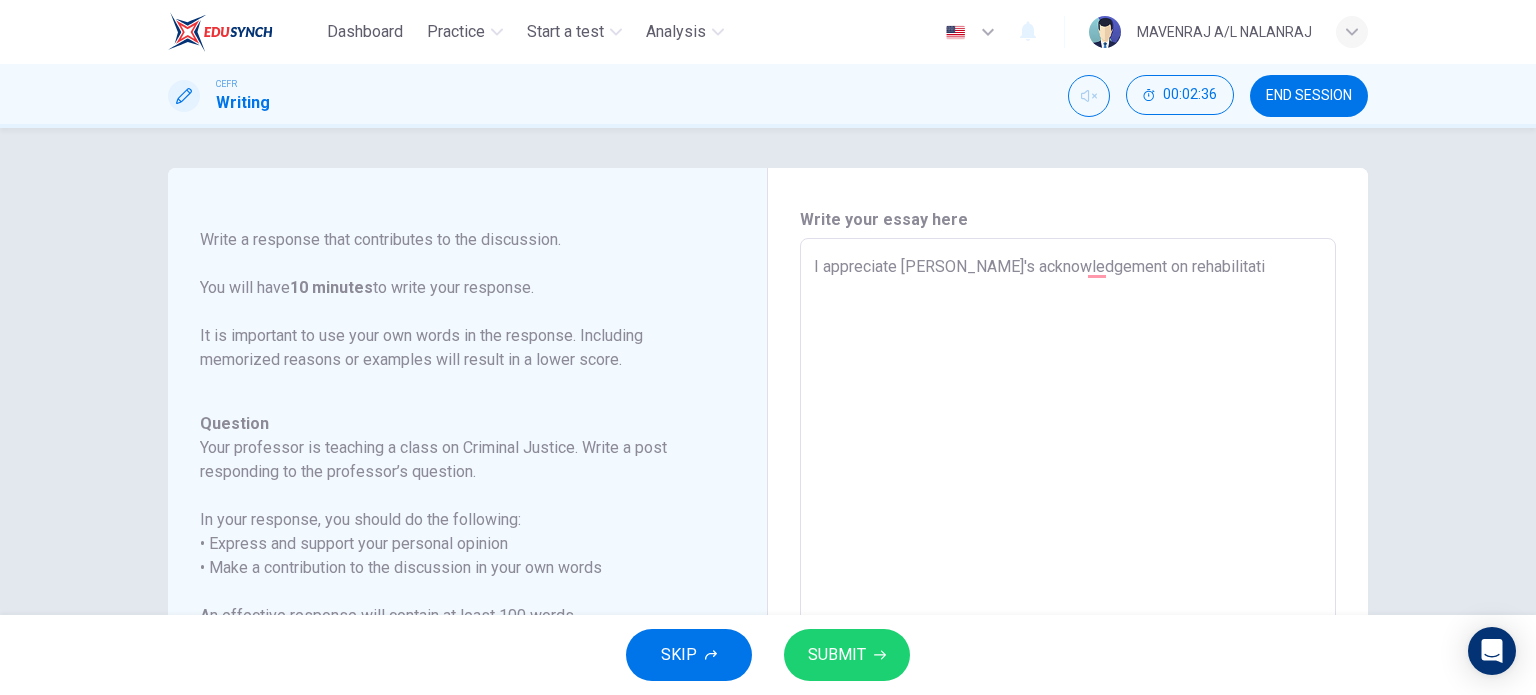 type on "x" 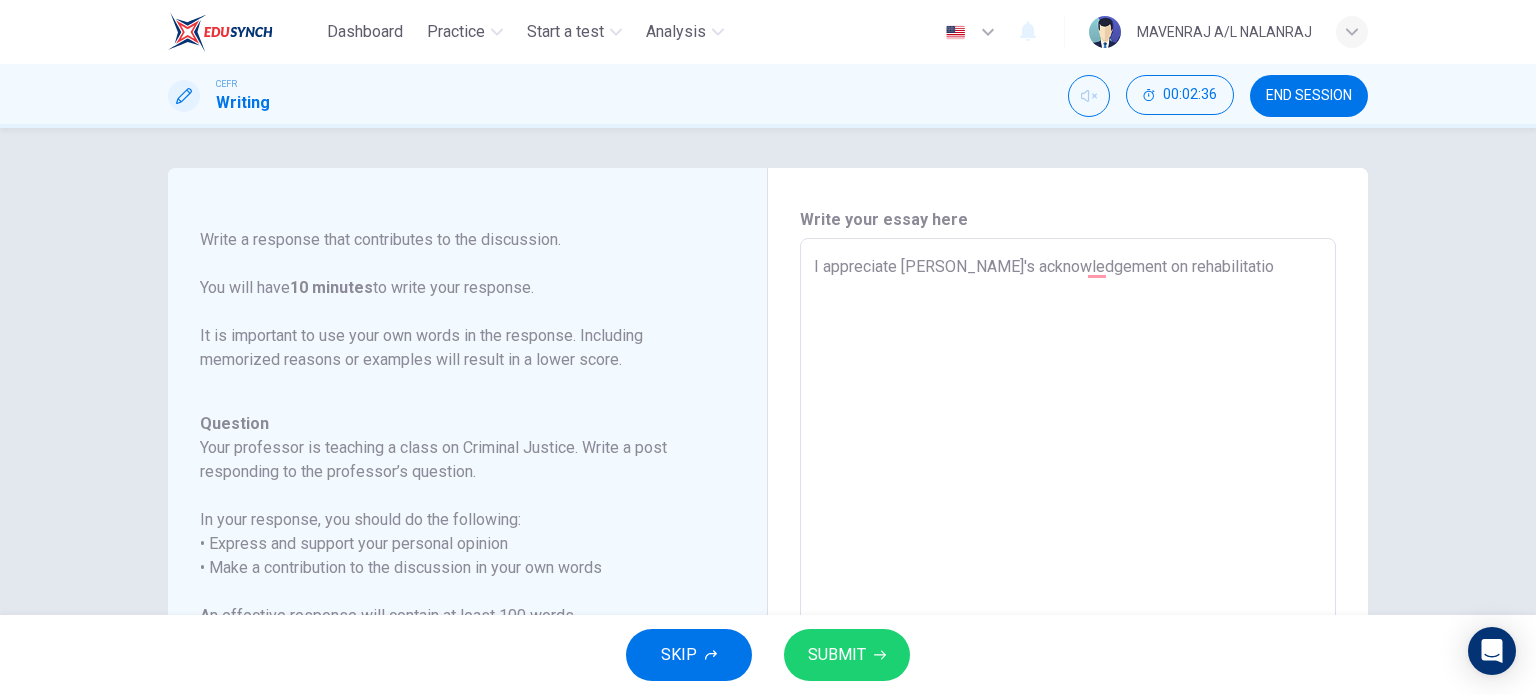 type on "x" 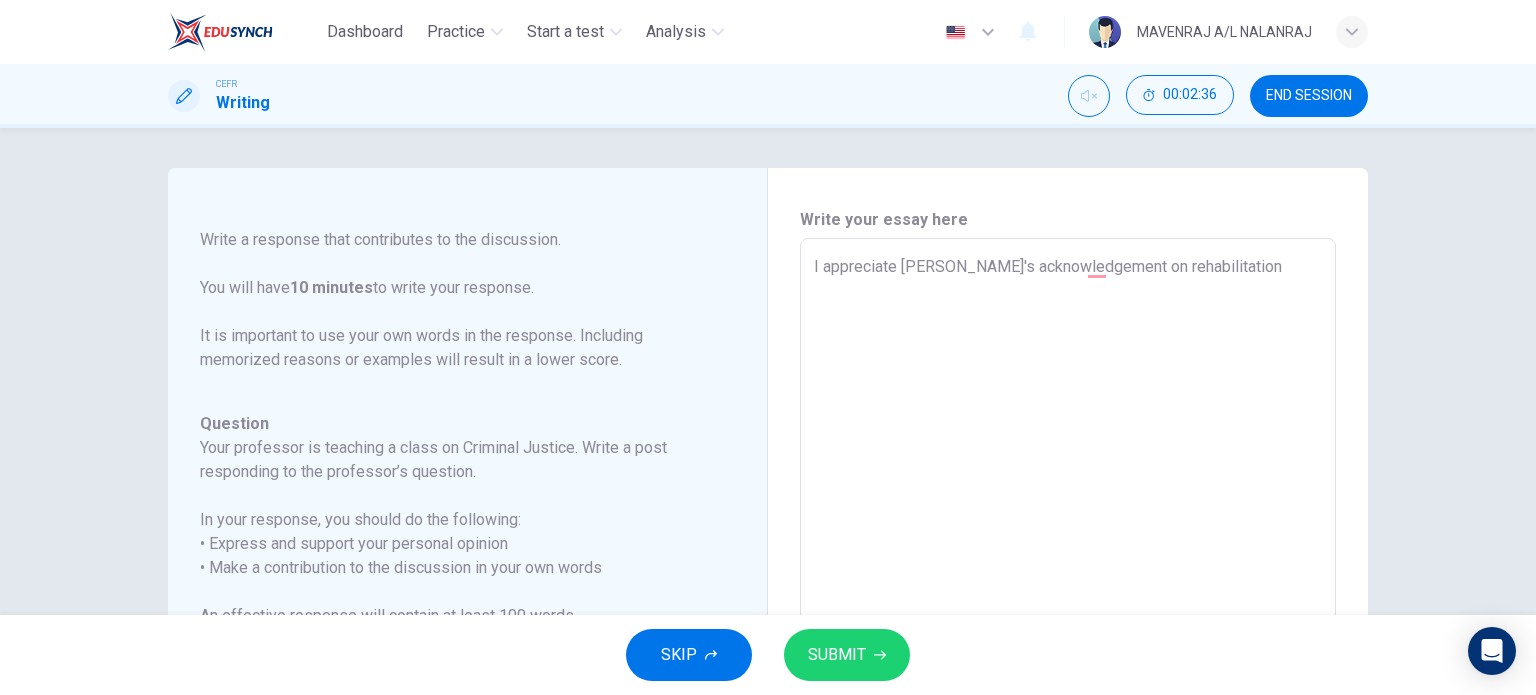 type on "x" 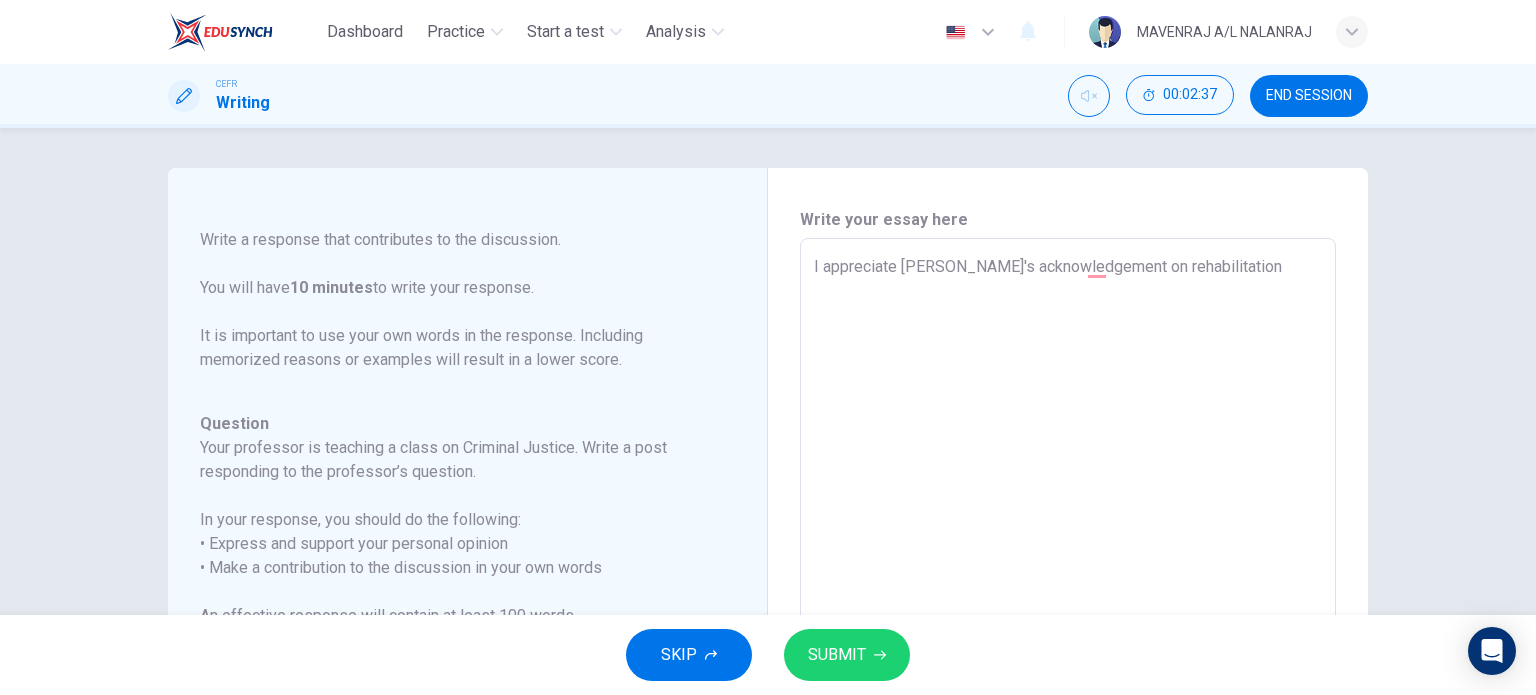type on "I appreciate [PERSON_NAME]'s acknowledgement on rehabilitation a" 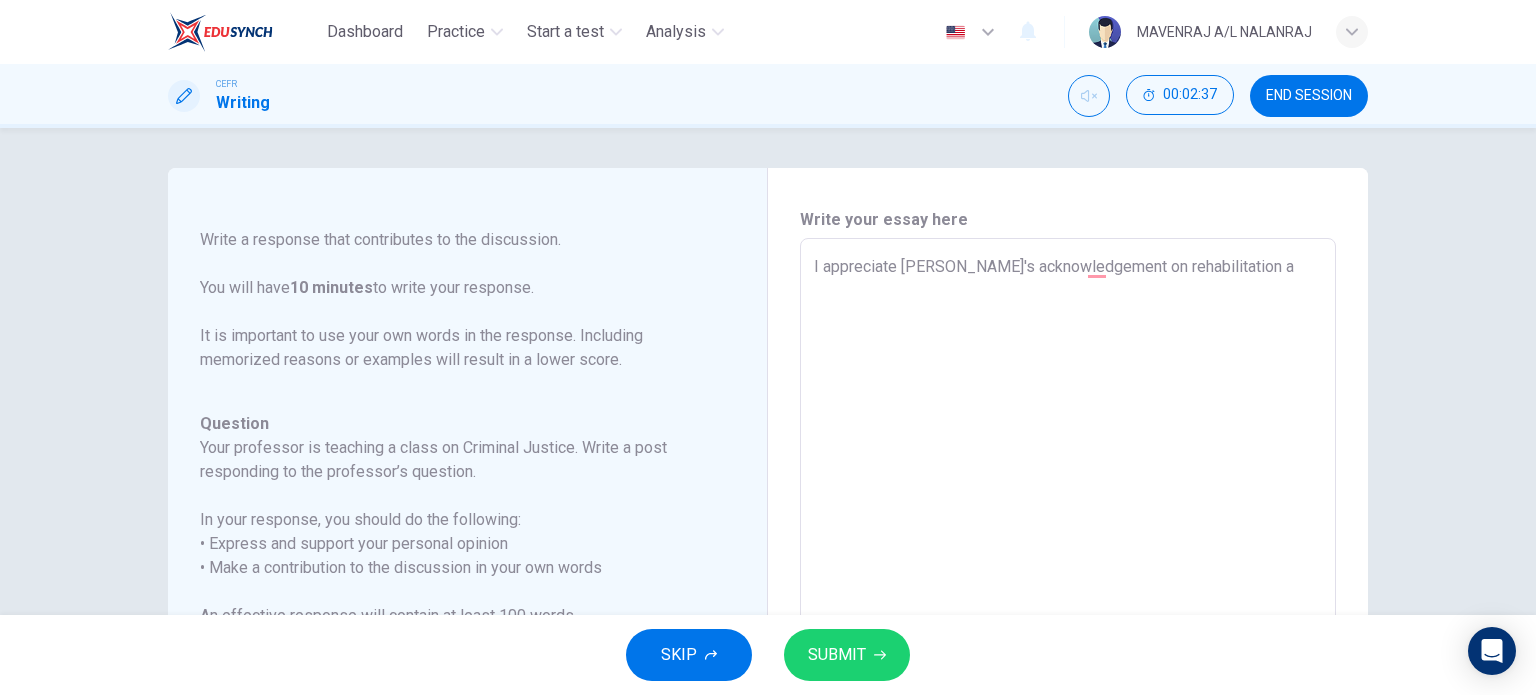 type on "x" 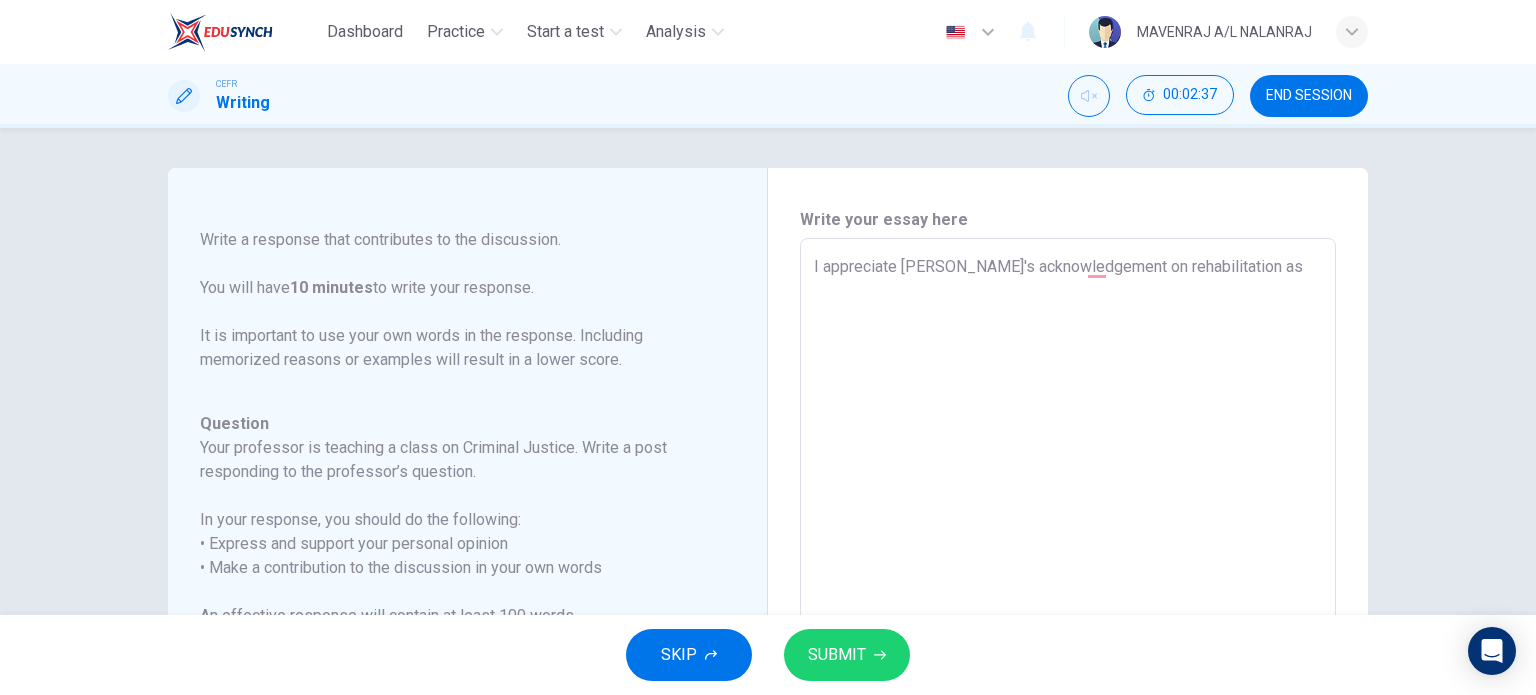 type on "x" 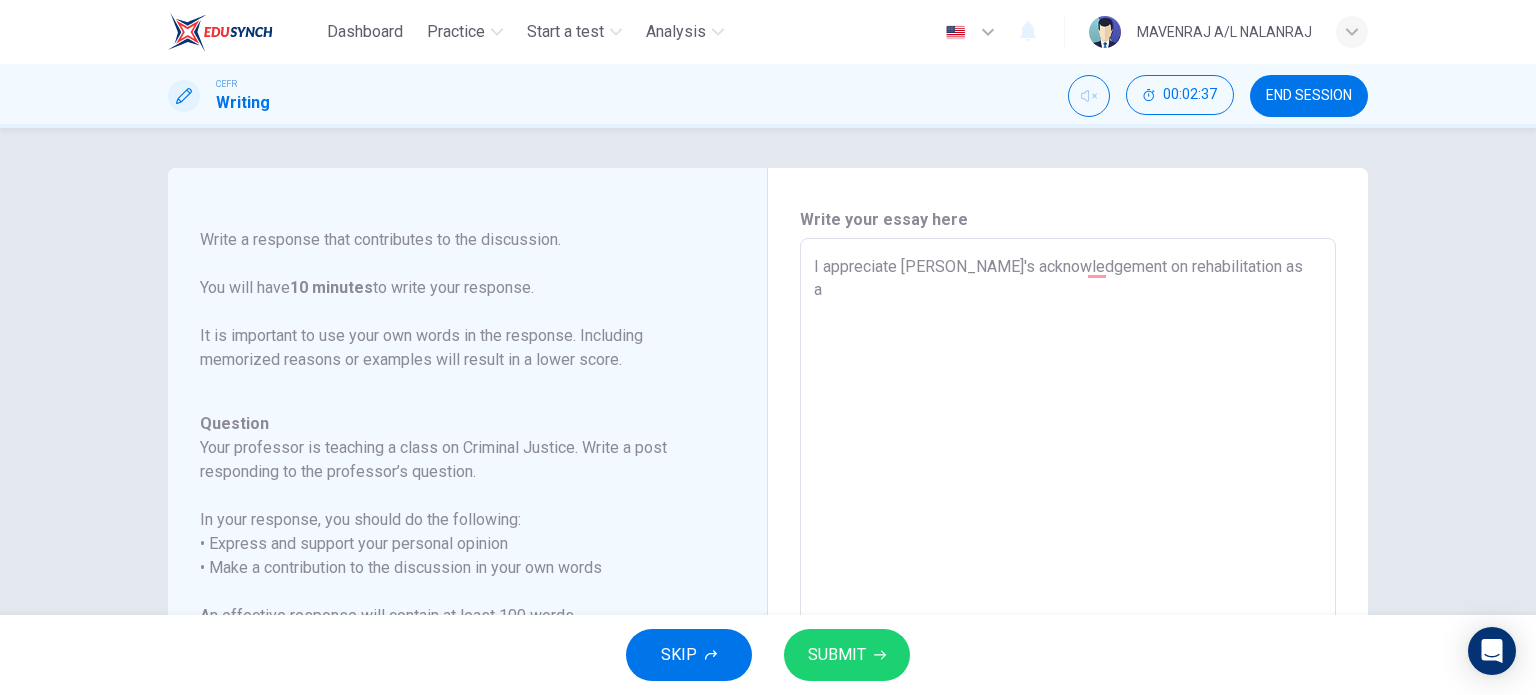 type on "x" 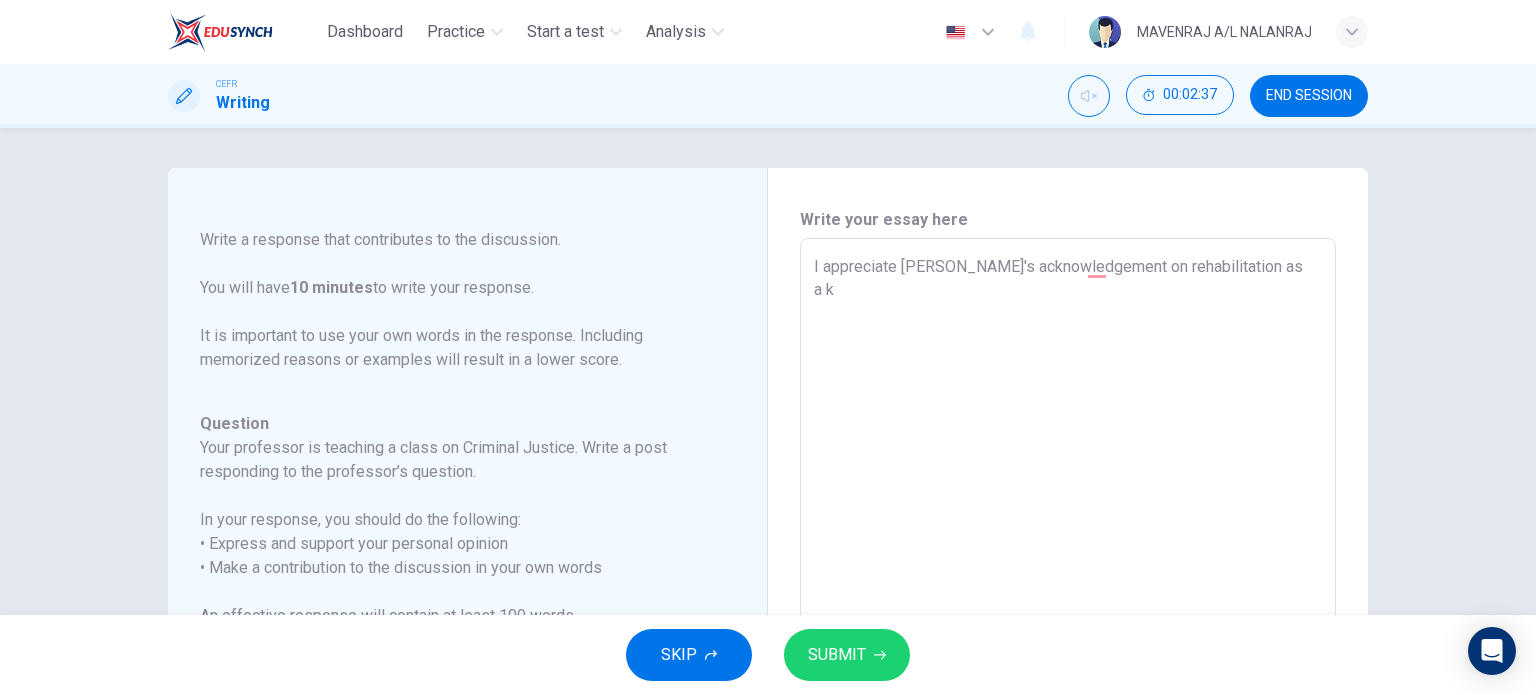 type on "I appreciate [PERSON_NAME]'s acknowledgement on rehabilitation as a ke" 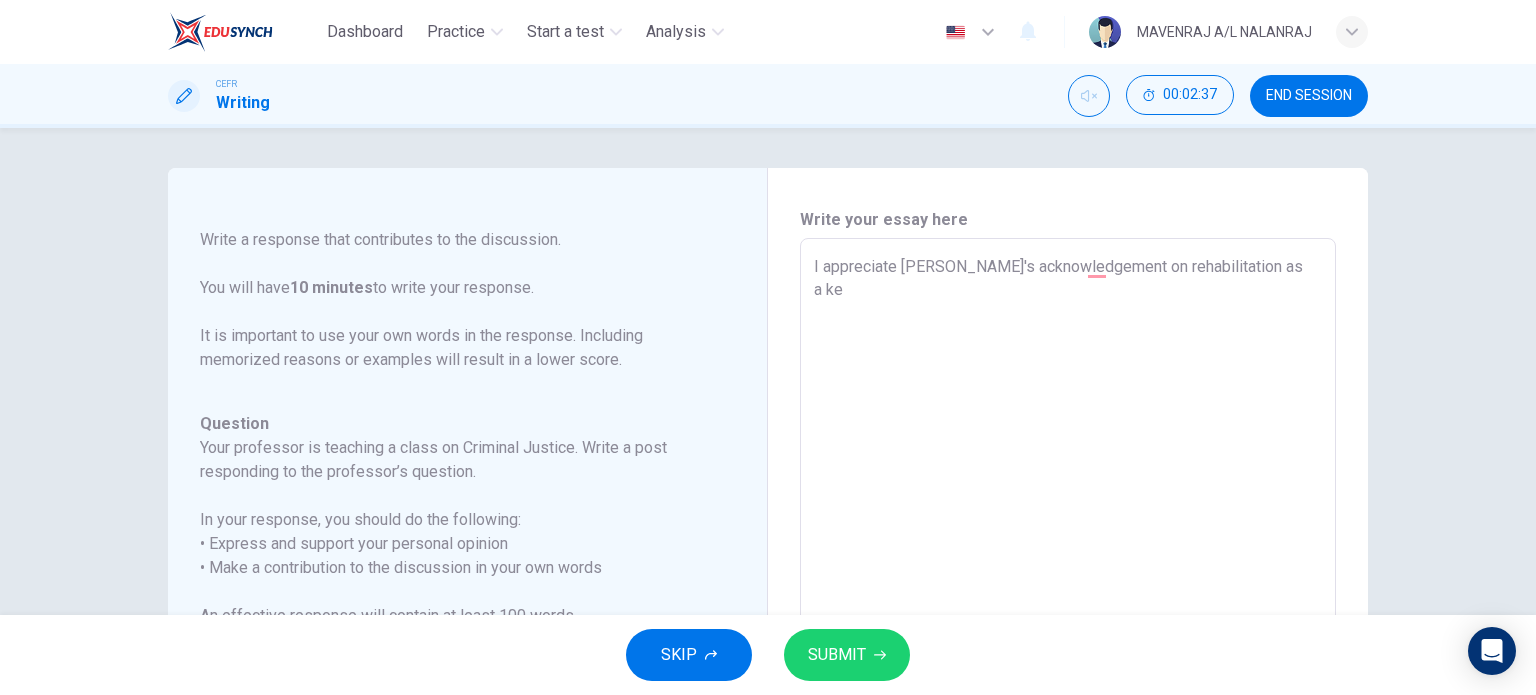 type on "x" 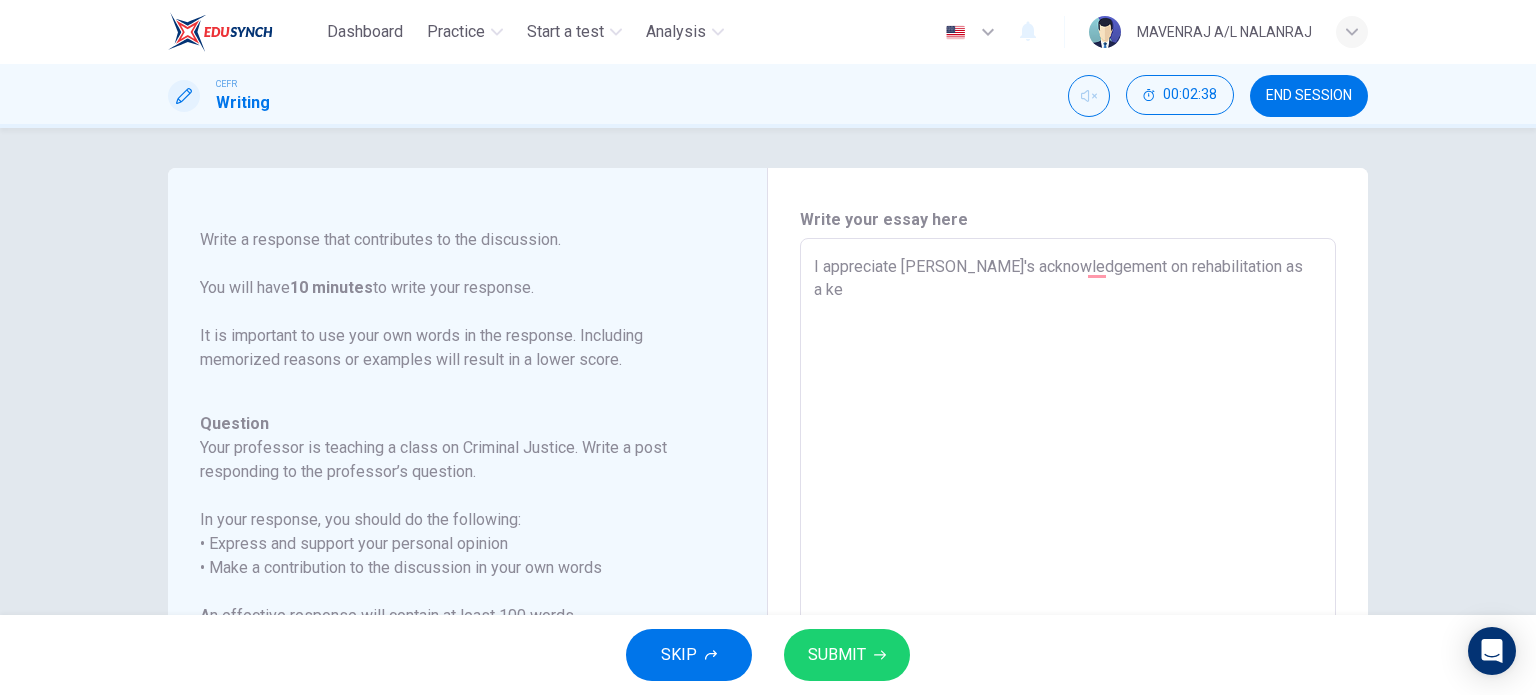 type on "I appreciate [PERSON_NAME]'s acknowledgement on rehabilitation as a key" 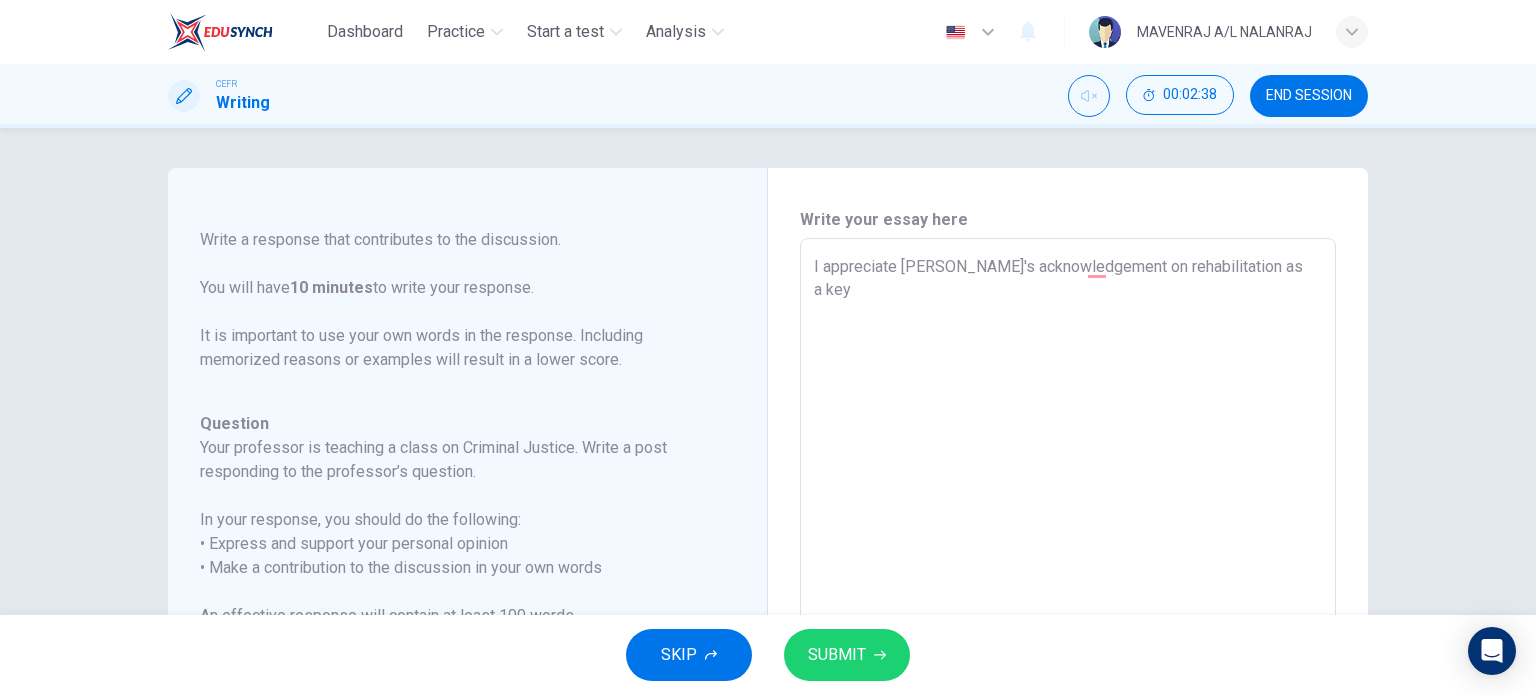 type on "x" 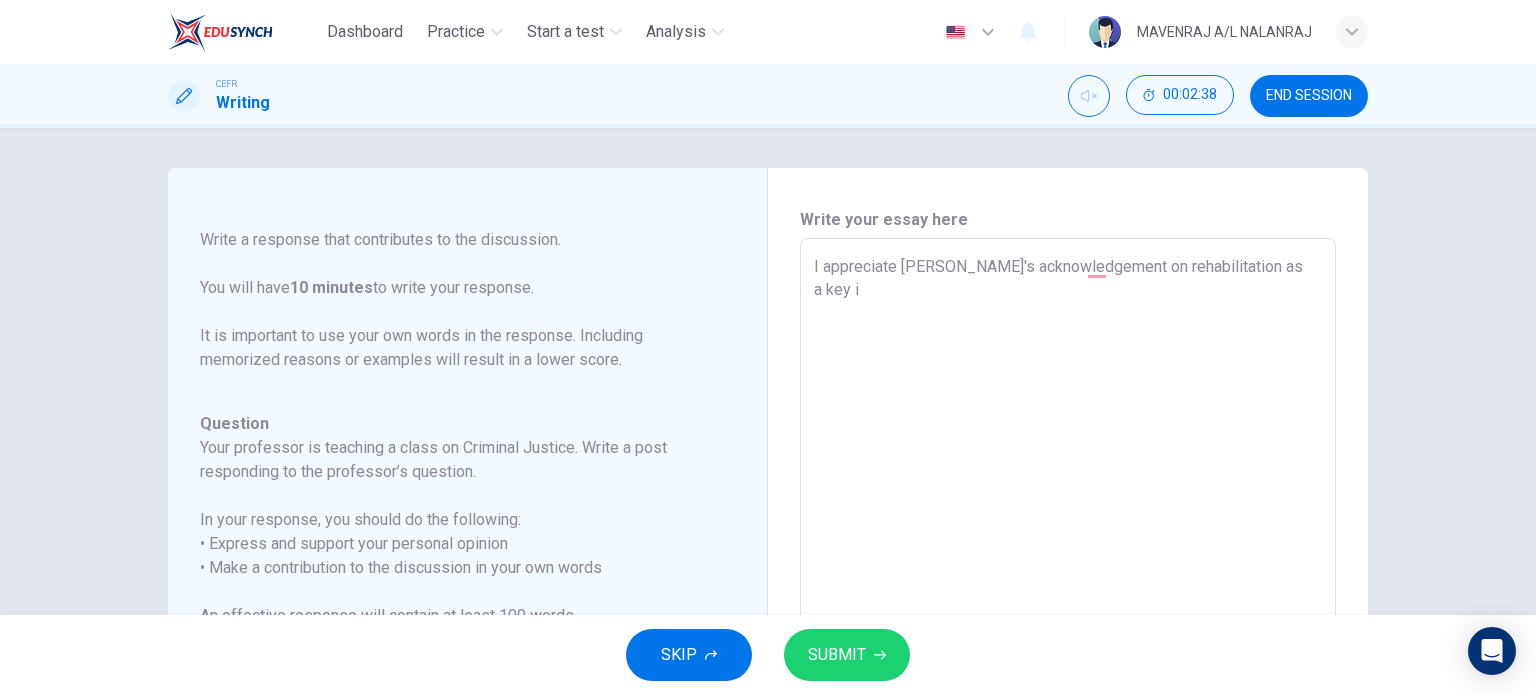 type on "x" 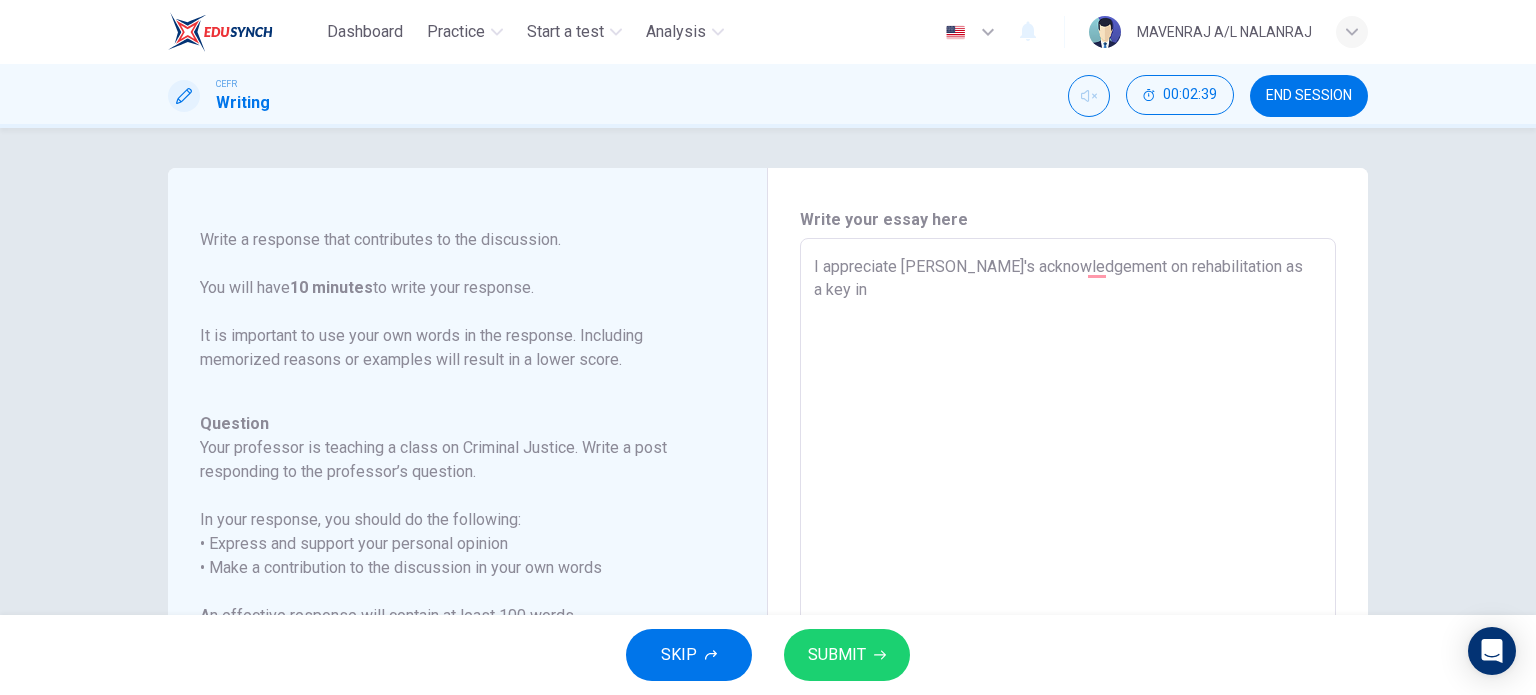 type on "I appreciate [PERSON_NAME]'s acknowledgement on rehabilitation as a key in" 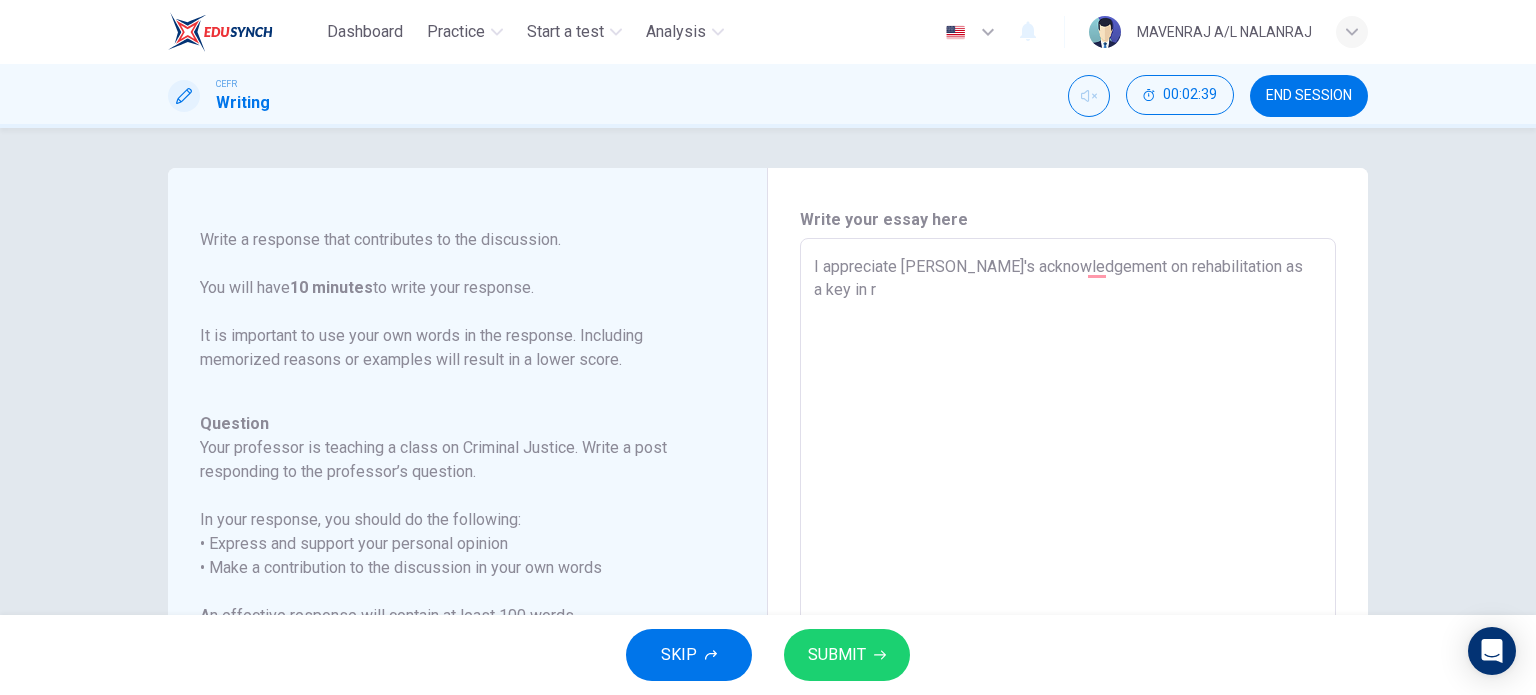 type on "x" 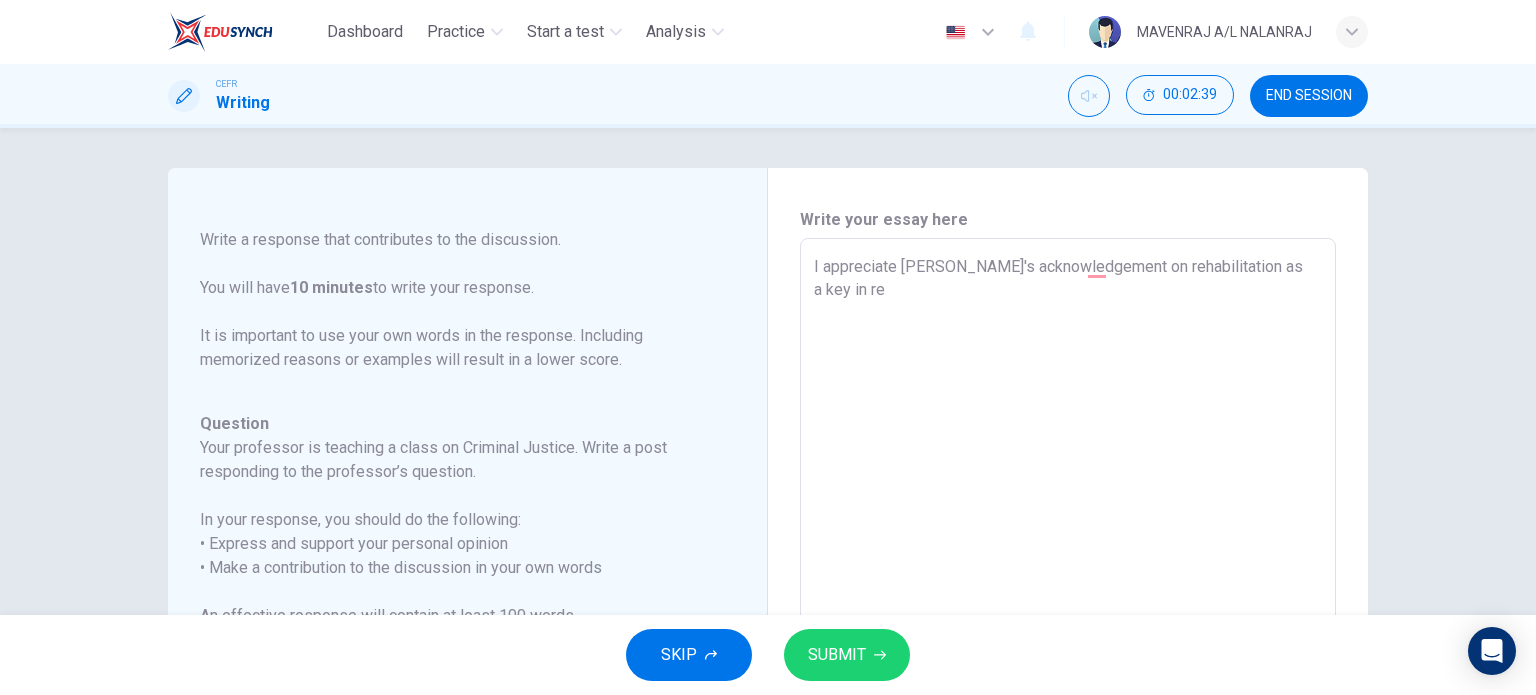 type on "x" 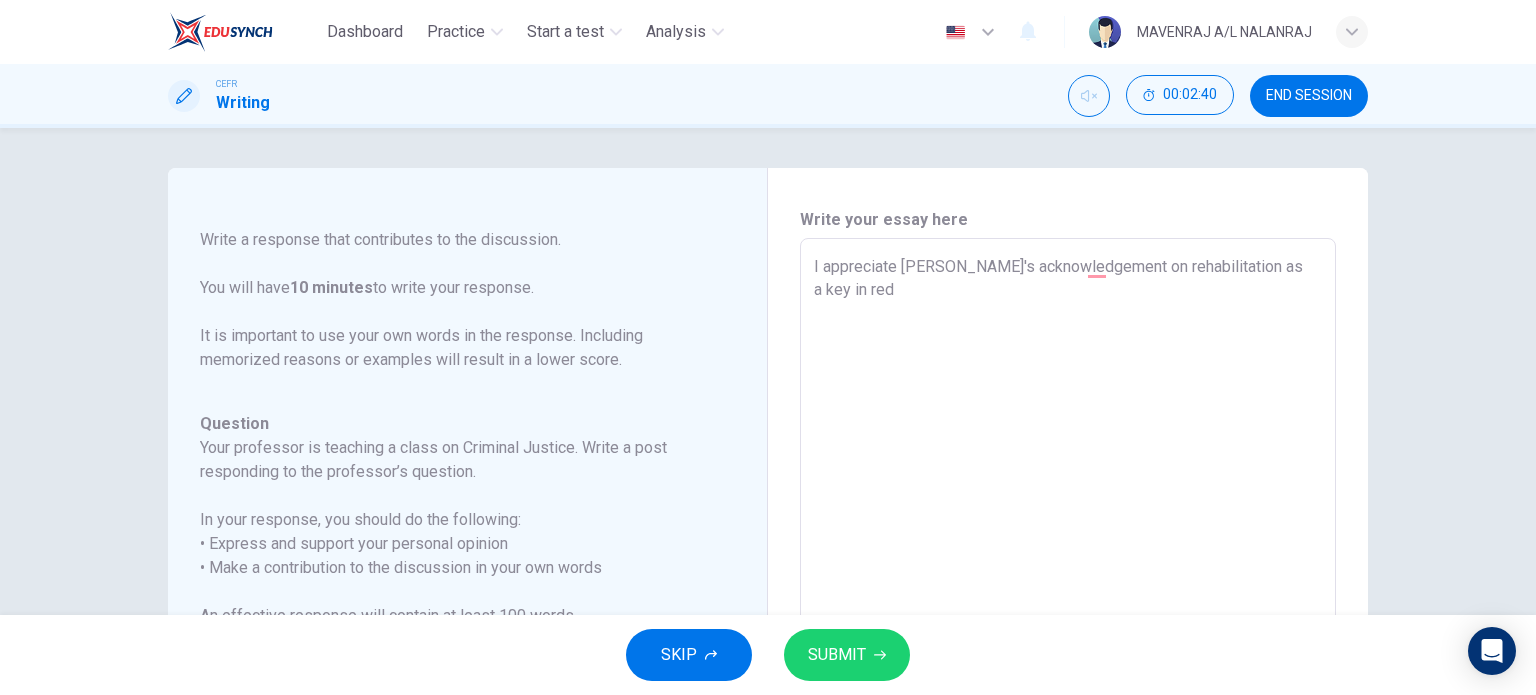 type on "I appreciate [PERSON_NAME]'s acknowledgement on rehabilitation as a key in redu" 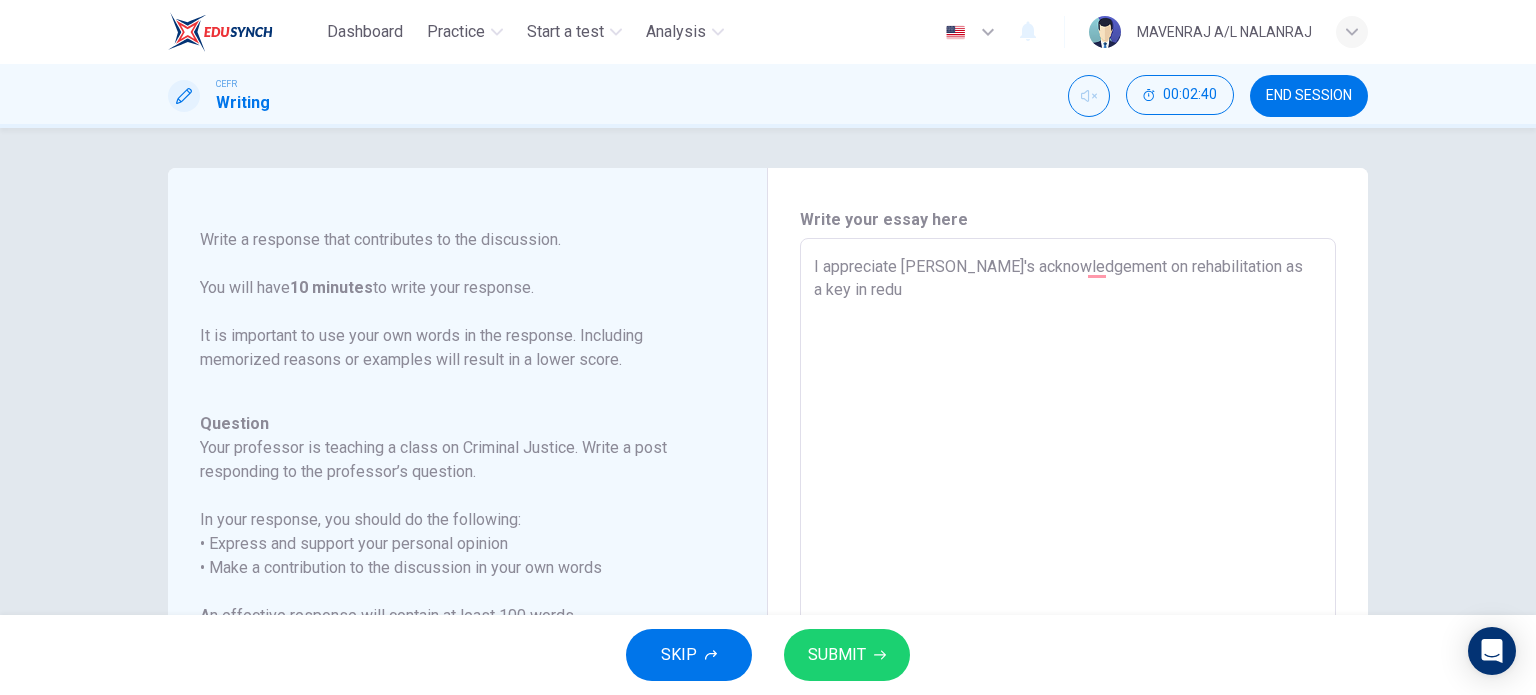 type on "x" 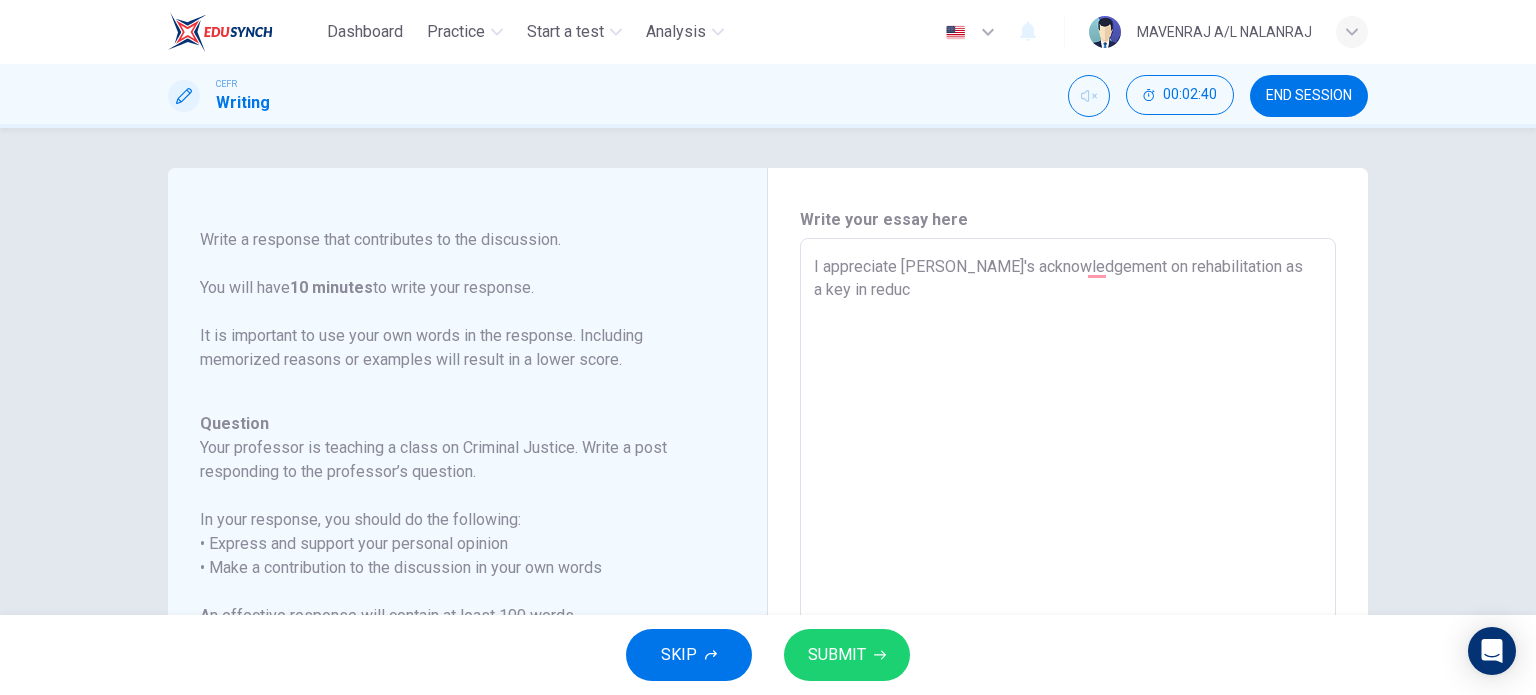 type on "x" 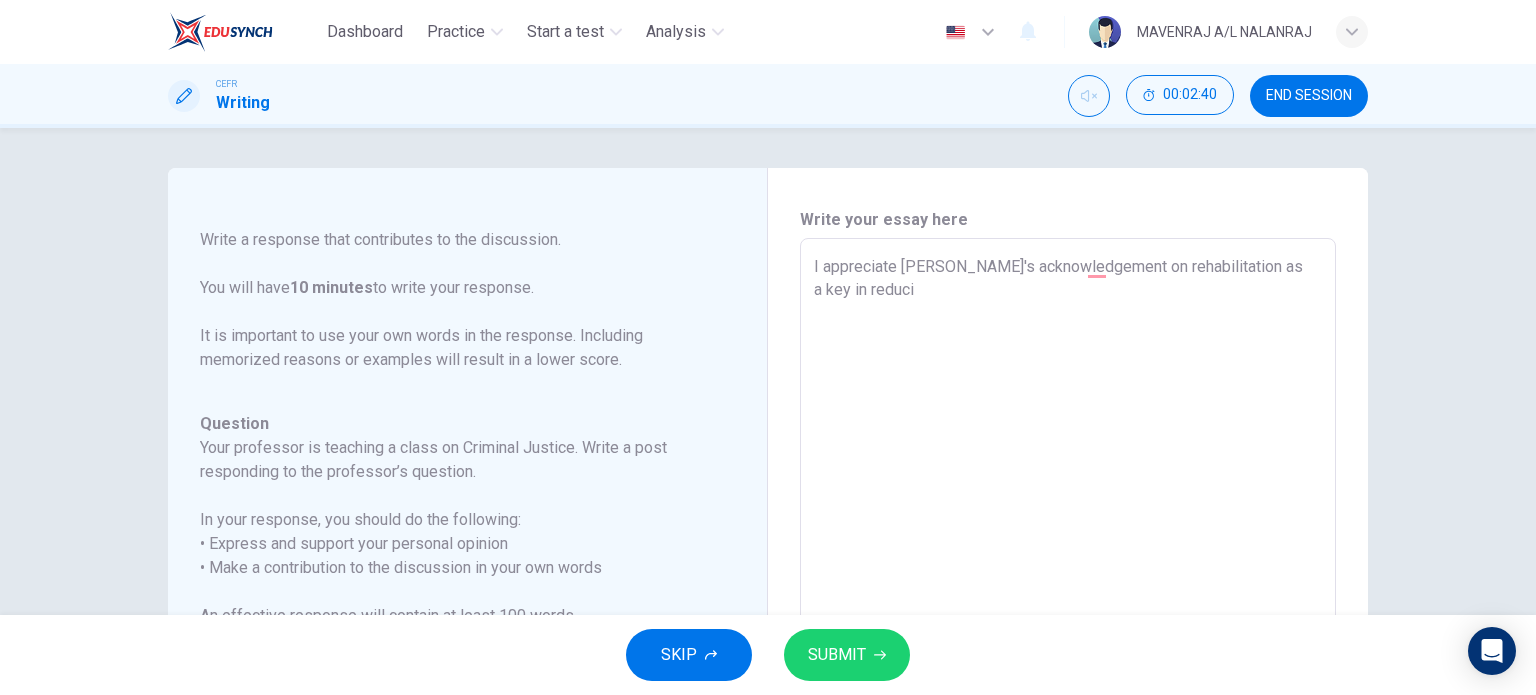 type on "x" 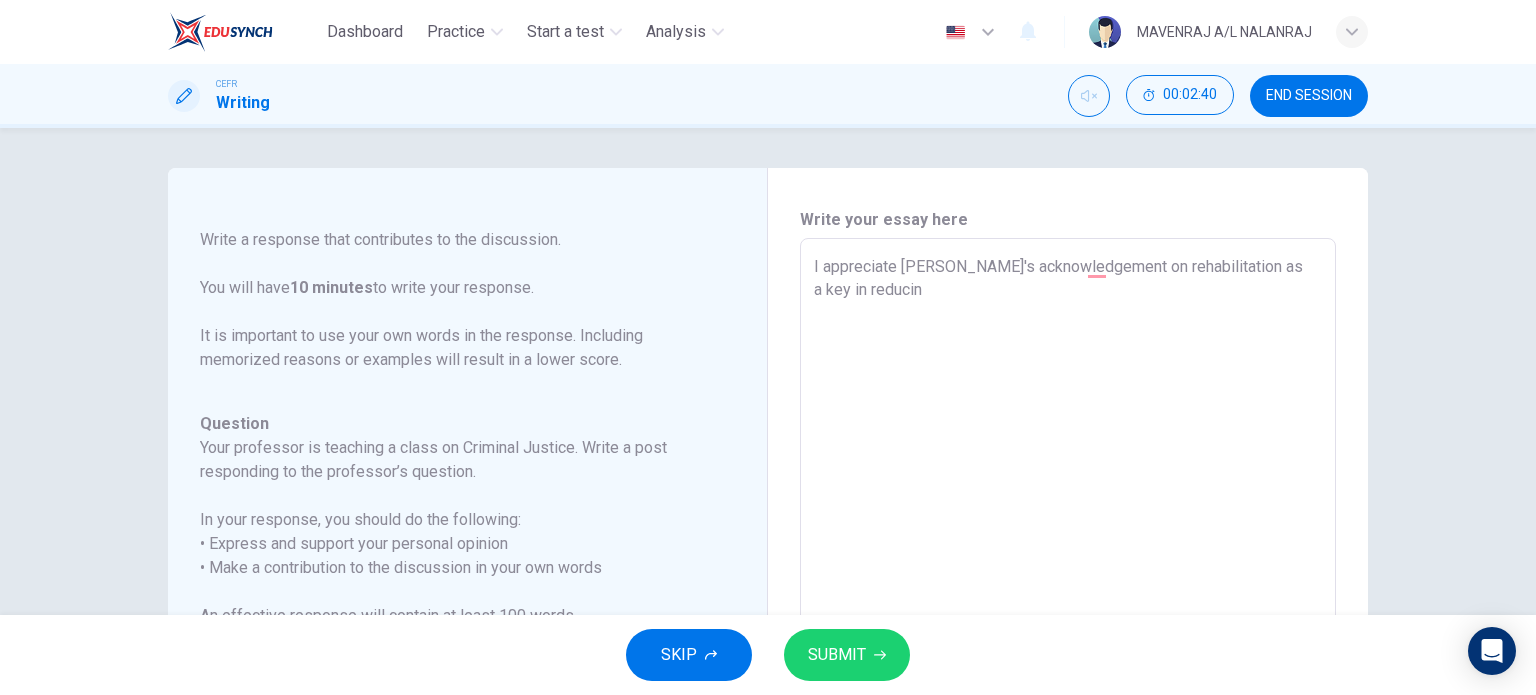 type on "x" 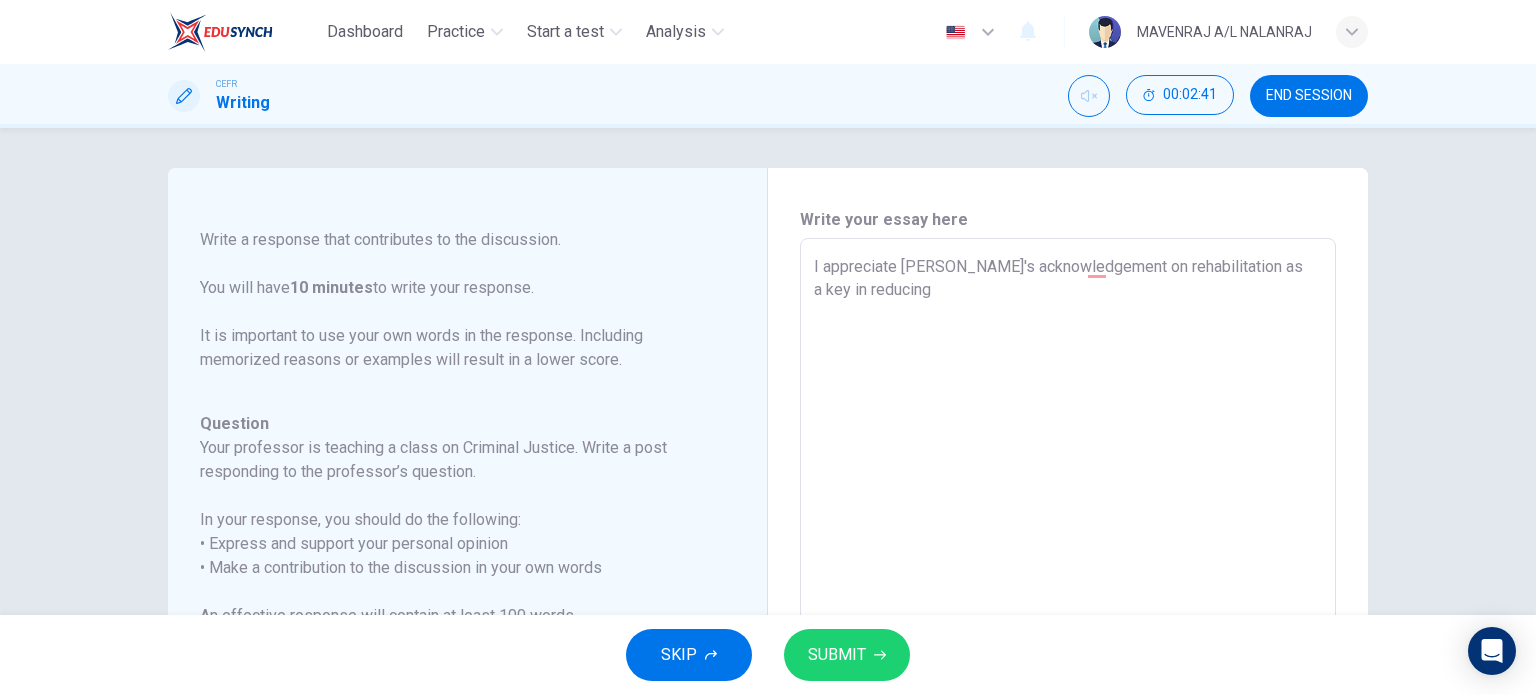 type on "I appreciate [PERSON_NAME]'s acknowledgement on rehabilitation as a key in reducing" 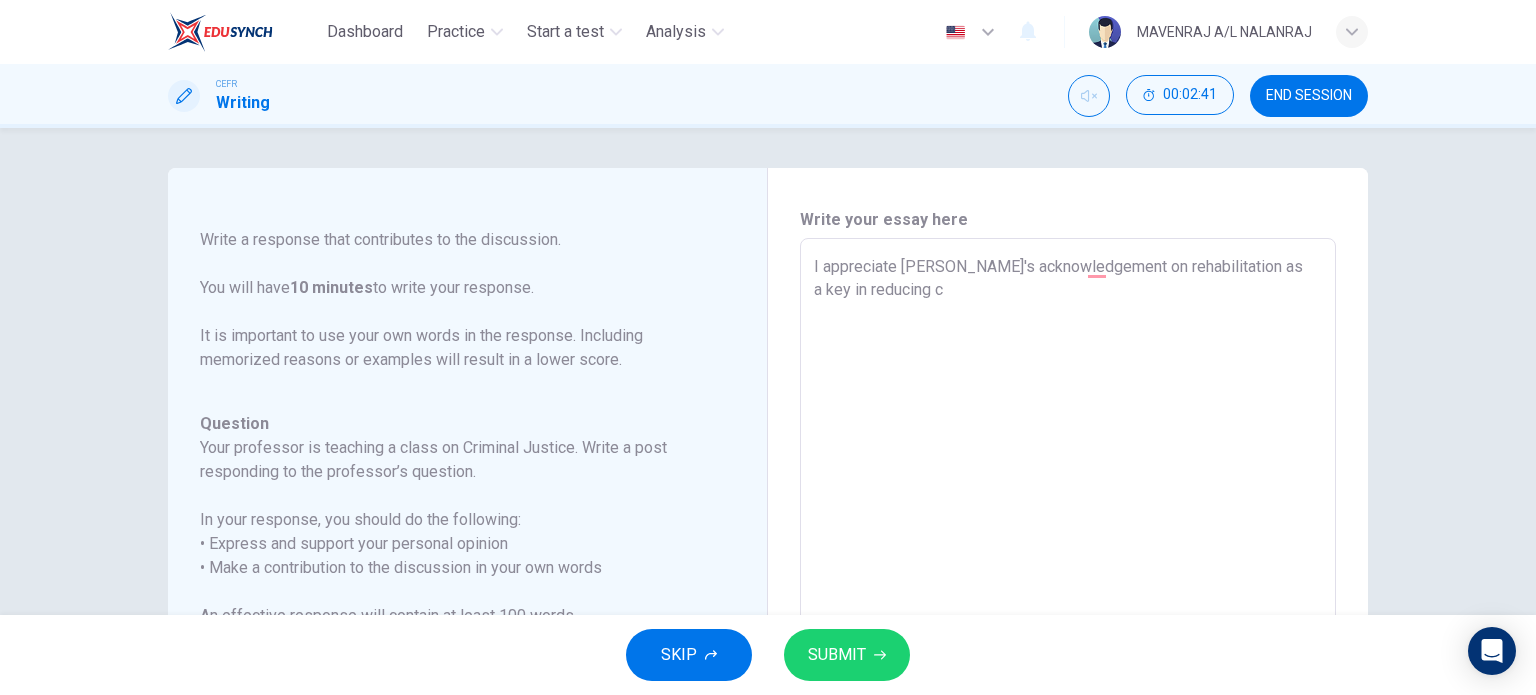 type on "x" 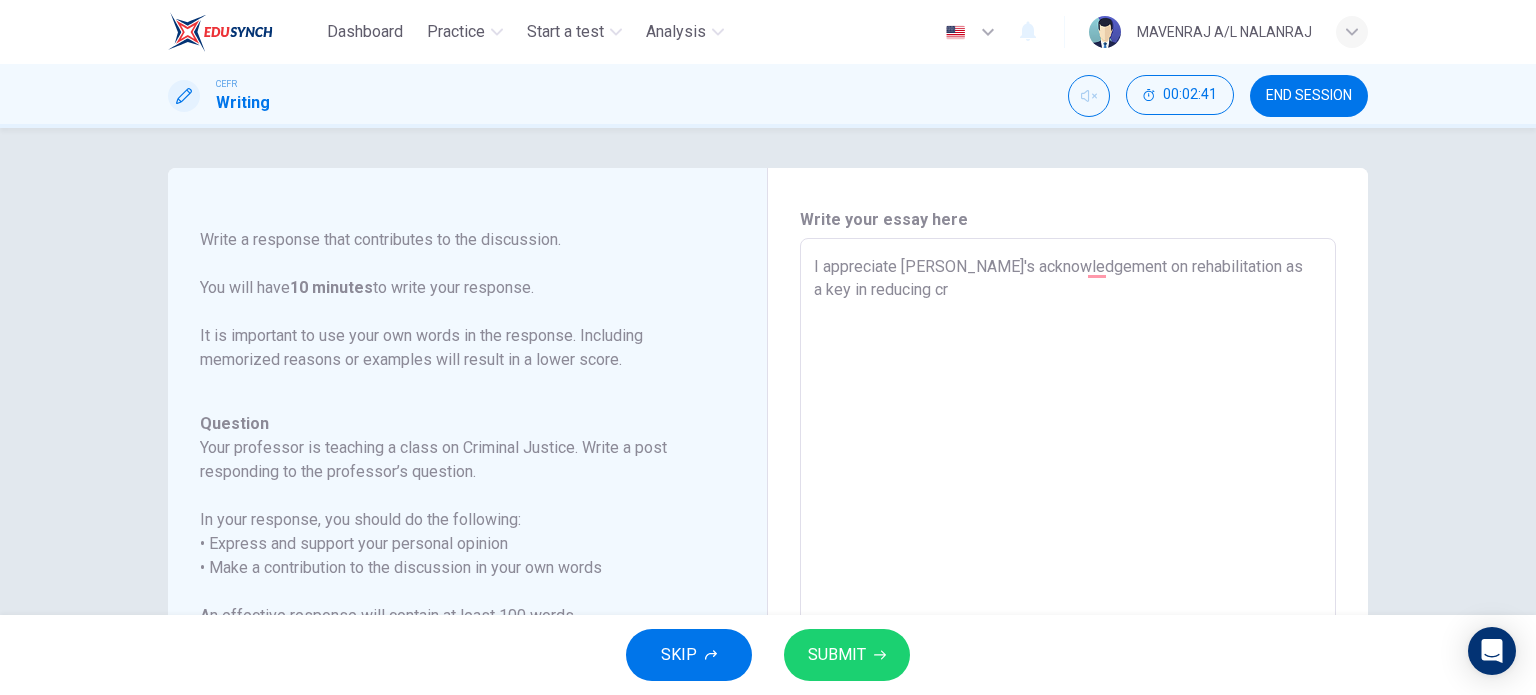 type on "x" 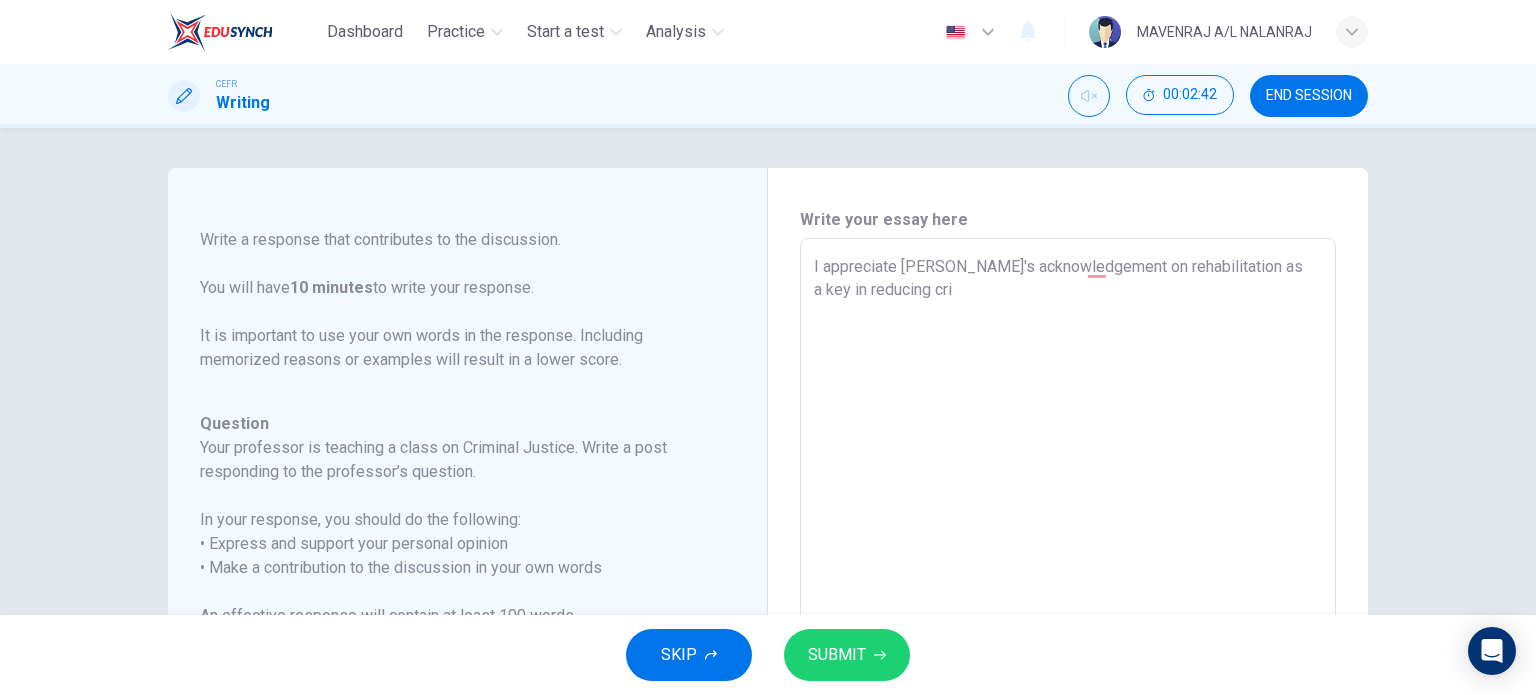 type on "I appreciate [PERSON_NAME]'s acknowledgement on rehabilitation as a key in reducing [PERSON_NAME]" 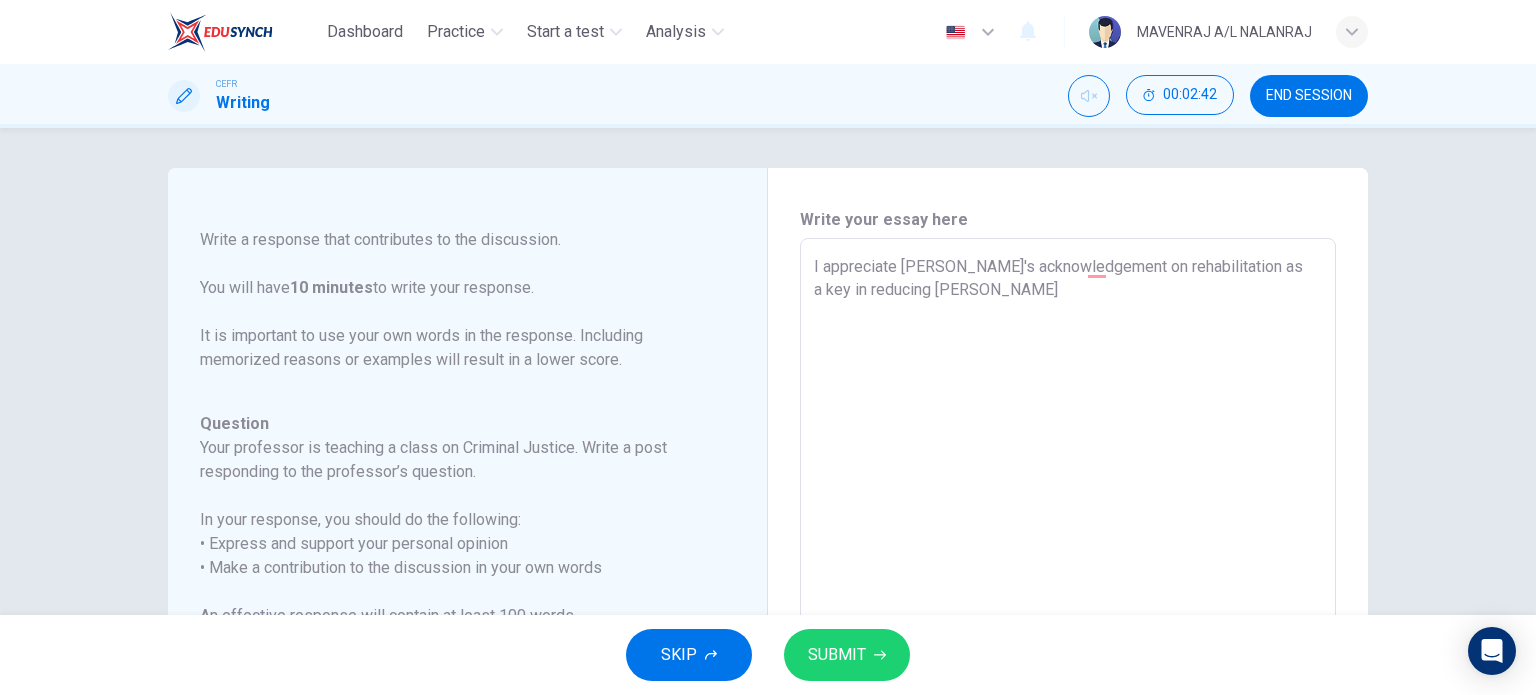 type on "x" 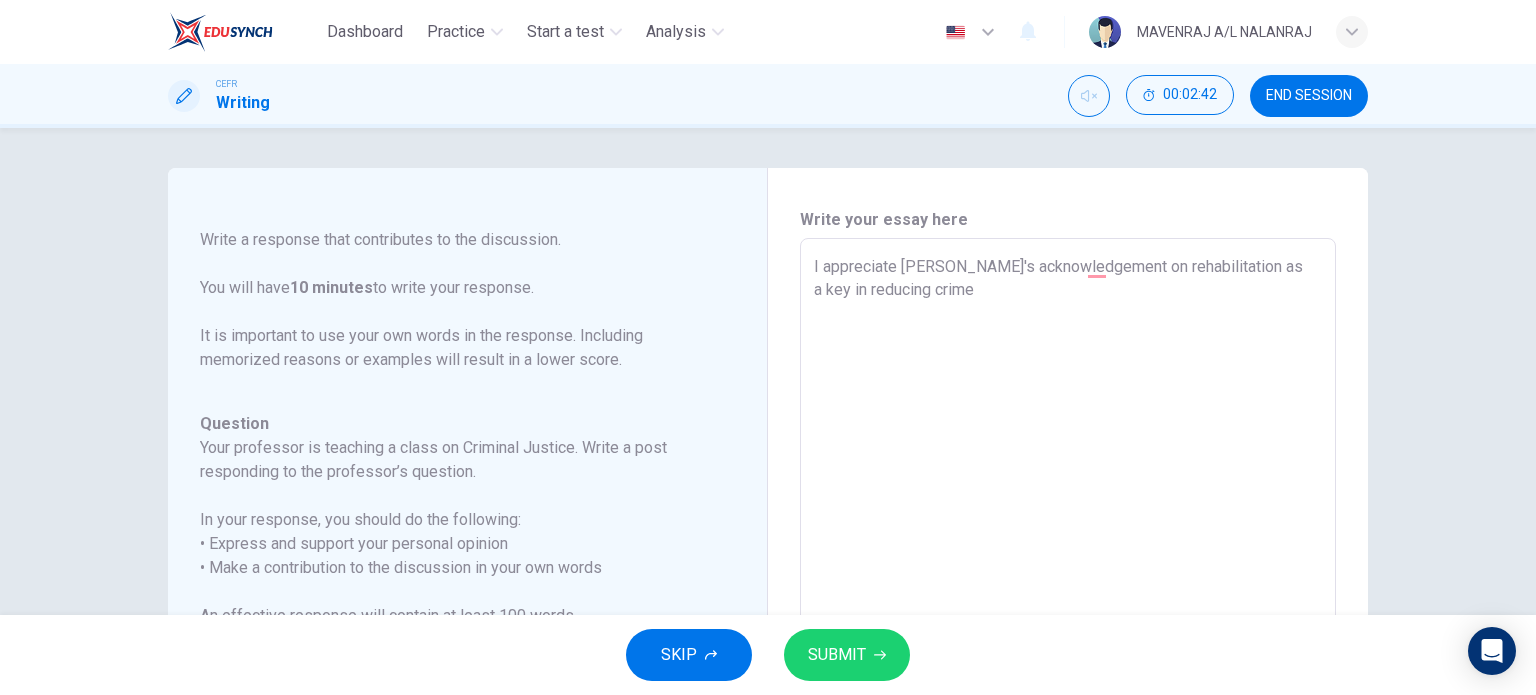 type on "x" 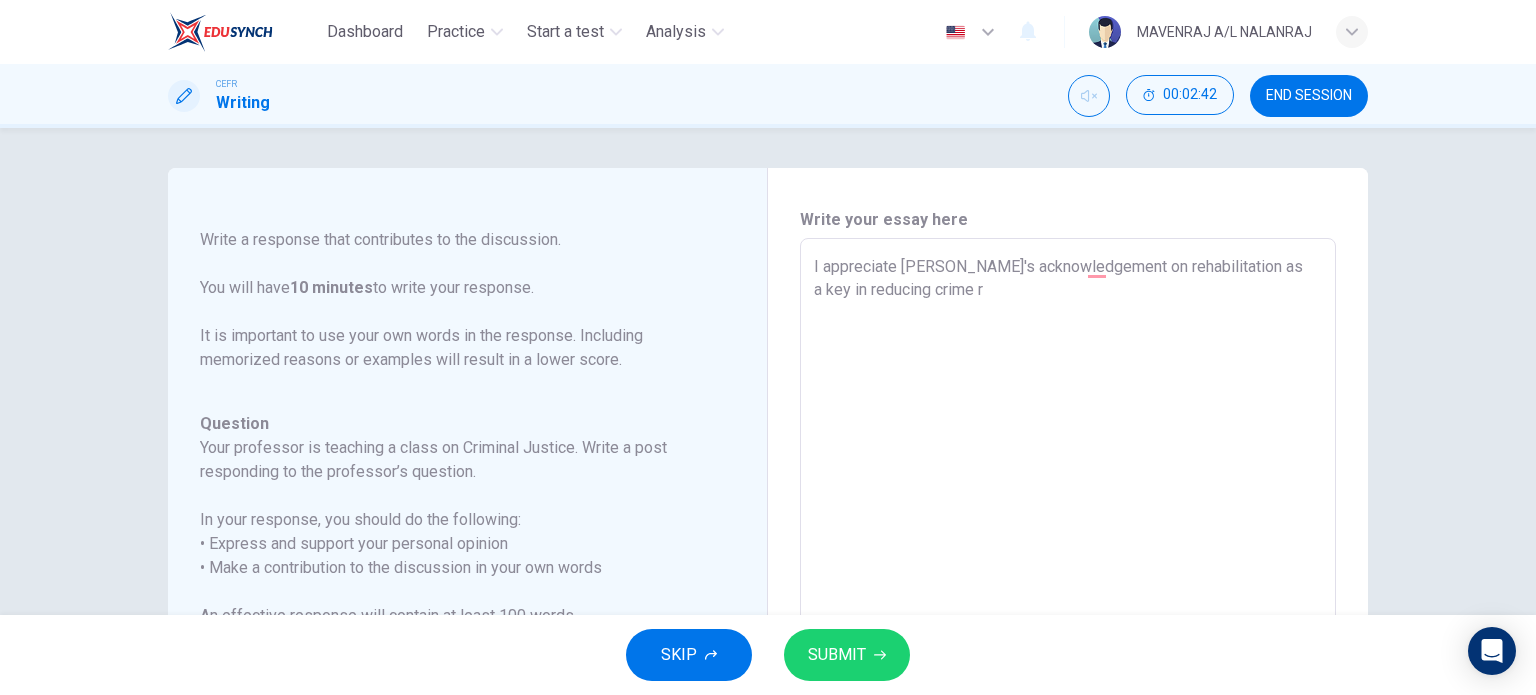 type on "x" 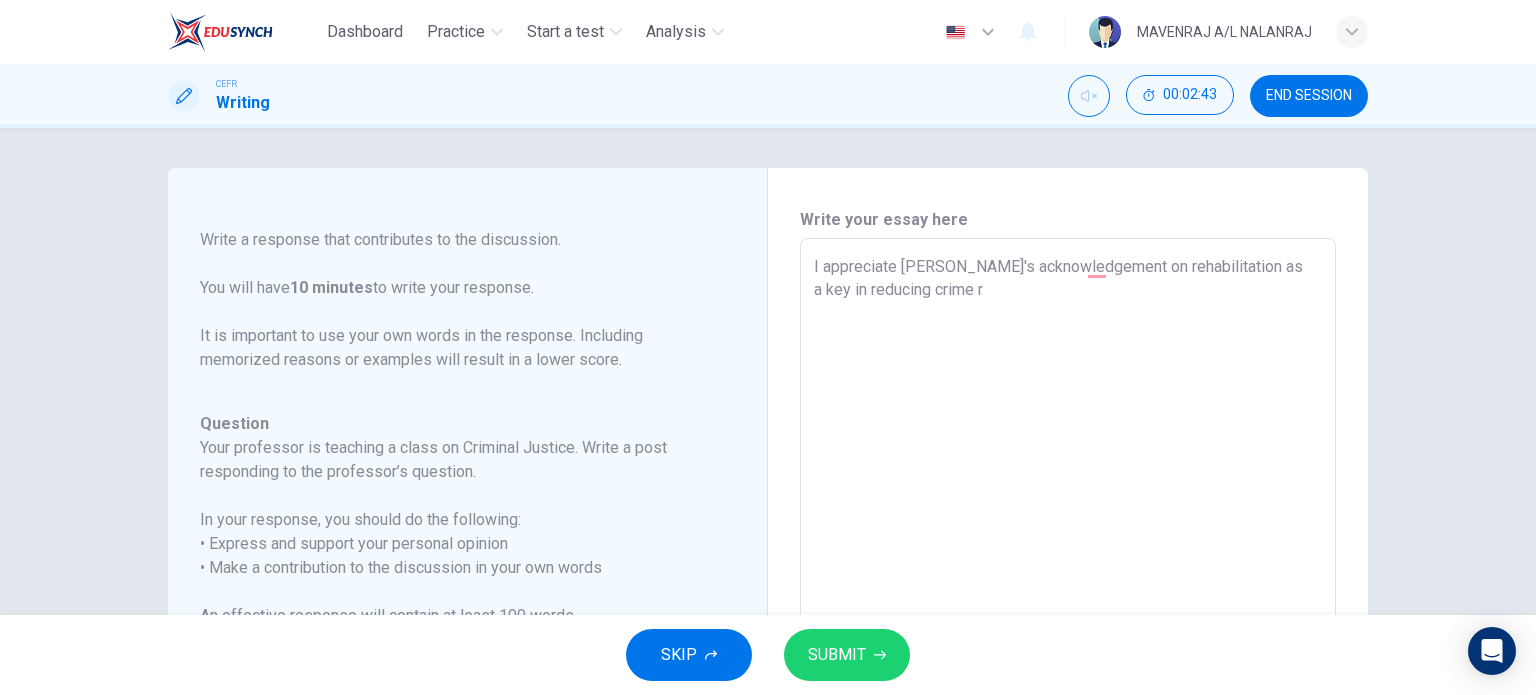 type on "I appreciate [PERSON_NAME]'s acknowledgement on rehabilitation as a key in reducing crime ra" 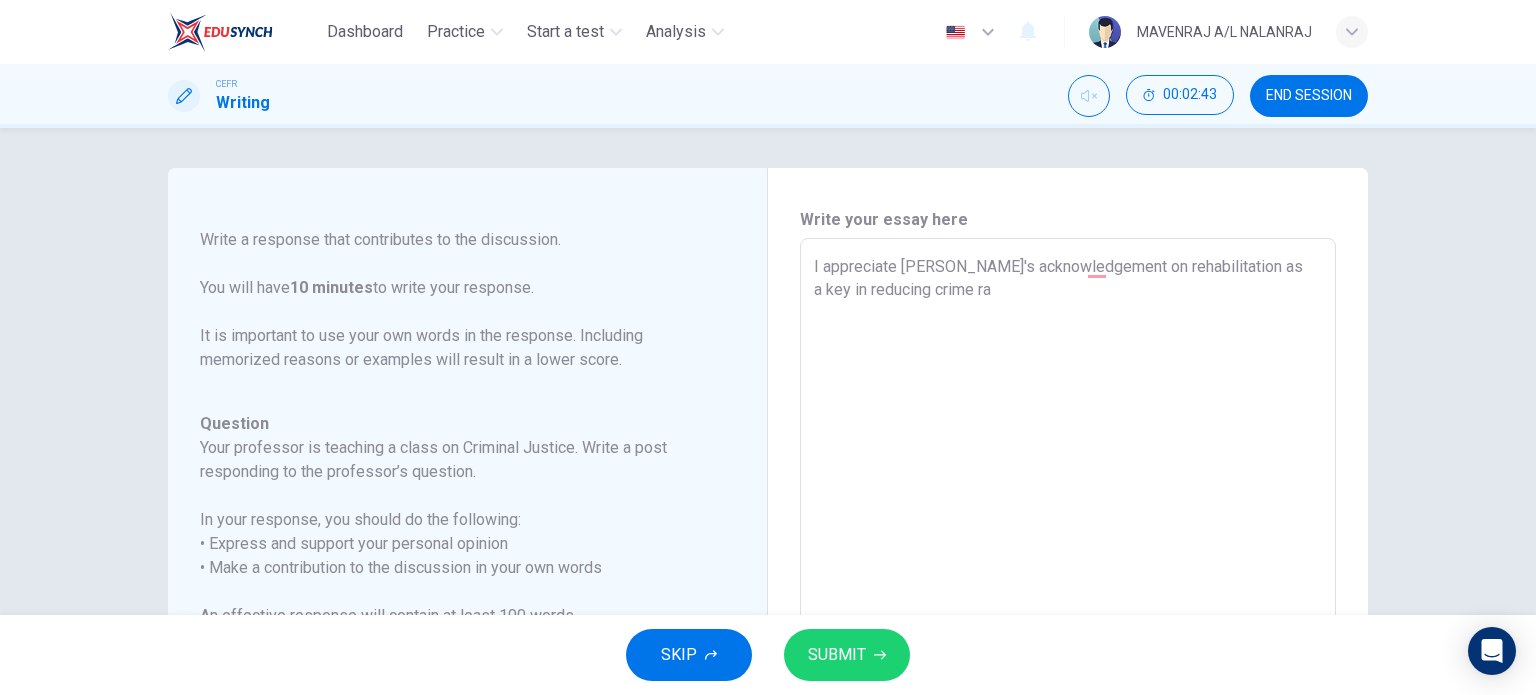 type on "I appreciate [PERSON_NAME]'s acknowledgement on rehabilitation as a key in reducing crime rat" 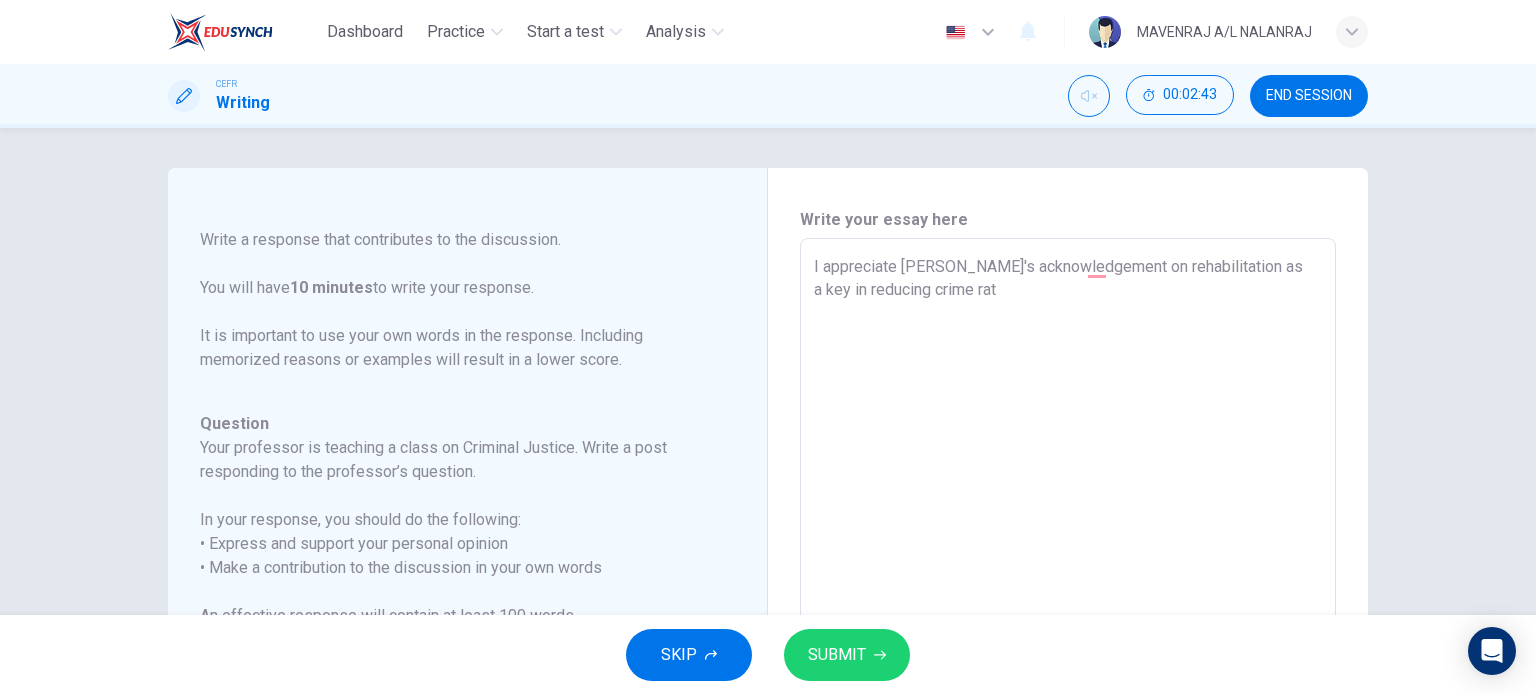 type on "x" 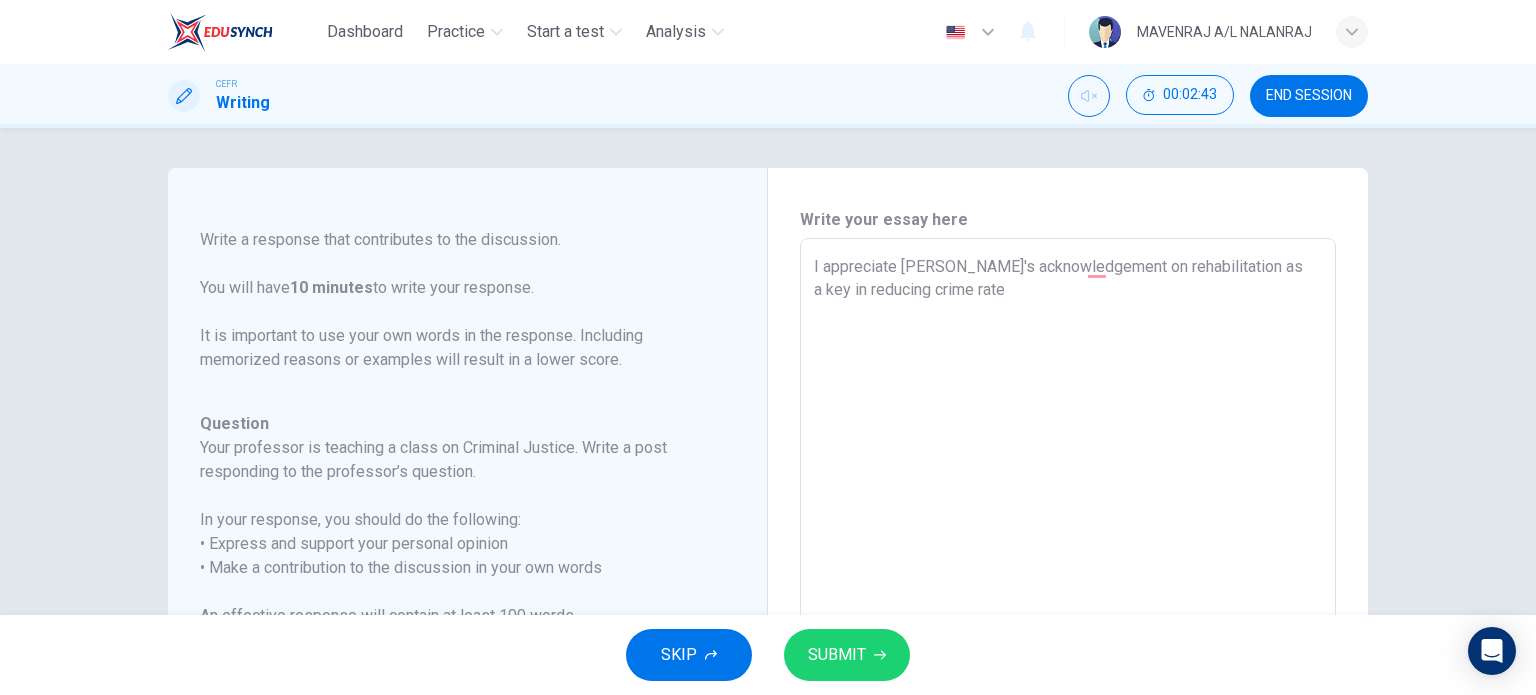 type on "x" 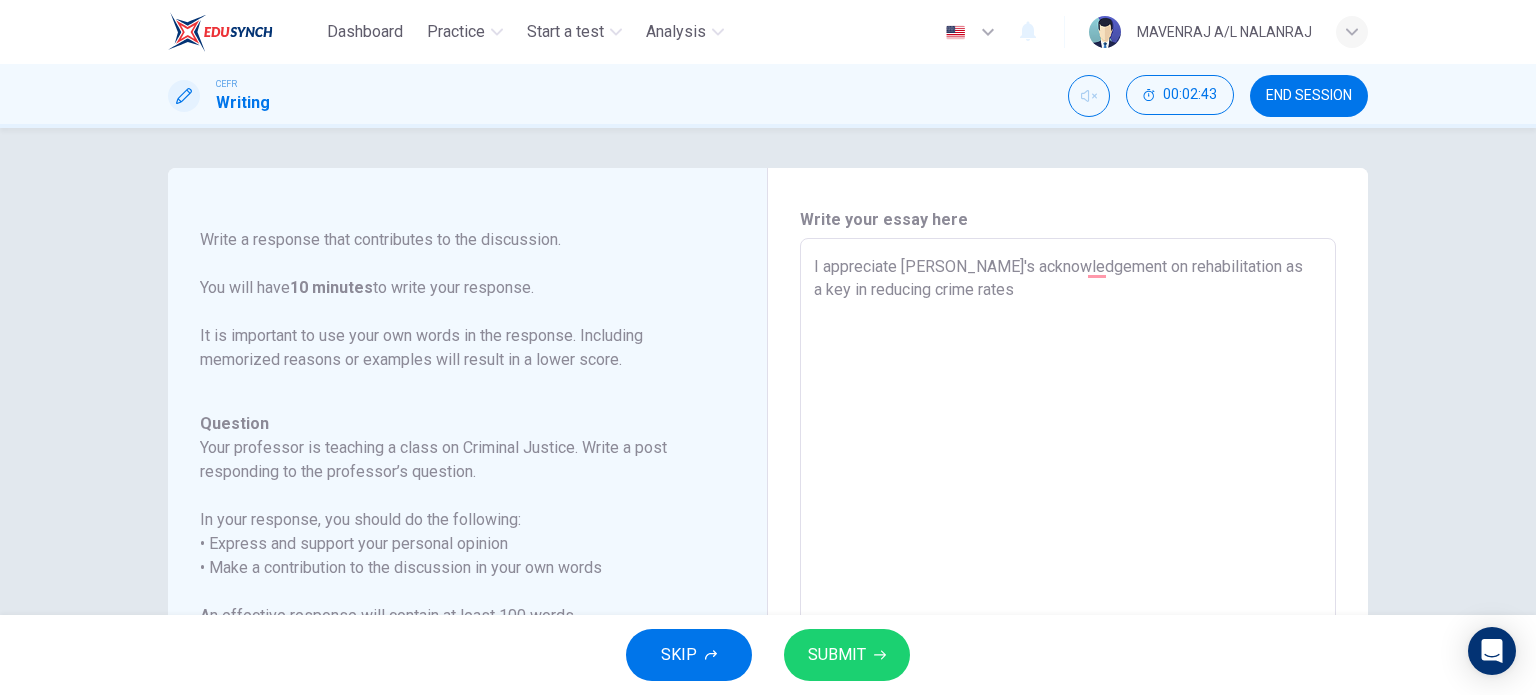 type on "x" 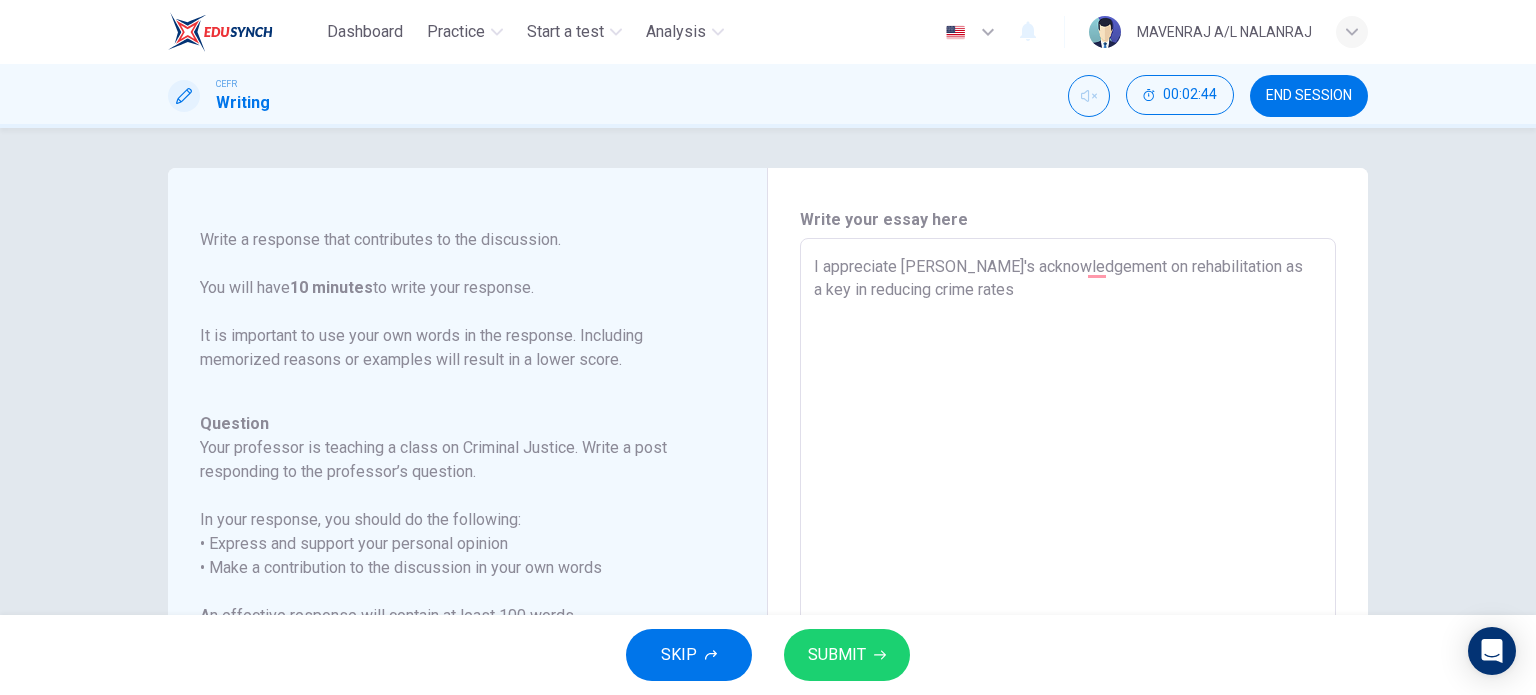 type on "I appreciate [PERSON_NAME]'s acknowledgement on rehabilitation as a key in reducing crime rates." 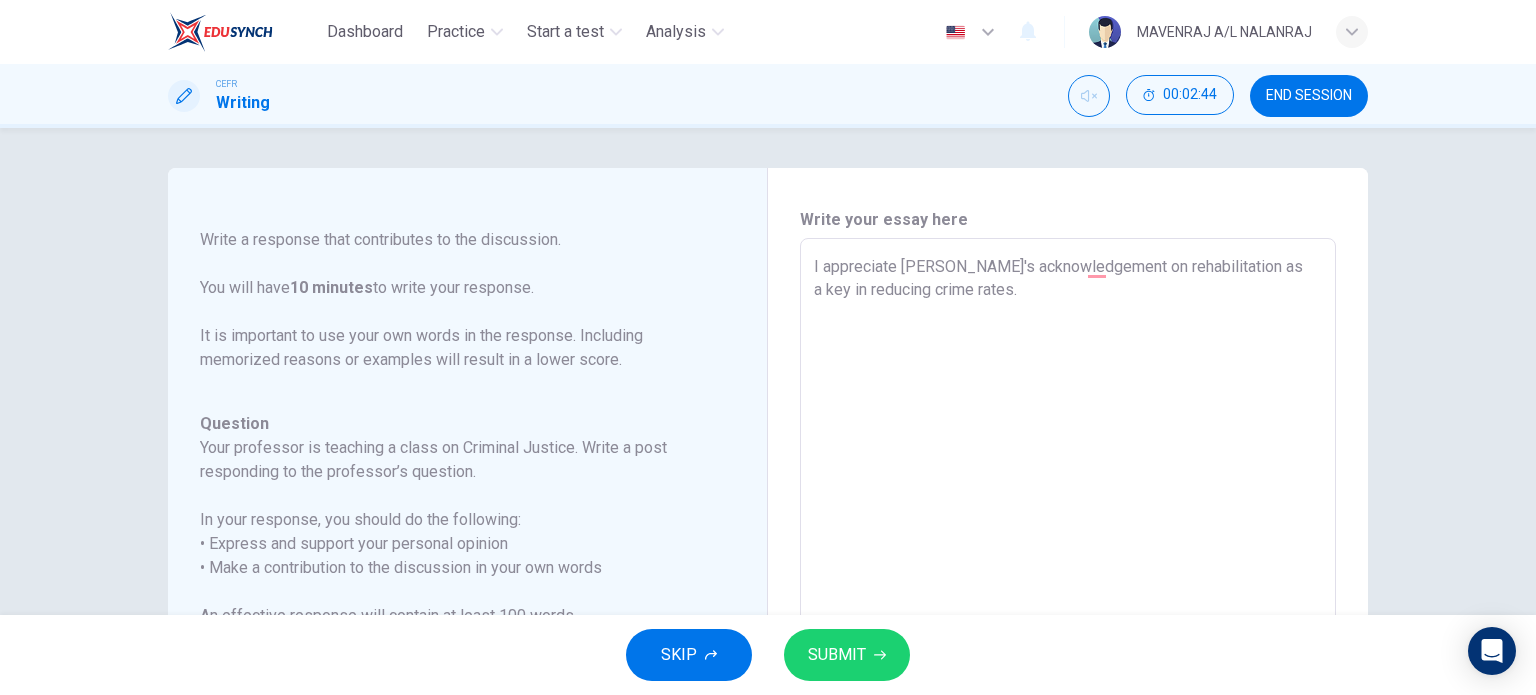 type on "I appreciate [PERSON_NAME]'s acknowledgement on rehabilitation as a key in reducing crime rates." 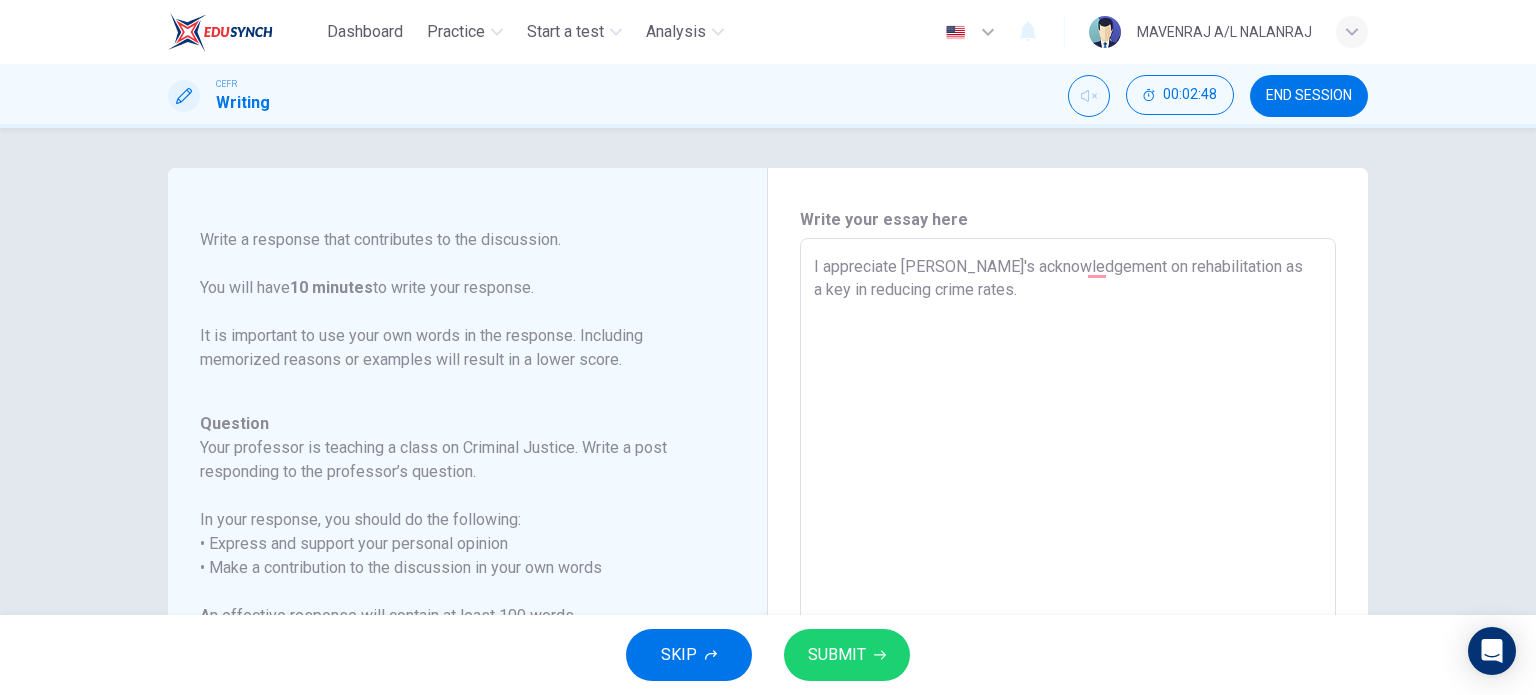 click on "I appreciate [PERSON_NAME]'s acknowledgement on rehabilitation as a key in reducing crime rates." at bounding box center (1068, 572) 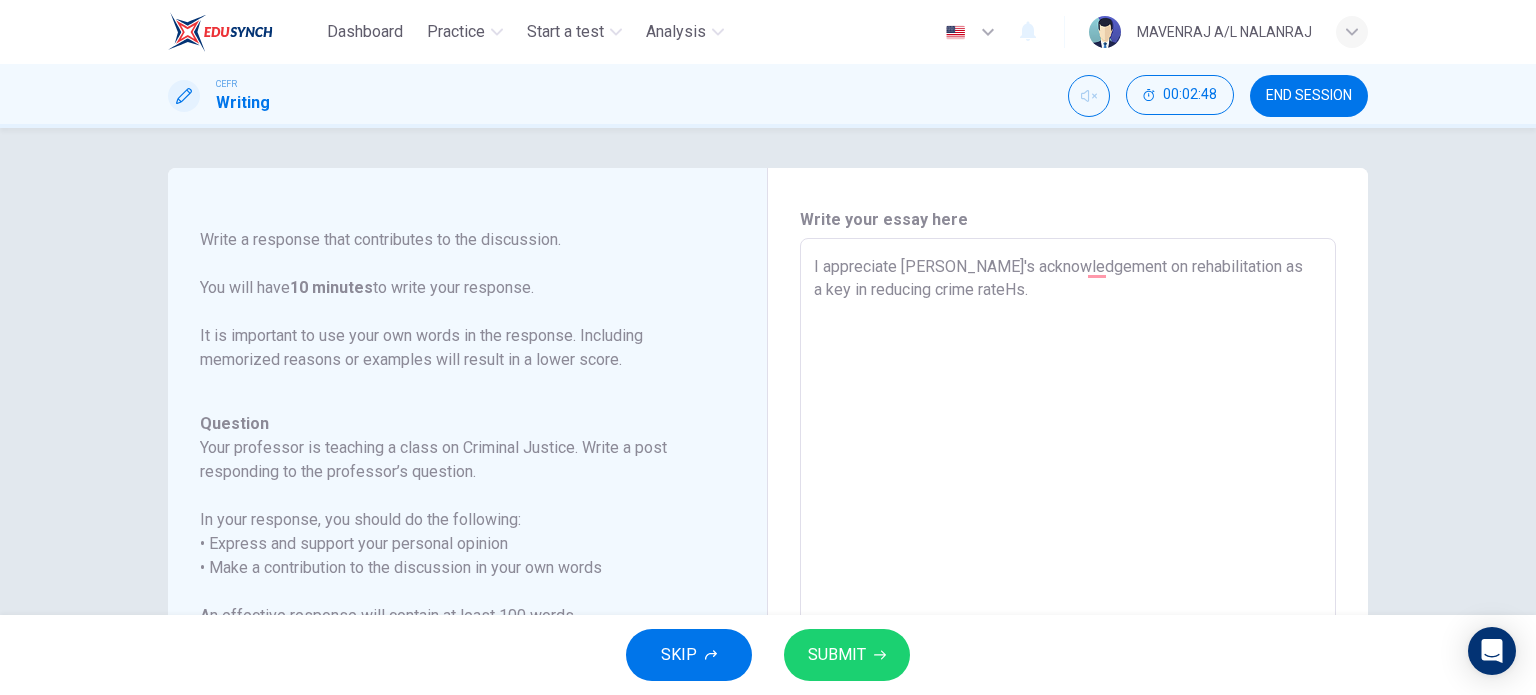 type on "x" 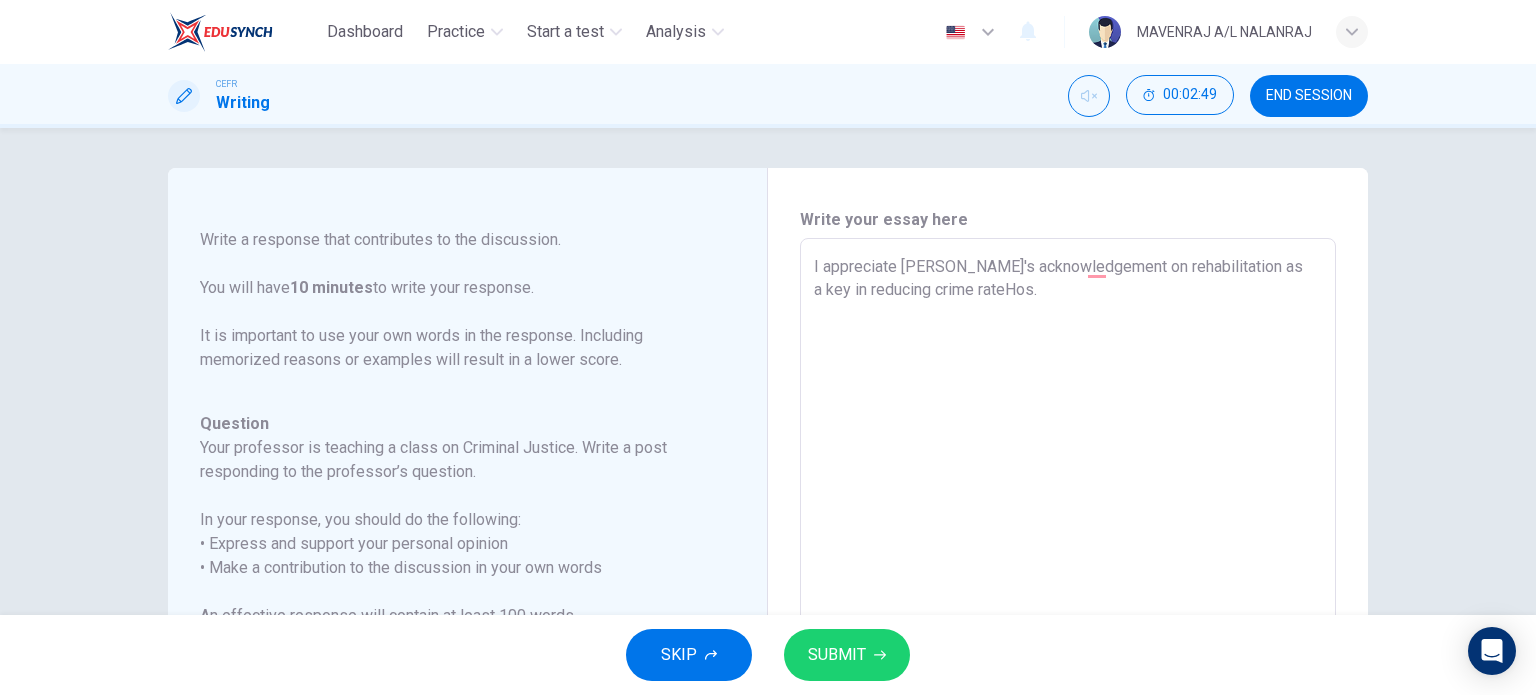 type on "I appreciate [PERSON_NAME]'s acknowledgement on rehabilitation as a key in reducing crime rateHows." 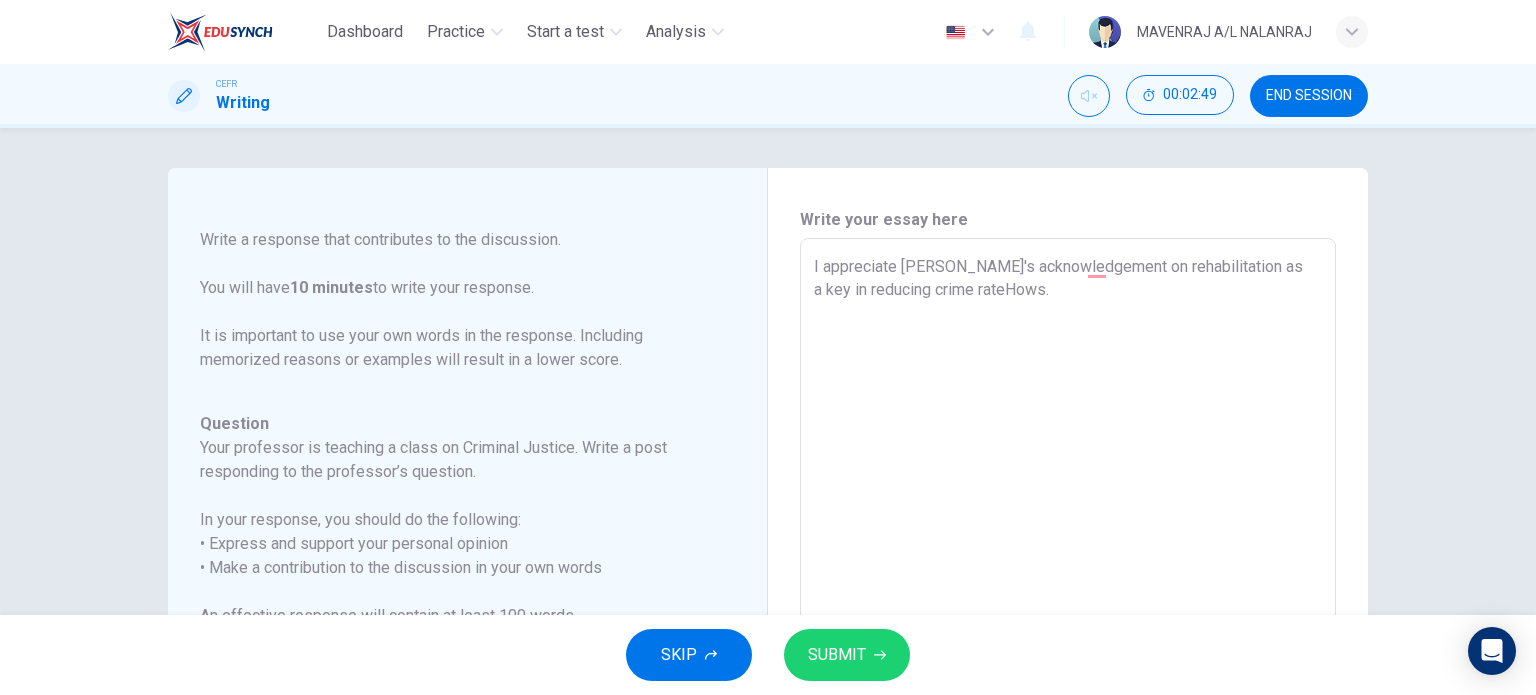 type on "x" 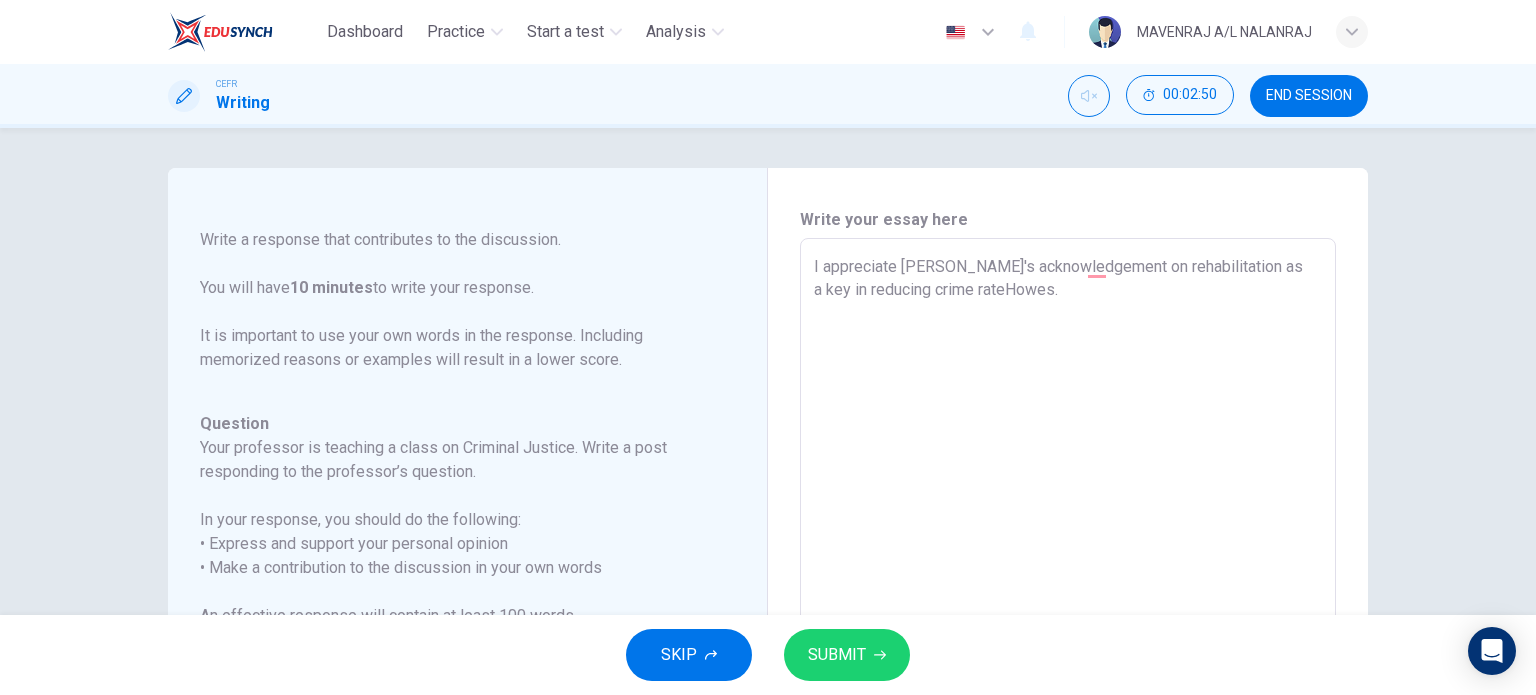 type on "I appreciate [PERSON_NAME]'s acknowledgement on rehabilitation as a key in reducing crime rateHowevs." 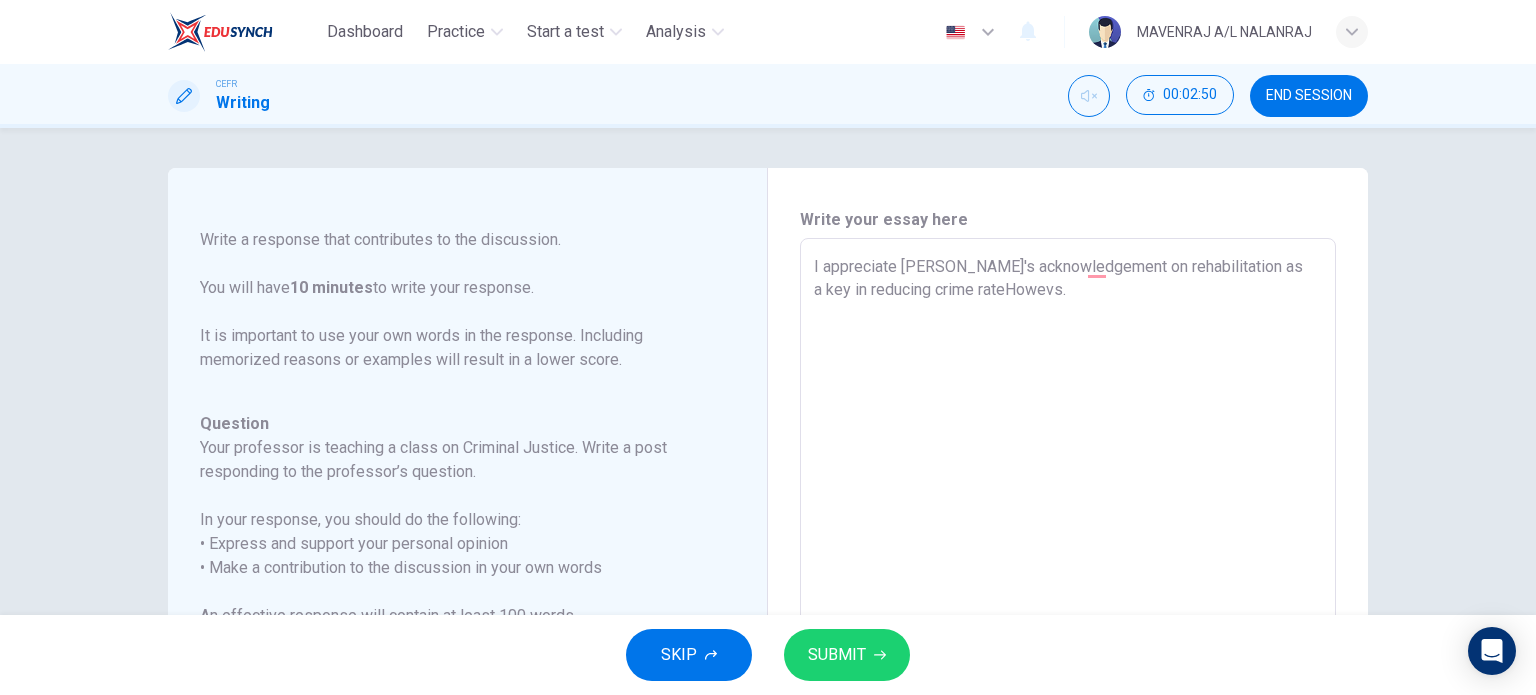 type on "I appreciate [PERSON_NAME]'s acknowledgement on rehabilitation as a key in reducing crime rateHoweves." 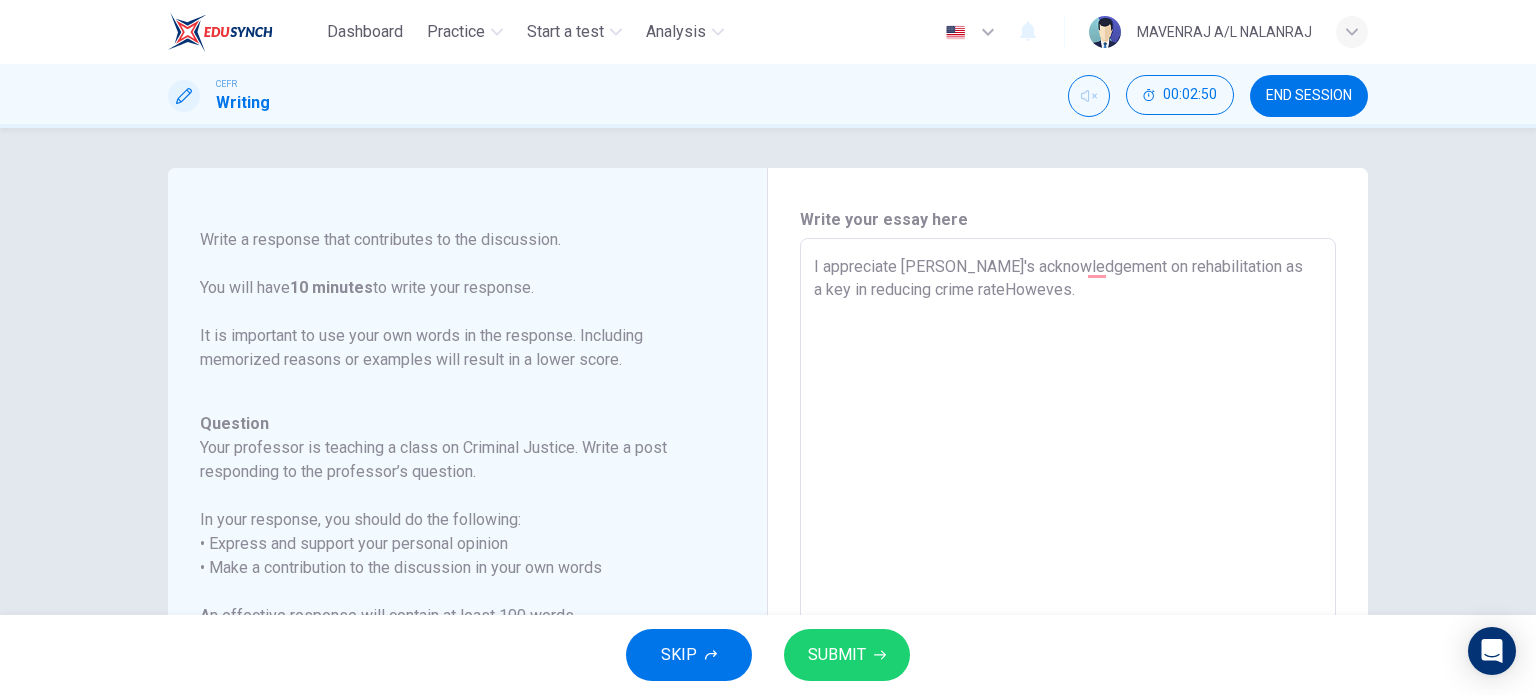 type 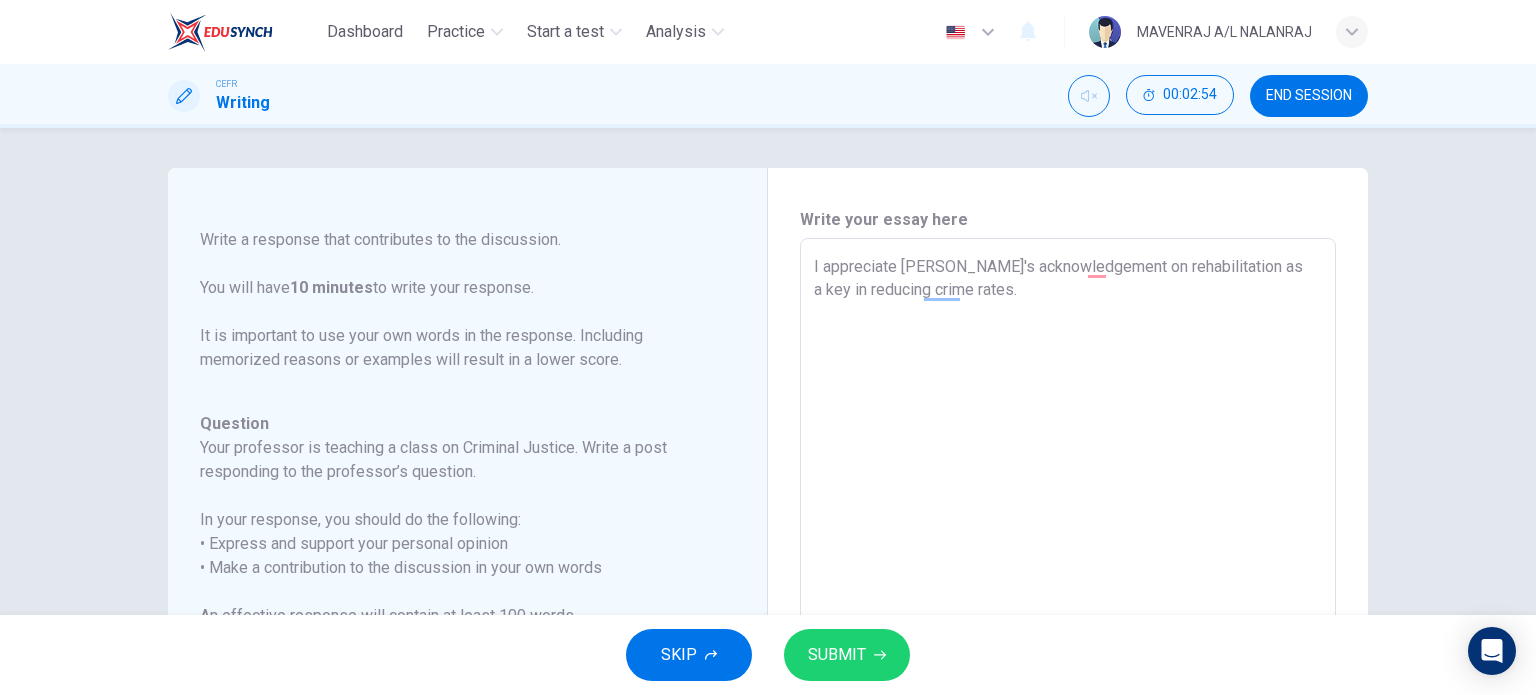 click on "I appreciate [PERSON_NAME]'s acknowledgement on rehabilitation as a key in reducing crime rates." at bounding box center (1068, 572) 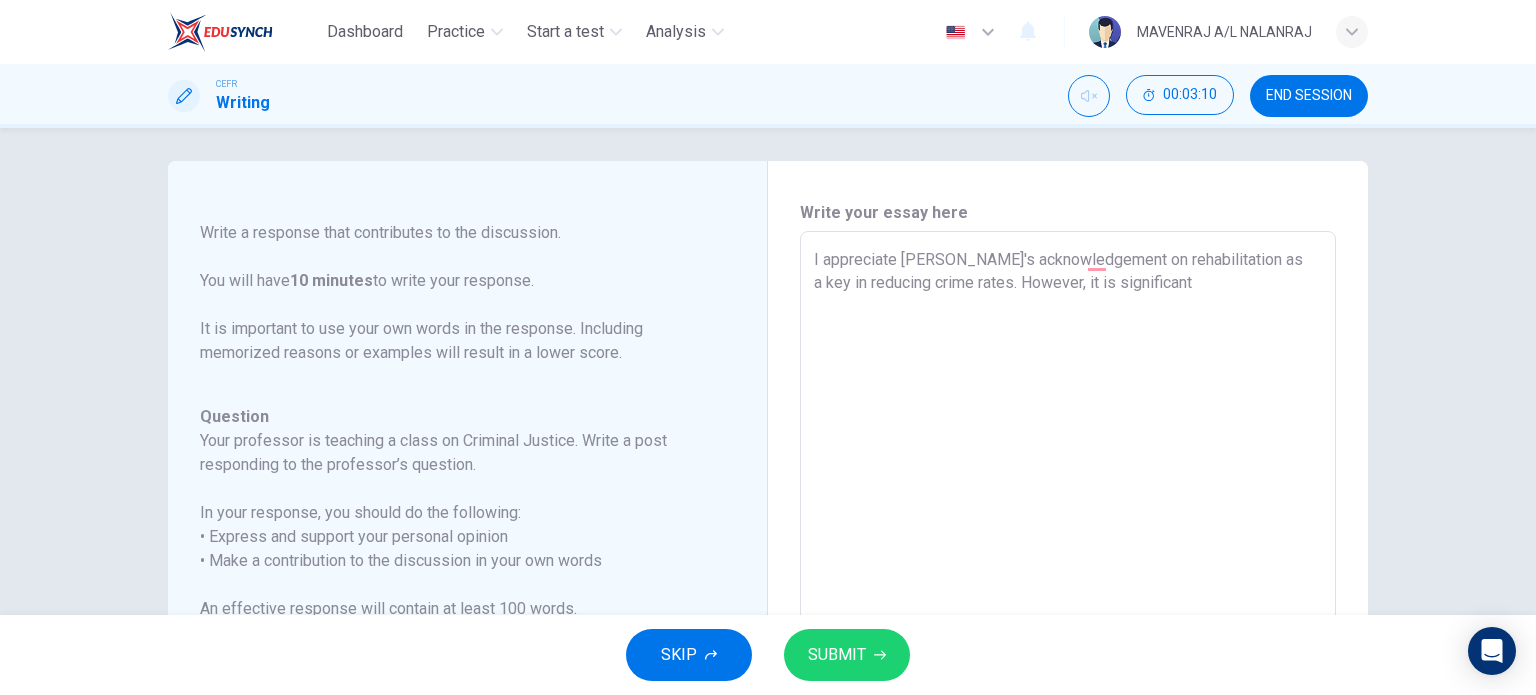 scroll, scrollTop: 3, scrollLeft: 0, axis: vertical 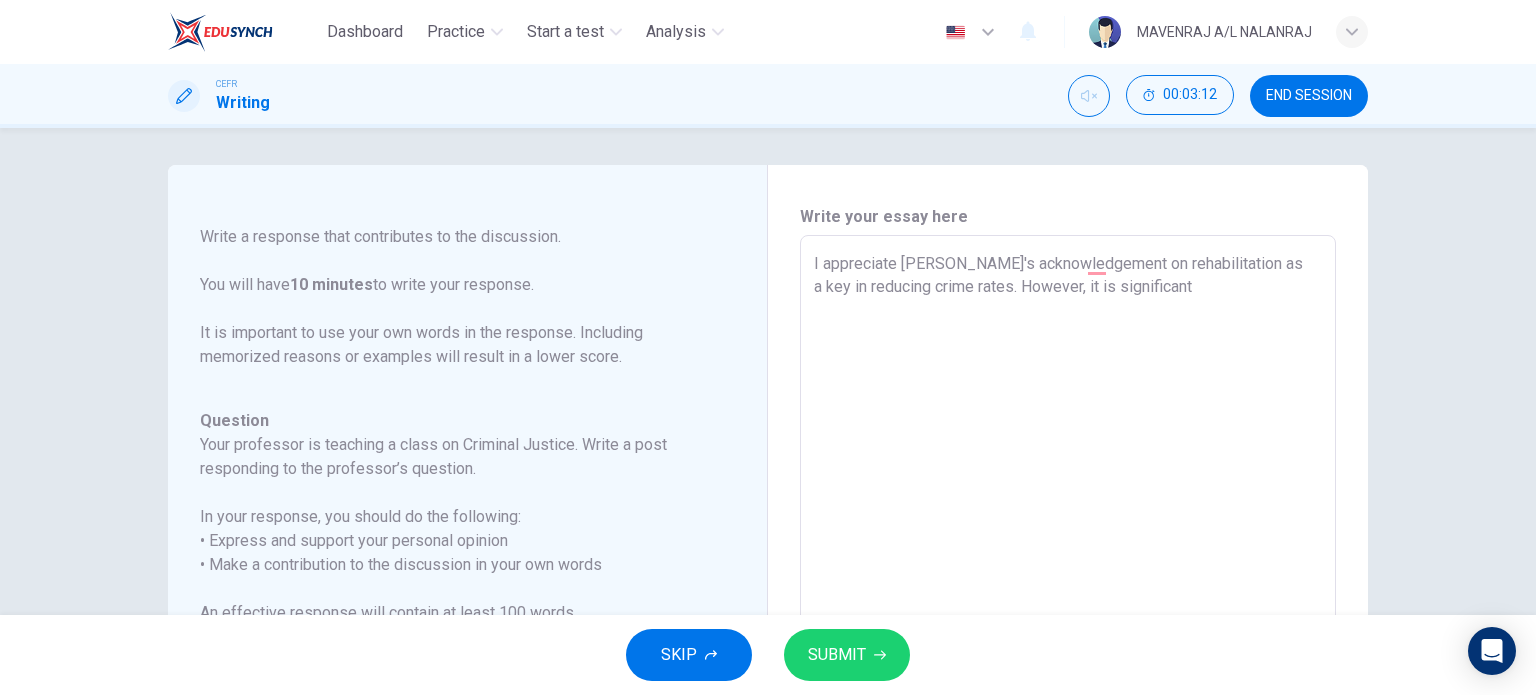 click on "I appreciate [PERSON_NAME]'s acknowledgement on rehabilitation as a key in reducing crime rates. However, it is significant" at bounding box center (1068, 569) 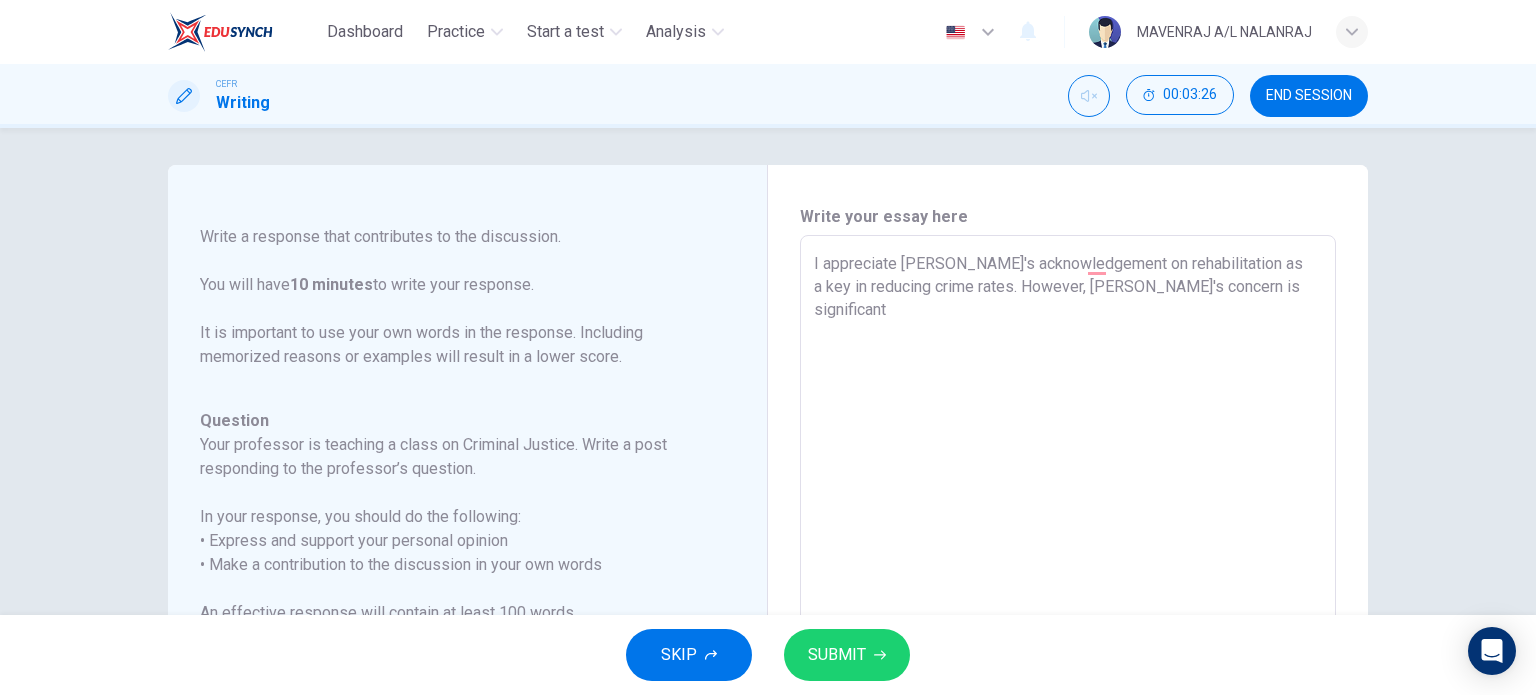 click on "I appreciate [PERSON_NAME]'s acknowledgement on rehabilitation as a key in reducing crime rates. However, [PERSON_NAME]'s concern is significant" at bounding box center [1068, 569] 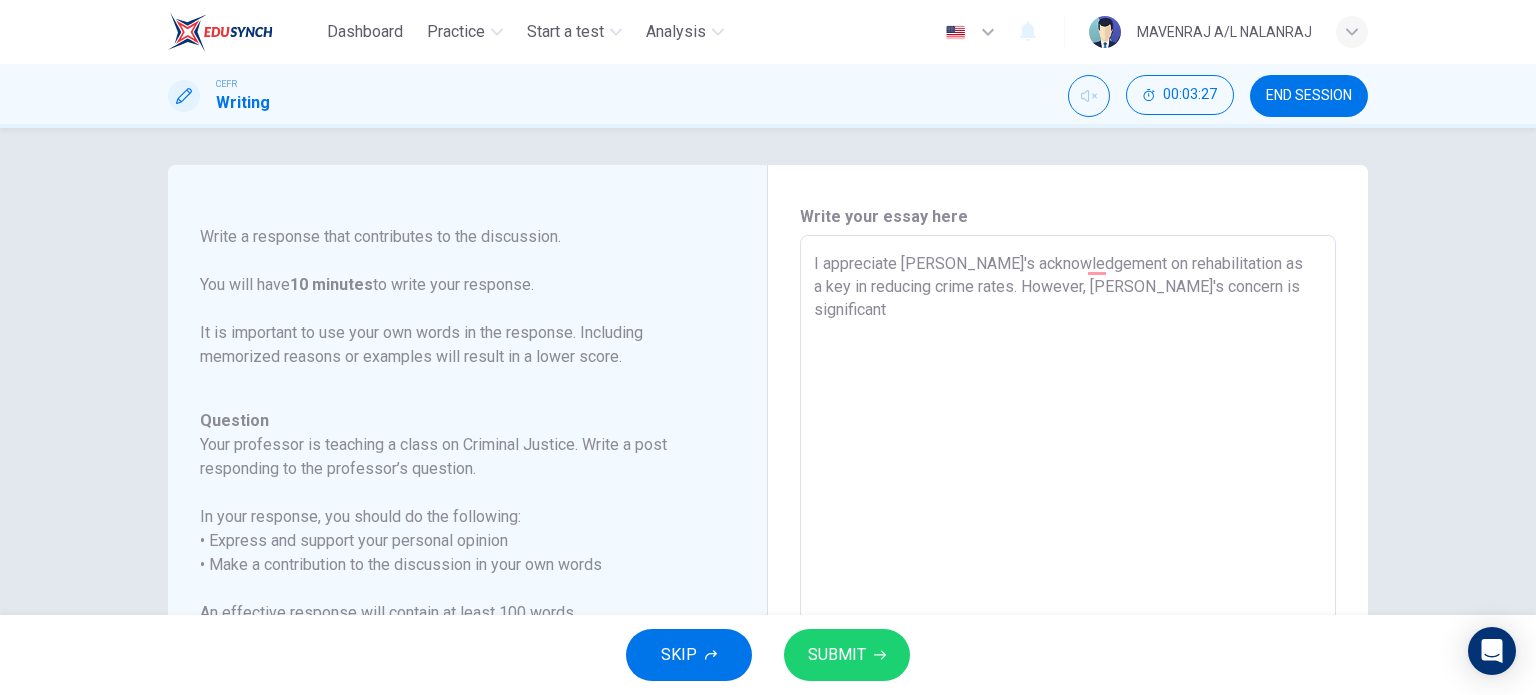 scroll, scrollTop: 221, scrollLeft: 0, axis: vertical 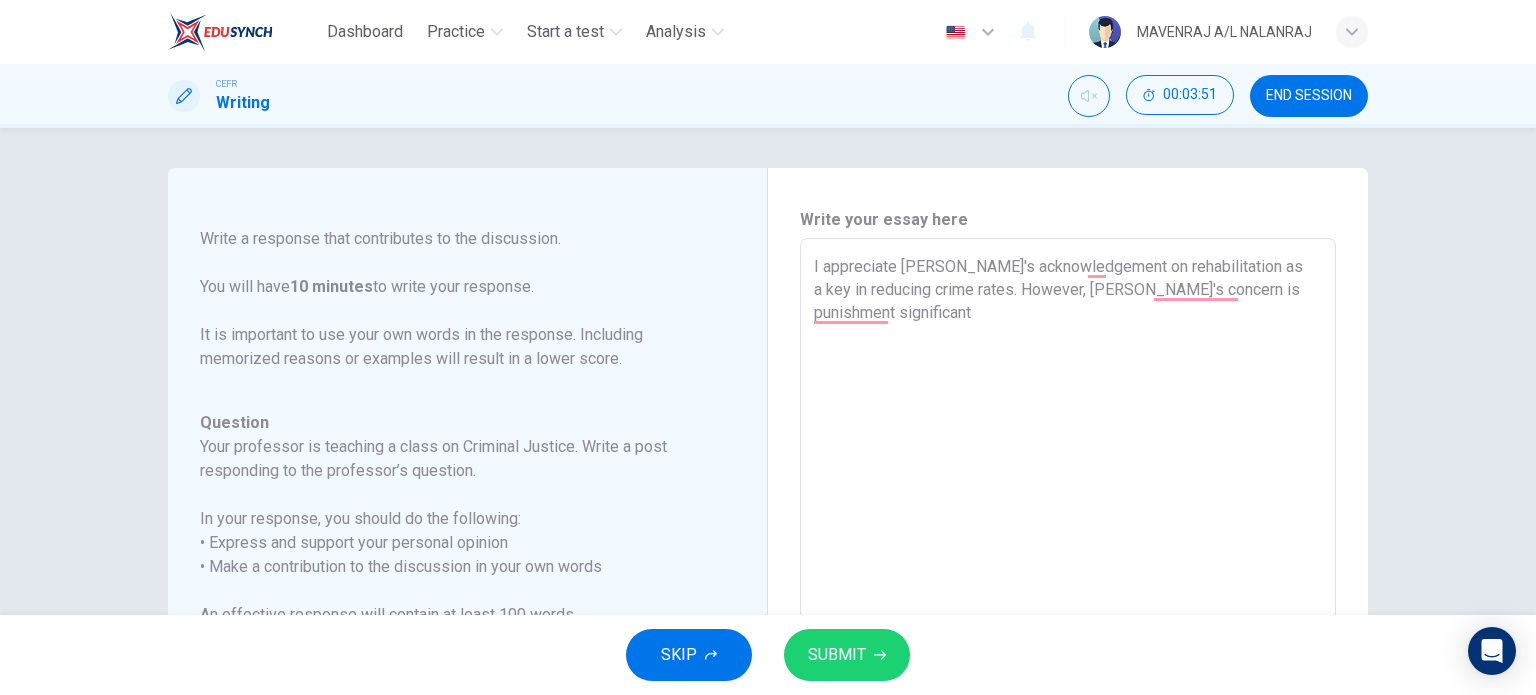 click on "I appreciate [PERSON_NAME]'s acknowledgement on rehabilitation as a key in reducing crime rates. However, [PERSON_NAME]'s concern is punishment significant" at bounding box center [1068, 572] 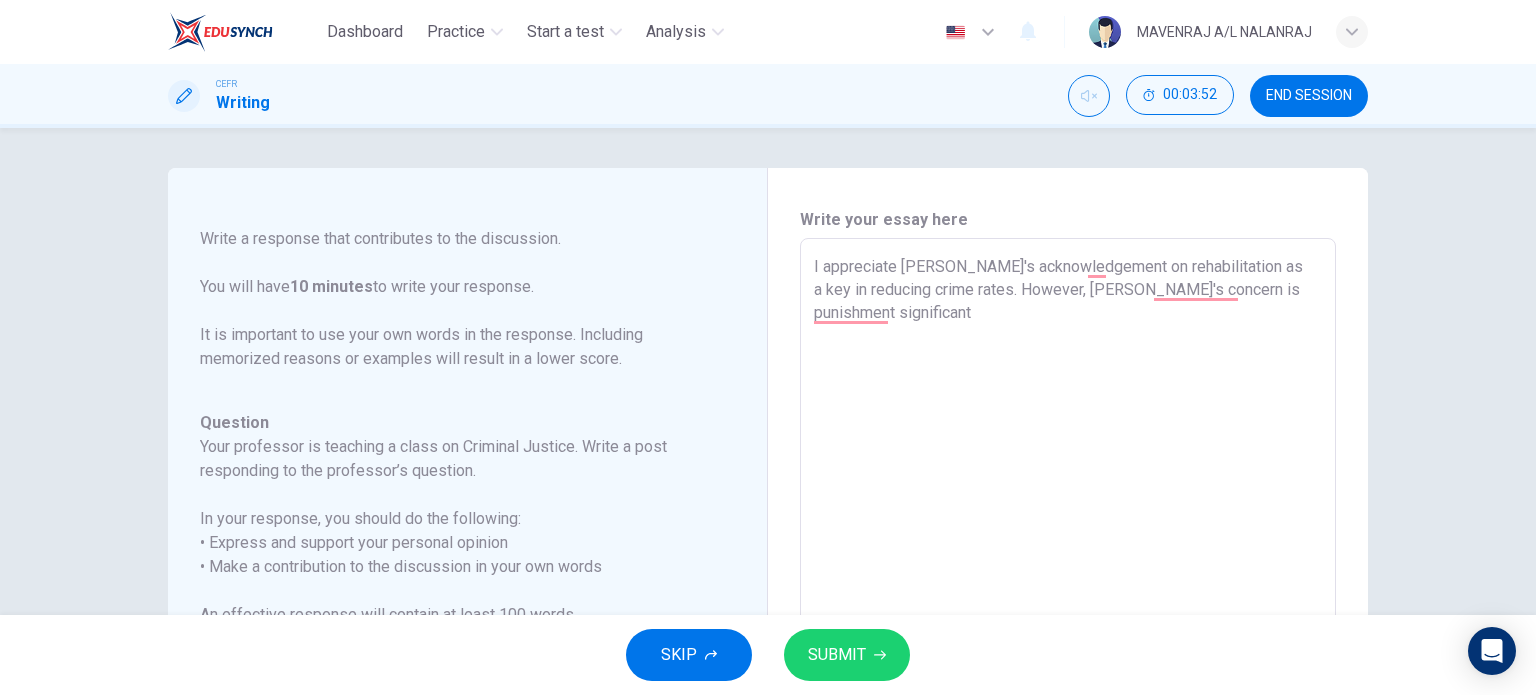 click on "I appreciate [PERSON_NAME]'s acknowledgement on rehabilitation as a key in reducing crime rates. However, [PERSON_NAME]'s concern is punishment significant" at bounding box center (1068, 572) 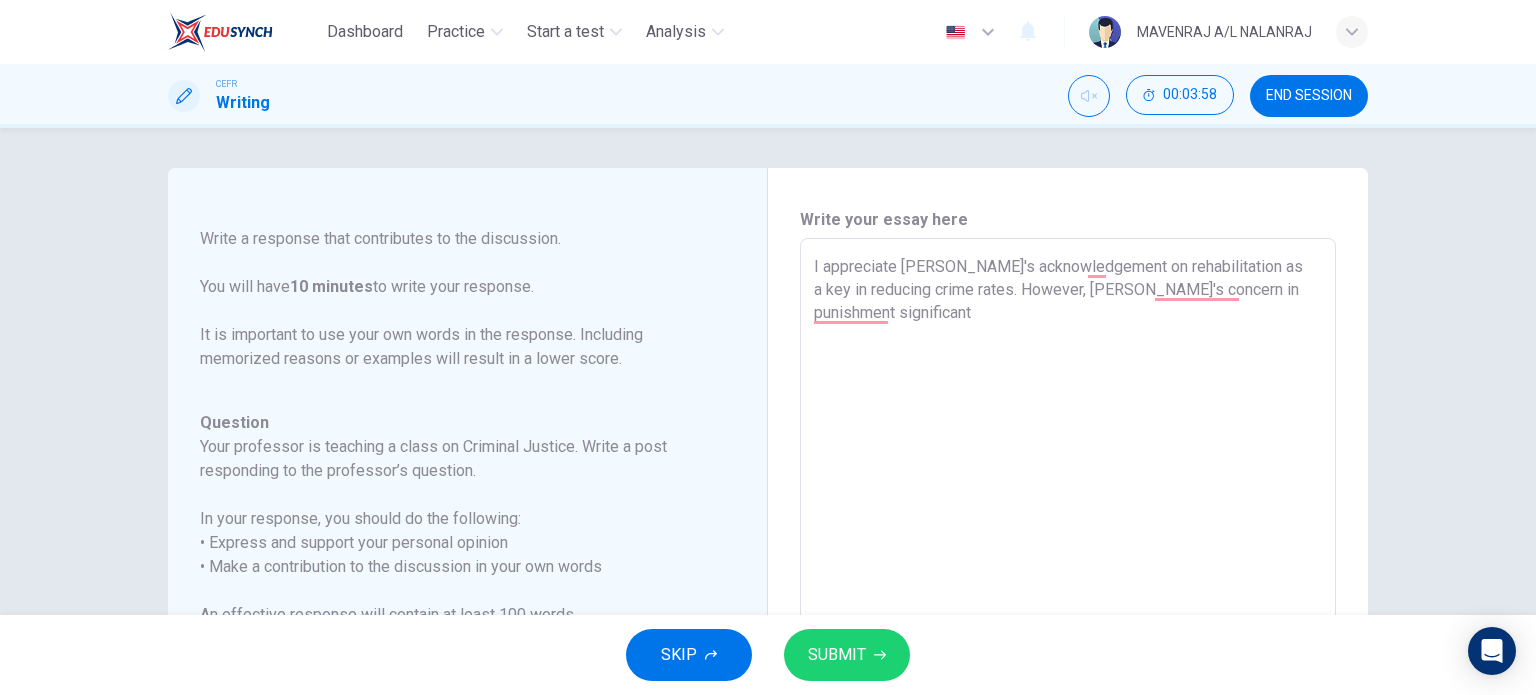 click on "I appreciate [PERSON_NAME]'s acknowledgement on rehabilitation as a key in reducing crime rates. However, [PERSON_NAME]'s concern in punishment significant" at bounding box center [1068, 572] 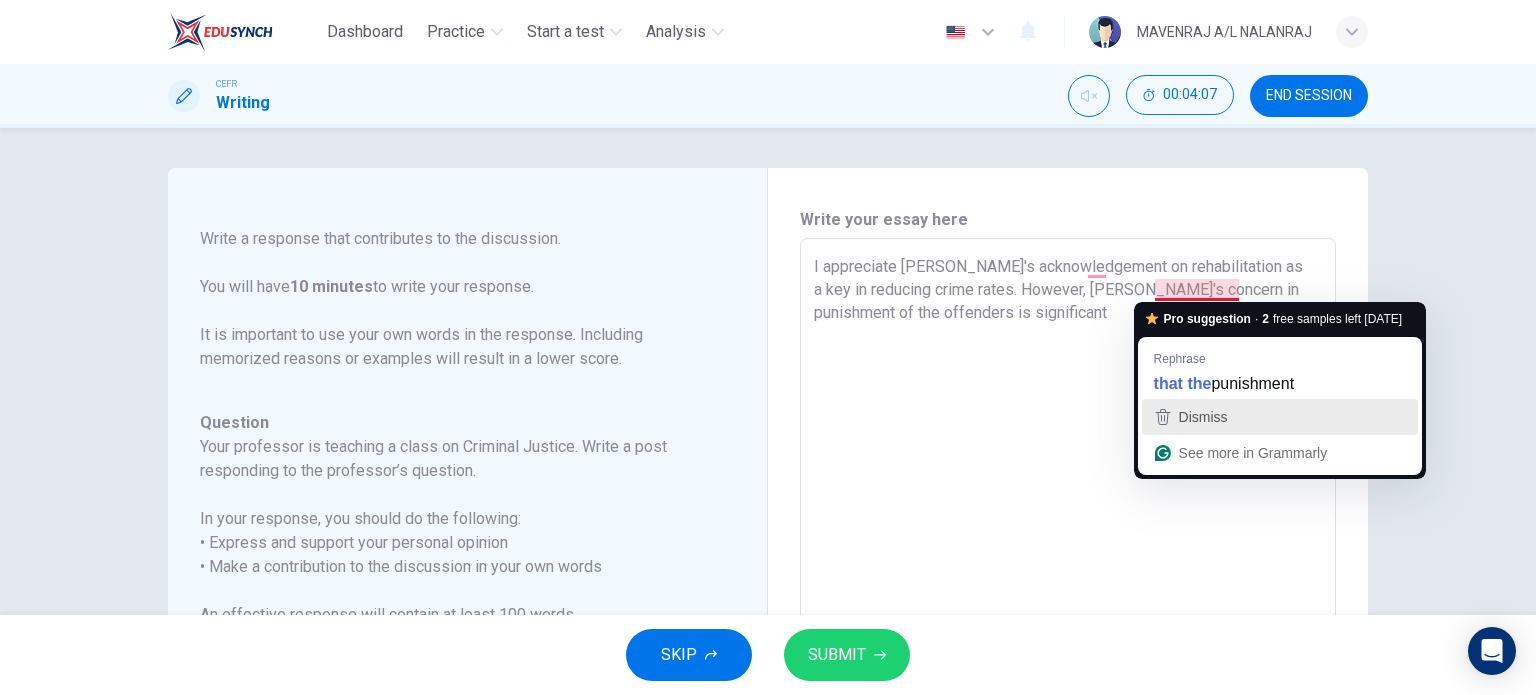 click on "Dismiss" at bounding box center [1203, 417] 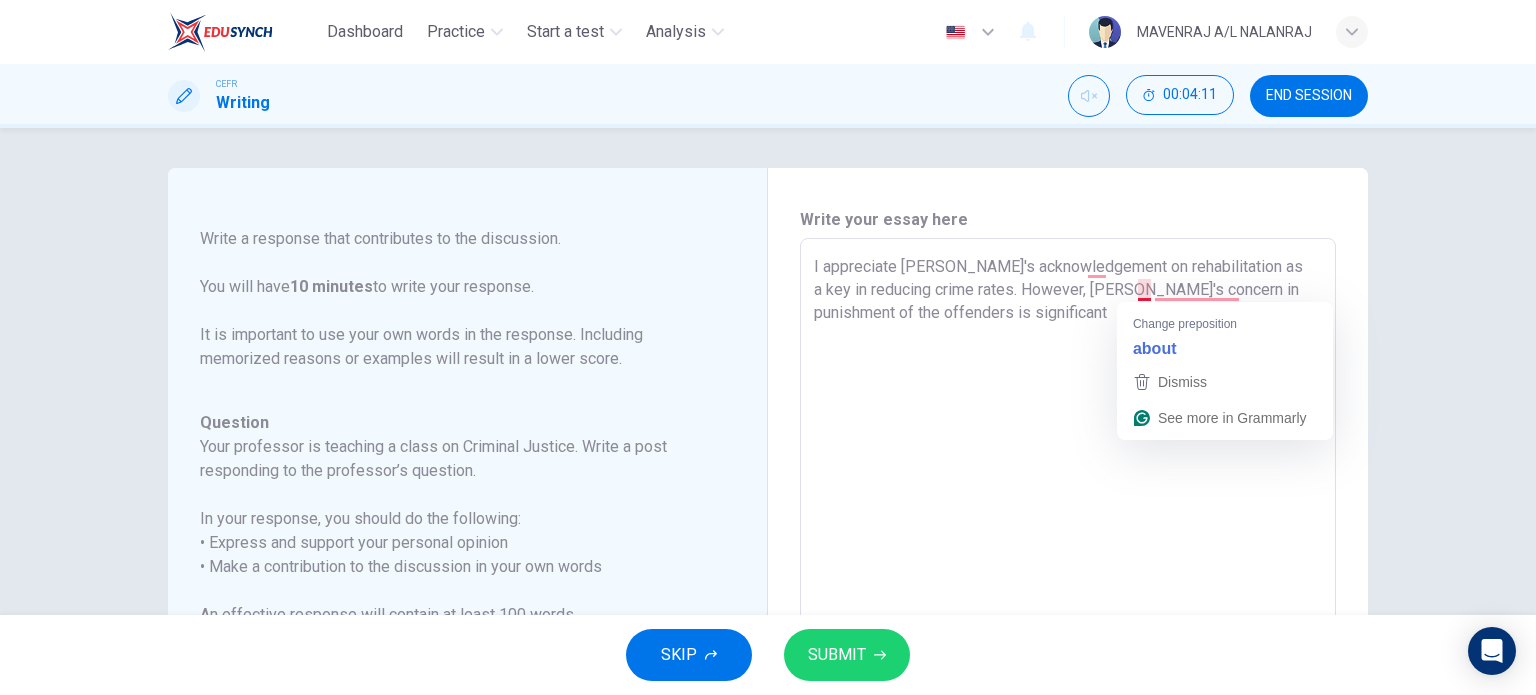 click on "I appreciate [PERSON_NAME]'s acknowledgement on rehabilitation as a key in reducing crime rates. However, [PERSON_NAME]'s concern in punishment of the offenders is significant" at bounding box center [1068, 572] 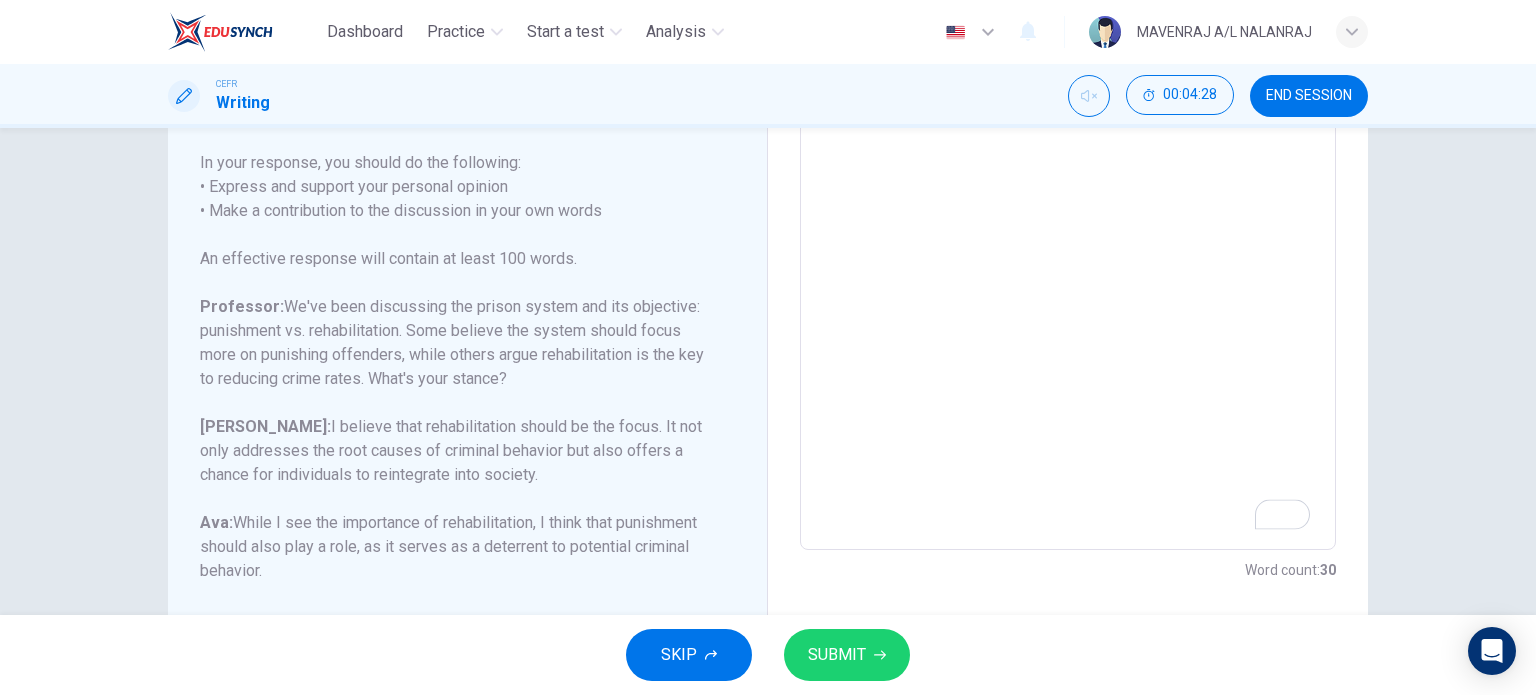 scroll, scrollTop: 366, scrollLeft: 0, axis: vertical 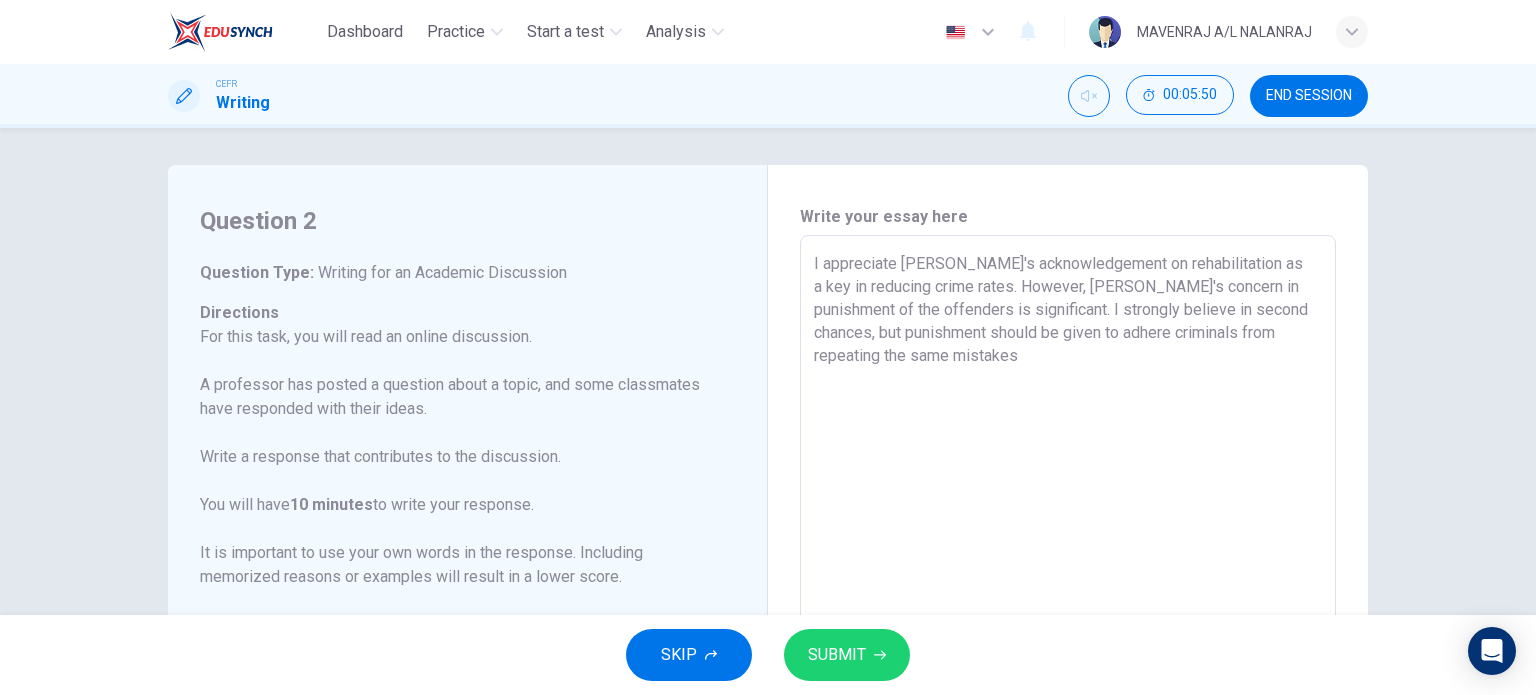 click on "I appreciate [PERSON_NAME]'s acknowledgement on rehabilitation as a key in reducing crime rates. However, [PERSON_NAME]'s concern in punishment of the offenders is significant. I strongly believe in second chances, but punishment should be given to adhere criminals from repeating the same mistakes" at bounding box center [1068, 569] 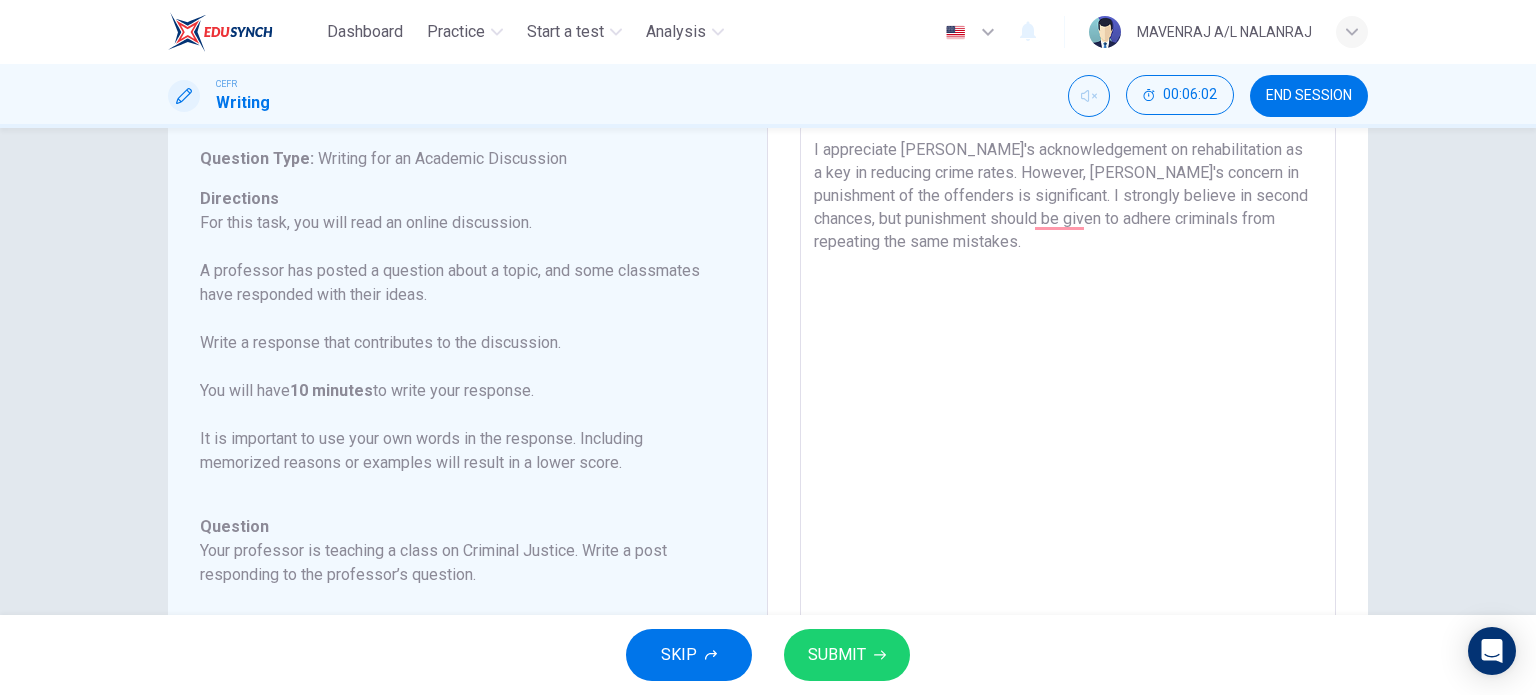 scroll, scrollTop: 116, scrollLeft: 0, axis: vertical 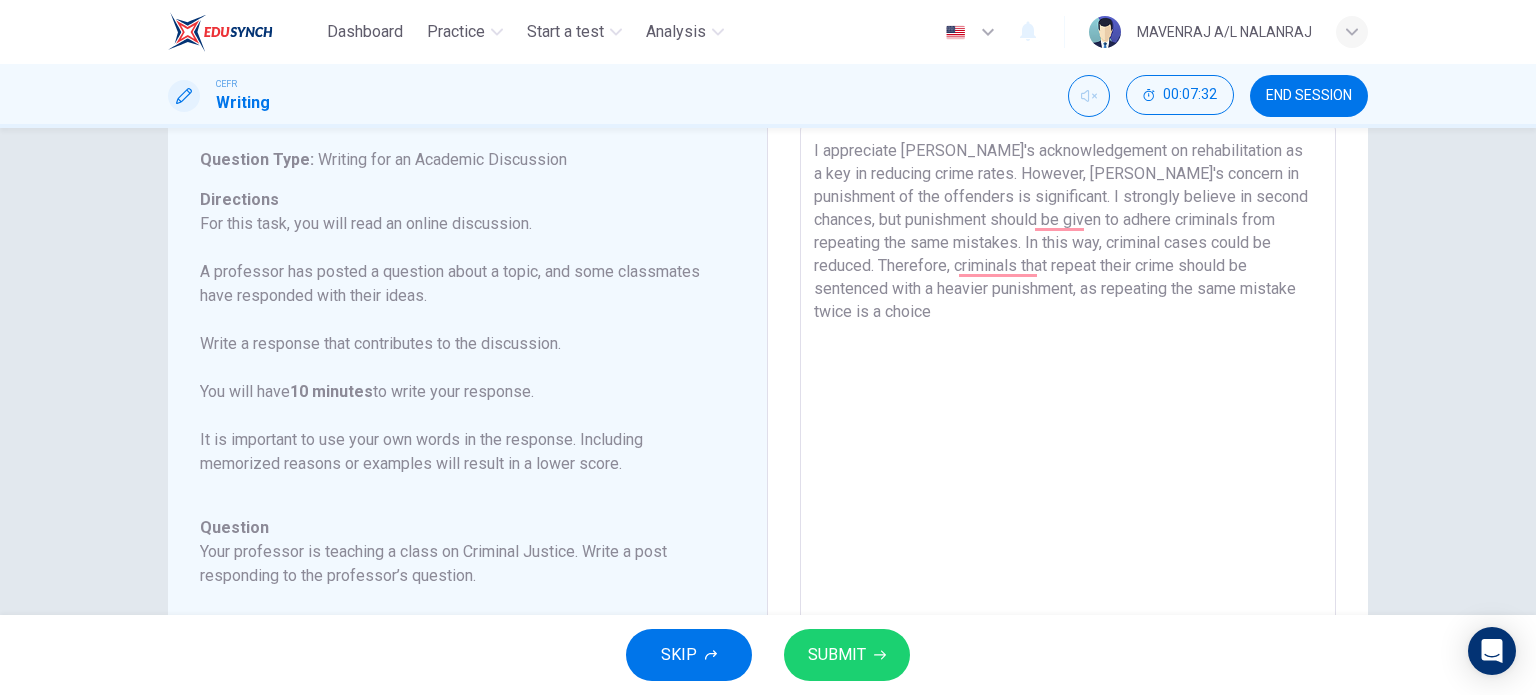 click on "I appreciate [PERSON_NAME]'s acknowledgement on rehabilitation as a key in reducing crime rates. However, [PERSON_NAME]'s concern in punishment of the offenders is significant. I strongly believe in second chances, but punishment should be given to adhere criminals from repeating the same mistakes. In this way, criminal cases could be reduced. Therefore, criminals that repeat their crime should be sentenced with a heavier punishment, as repeating the same mistake twice is a choice" at bounding box center [1068, 456] 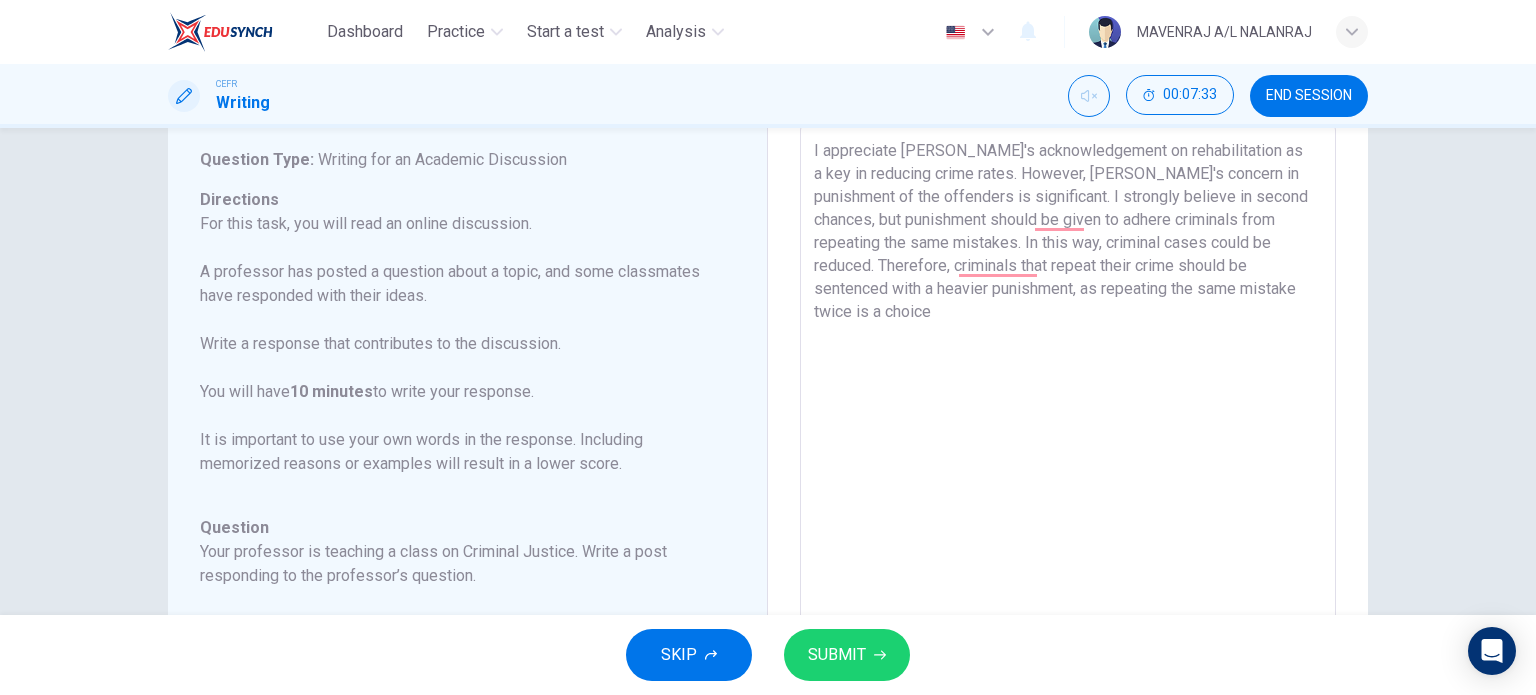 click on "I appreciate [PERSON_NAME]'s acknowledgement on rehabilitation as a key in reducing crime rates. However, [PERSON_NAME]'s concern in punishment of the offenders is significant. I strongly believe in second chances, but punishment should be given to adhere criminals from repeating the same mistakes. In this way, criminal cases could be reduced. Therefore, criminals that repeat their crime should be sentenced with a heavier punishment, as repeating the same mistake twice is a choice" at bounding box center [1068, 456] 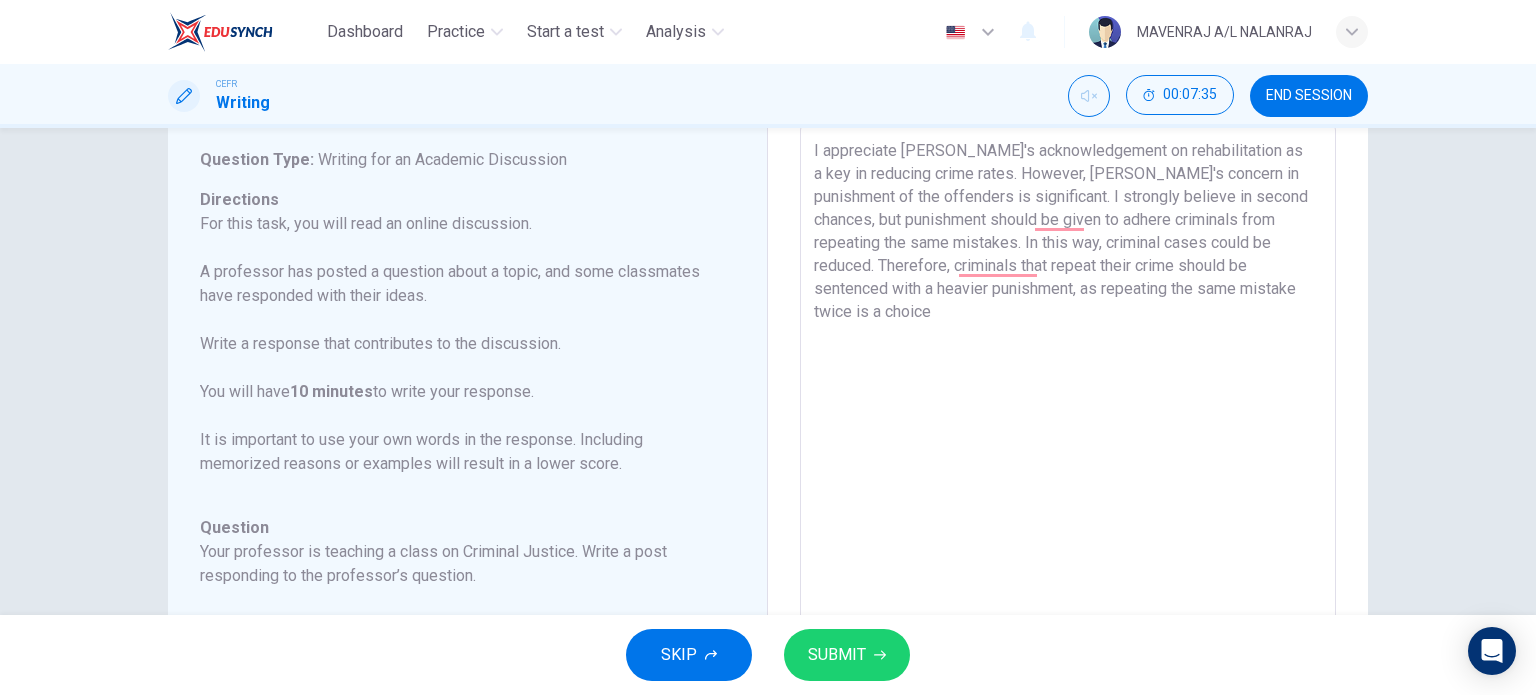 click on "I appreciate [PERSON_NAME]'s acknowledgement on rehabilitation as a key in reducing crime rates. However, [PERSON_NAME]'s concern in punishment of the offenders is significant. I strongly believe in second chances, but punishment should be given to adhere criminals from repeating the same mistakes. In this way, criminal cases could be reduced. Therefore, criminals that repeat their crime should be sentenced with a heavier punishment, as repeating the same mistake twice is a choice" at bounding box center (1068, 456) 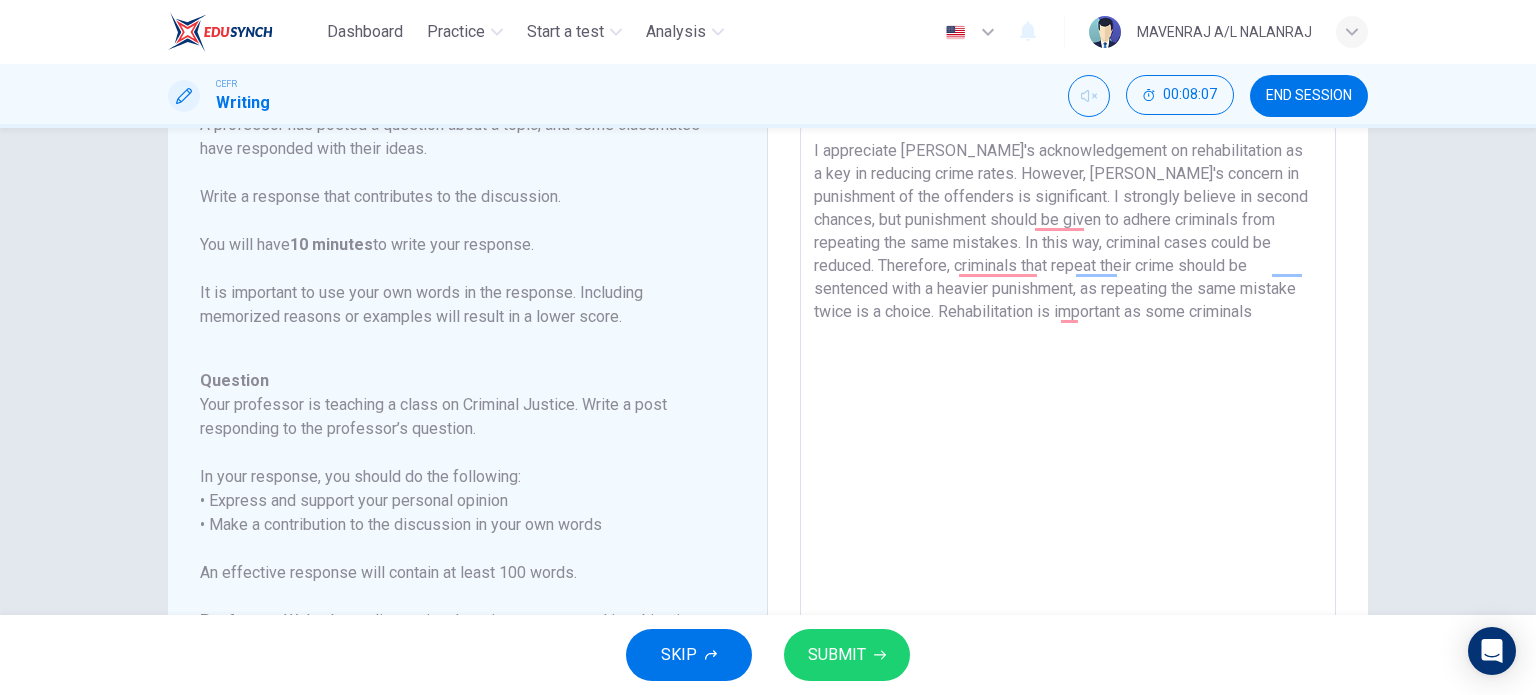 scroll, scrollTop: 221, scrollLeft: 0, axis: vertical 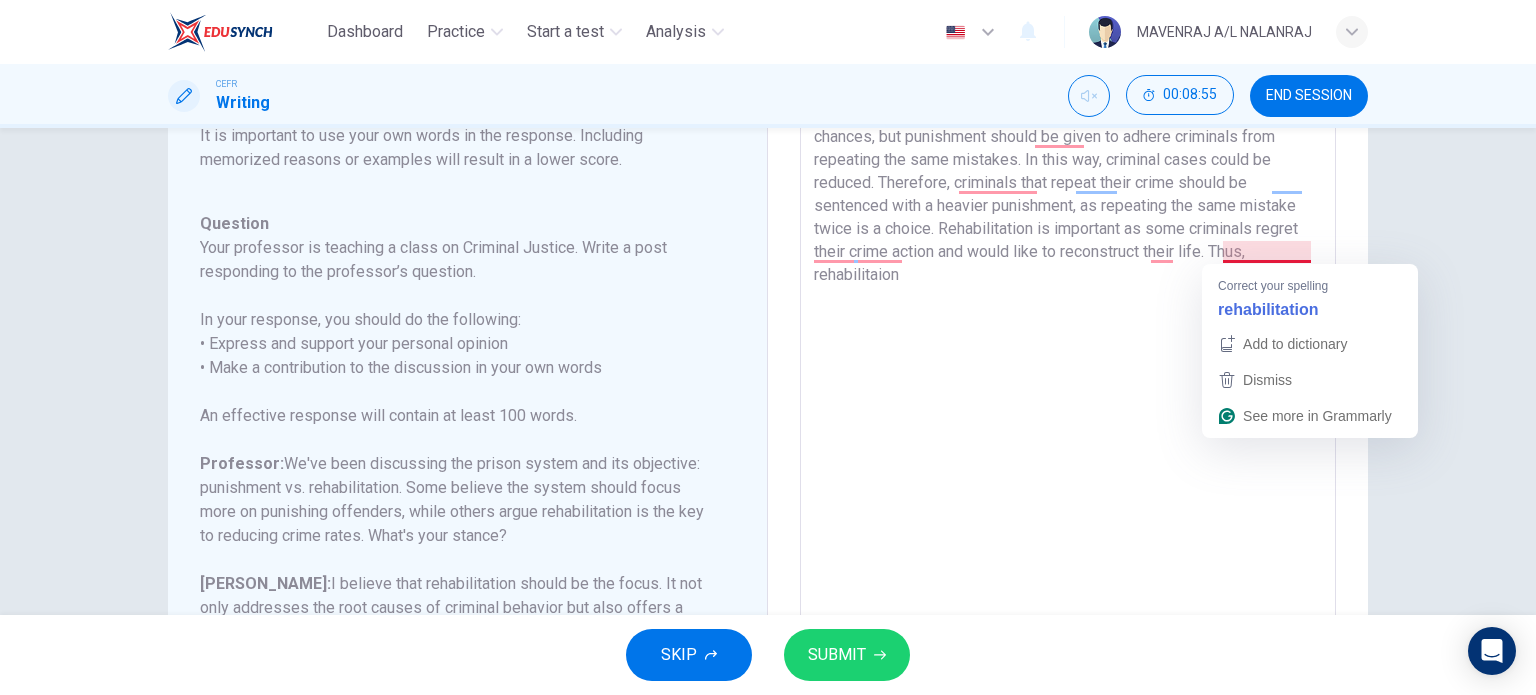 click on "I appreciate [PERSON_NAME]'s acknowledgement on rehabilitation as a key in reducing crime rates. However, [PERSON_NAME]'s concern in punishment of the offenders is significant. I strongly believe in second chances, but punishment should be given to adhere criminals from repeating the same mistakes. In this way, criminal cases could be reduced. Therefore, criminals that repeat their crime should be sentenced with a heavier punishment, as repeating the same mistake twice is a choice. Rehabilitation is important as some criminals regret their crime action and would like to reconstruct their life. Thus, rehabilitaion" at bounding box center [1068, 373] 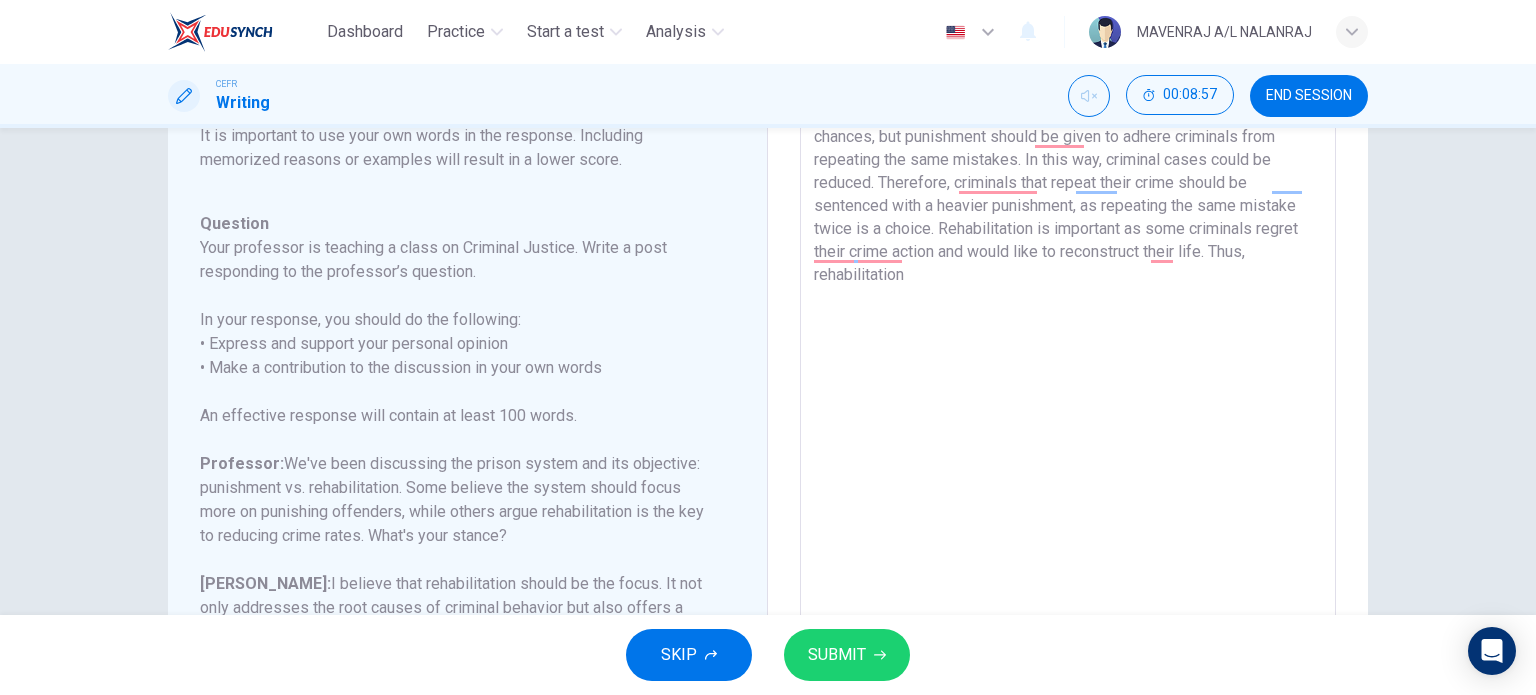 click on "I appreciate [PERSON_NAME]'s acknowledgement on rehabilitation as a key in reducing crime rates. However, [PERSON_NAME]'s concern in punishment of the offenders is significant. I strongly believe in second chances, but punishment should be given to adhere criminals from repeating the same mistakes. In this way, criminal cases could be reduced. Therefore, criminals that repeat their crime should be sentenced with a heavier punishment, as repeating the same mistake twice is a choice. Rehabilitation is important as some criminals regret their crime action and would like to reconstruct their life. Thus, rehabilitation" at bounding box center [1068, 373] 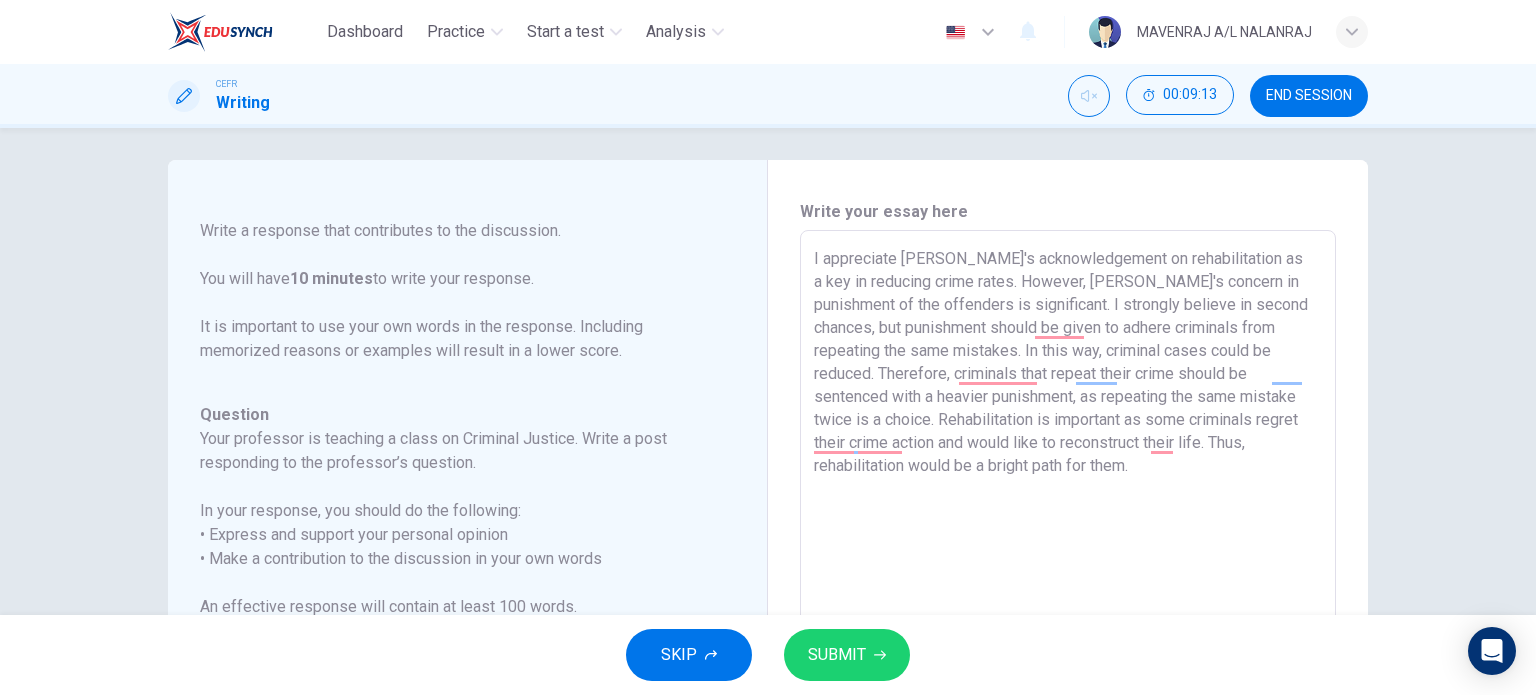 scroll, scrollTop: 0, scrollLeft: 0, axis: both 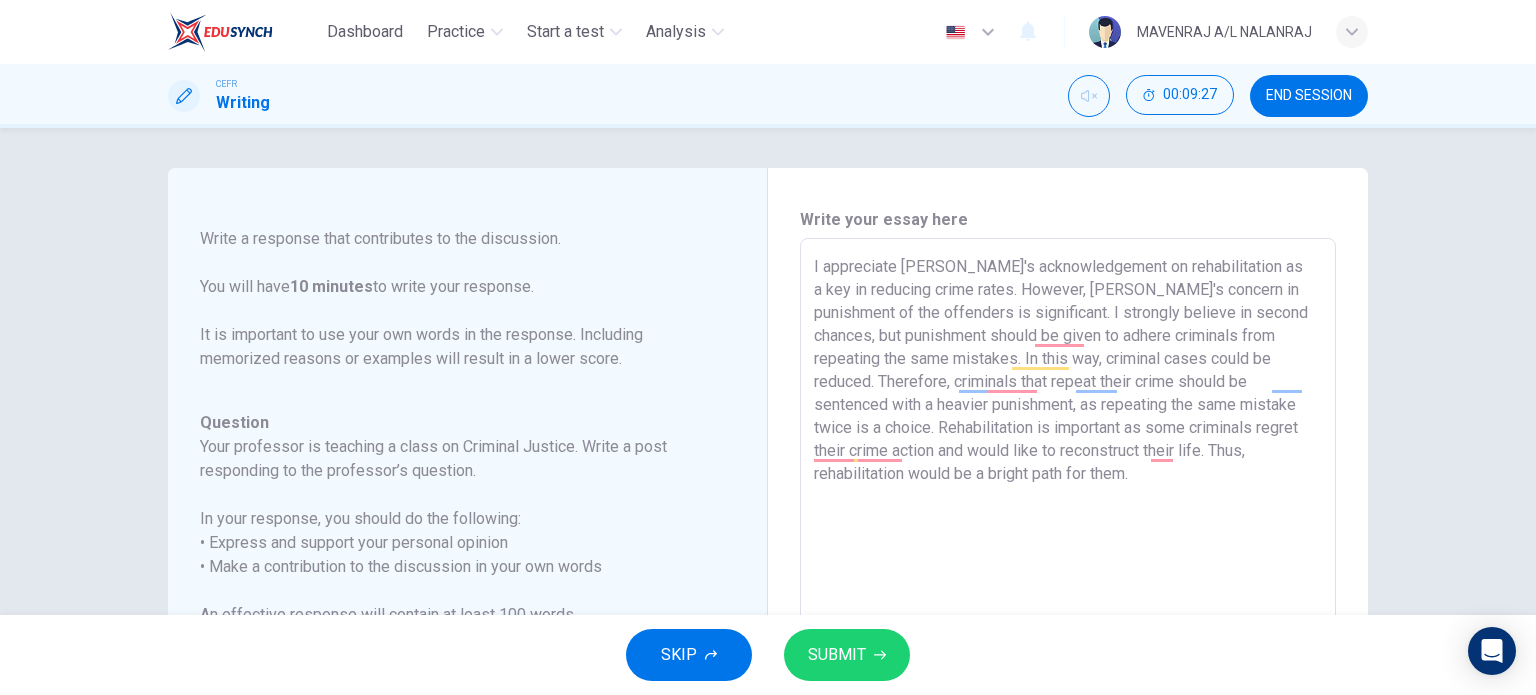 click on "I appreciate [PERSON_NAME]'s acknowledgement on rehabilitation as a key in reducing crime rates. However, [PERSON_NAME]'s concern in punishment of the offenders is significant. I strongly believe in second chances, but punishment should be given to adhere criminals from repeating the same mistakes. In this way, criminal cases could be reduced. Therefore, criminals that repeat their crime should be sentenced with a heavier punishment, as repeating the same mistake twice is a choice. Rehabilitation is important as some criminals regret their crime action and would like to reconstruct their life. Thus, rehabilitation would be a bright path for them." at bounding box center (1068, 572) 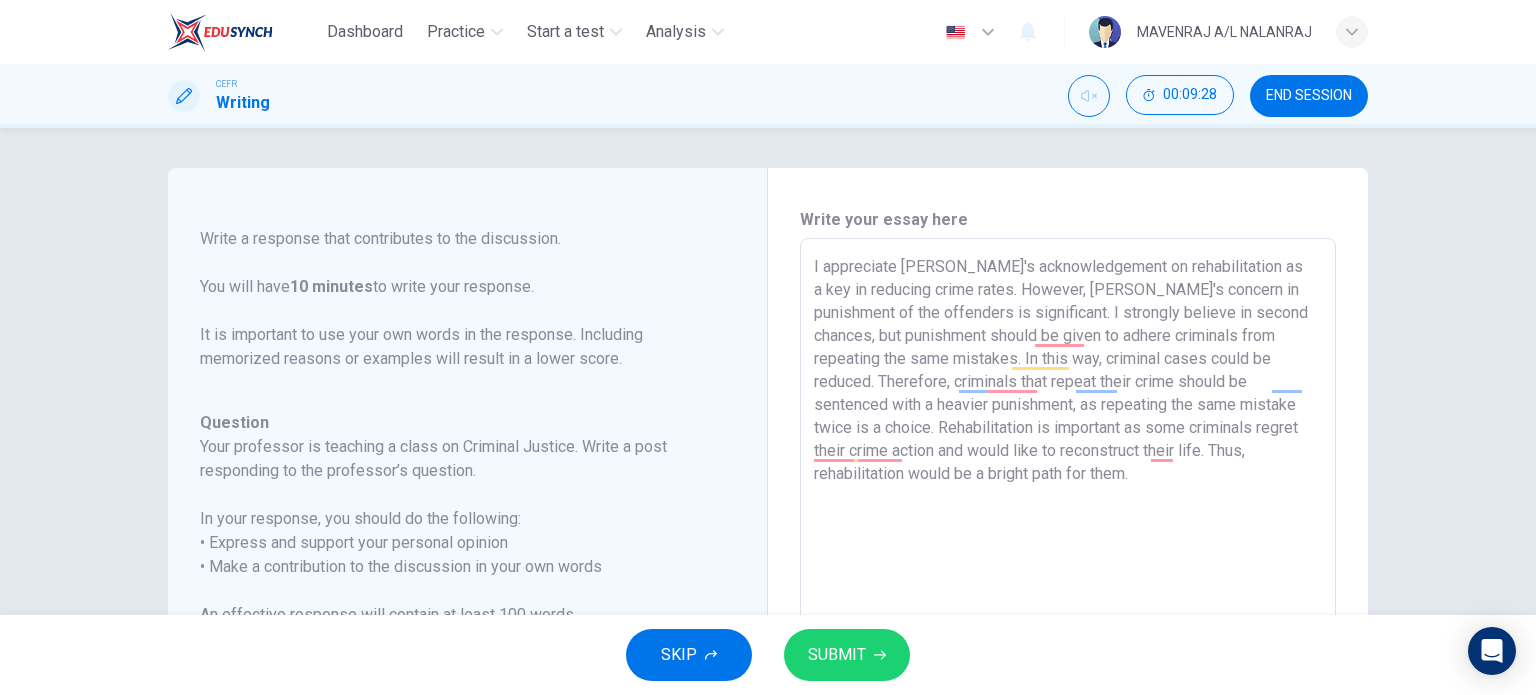 click on "I appreciate [PERSON_NAME]'s acknowledgement on rehabilitation as a key in reducing crime rates. However, [PERSON_NAME]'s concern in punishment of the offenders is significant. I strongly believe in second chances, but punishment should be given to adhere criminals from repeating the same mistakes. In this way, criminal cases could be reduced. Therefore, criminals that repeat their crime should be sentenced with a heavier punishment, as repeating the same mistake twice is a choice. Rehabilitation is important as some criminals regret their crime action and would like to reconstruct their life. Thus, rehabilitation would be a bright path for them." at bounding box center [1068, 572] 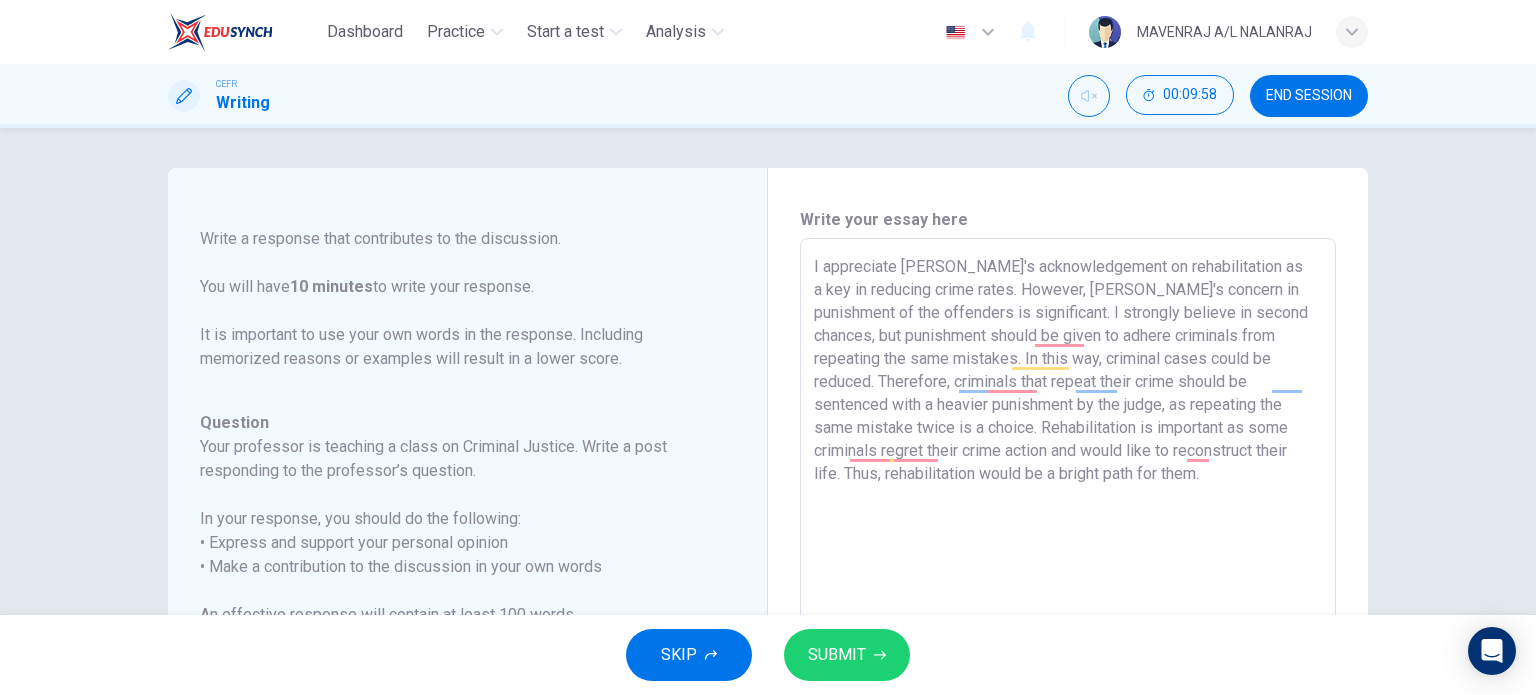 click on "I appreciate [PERSON_NAME]'s acknowledgement on rehabilitation as a key in reducing crime rates. However, [PERSON_NAME]'s concern in punishment of the offenders is significant. I strongly believe in second chances, but punishment should be given to adhere criminals from repeating the same mistakes. In this way, criminal cases could be reduced. Therefore, criminals that repeat their crime should be sentenced with a heavier punishment by the judge, as repeating the same mistake twice is a choice. Rehabilitation is important as some criminals regret their crime action and would like to reconstruct their life. Thus, rehabilitation would be a bright path for them." at bounding box center [1068, 572] 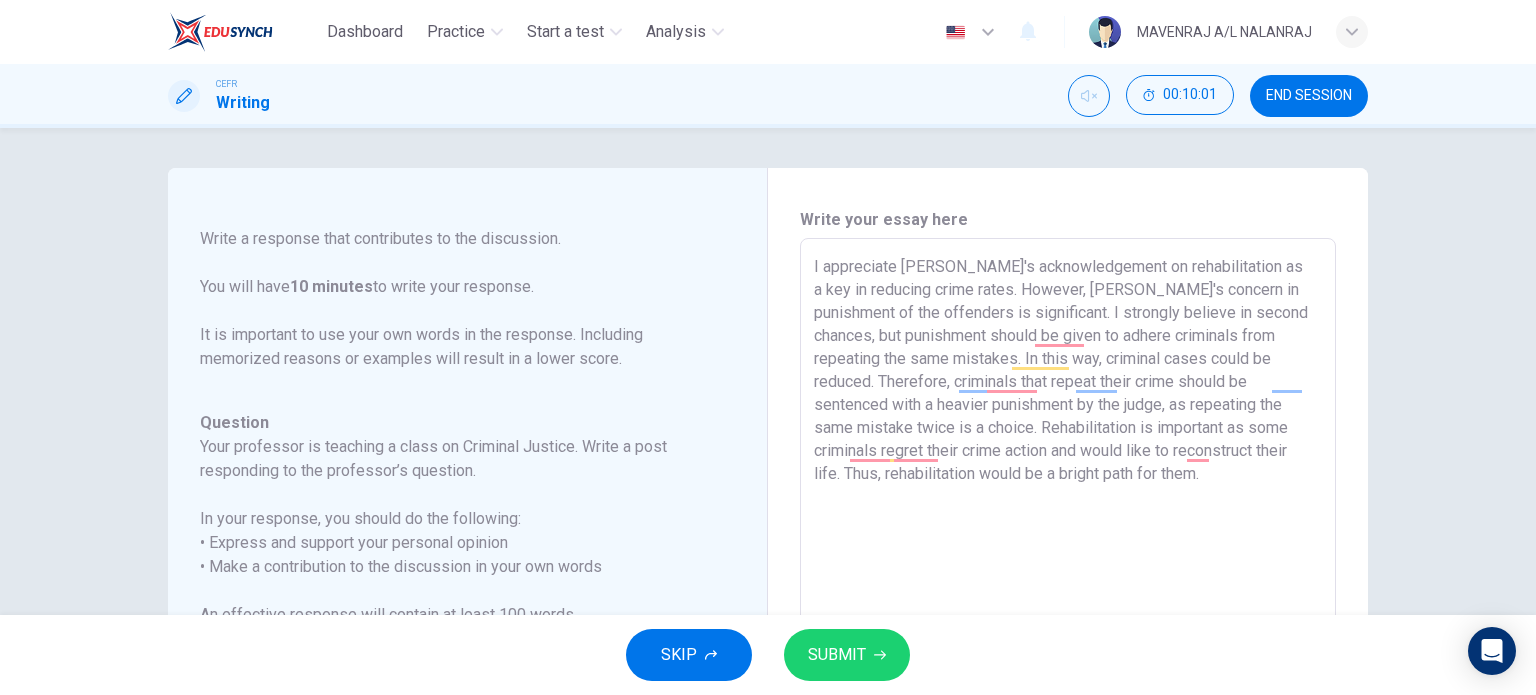 click on "I appreciate [PERSON_NAME]'s acknowledgement on rehabilitation as a key in reducing crime rates. However, [PERSON_NAME]'s concern in punishment of the offenders is significant. I strongly believe in second chances, but punishment should be given to adhere criminals from repeating the same mistakes. In this way, criminal cases could be reduced. Therefore, criminals that repeat their crime should be sentenced with a heavier punishment by the judge, as repeating the same mistake twice is a choice. Rehabilitation is important as some criminals regret their crime action and would like to reconstruct their life. Thus, rehabilitation would be a bright path for them." at bounding box center [1068, 572] 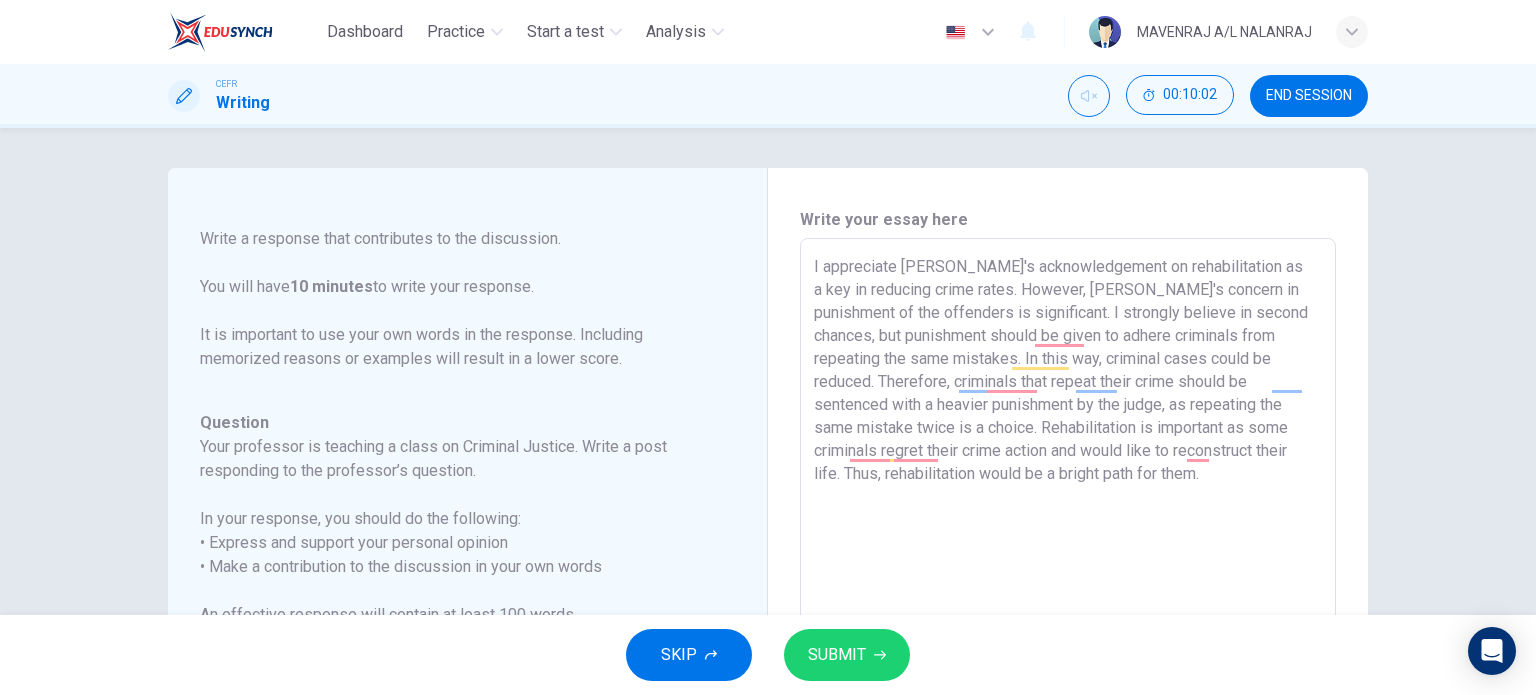 click on "I appreciate [PERSON_NAME]'s acknowledgement on rehabilitation as a key in reducing crime rates. However, [PERSON_NAME]'s concern in punishment of the offenders is significant. I strongly believe in second chances, but punishment should be given to adhere criminals from repeating the same mistakes. In this way, criminal cases could be reduced. Therefore, criminals that repeat their crime should be sentenced with a heavier punishment by the judge, as repeating the same mistake twice is a choice. Rehabilitation is important as some criminals regret their crime action and would like to reconstruct their life. Thus, rehabilitation would be a bright path for them." at bounding box center [1068, 572] 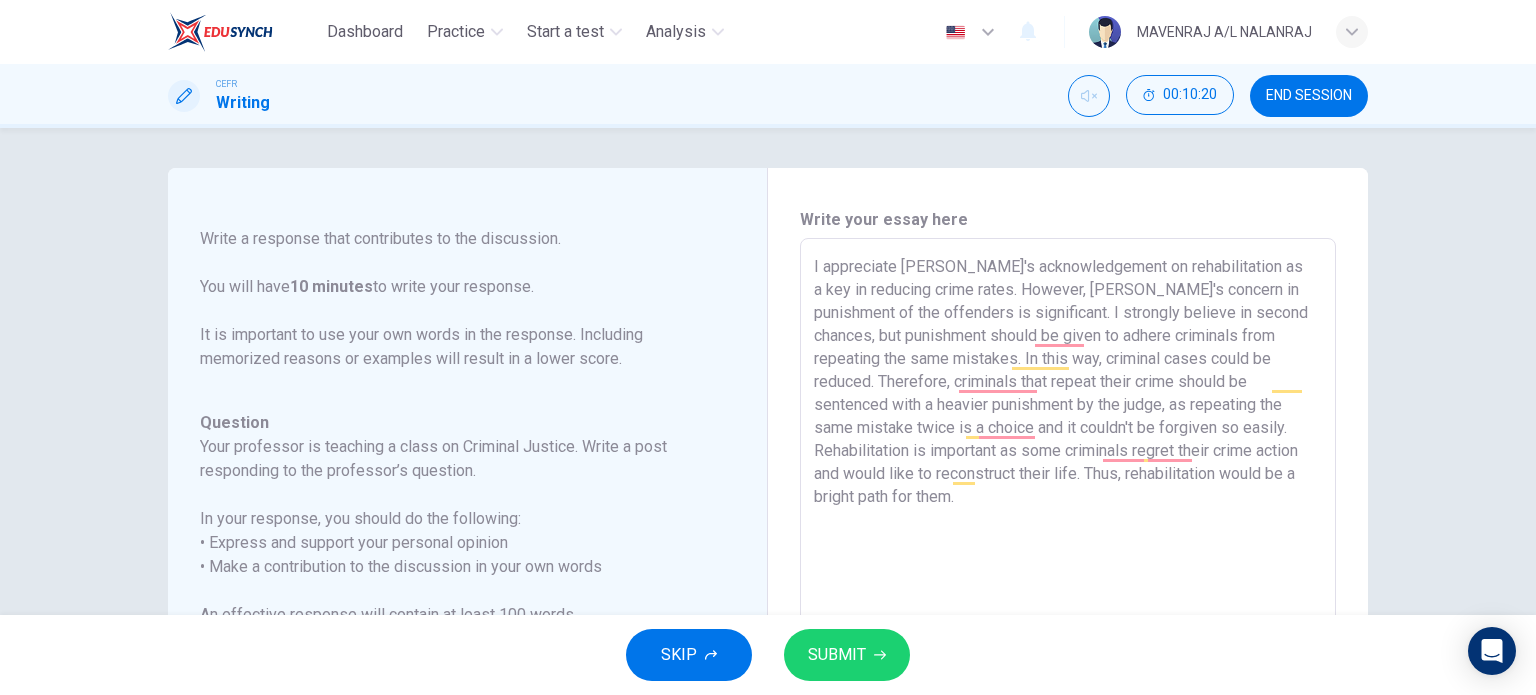 click on "I appreciate [PERSON_NAME]'s acknowledgement on rehabilitation as a key in reducing crime rates. However, [PERSON_NAME]'s concern in punishment of the offenders is significant. I strongly believe in second chances, but punishment should be given to adhere criminals from repeating the same mistakes. In this way, criminal cases could be reduced. Therefore, criminals that repeat their crime should be sentenced with a heavier punishment by the judge, as repeating the same mistake twice is a choice and it couldn't be forgiven so easily. Rehabilitation is important as some criminals regret their crime action and would like to reconstruct their life. Thus, rehabilitation would be a bright path for them." at bounding box center [1068, 572] 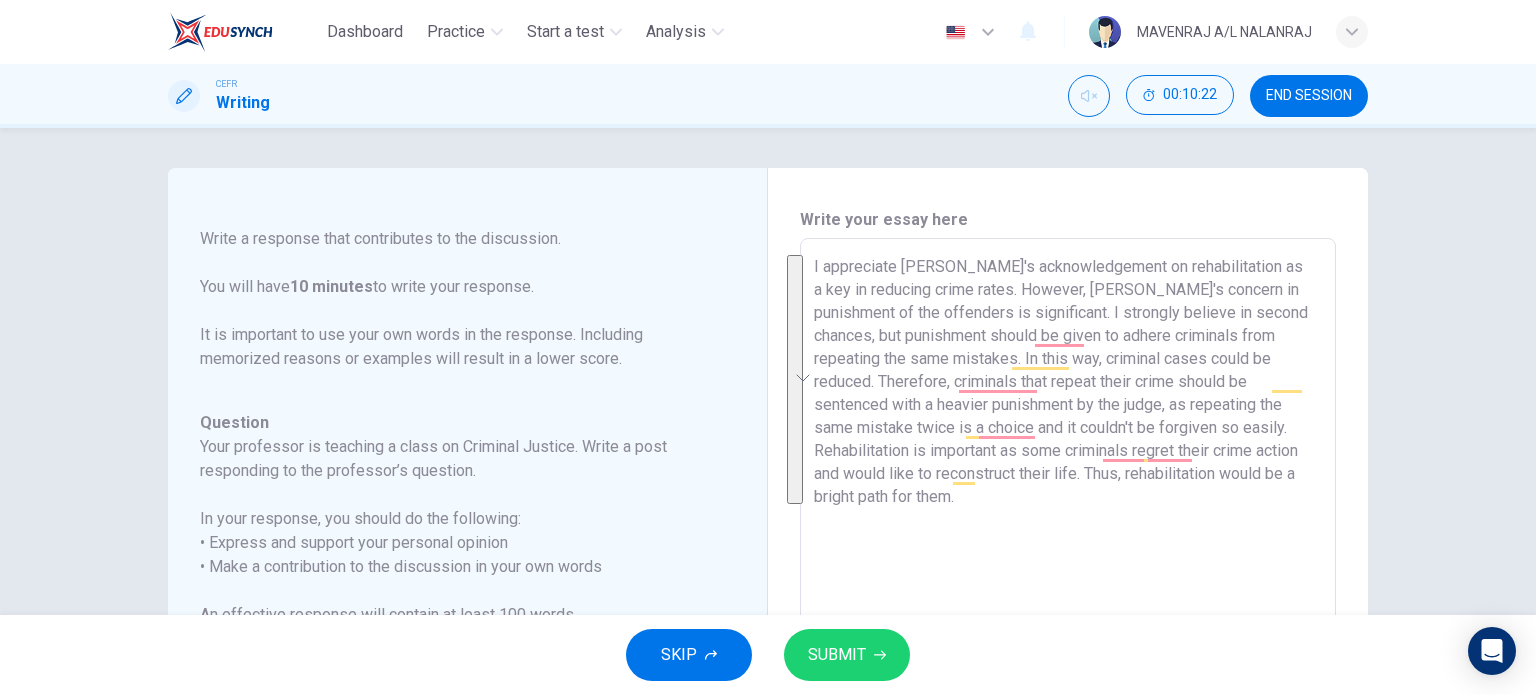drag, startPoint x: 880, startPoint y: 497, endPoint x: 812, endPoint y: 270, distance: 236.96625 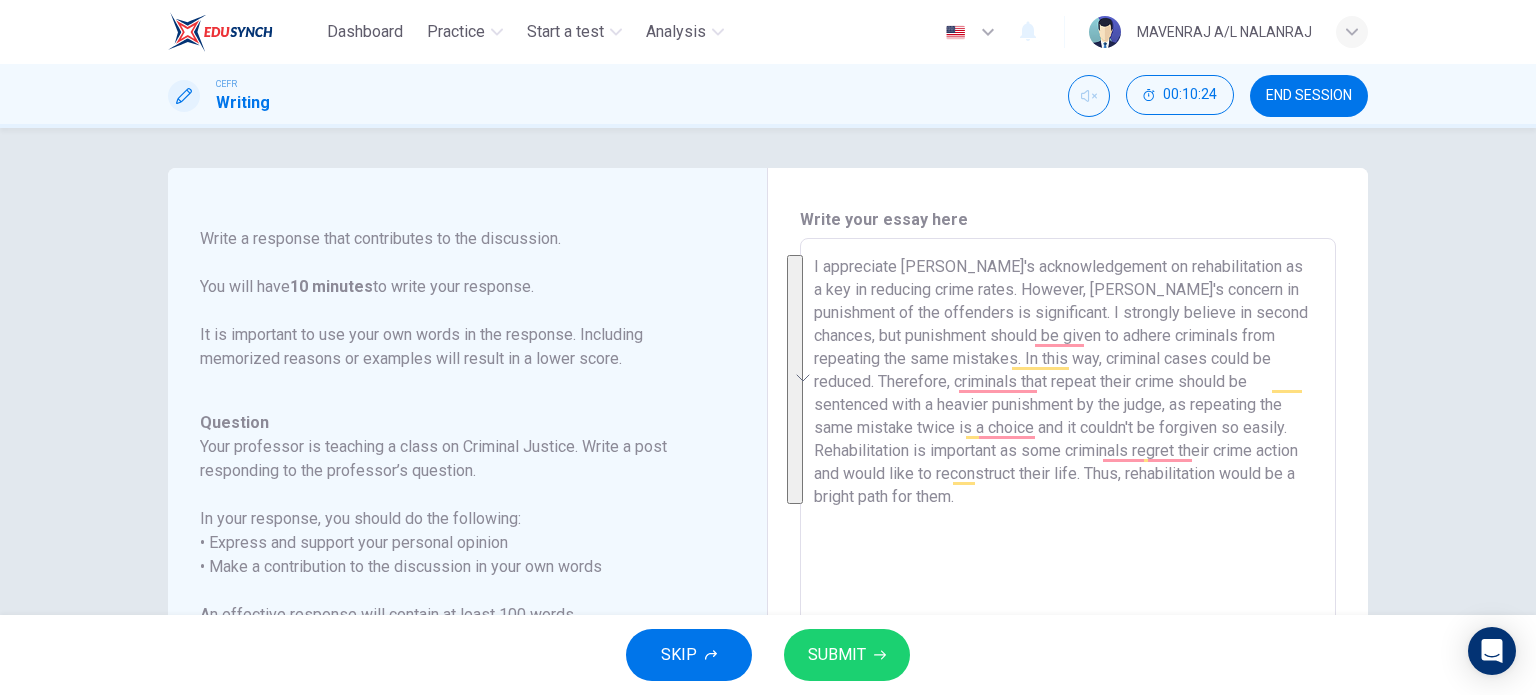 click on "I appreciate [PERSON_NAME]'s acknowledgement on rehabilitation as a key in reducing crime rates. However, [PERSON_NAME]'s concern in punishment of the offenders is significant. I strongly believe in second chances, but punishment should be given to adhere criminals from repeating the same mistakes. In this way, criminal cases could be reduced. Therefore, criminals that repeat their crime should be sentenced with a heavier punishment by the judge, as repeating the same mistake twice is a choice and it couldn't be forgiven so easily. Rehabilitation is important as some criminals regret their crime action and would like to reconstruct their life. Thus, rehabilitation would be a bright path for them." at bounding box center (1068, 572) 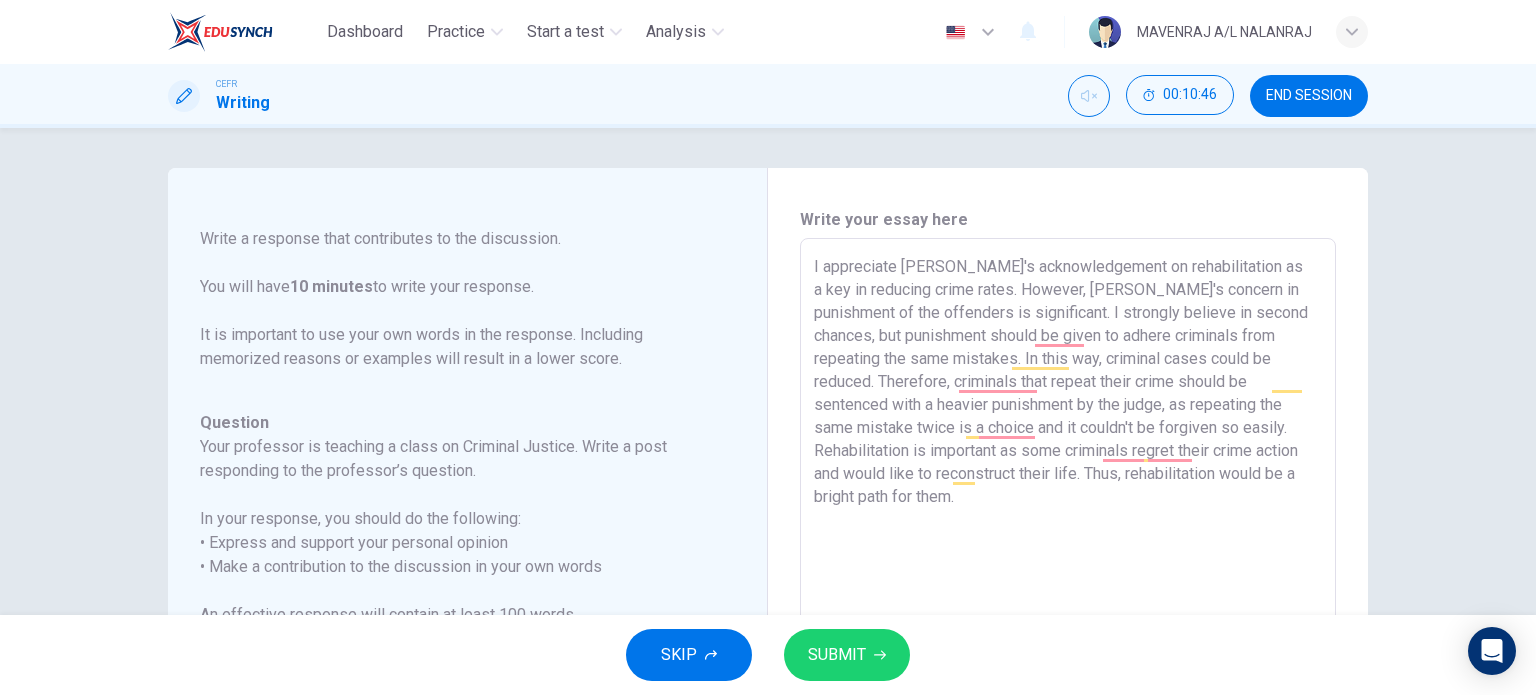 click on "I appreciate [PERSON_NAME]'s acknowledgement on rehabilitation as a key in reducing crime rates. However, [PERSON_NAME]'s concern in punishment of the offenders is significant. I strongly believe in second chances, but punishment should be given to adhere criminals from repeating the same mistakes. In this way, criminal cases could be reduced. Therefore, criminals that repeat their crime should be sentenced with a heavier punishment by the judge, as repeating the same mistake twice is a choice and it couldn't be forgiven so easily. Rehabilitation is important as some criminals regret their crime action and would like to reconstruct their life. Thus, rehabilitation would be a bright path for them." at bounding box center (1068, 572) 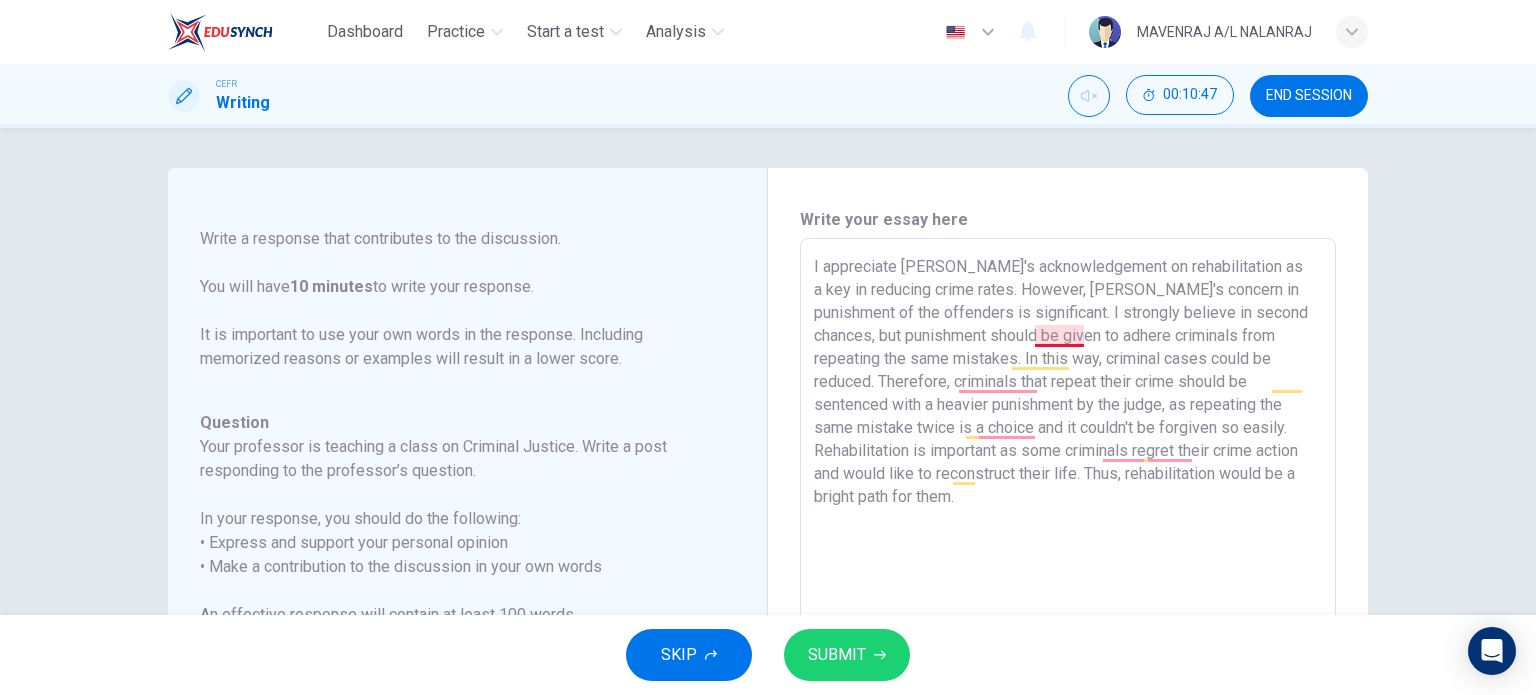 click on "I appreciate [PERSON_NAME]'s acknowledgement on rehabilitation as a key in reducing crime rates. However, [PERSON_NAME]'s concern in punishment of the offenders is significant. I strongly believe in second chances, but punishment should be given to adhere criminals from repeating the same mistakes. In this way, criminal cases could be reduced. Therefore, criminals that repeat their crime should be sentenced with a heavier punishment by the judge, as repeating the same mistake twice is a choice and it couldn't be forgiven so easily. Rehabilitation is important as some criminals regret their crime action and would like to reconstruct their life. Thus, rehabilitation would be a bright path for them." at bounding box center [1068, 572] 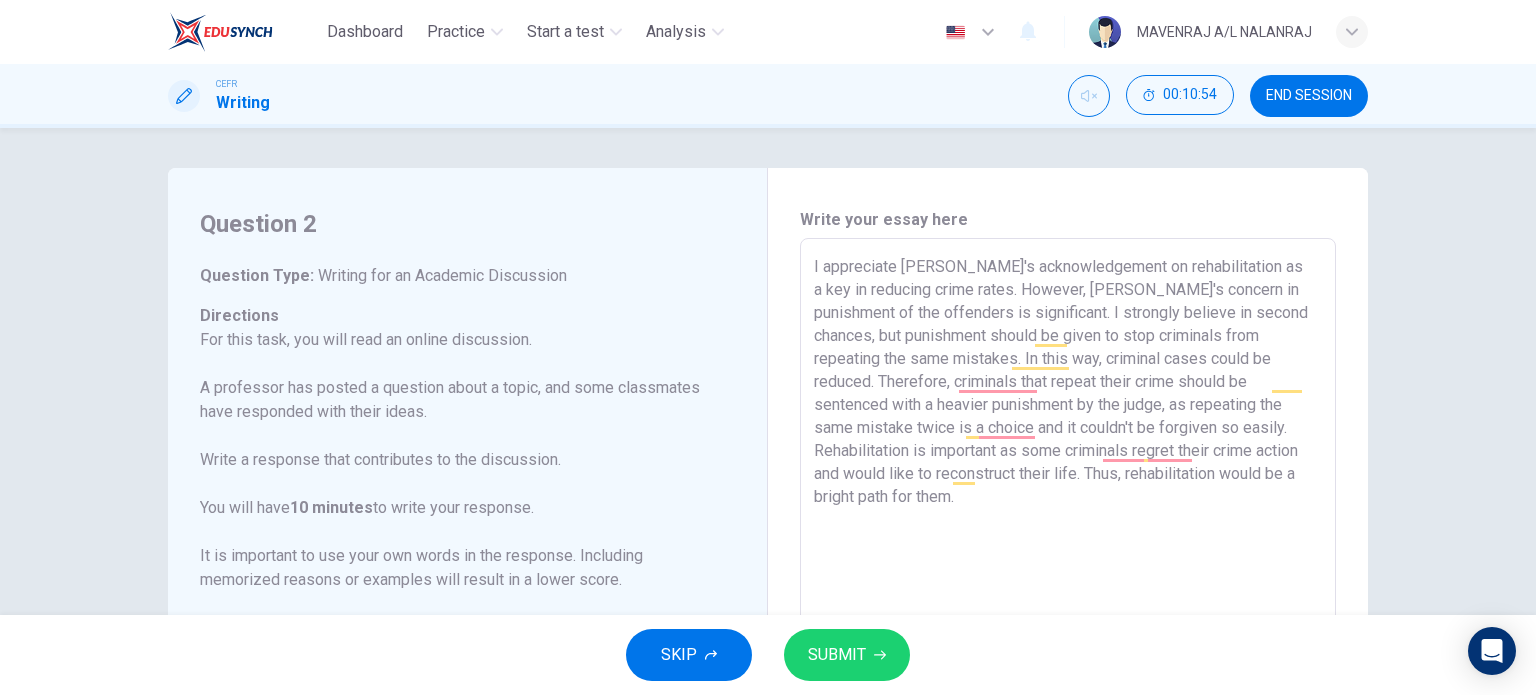 scroll, scrollTop: 0, scrollLeft: 0, axis: both 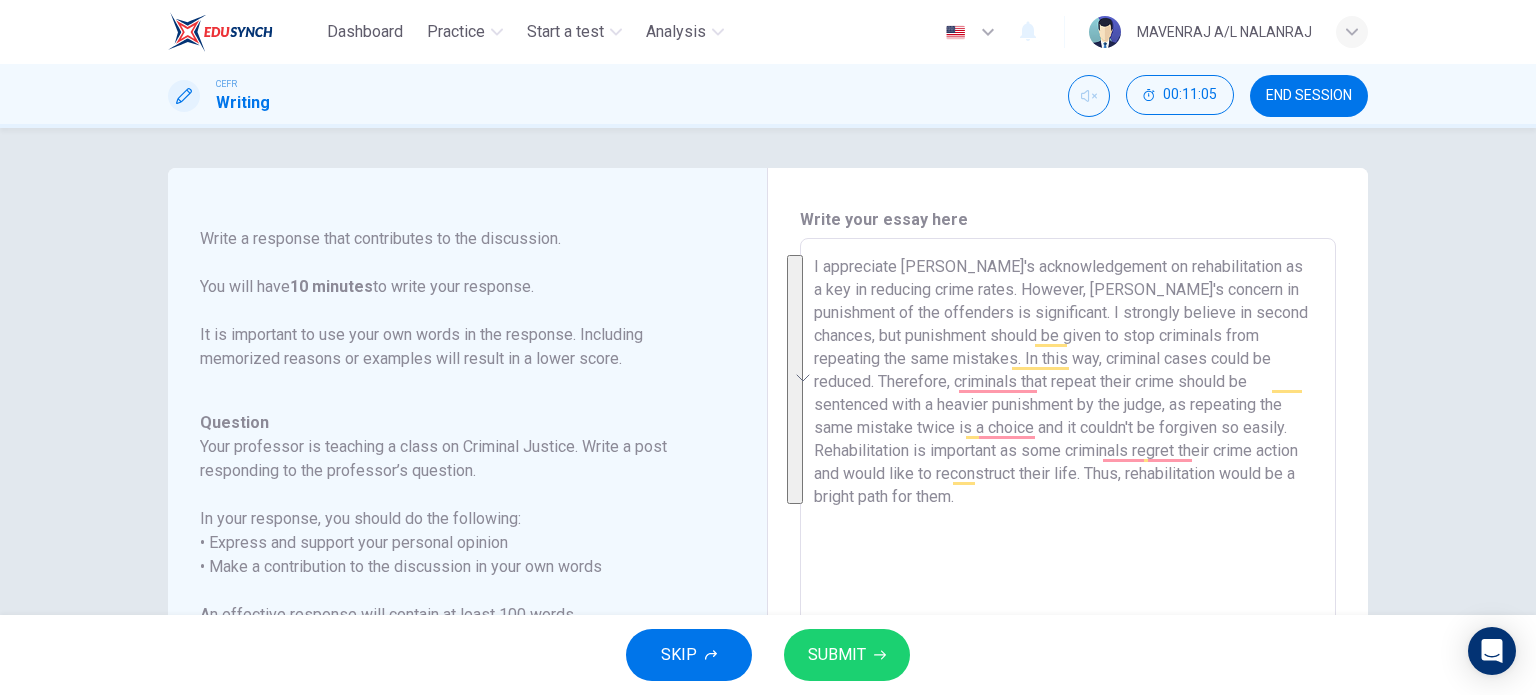 drag, startPoint x: 840, startPoint y: 487, endPoint x: 724, endPoint y: 243, distance: 270.17032 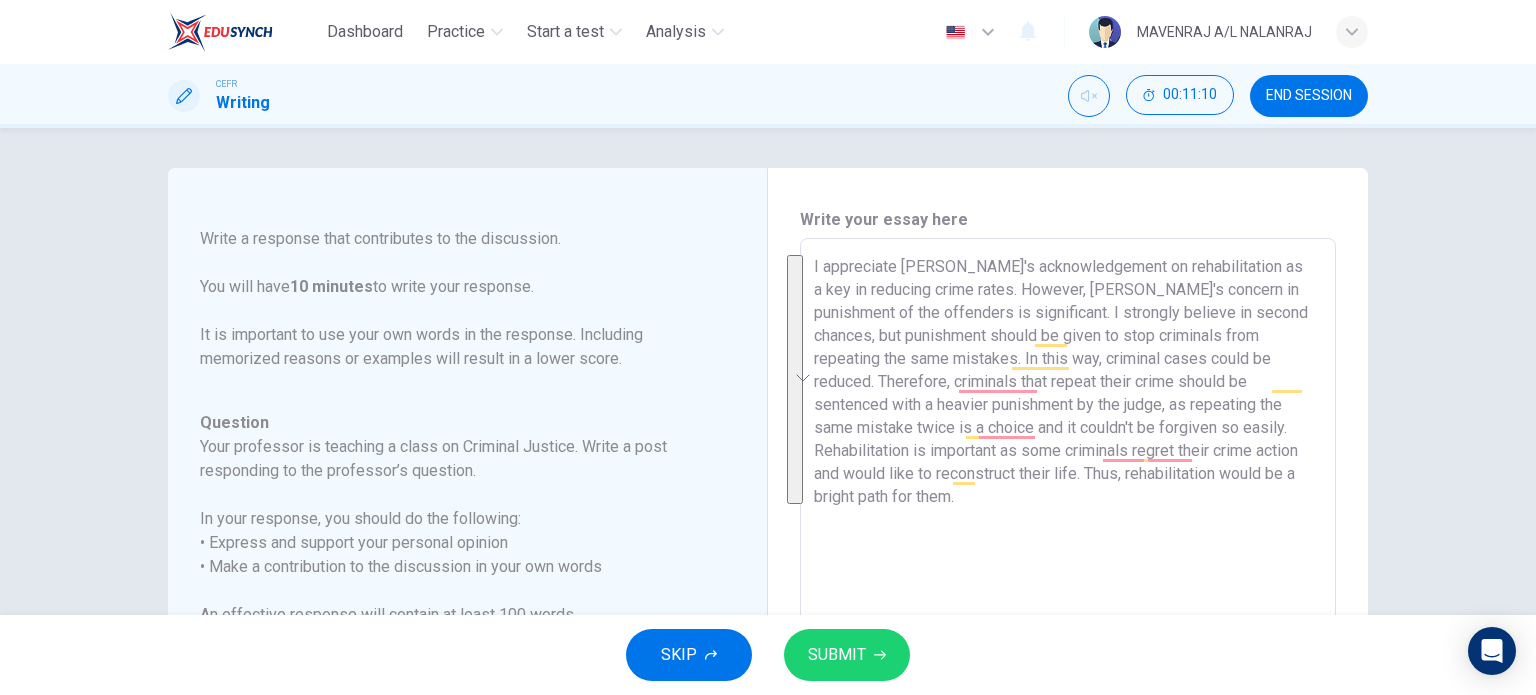 type on "I appreciate [PERSON_NAME]'s acknowledgement on rehabilitation as a key in reducing crime rates. However, [PERSON_NAME]'s concern in punishment of the offenders is significant. I strongly believe in second chances, but punishment should be given to stop criminals from repeating the same mistakes. In this way, criminal cases could be reduced. Therefore, criminals that repeat their crime should be sentenced with a heavier punishment by the judge, as repeating the same mistake twice is a choice and it couldn't be forgiven so easily. Rehabilitation is important as some criminals regret their crime action and would like to reconstruct their life. Thus, rehabilitation would be a bright path for them." 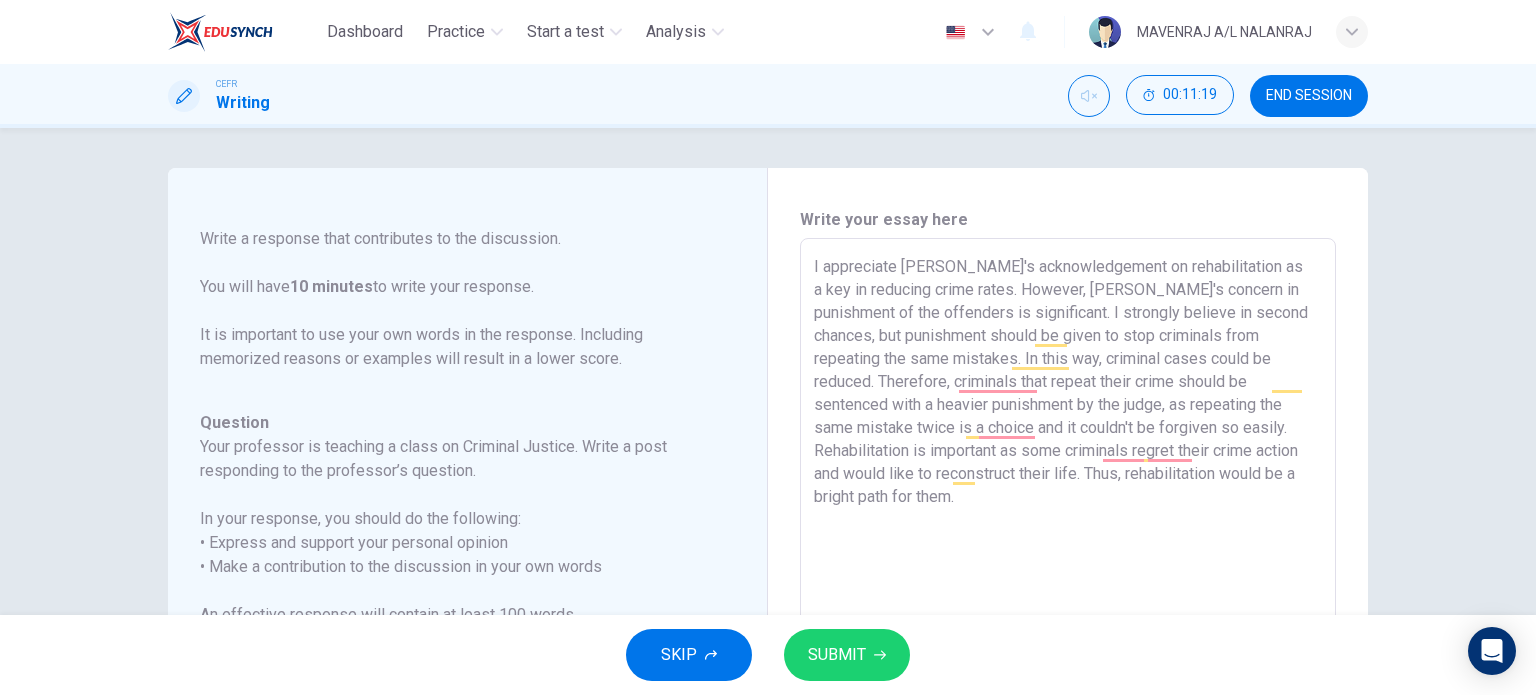drag, startPoint x: 800, startPoint y: 263, endPoint x: 878, endPoint y: 506, distance: 255.21167 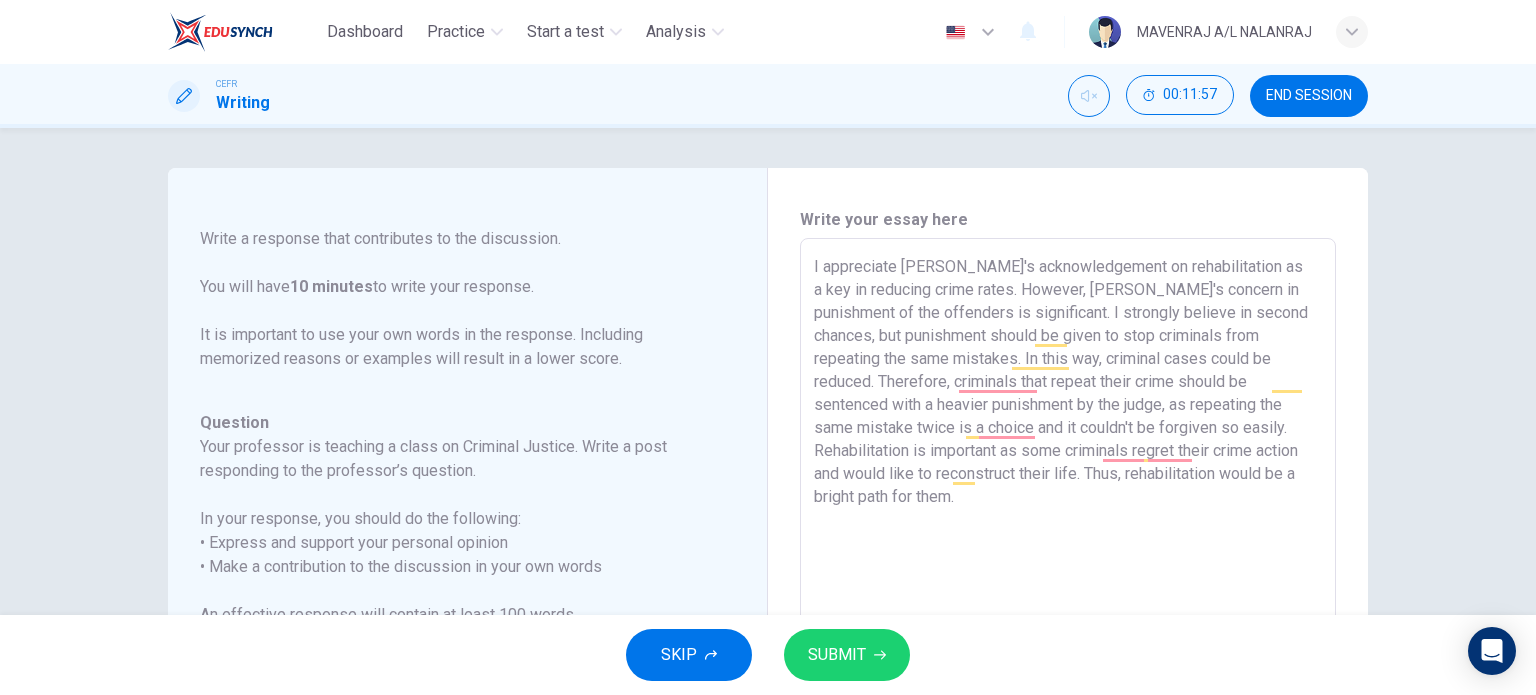 click on "I appreciate [PERSON_NAME]'s acknowledgement on rehabilitation as a key in reducing crime rates. However, [PERSON_NAME]'s concern in punishment of the offenders is significant. I strongly believe in second chances, but punishment should be given to stop criminals from repeating the same mistakes. In this way, criminal cases could be reduced. Therefore, criminals that repeat their crime should be sentenced with a heavier punishment by the judge, as repeating the same mistake twice is a choice and it couldn't be forgiven so easily. Rehabilitation is important as some criminals regret their crime action and would like to reconstruct their life. Thus, rehabilitation would be a bright path for them." at bounding box center [1068, 572] 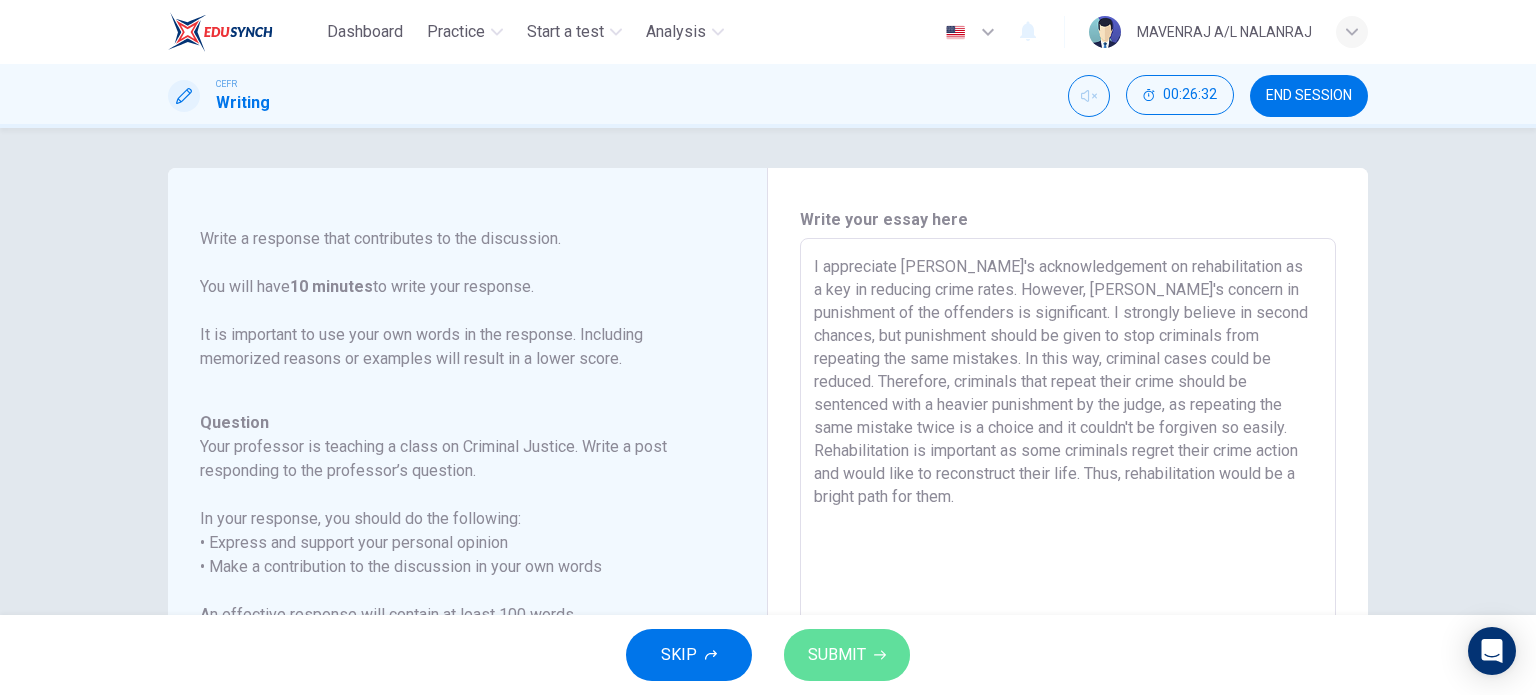 click 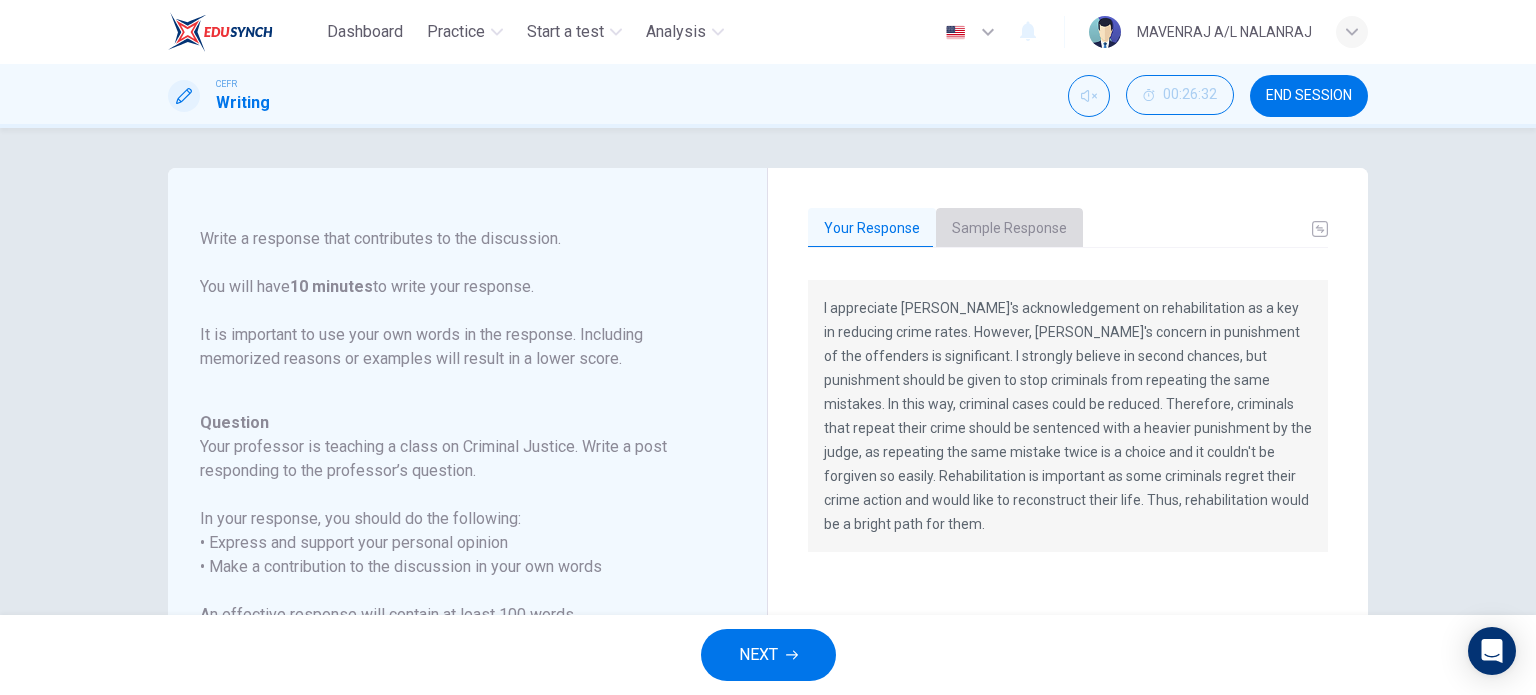 click on "Sample Response" at bounding box center (1009, 229) 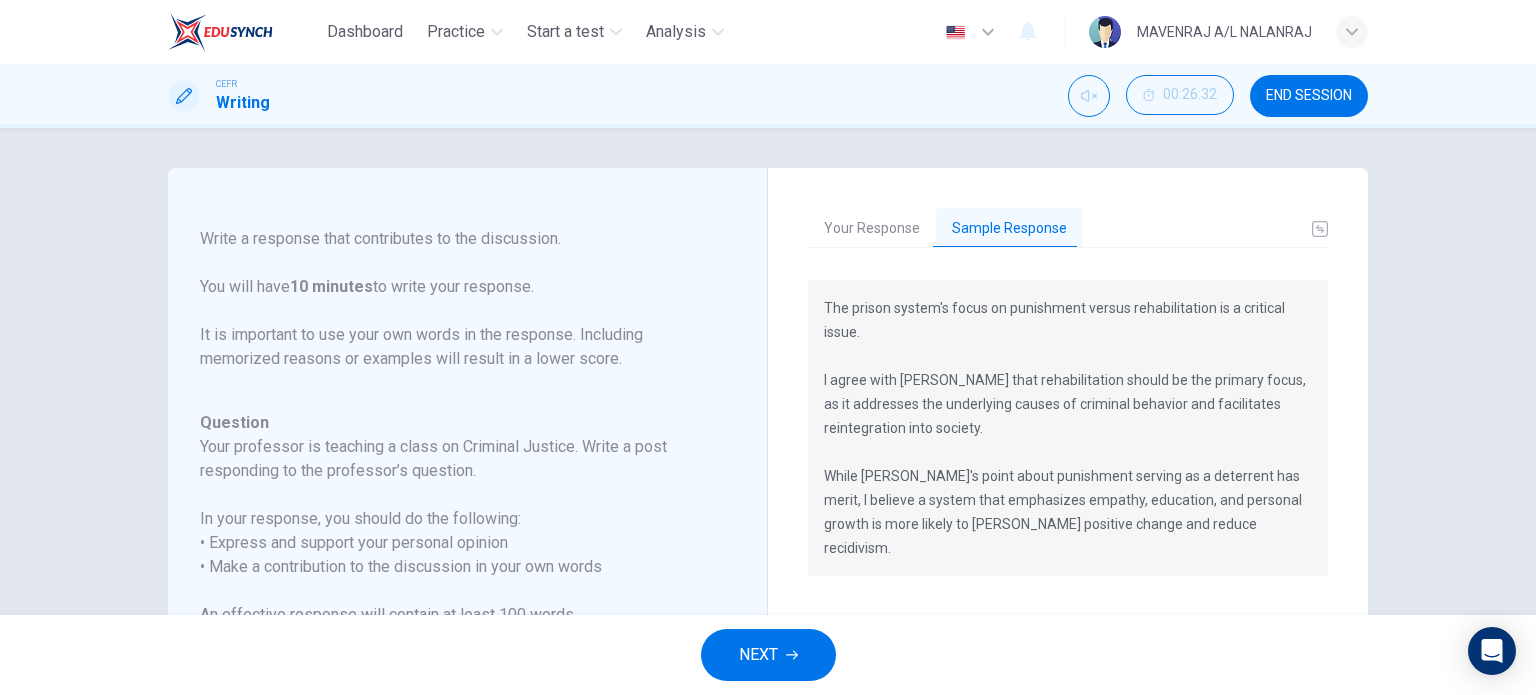 scroll, scrollTop: 100, scrollLeft: 0, axis: vertical 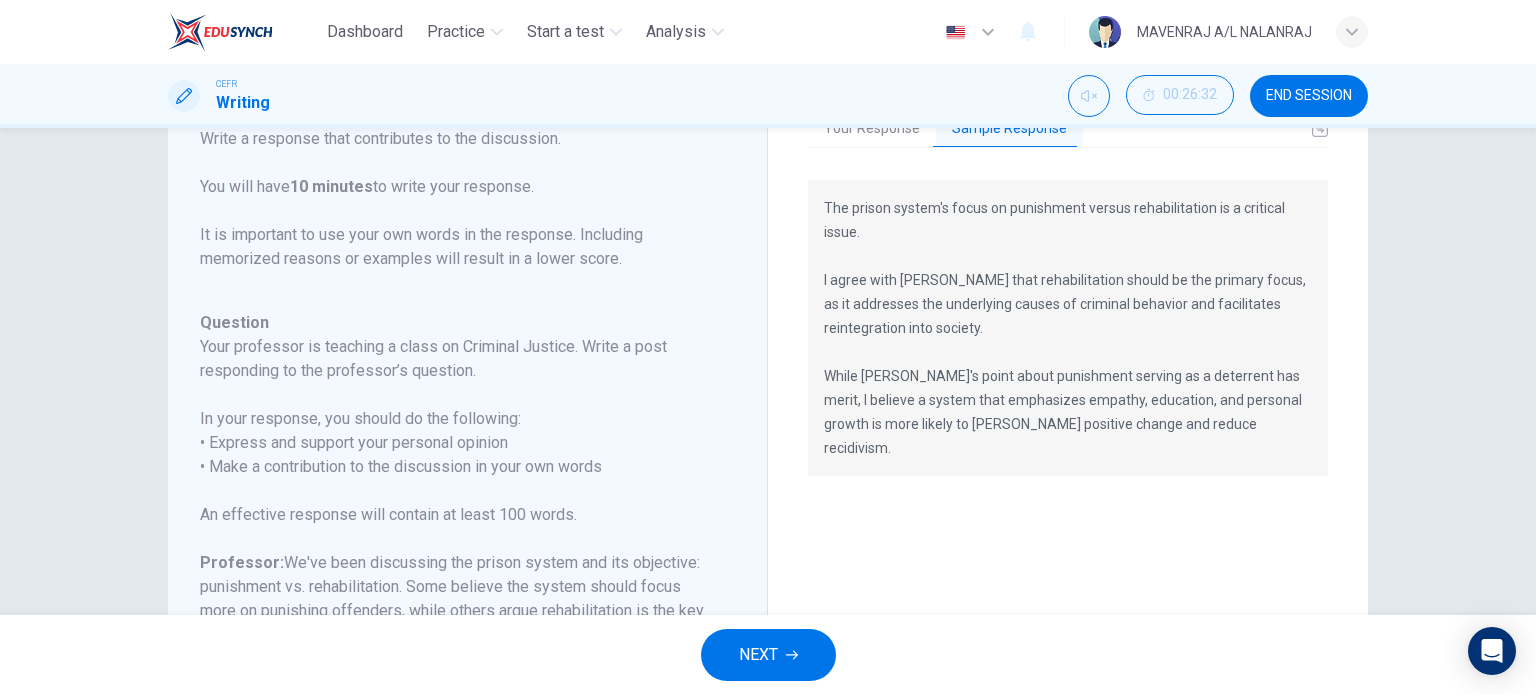 click on "END SESSION" at bounding box center (1309, 96) 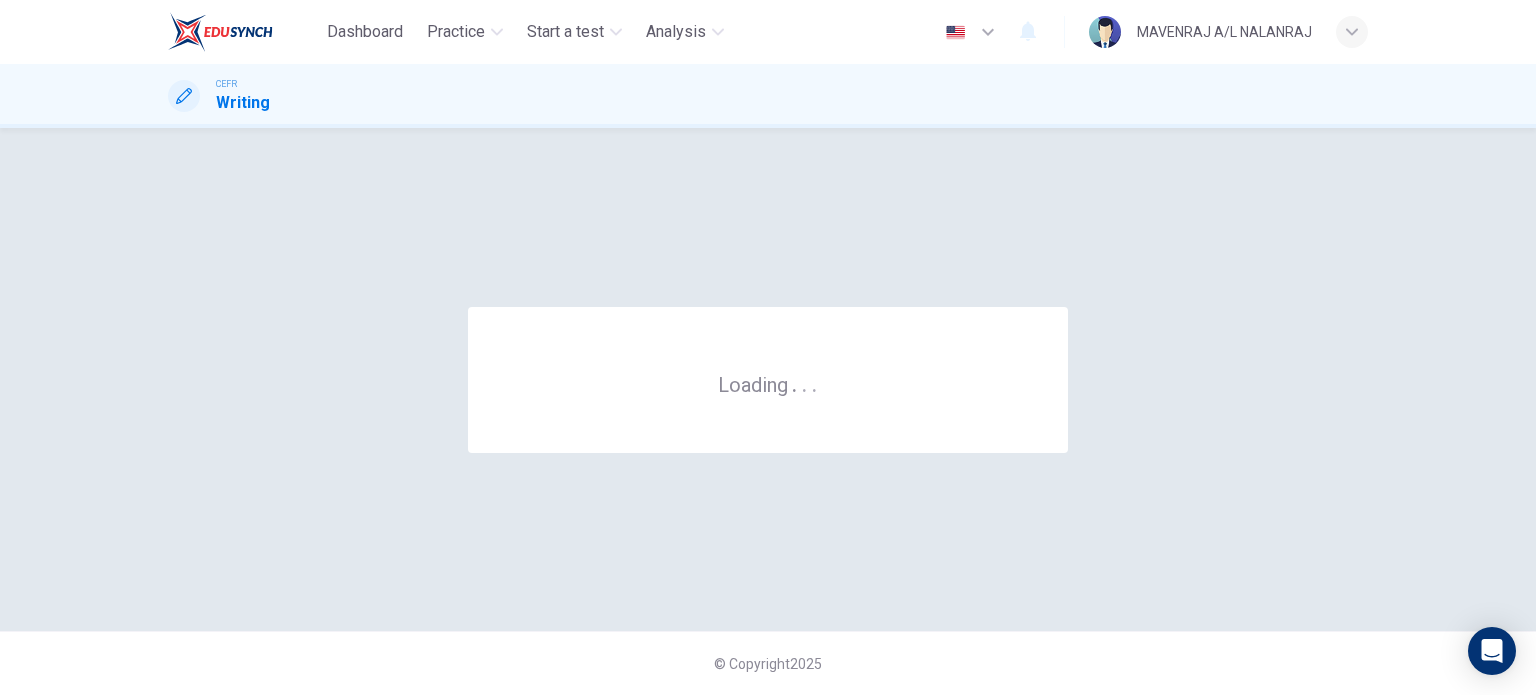 scroll, scrollTop: 0, scrollLeft: 0, axis: both 